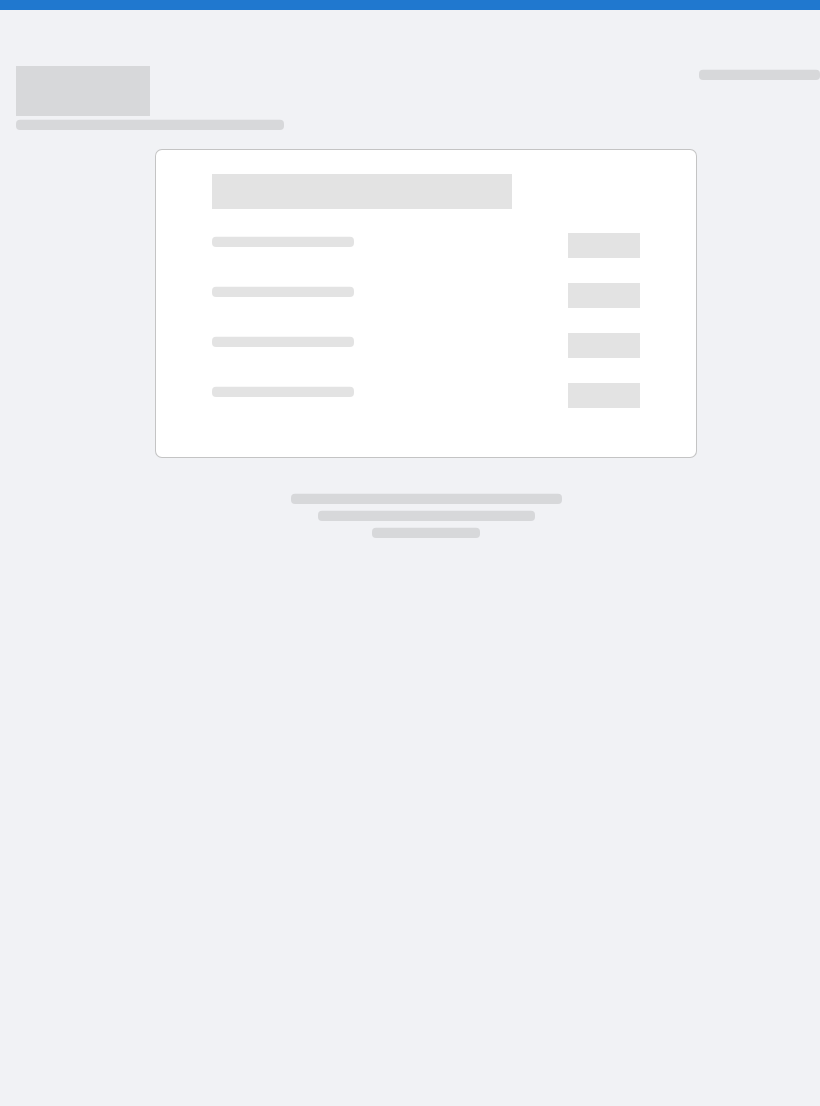 scroll, scrollTop: 0, scrollLeft: 0, axis: both 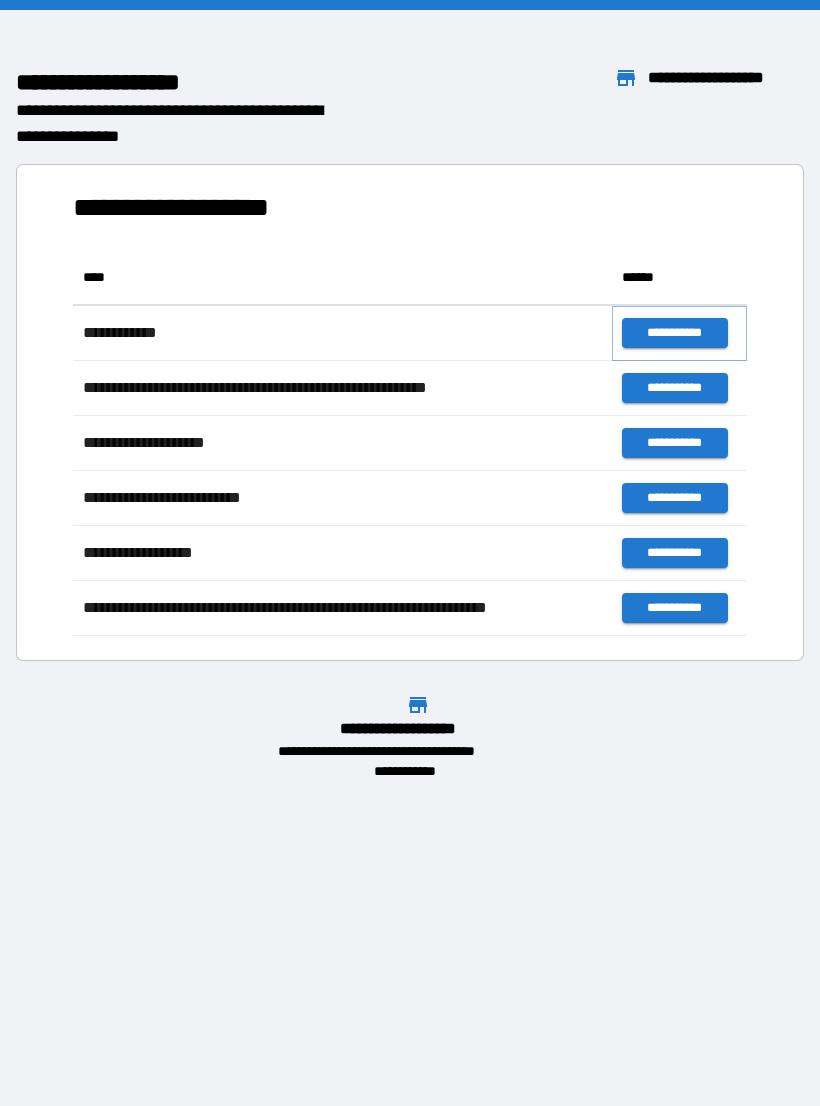 click on "**********" at bounding box center (674, 333) 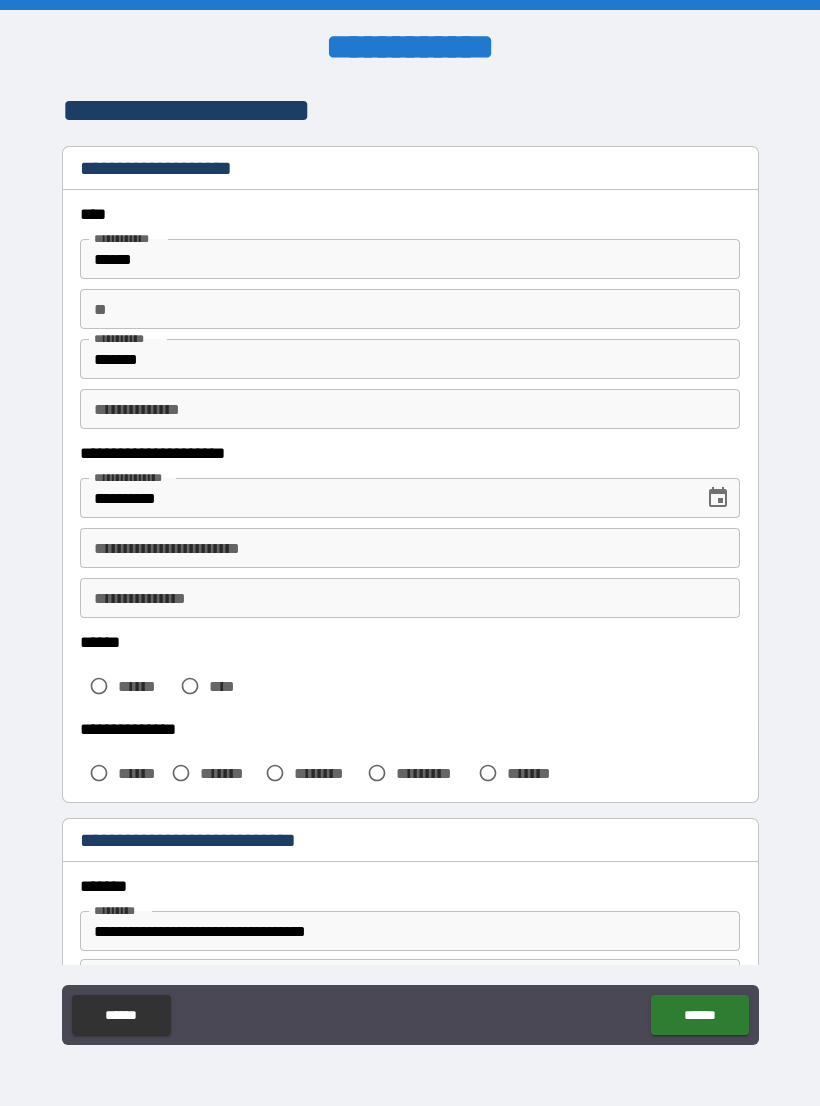 click on "**********" at bounding box center [410, 548] 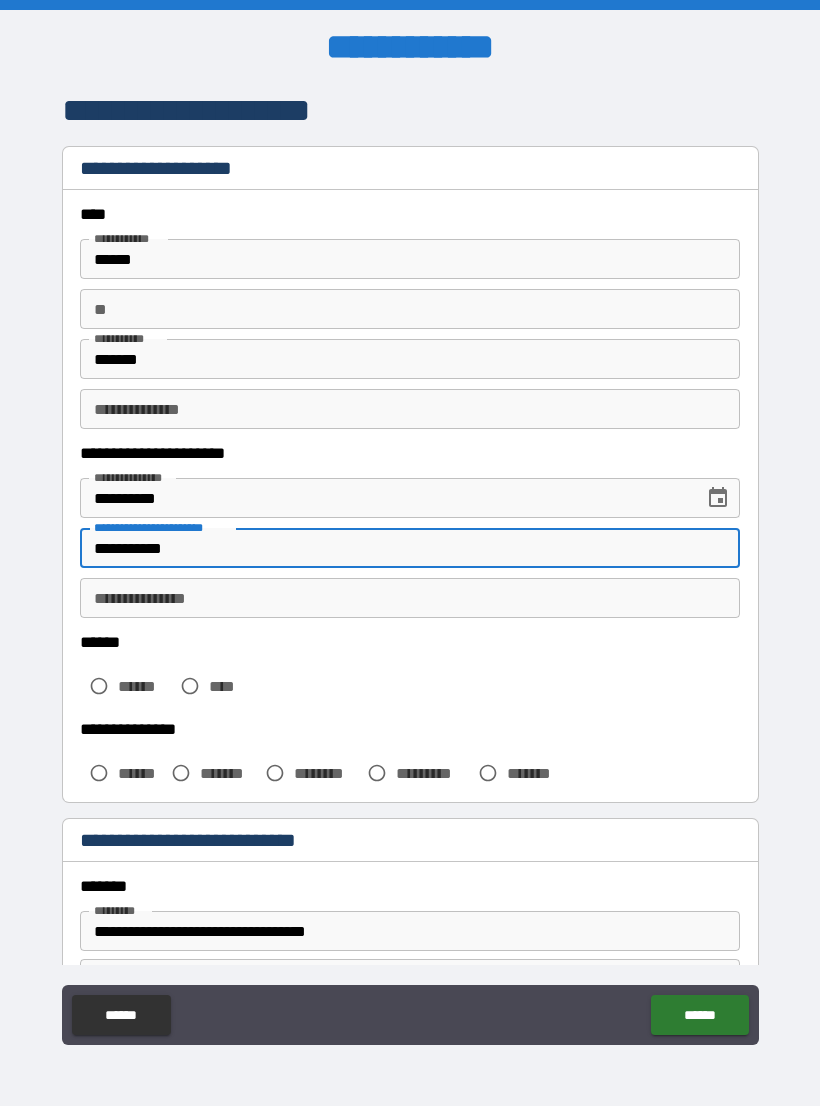 type on "**********" 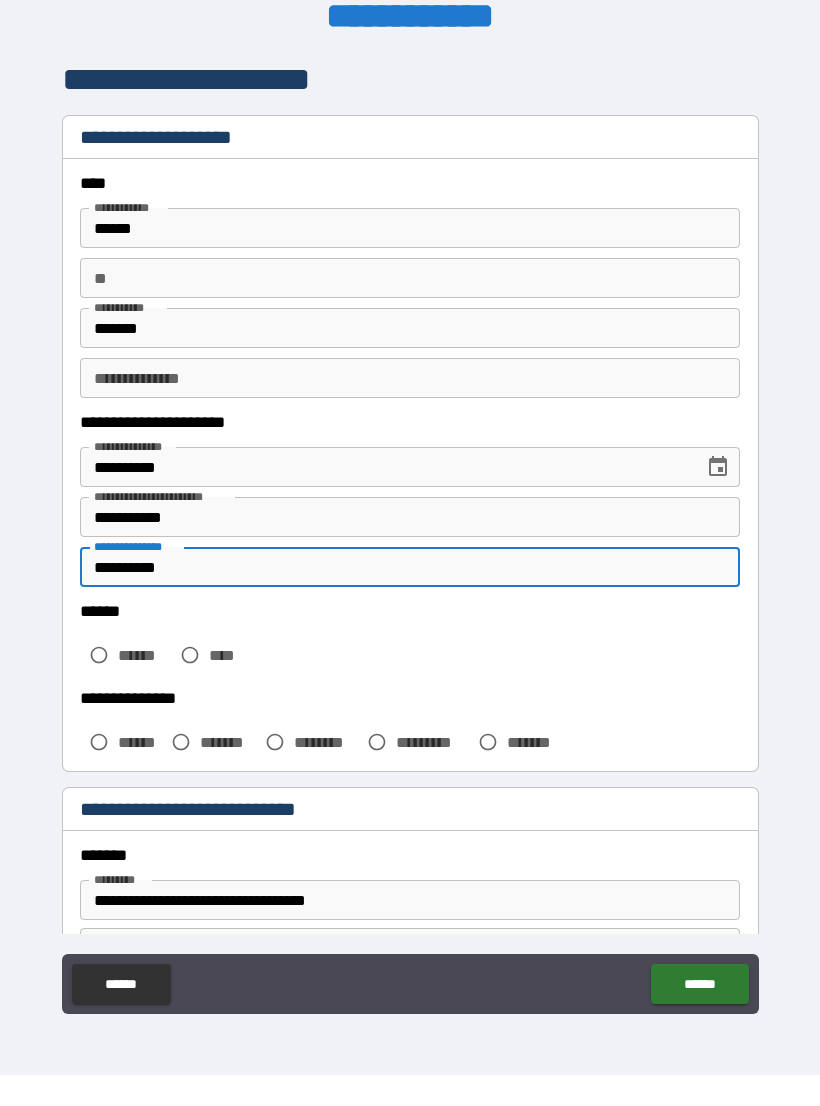 type on "**********" 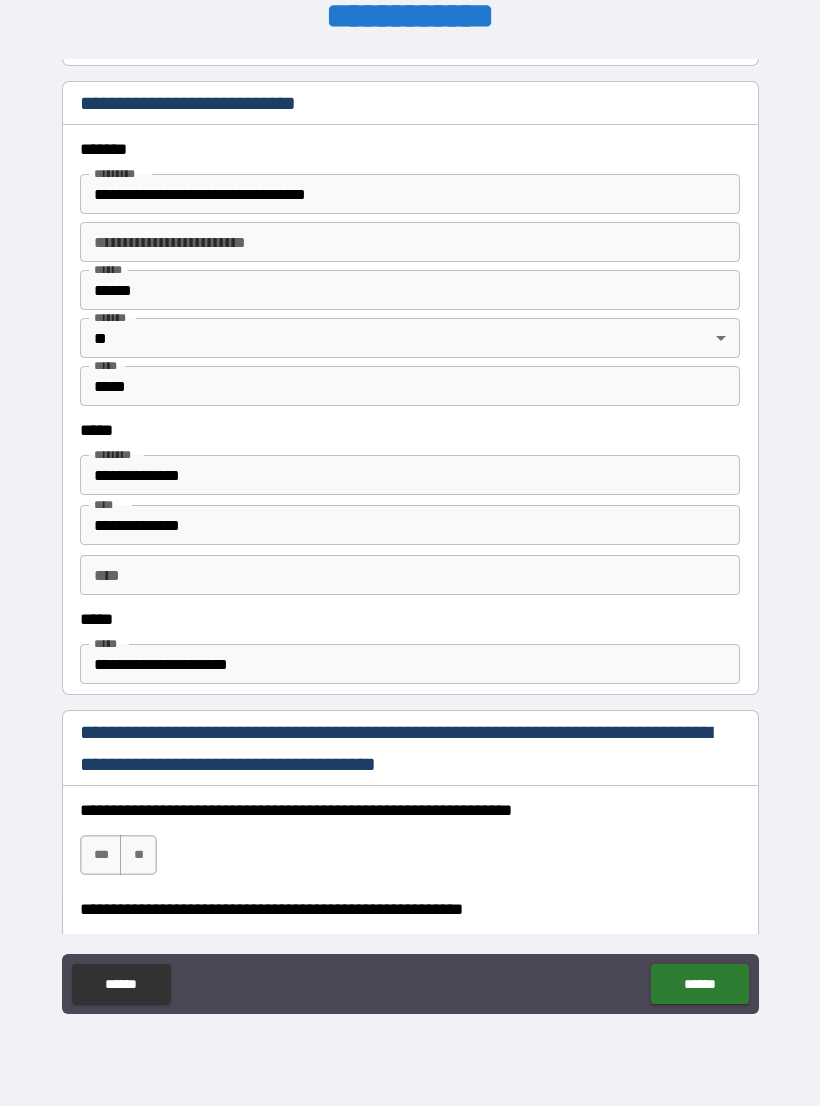 scroll, scrollTop: 713, scrollLeft: 0, axis: vertical 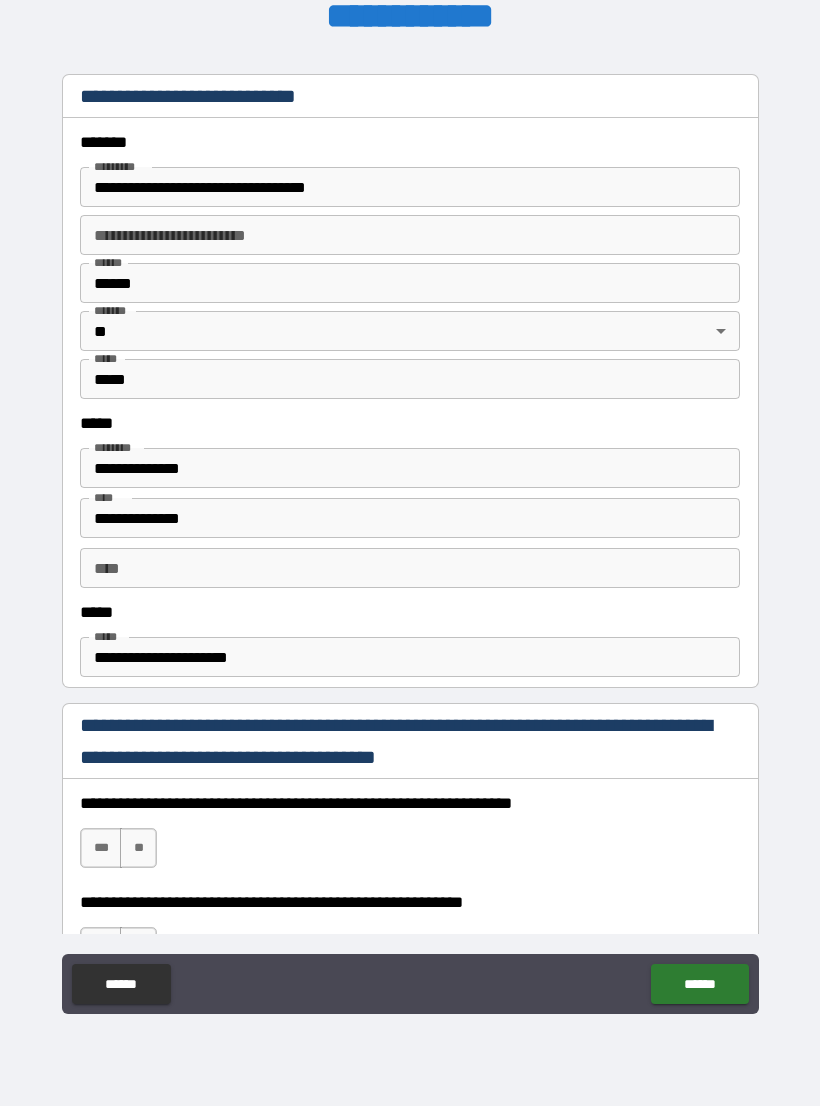 click on "**********" at bounding box center (410, 187) 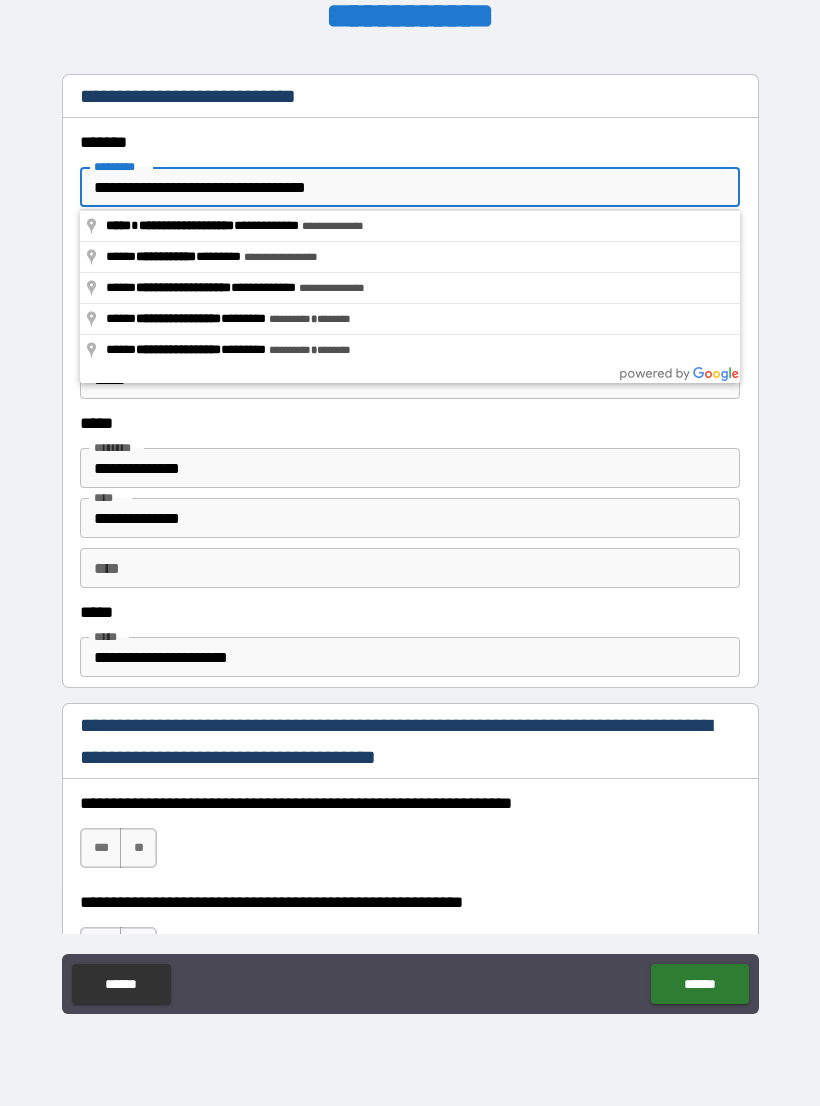 click on "**********" at bounding box center [410, 540] 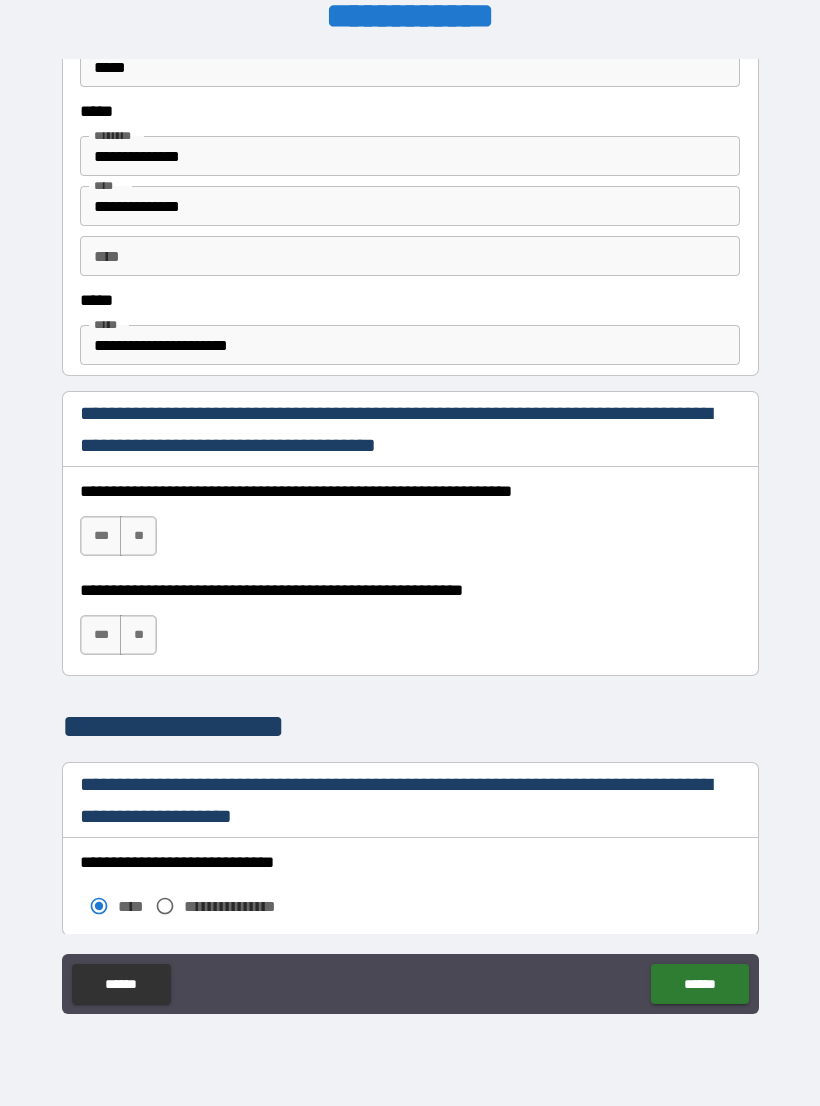 scroll, scrollTop: 1028, scrollLeft: 0, axis: vertical 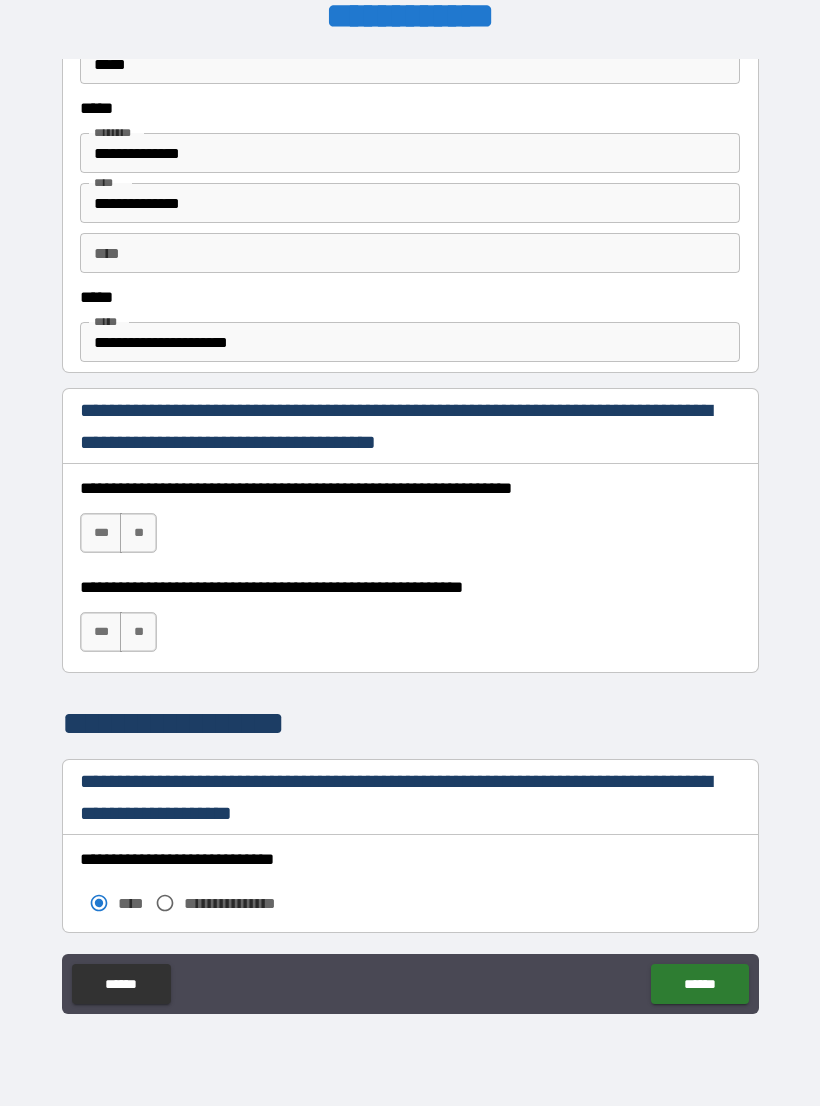 click on "**********" at bounding box center (410, 342) 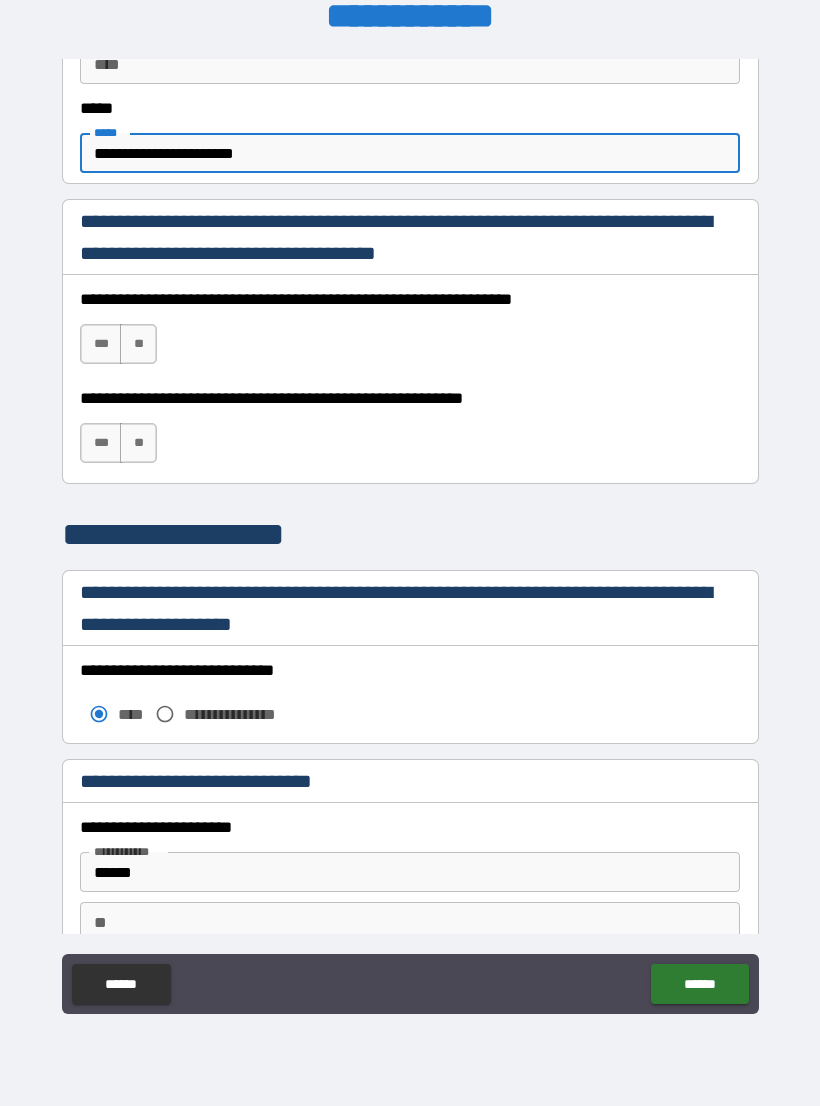 scroll, scrollTop: 1219, scrollLeft: 0, axis: vertical 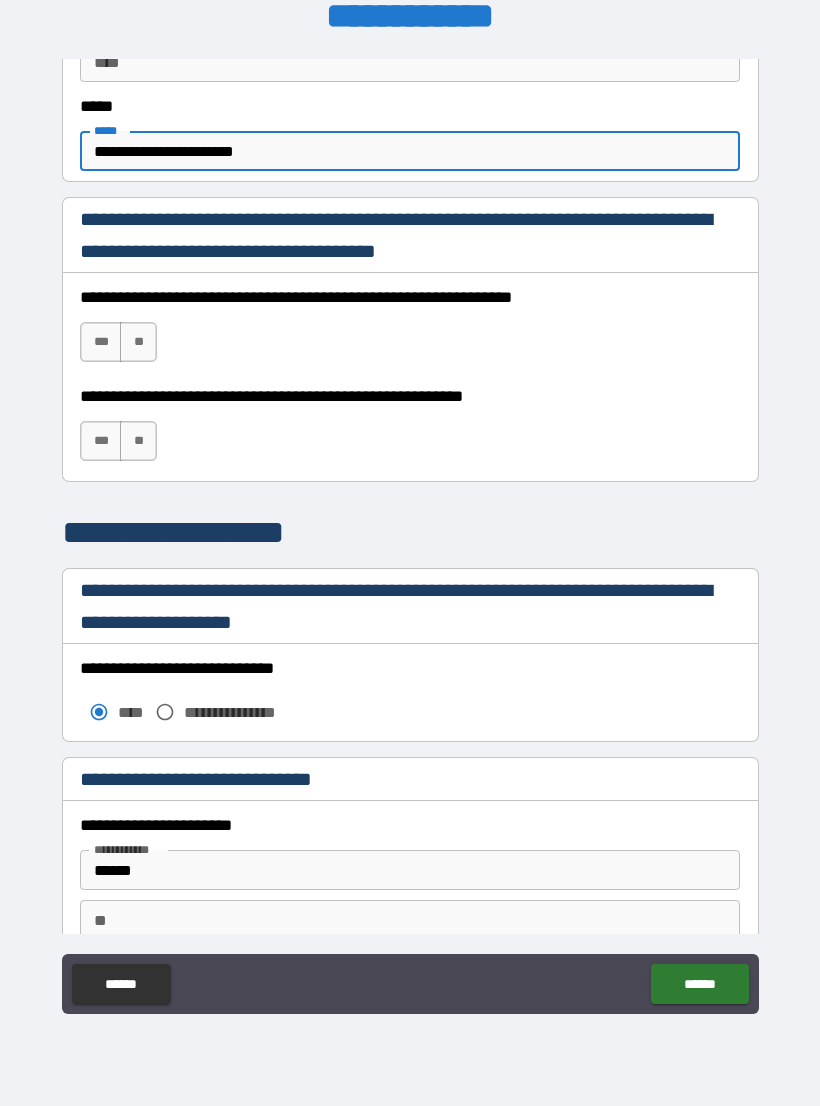 type on "**********" 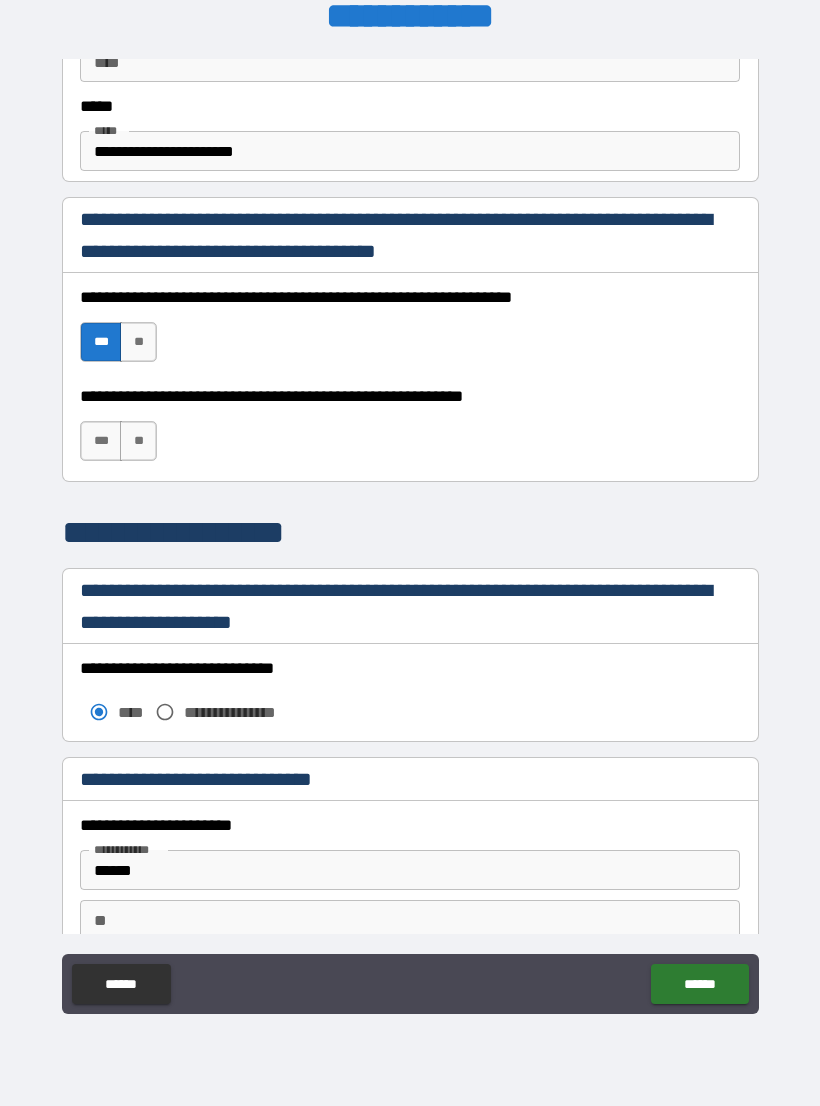 click on "***" at bounding box center [101, 441] 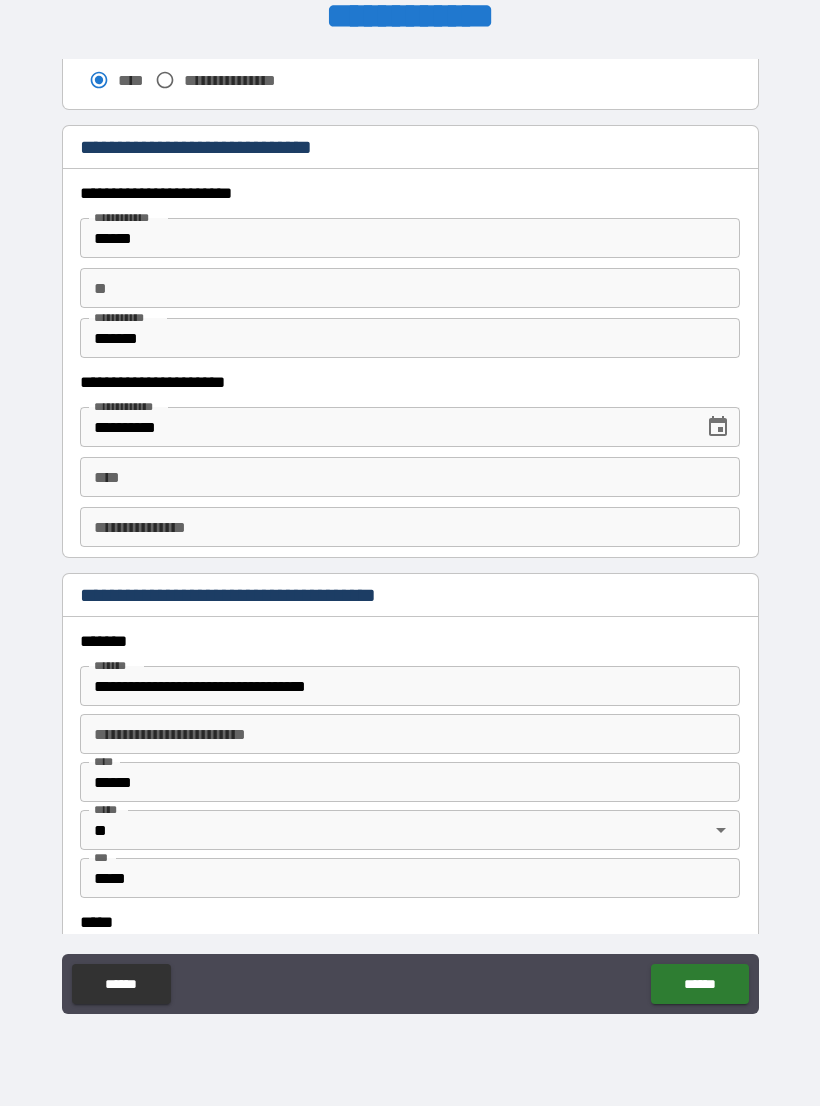 scroll, scrollTop: 1850, scrollLeft: 0, axis: vertical 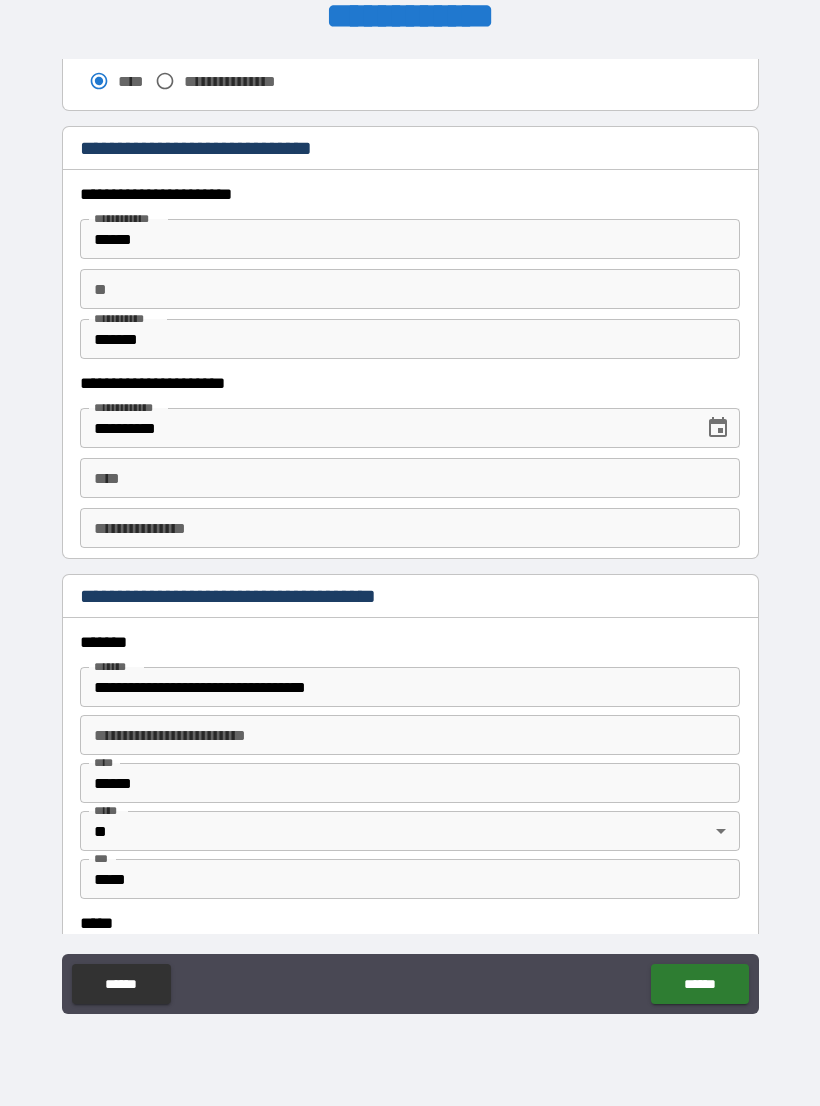click on "****" at bounding box center [410, 478] 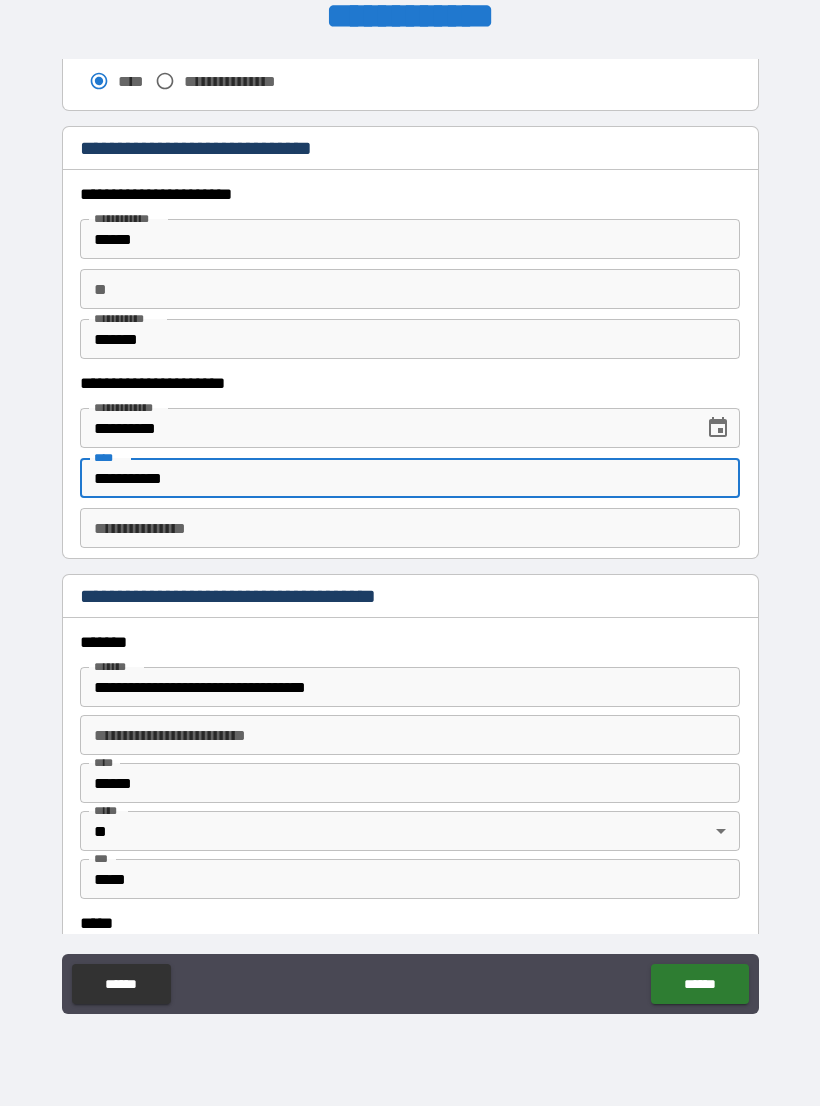 type on "**********" 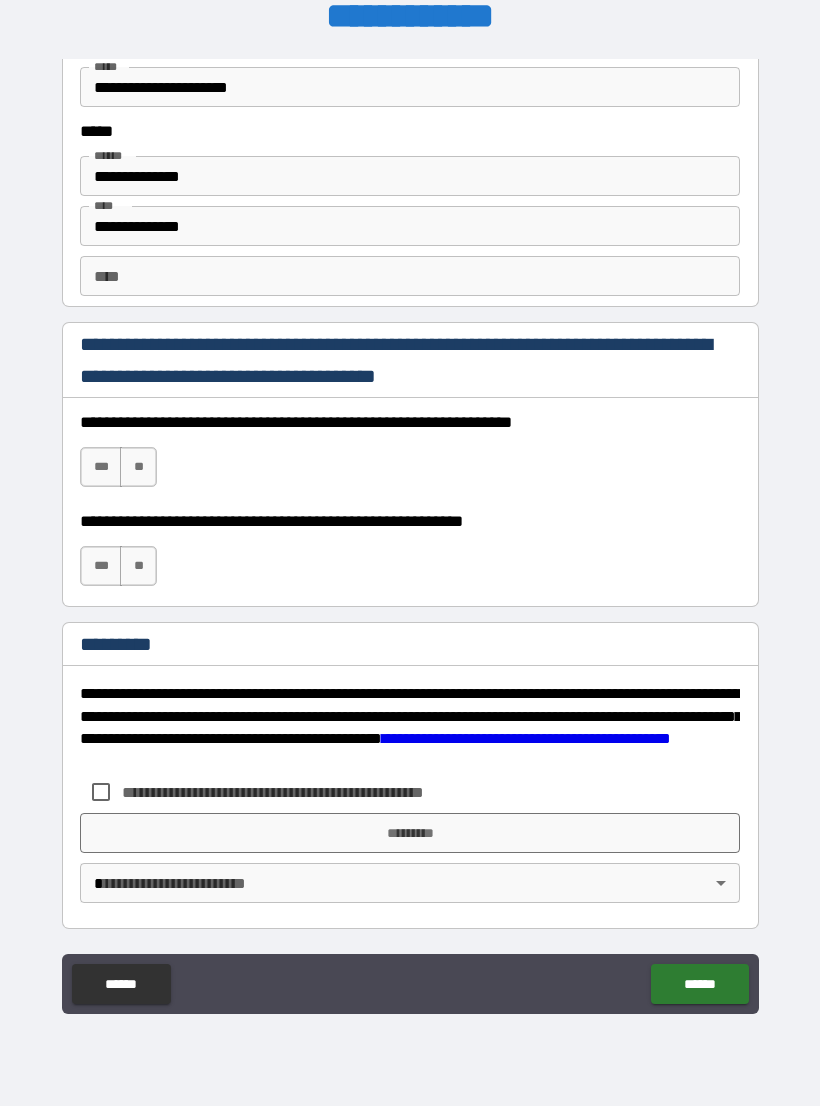scroll, scrollTop: 2731, scrollLeft: 0, axis: vertical 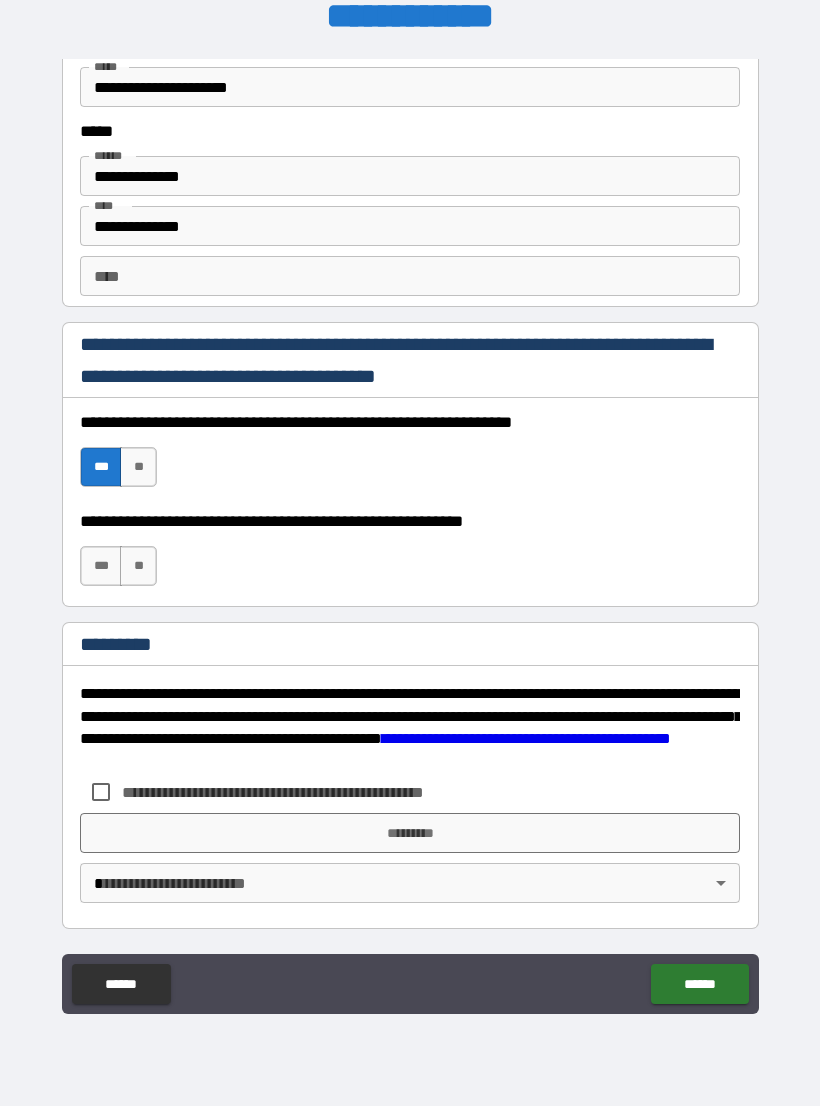 click on "***" at bounding box center (101, 566) 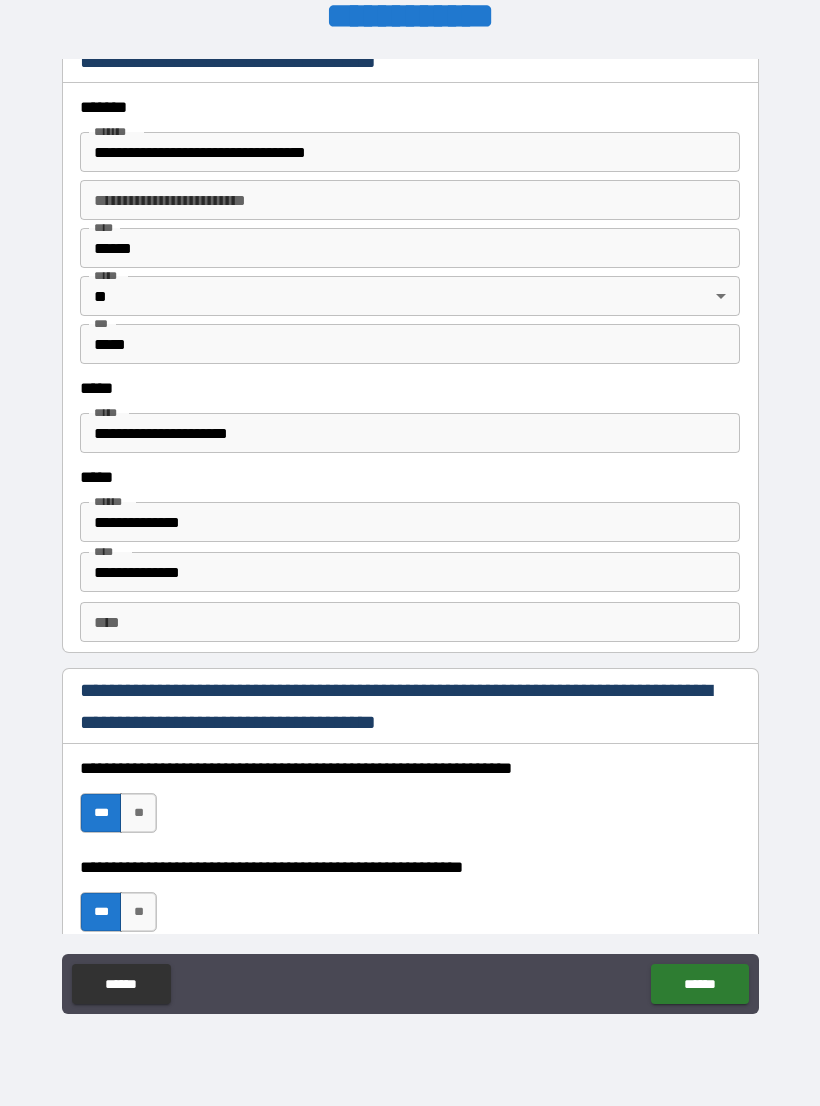 scroll, scrollTop: 2387, scrollLeft: 0, axis: vertical 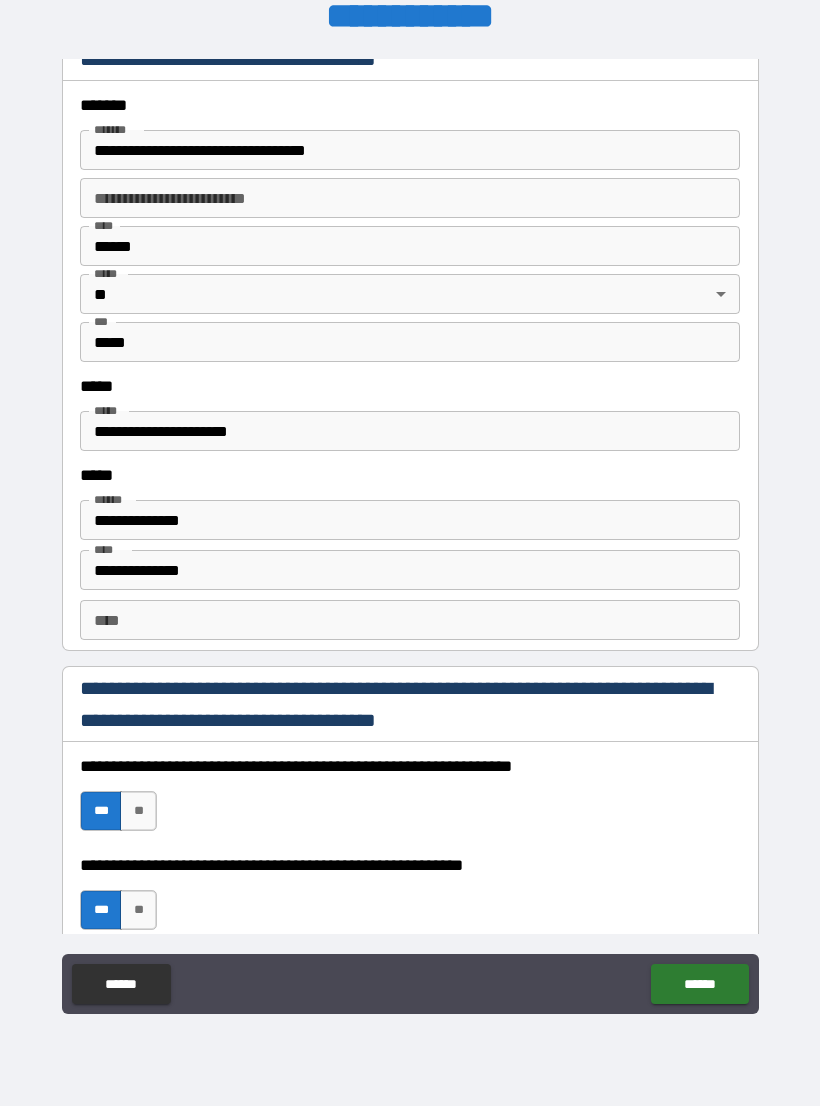 click on "**********" at bounding box center (410, 431) 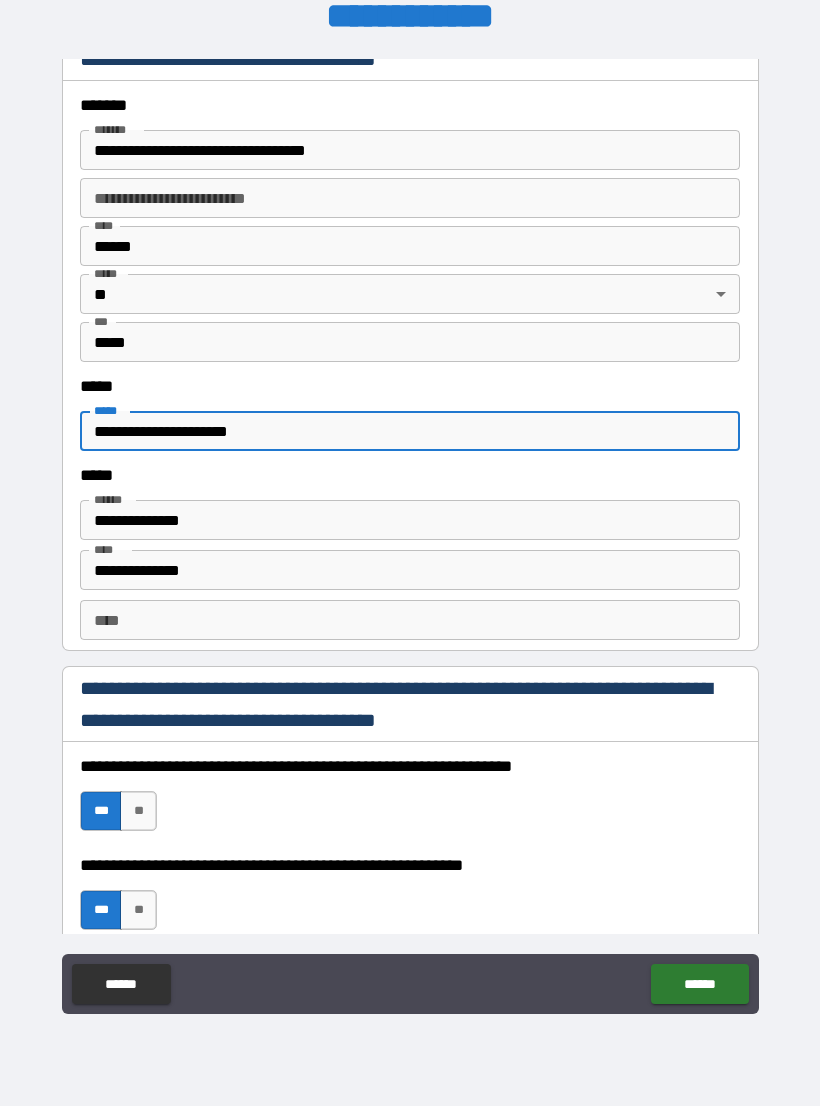 click on "**********" at bounding box center [410, 431] 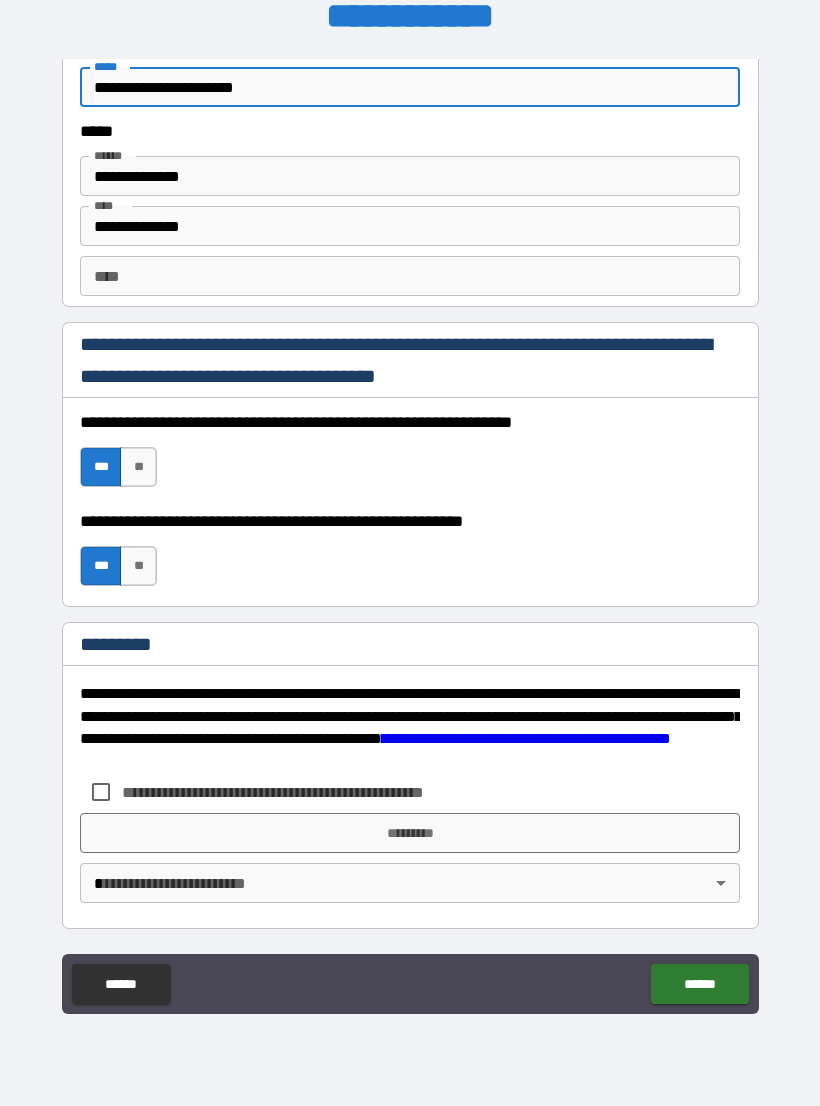 scroll, scrollTop: 2731, scrollLeft: 0, axis: vertical 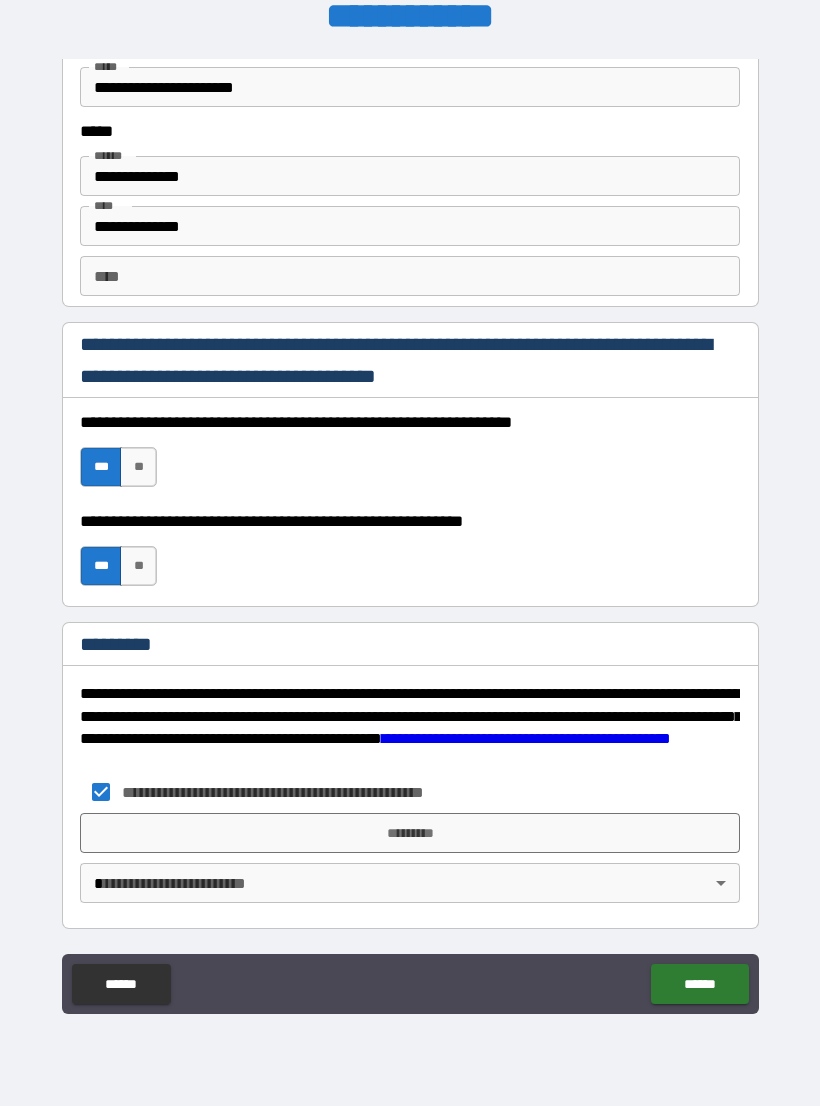 click on "*********" at bounding box center [410, 833] 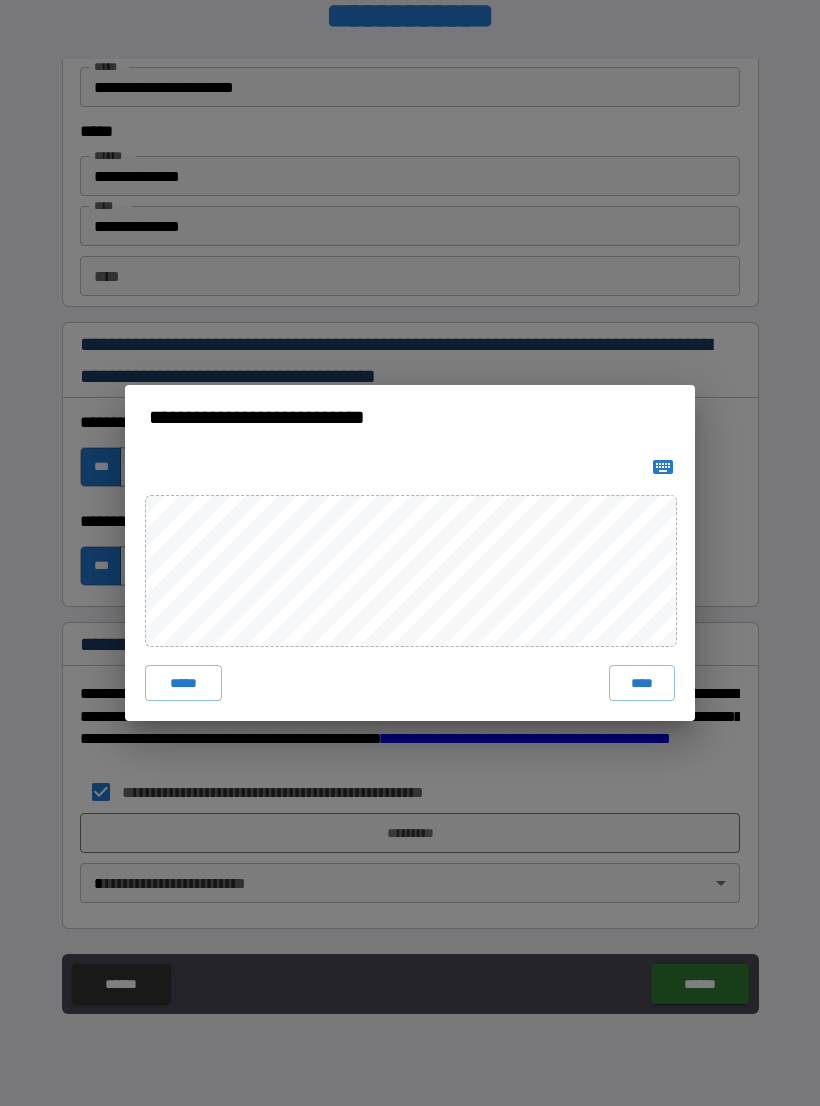 click on "*****" at bounding box center (183, 683) 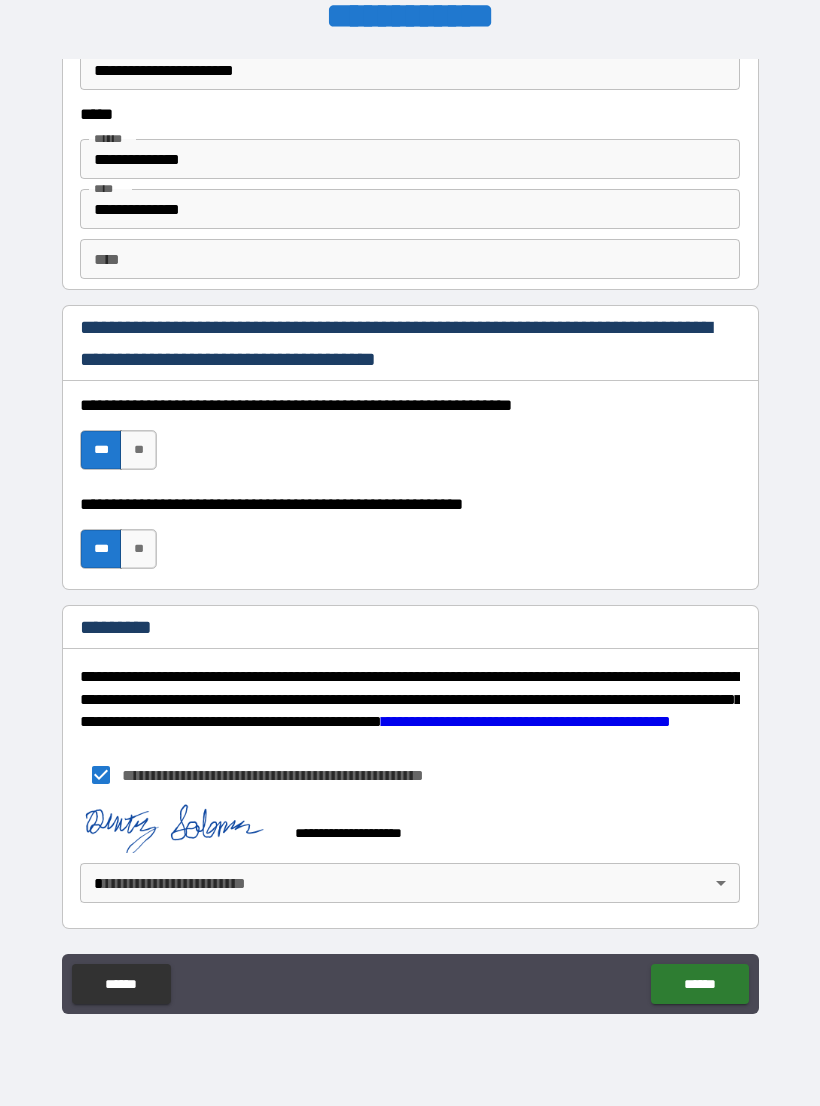 scroll, scrollTop: 2748, scrollLeft: 0, axis: vertical 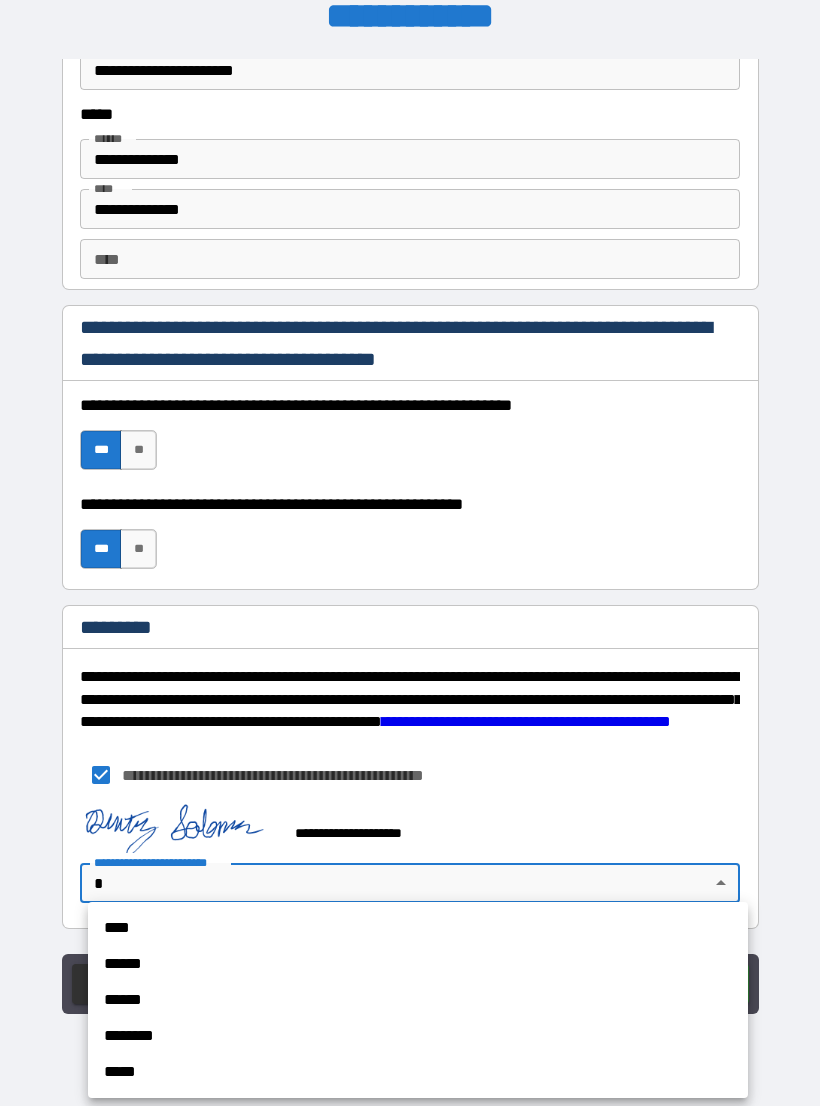 click on "****" at bounding box center [418, 928] 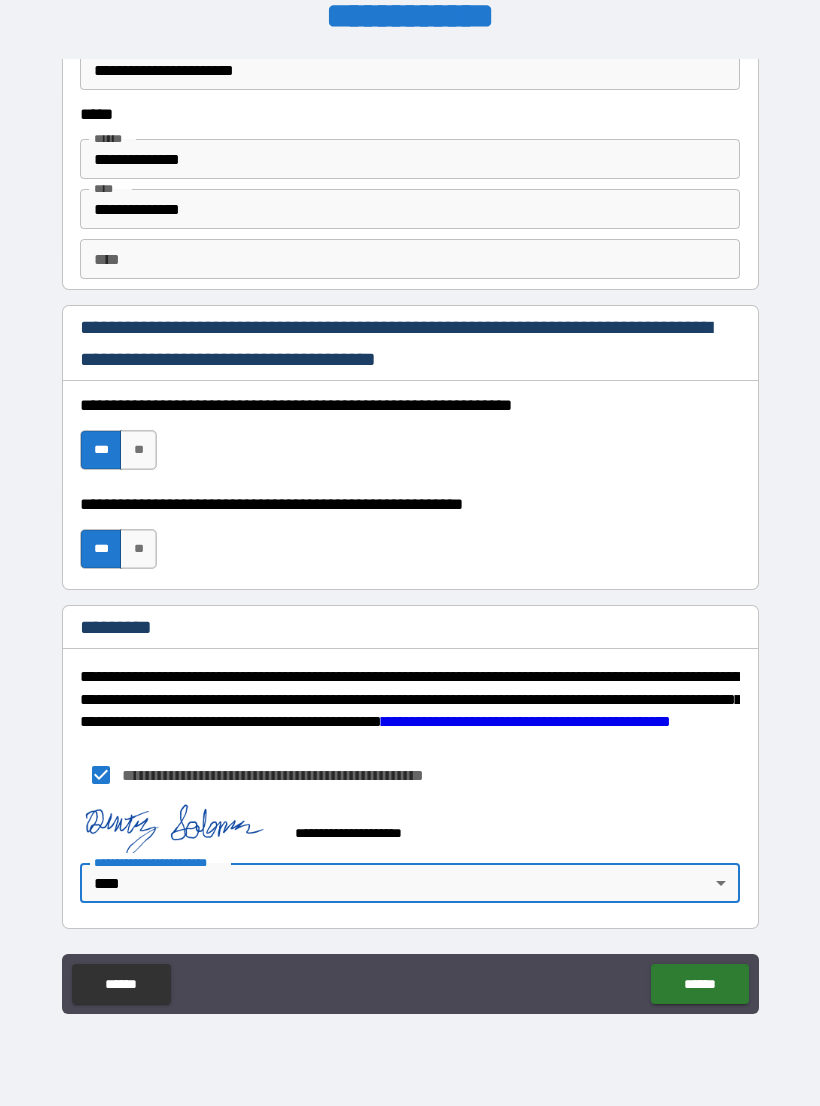 click on "******" at bounding box center (699, 984) 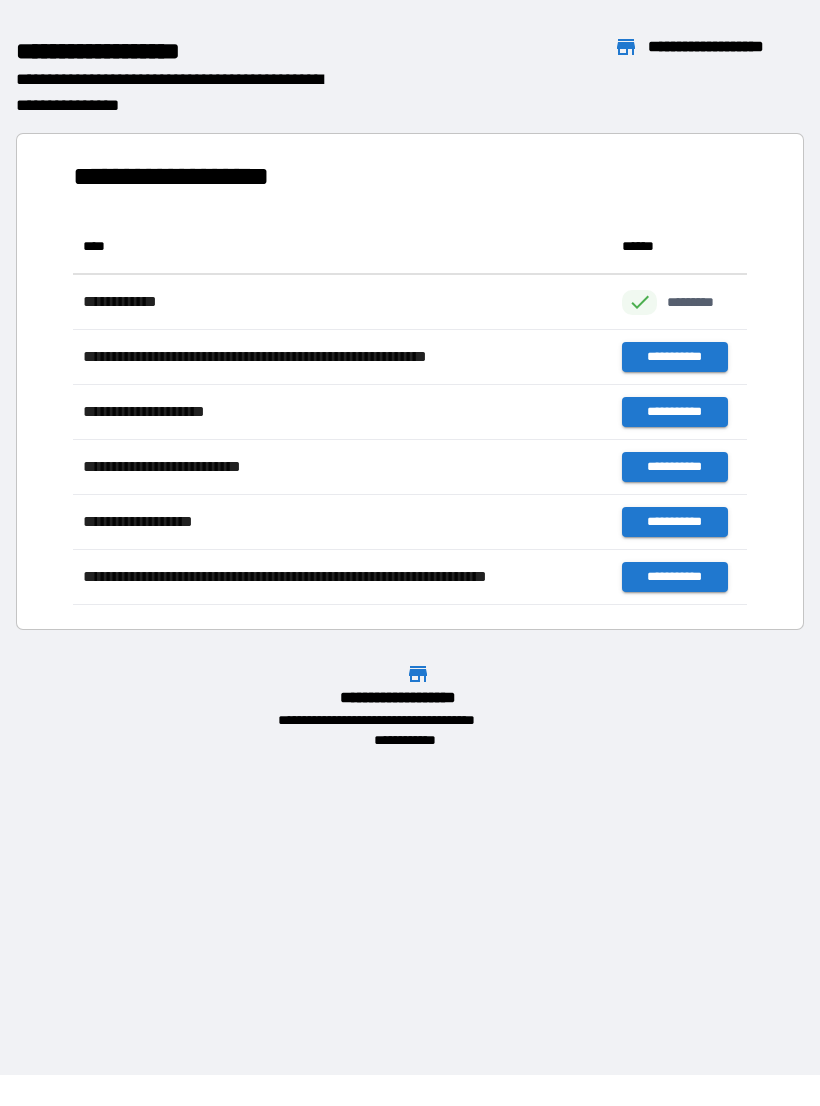 scroll, scrollTop: 386, scrollLeft: 674, axis: both 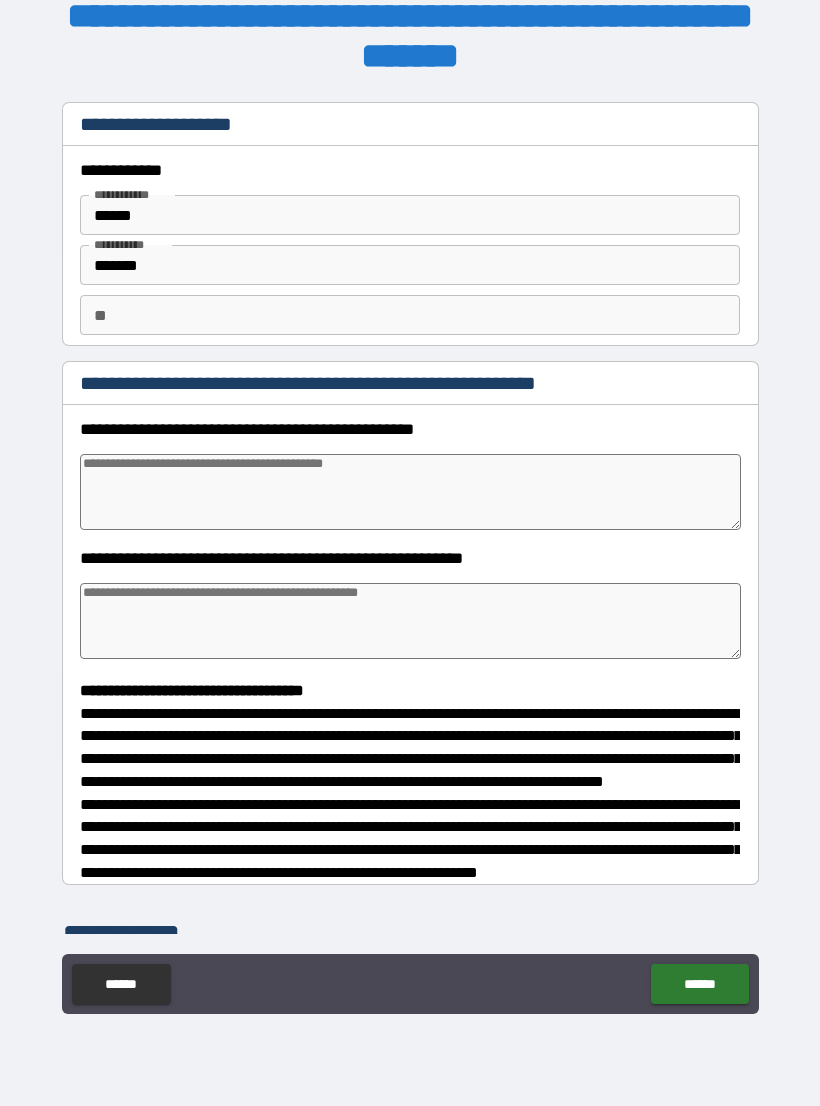 type on "*" 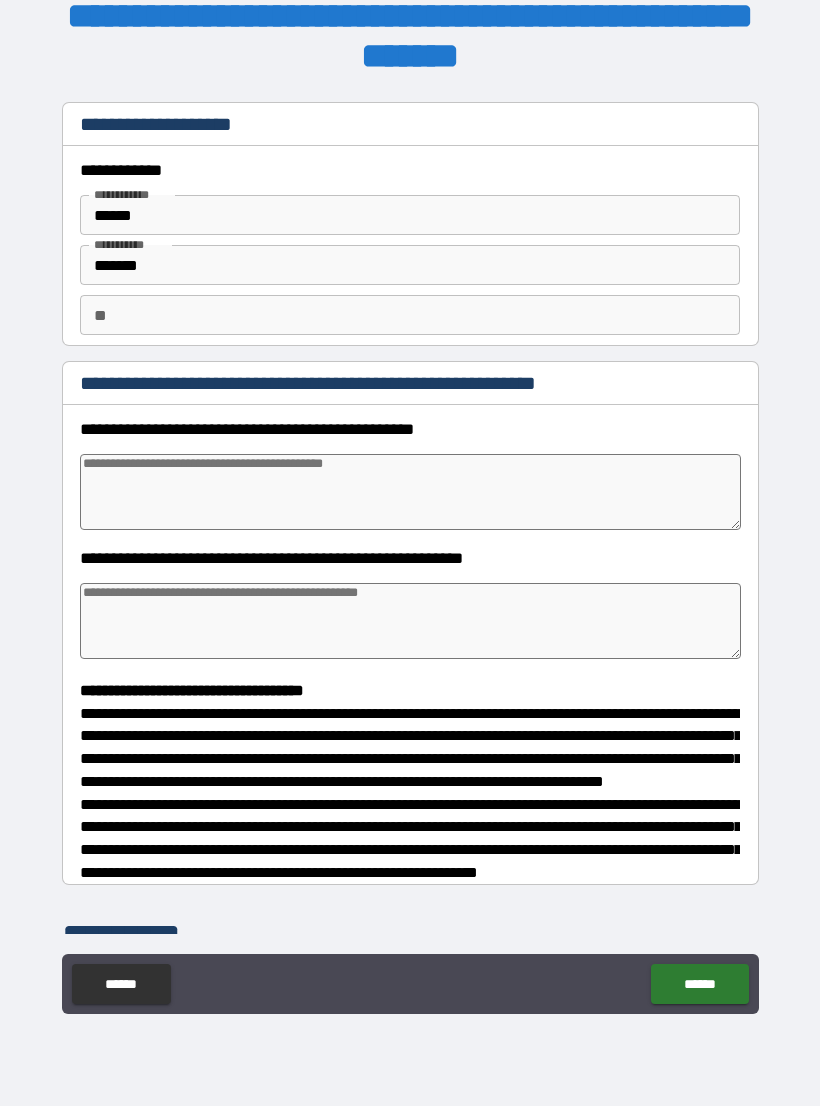 type on "*" 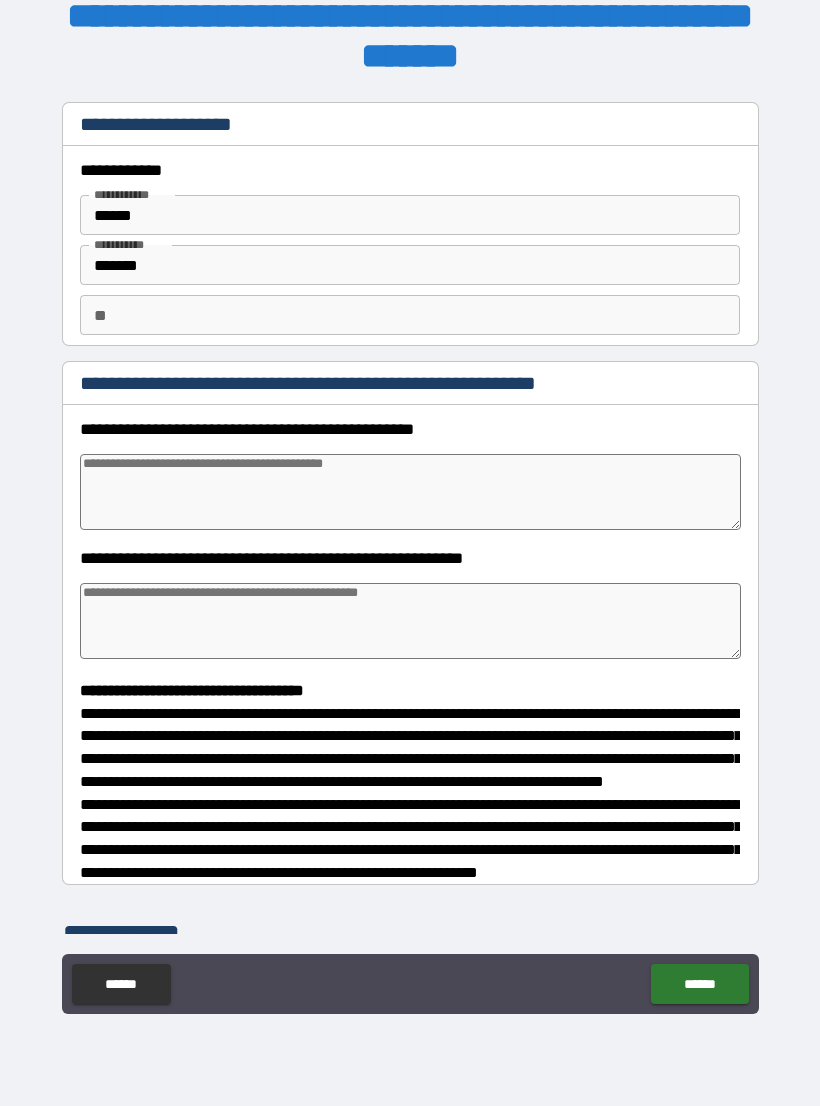type on "*" 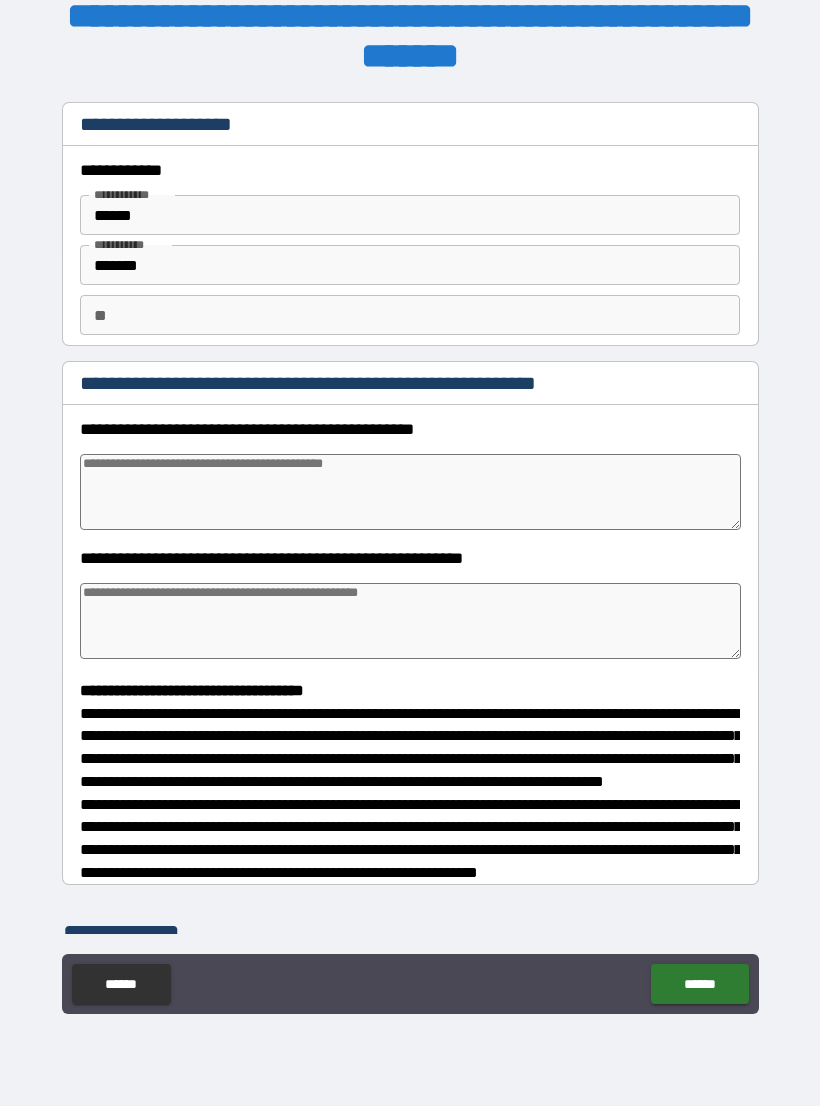 type on "*" 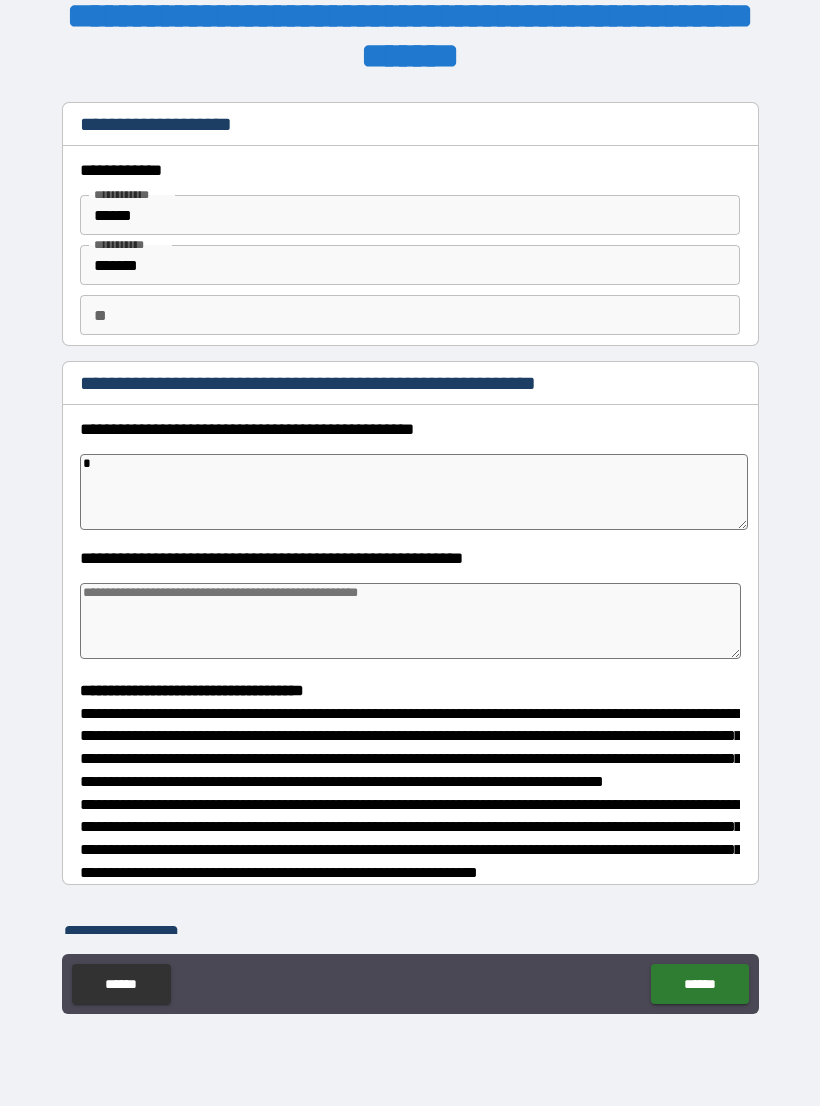 type on "*" 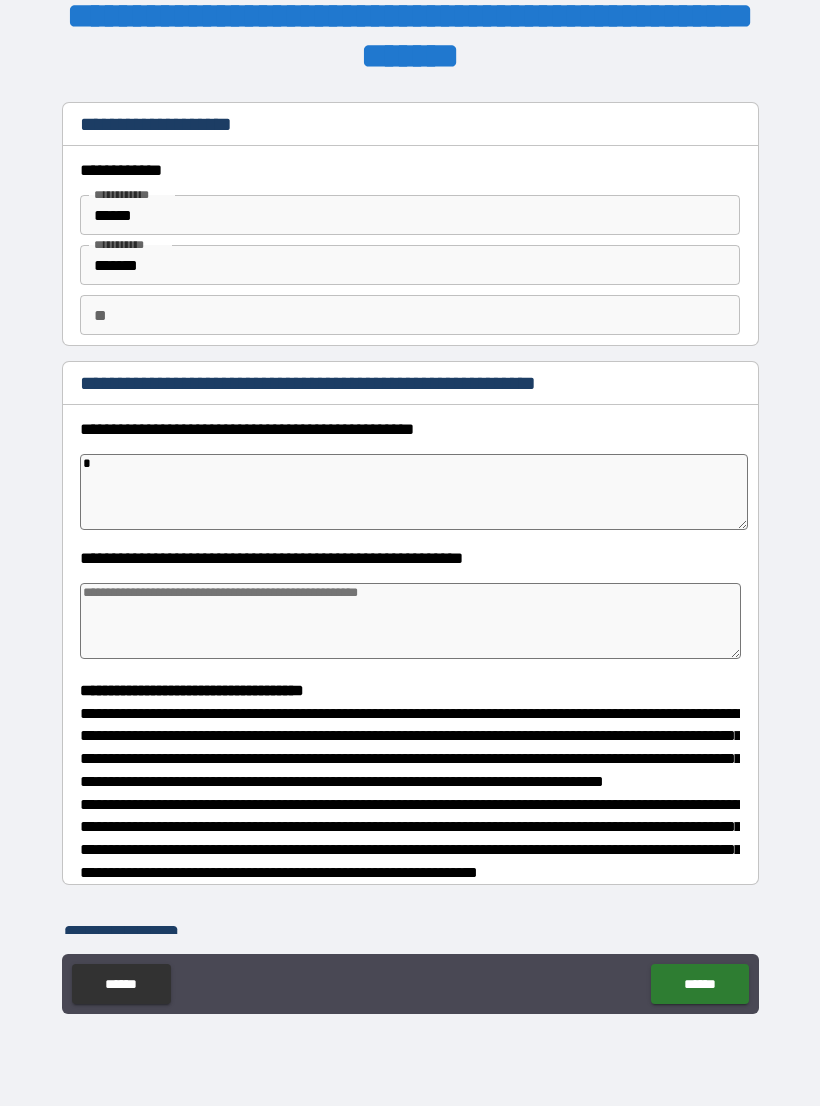 type on "*" 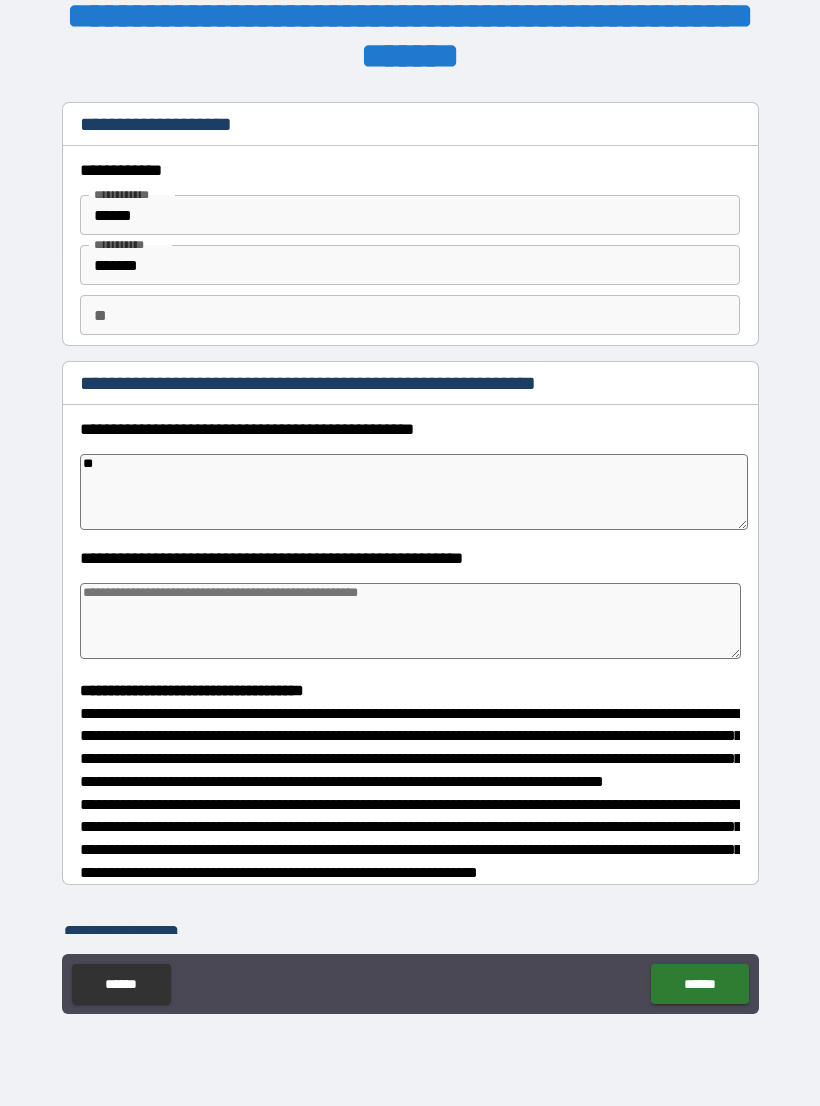 type on "*" 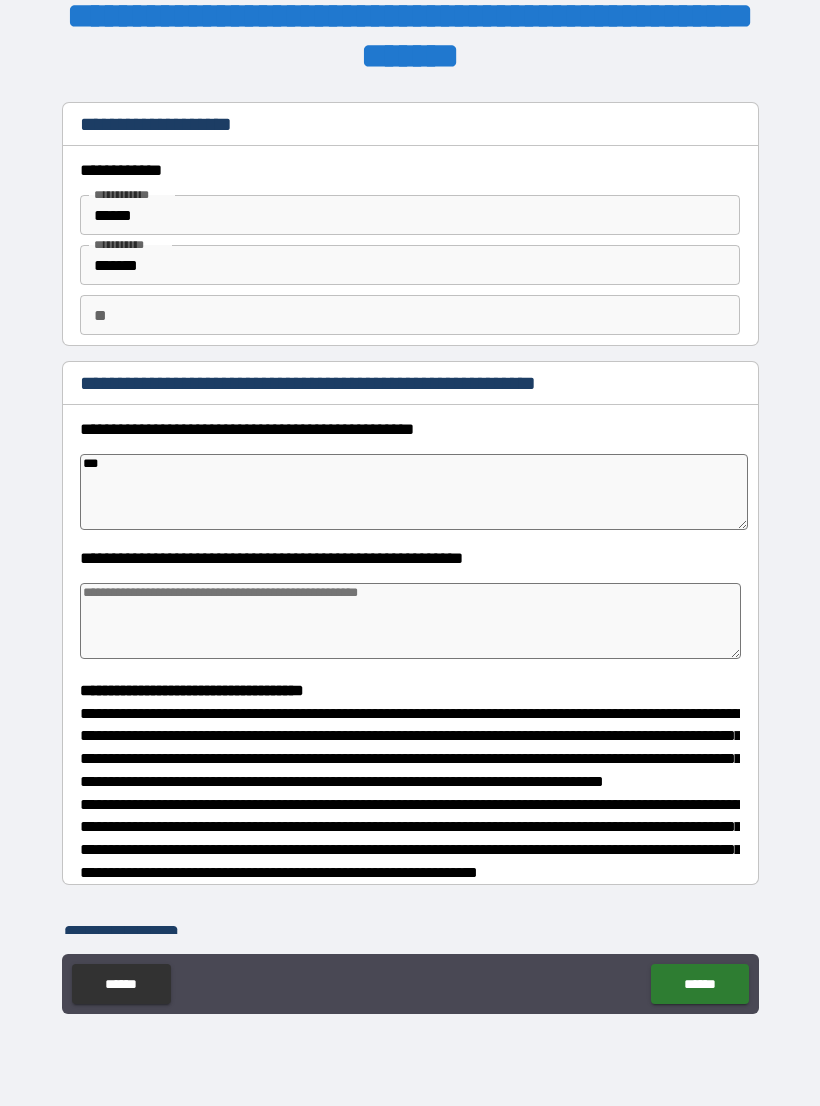 type on "*" 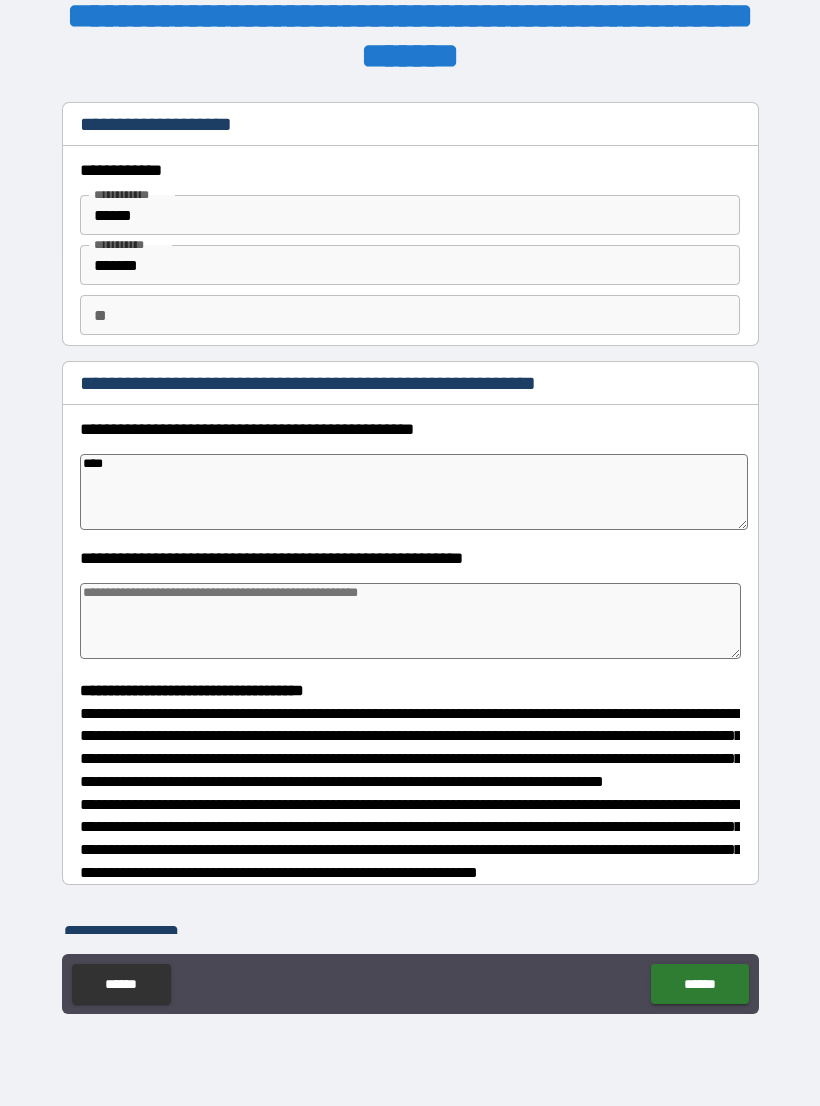 type on "*" 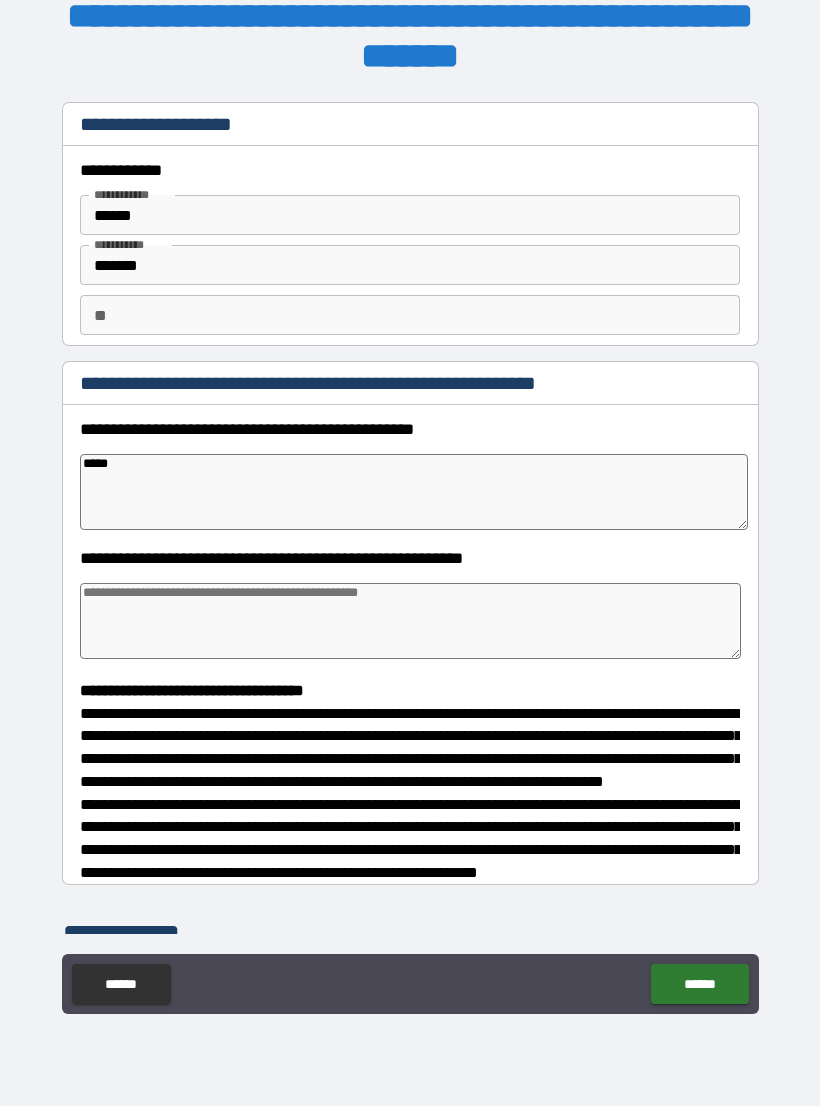 type on "*" 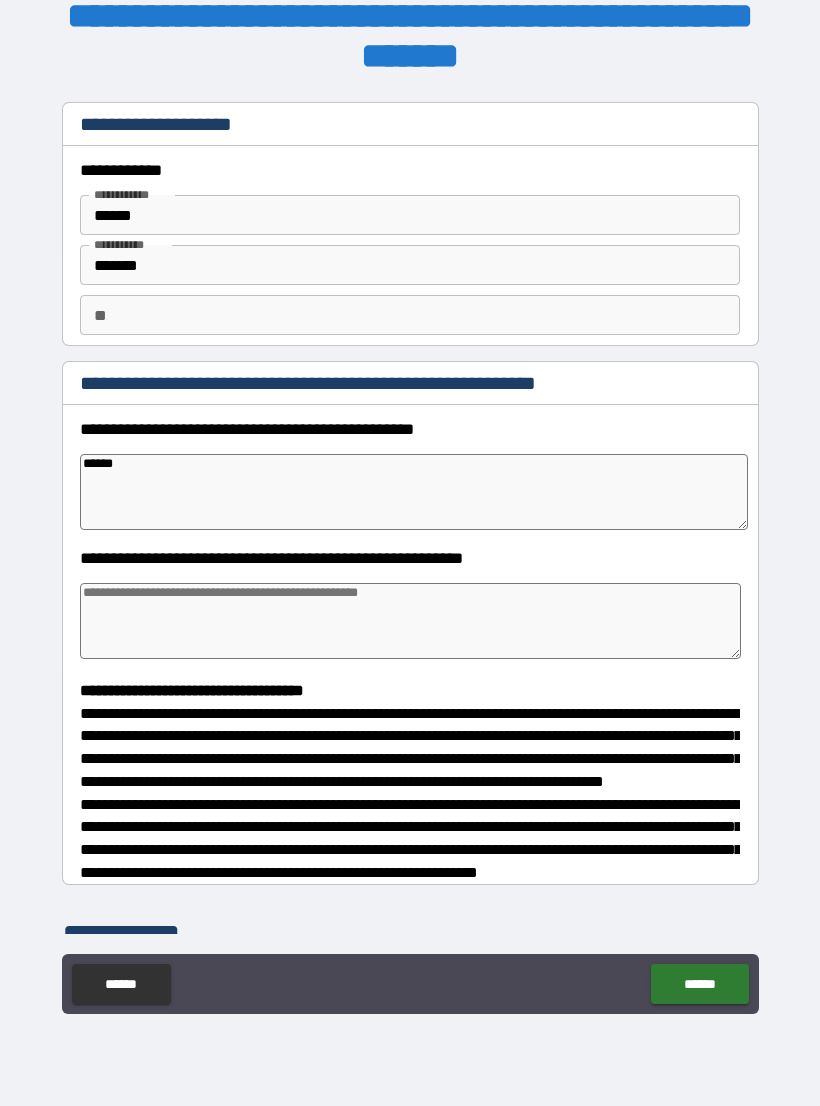 type on "*" 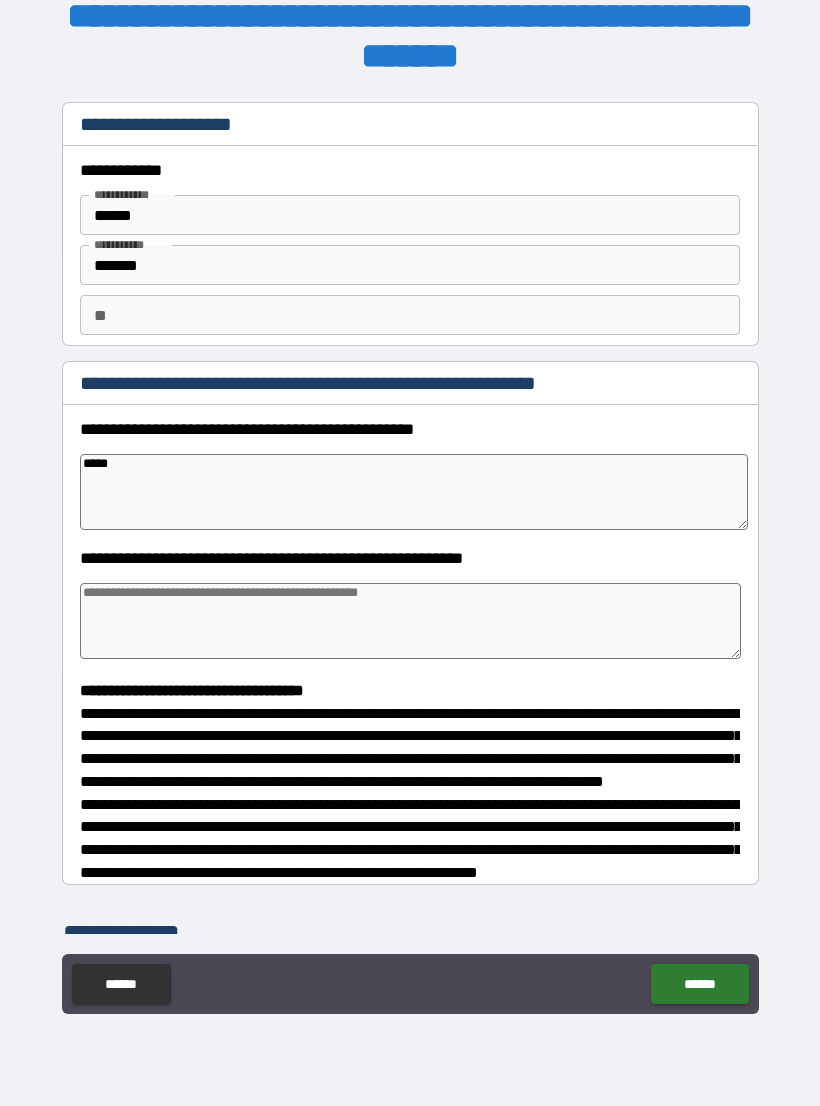 type on "****" 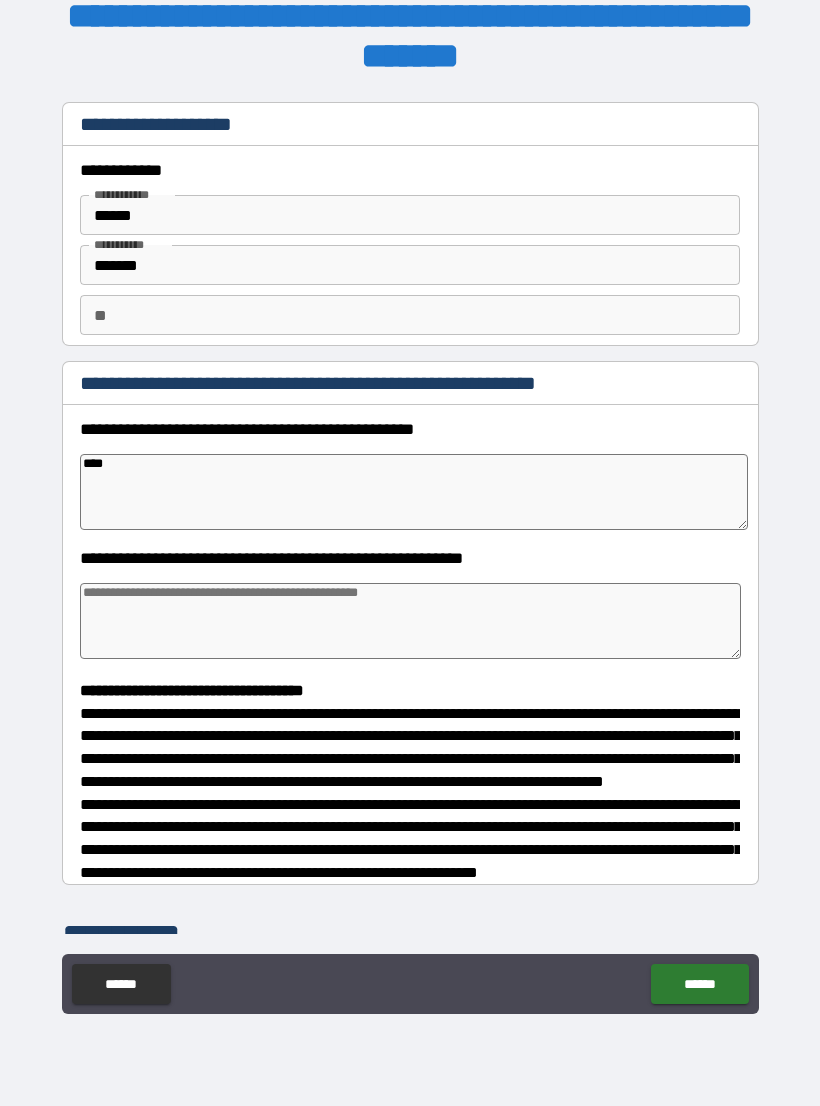 type on "*" 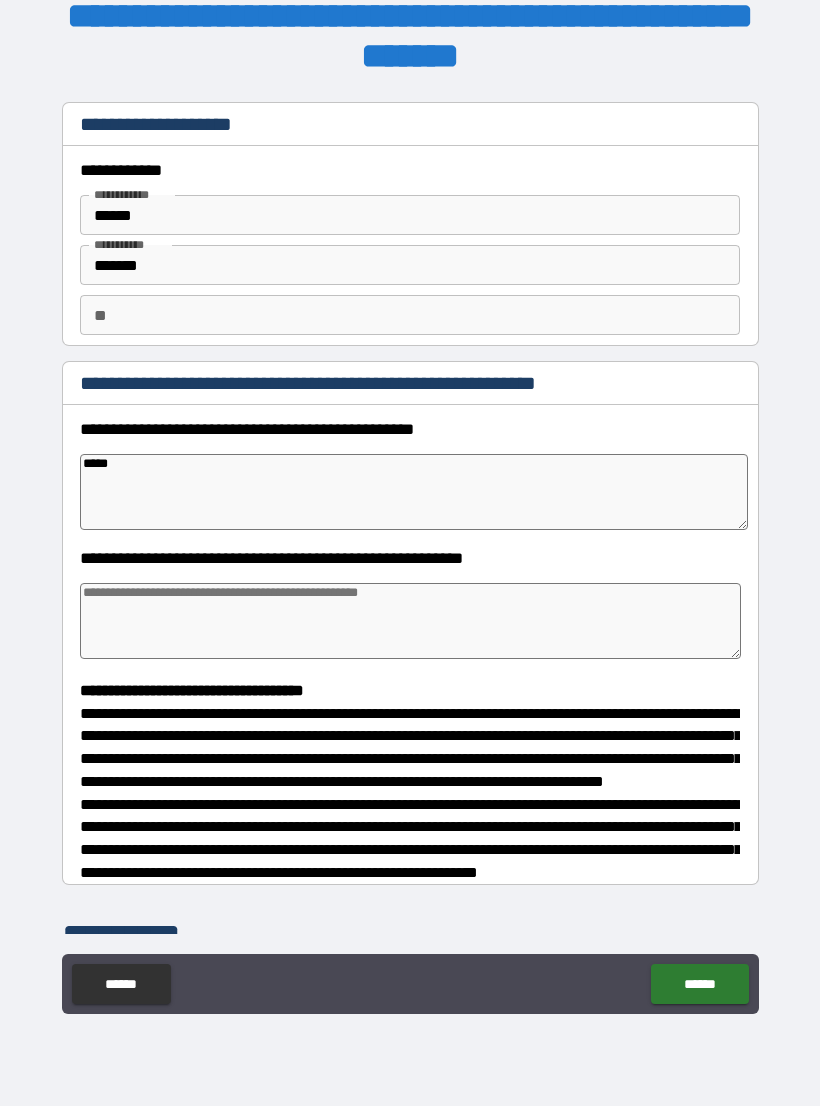 type on "*" 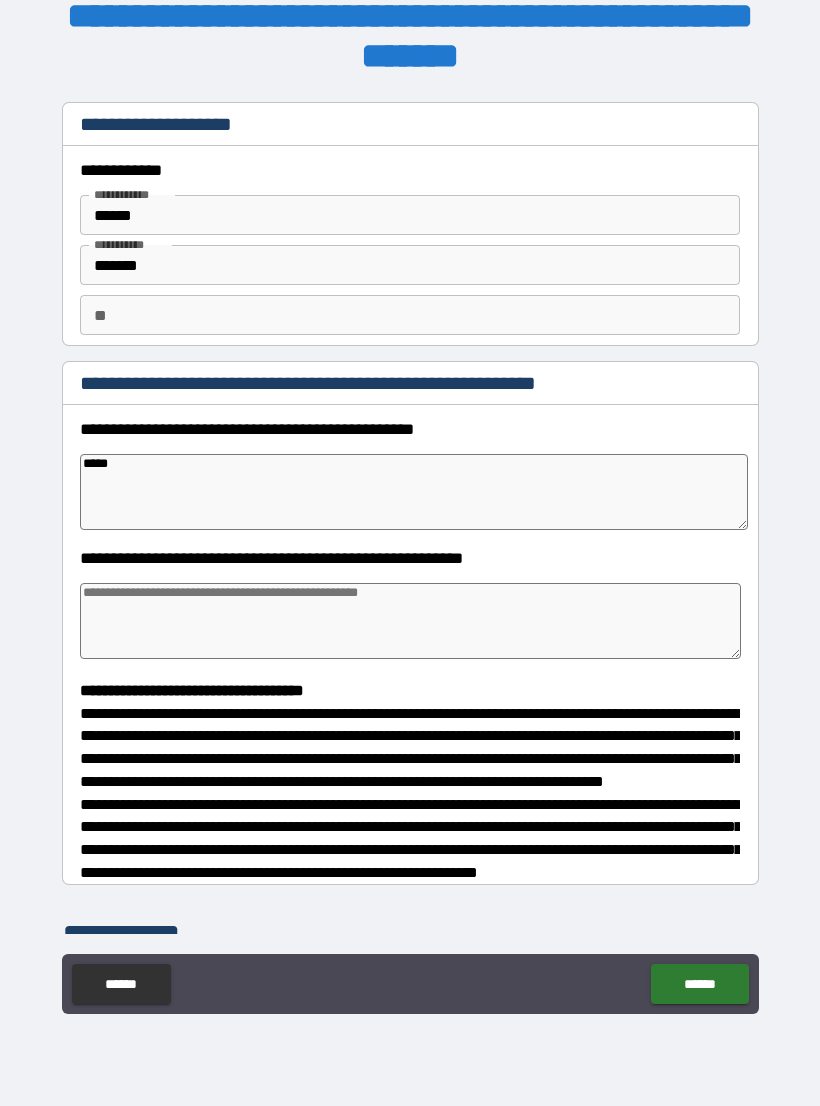 type on "******" 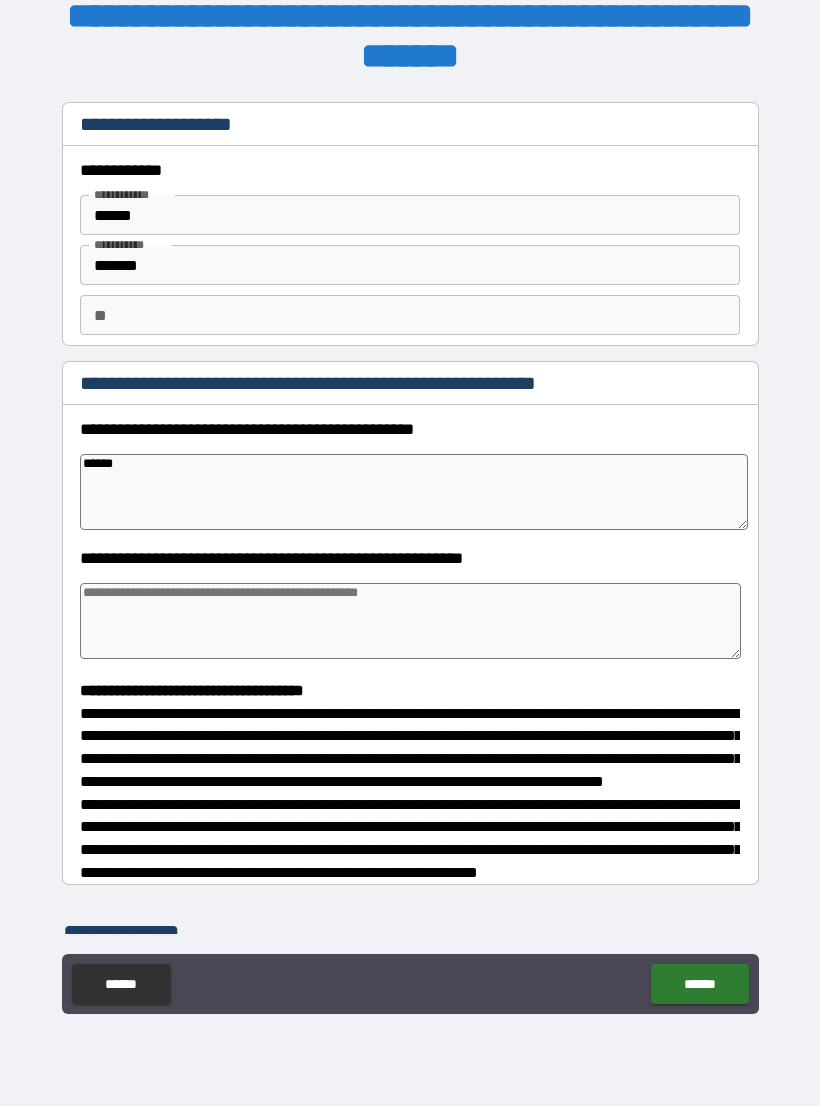 type on "*" 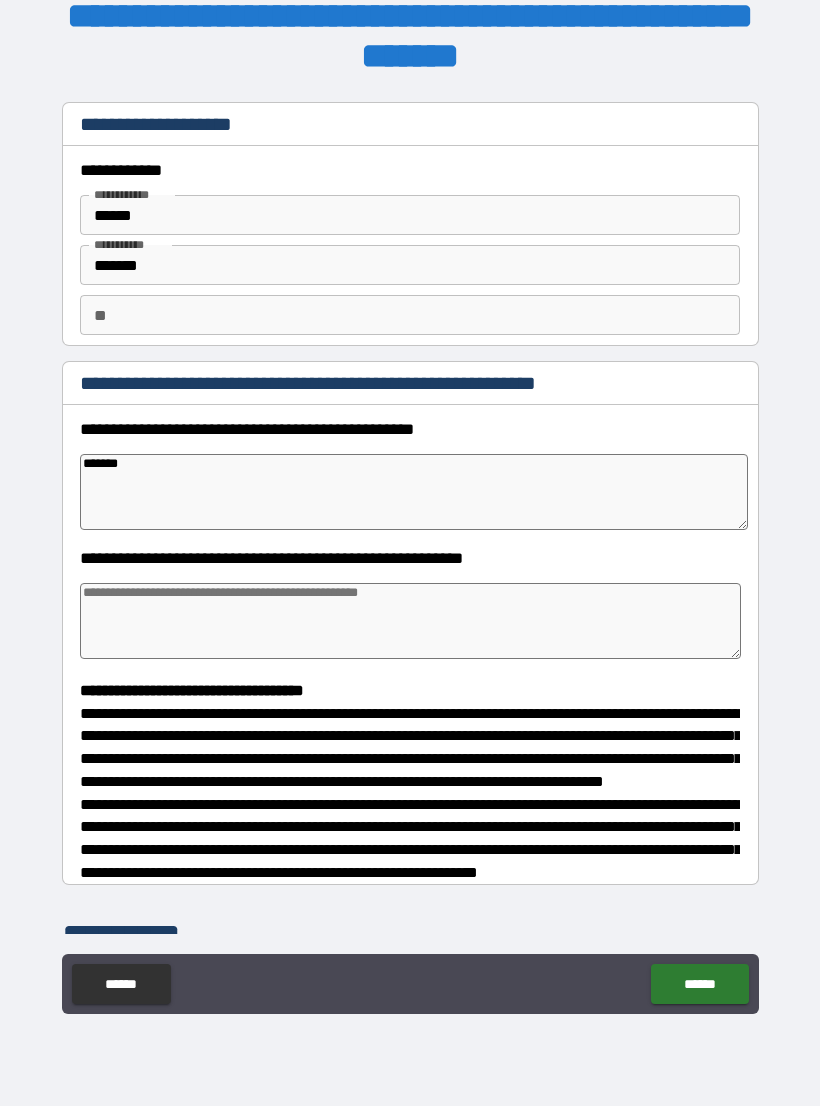 type on "*" 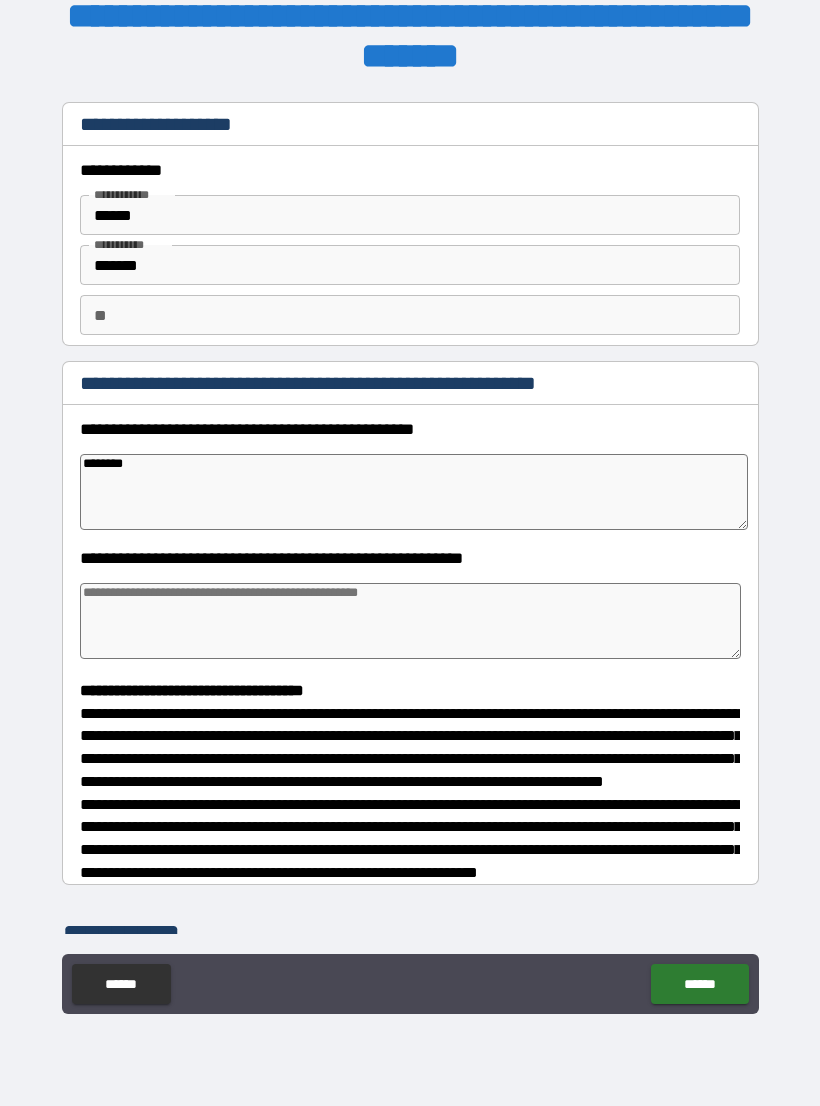 type on "*********" 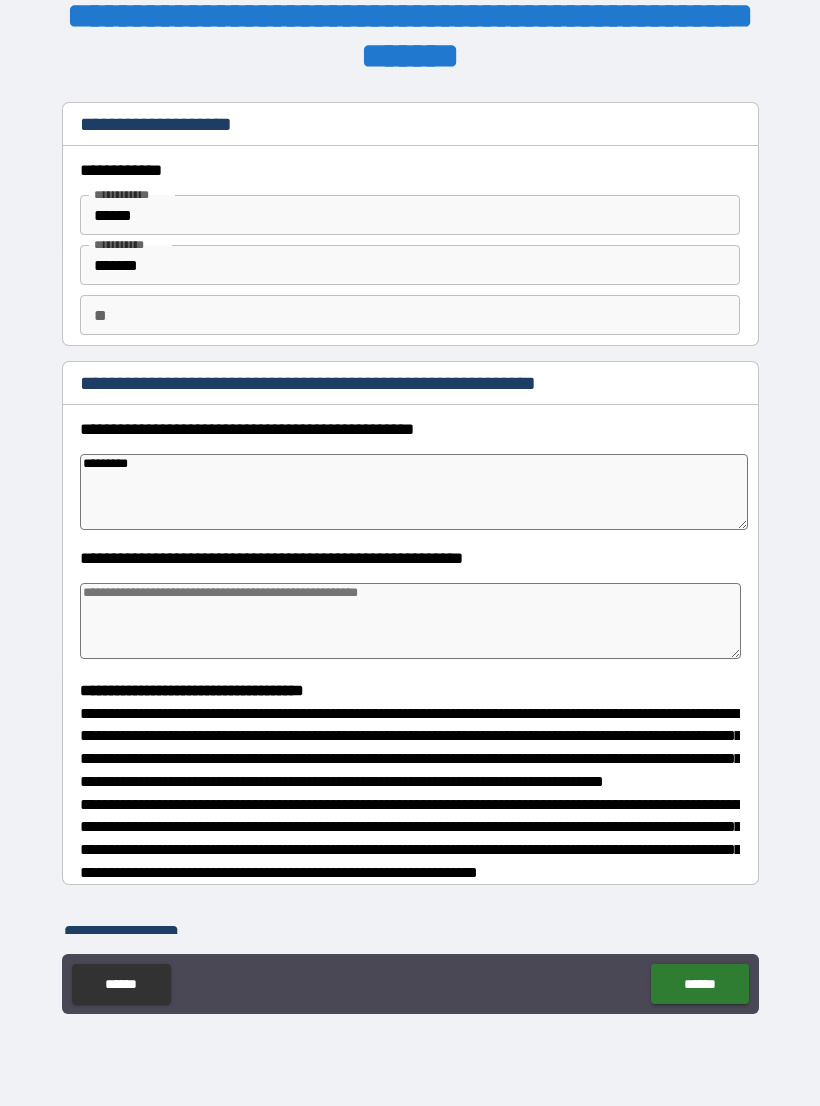 type on "*" 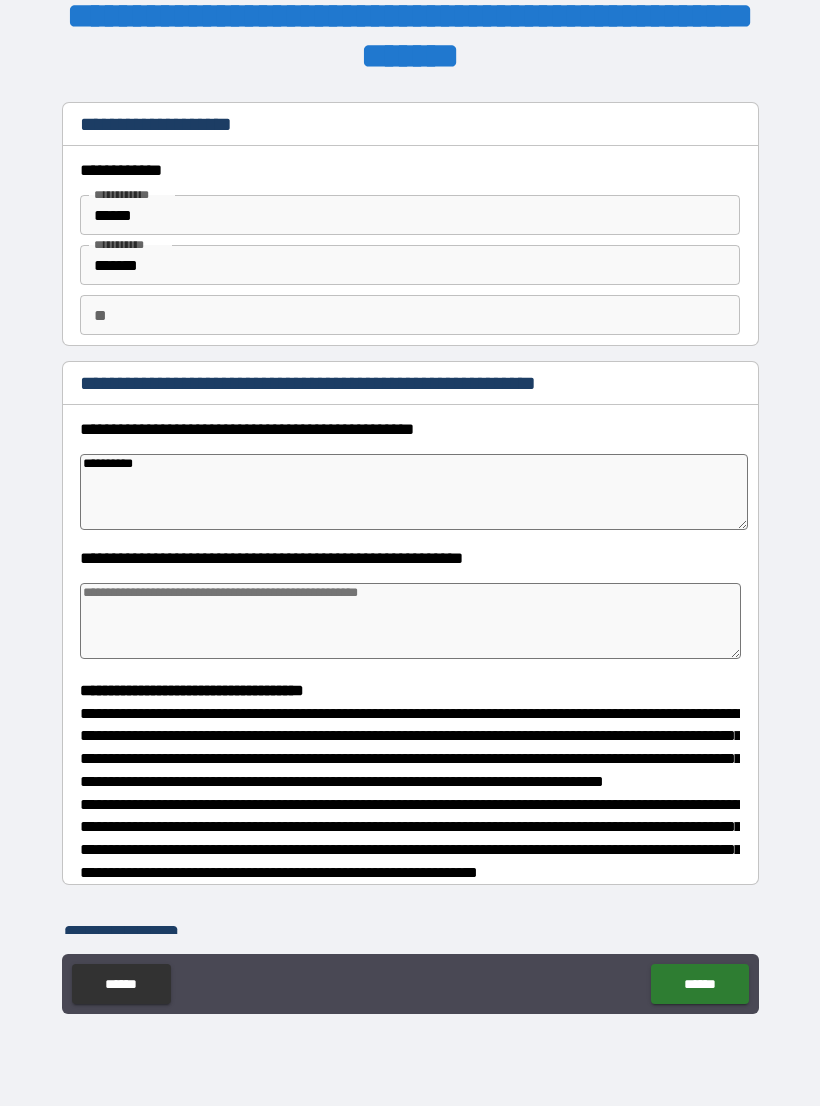 type on "*" 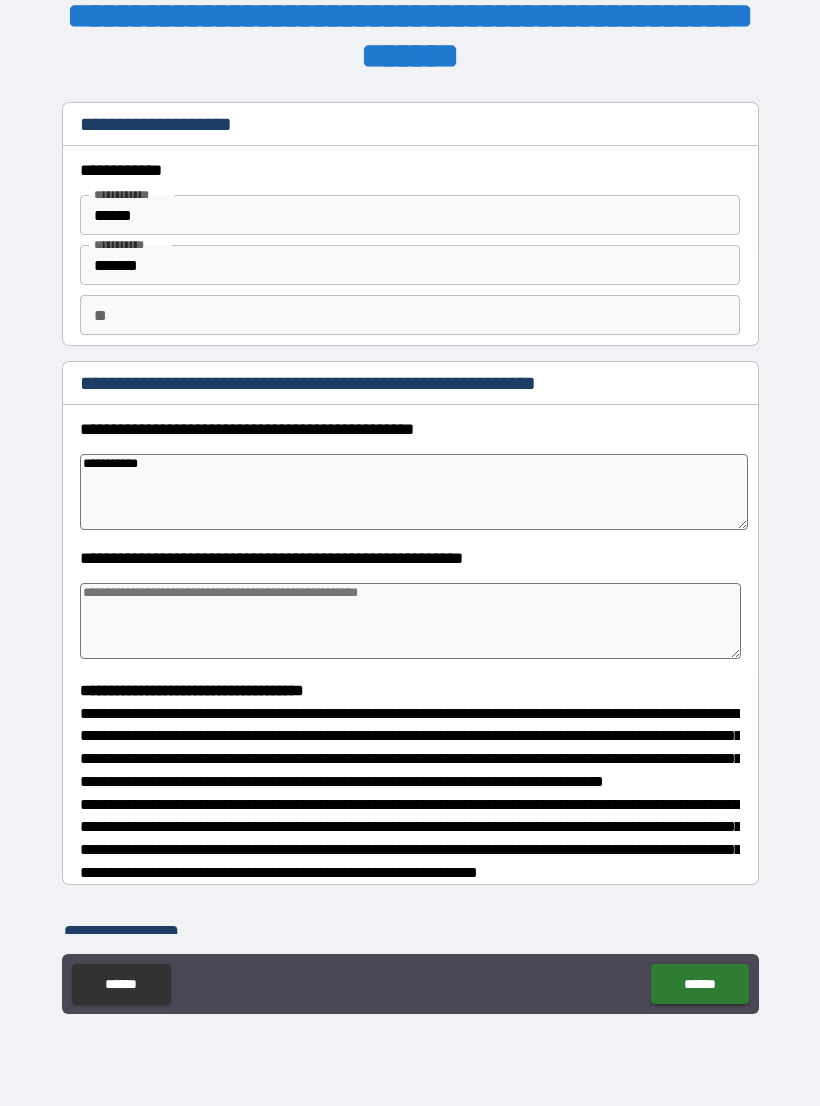 type on "*" 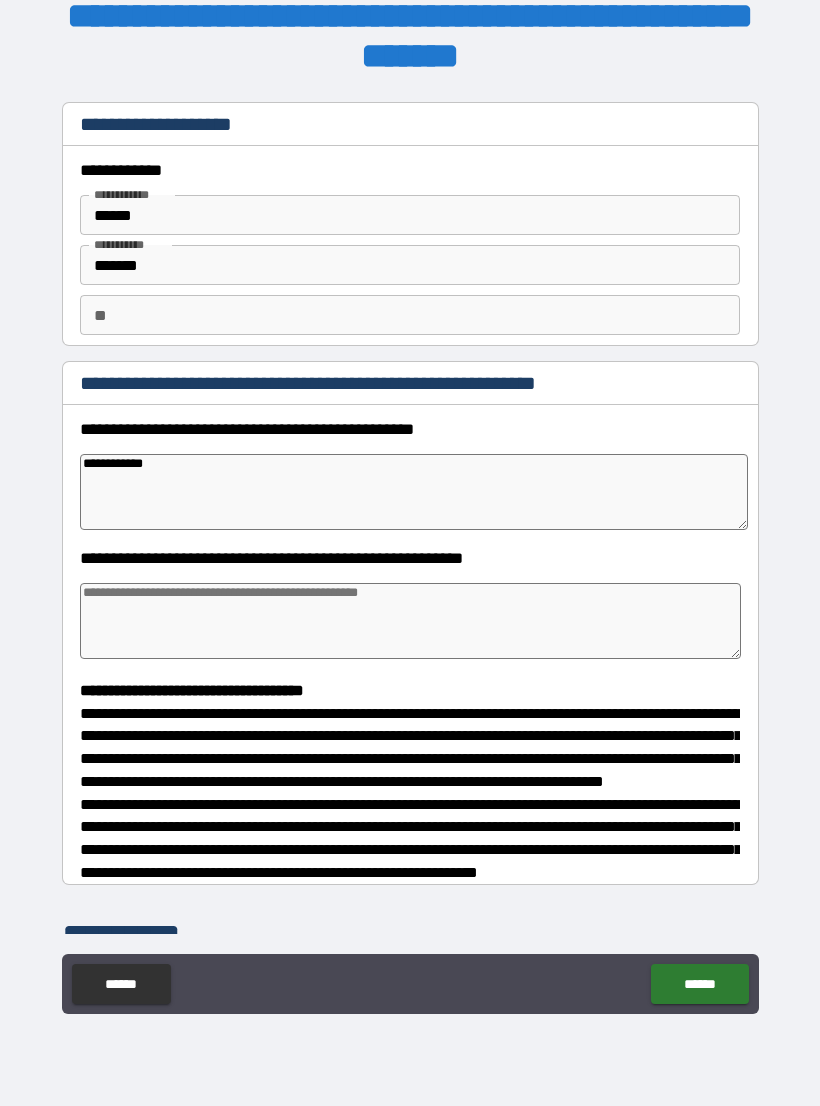 type on "*" 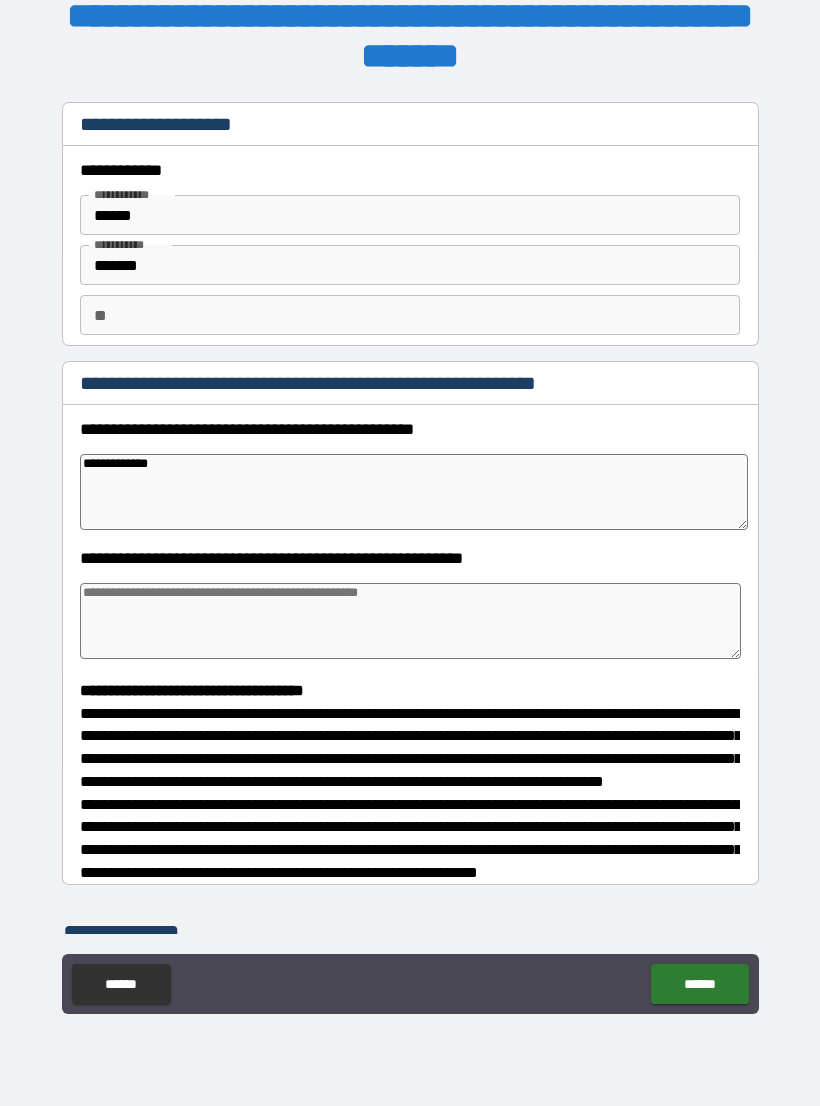type on "*" 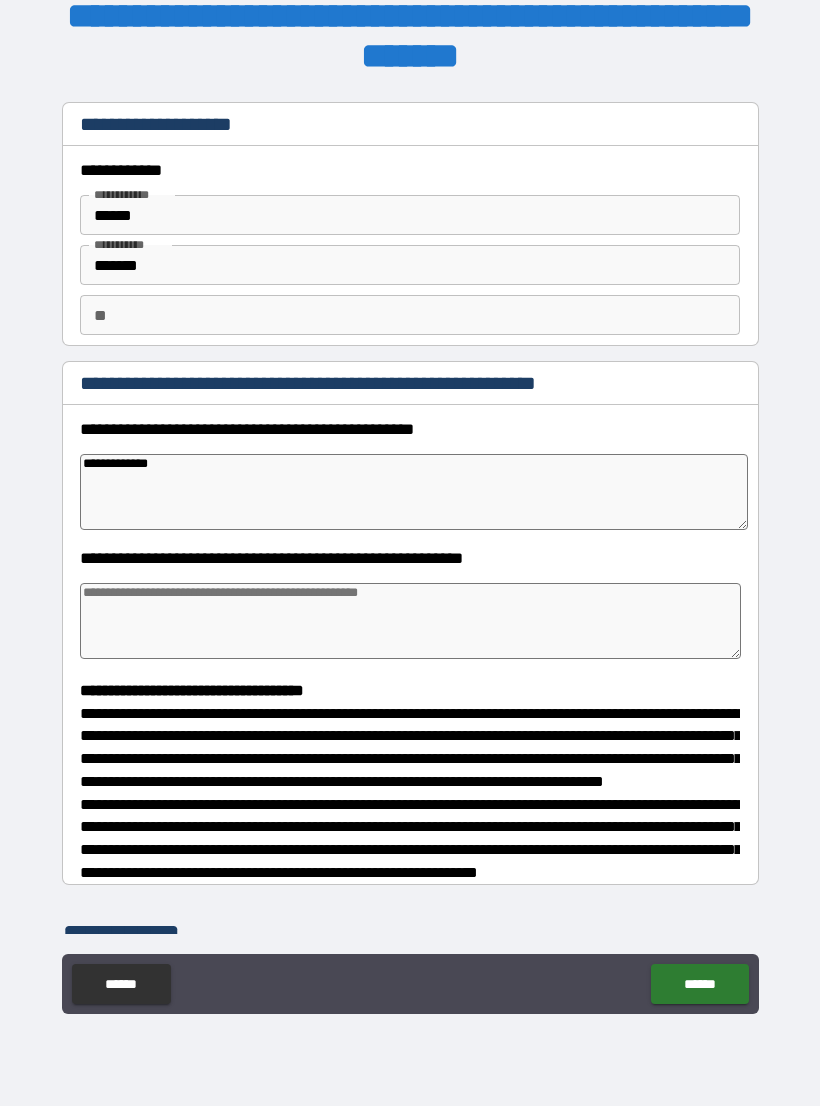 type on "**********" 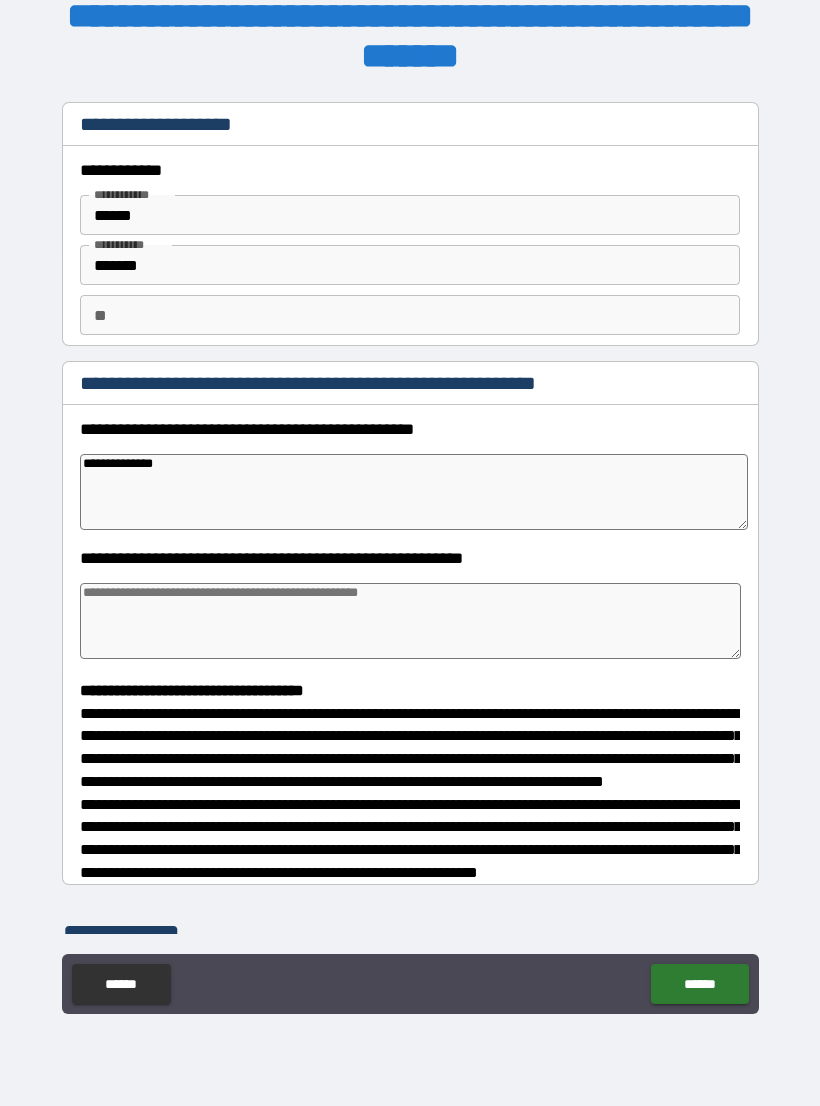 type on "*" 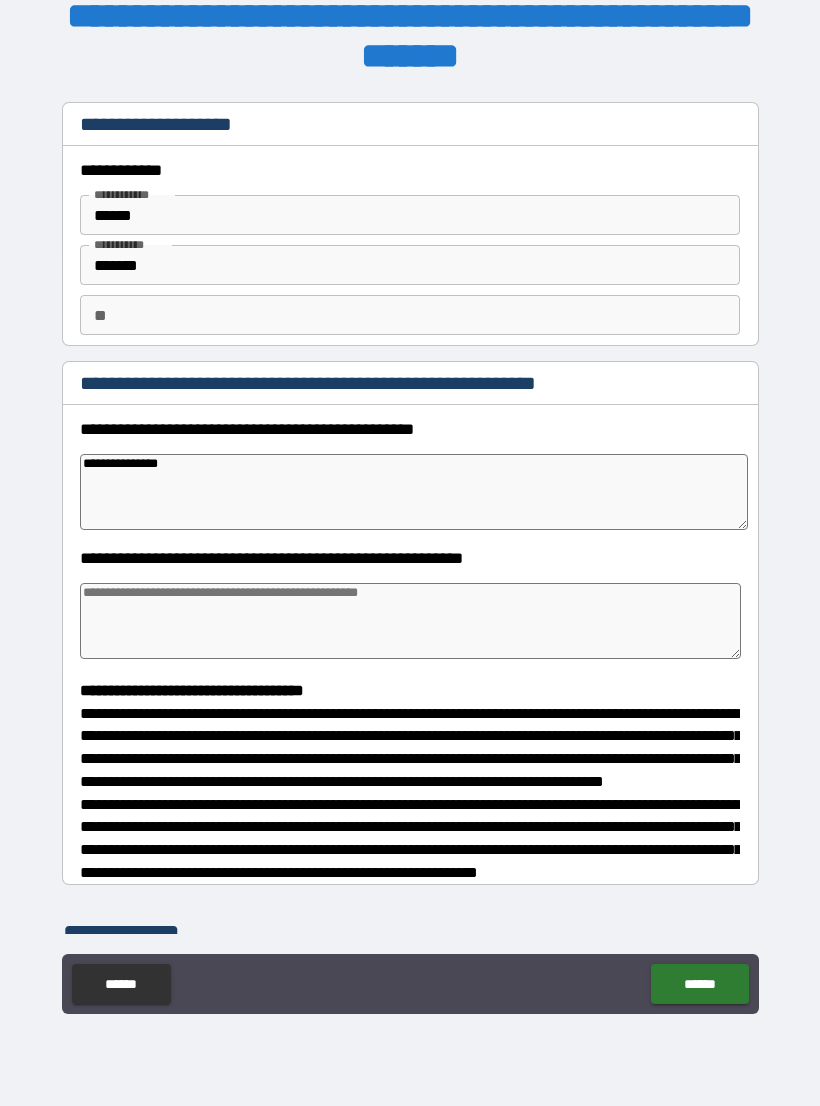 type on "*" 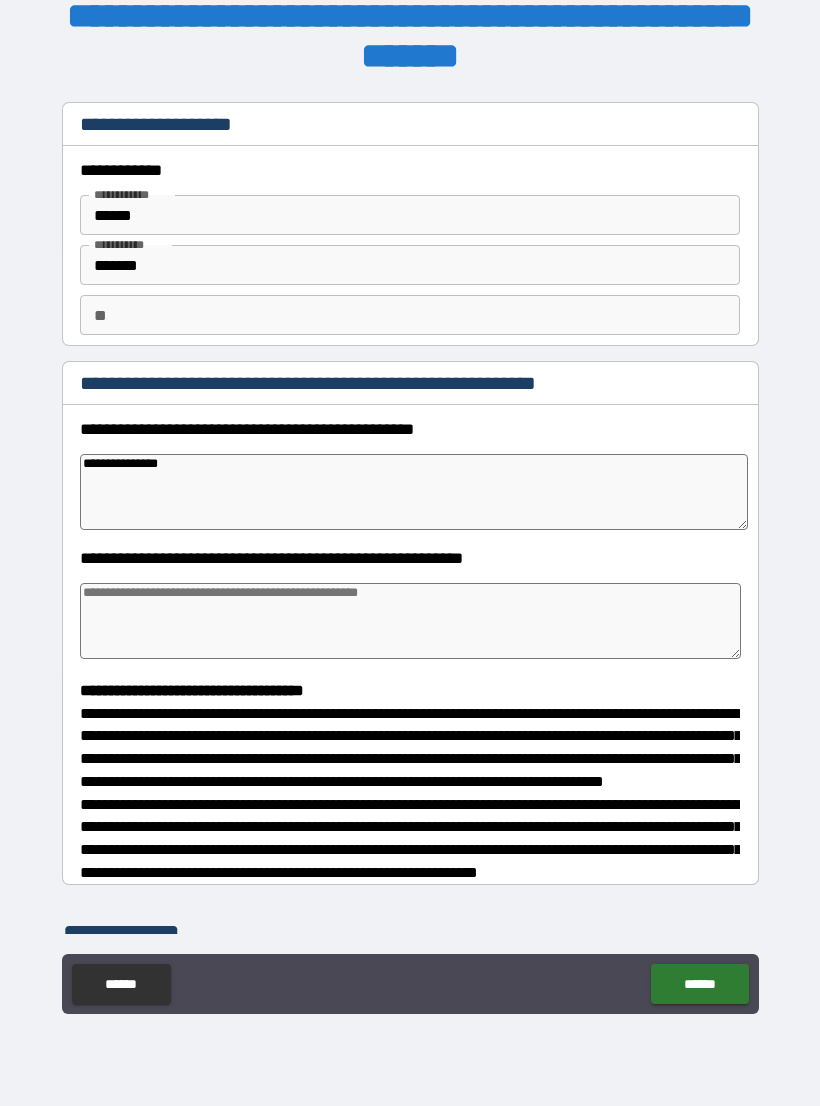 type on "**********" 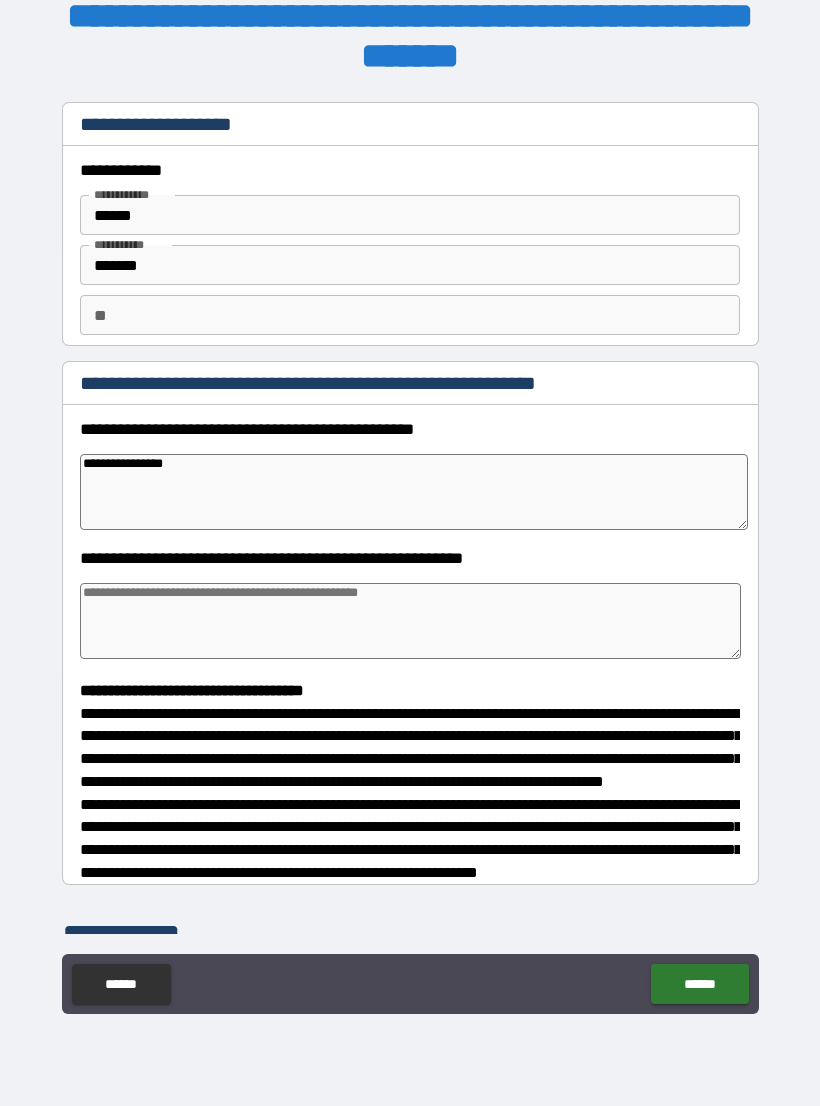 type on "*" 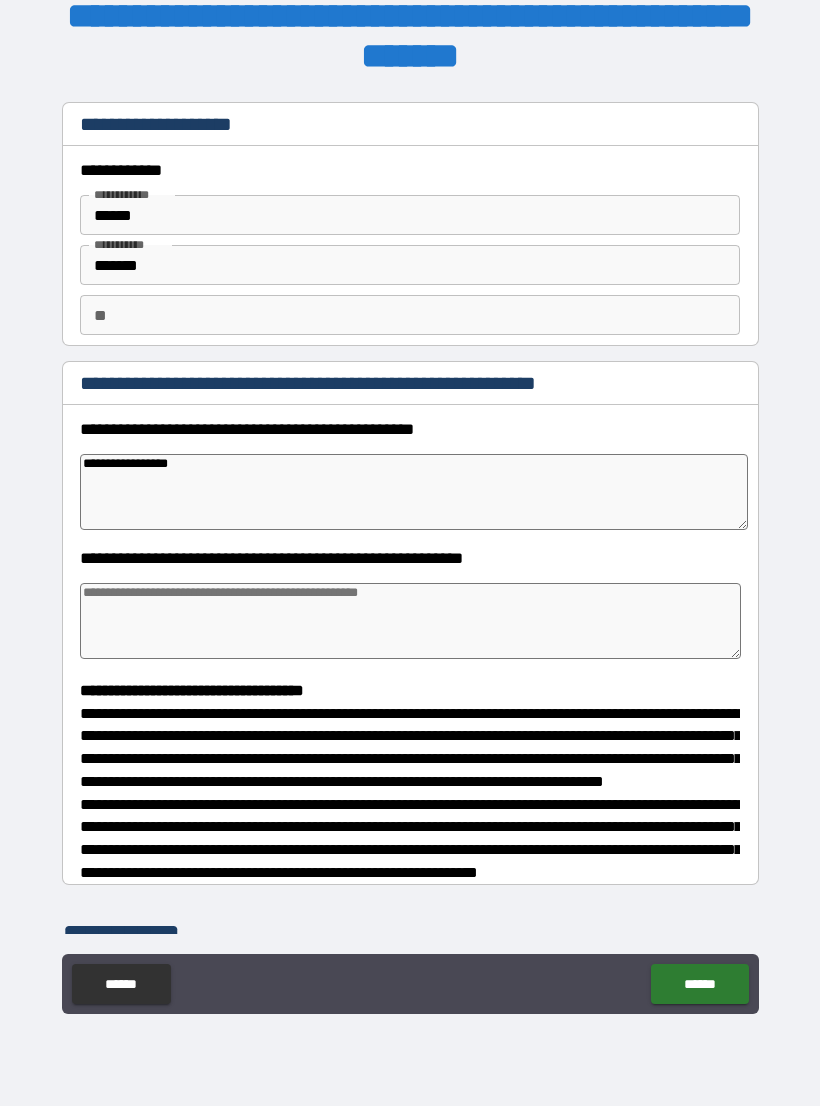 type on "*" 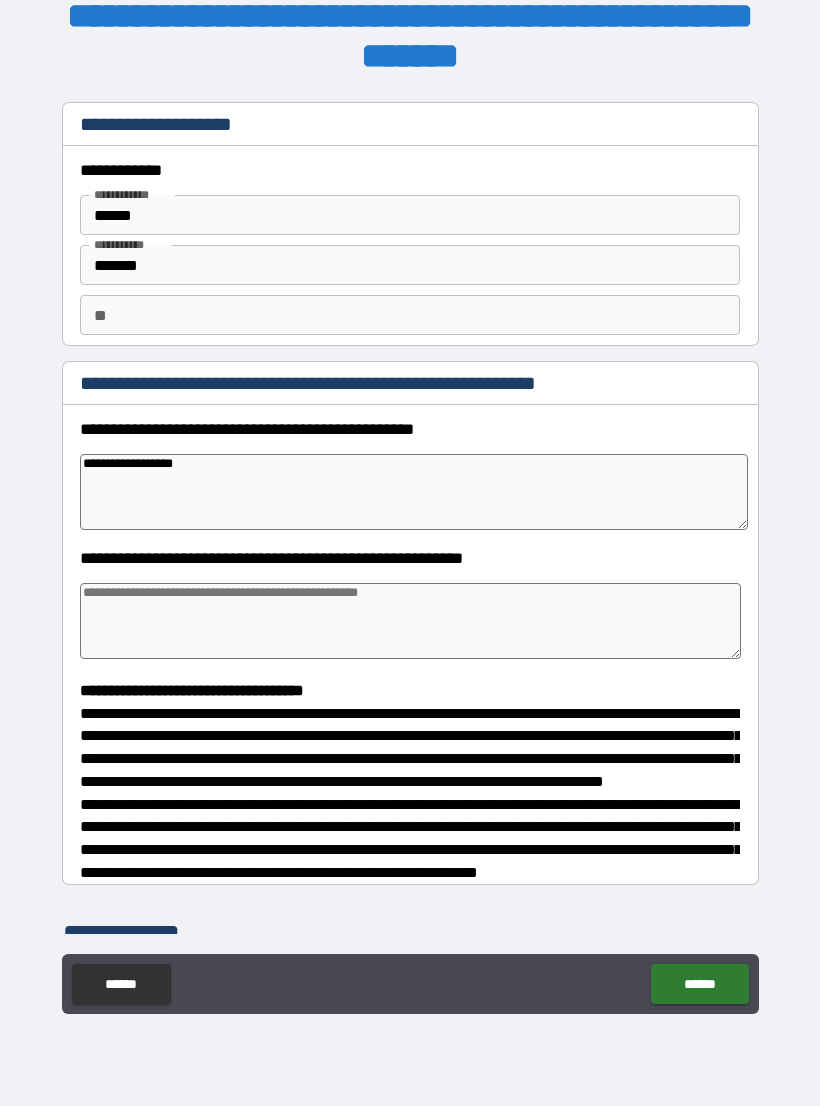 type on "*" 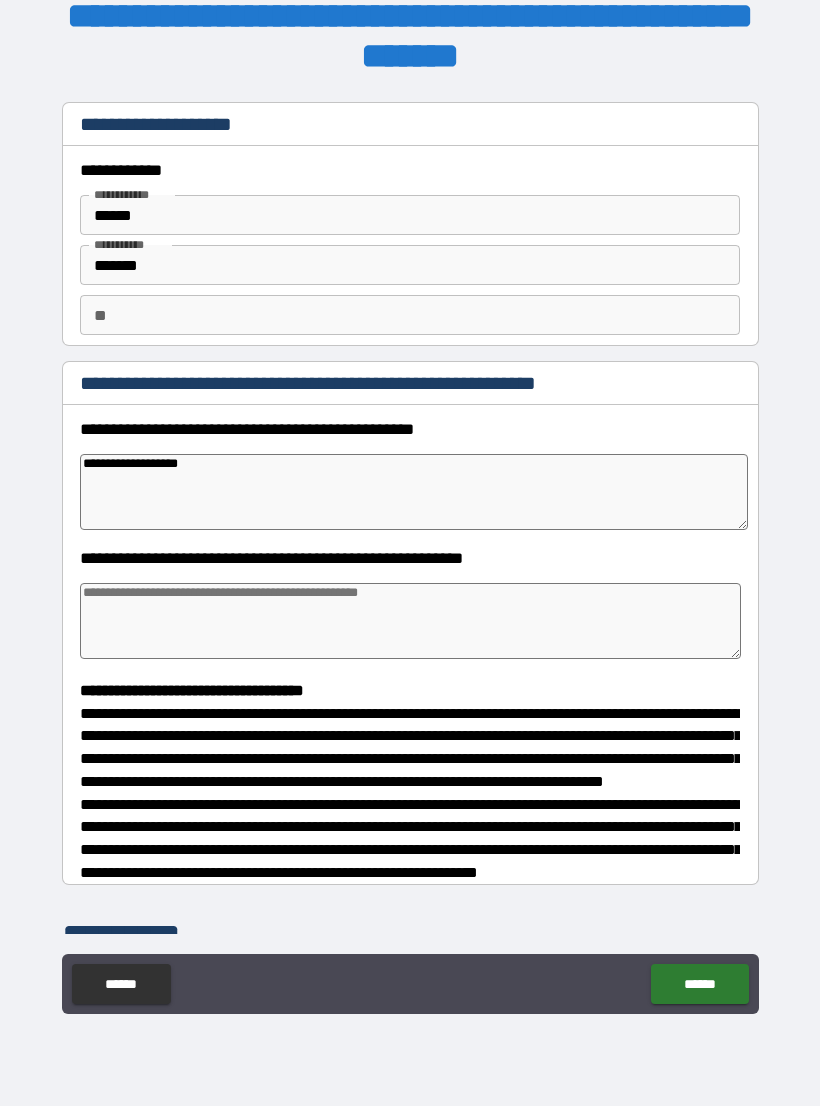 type on "*" 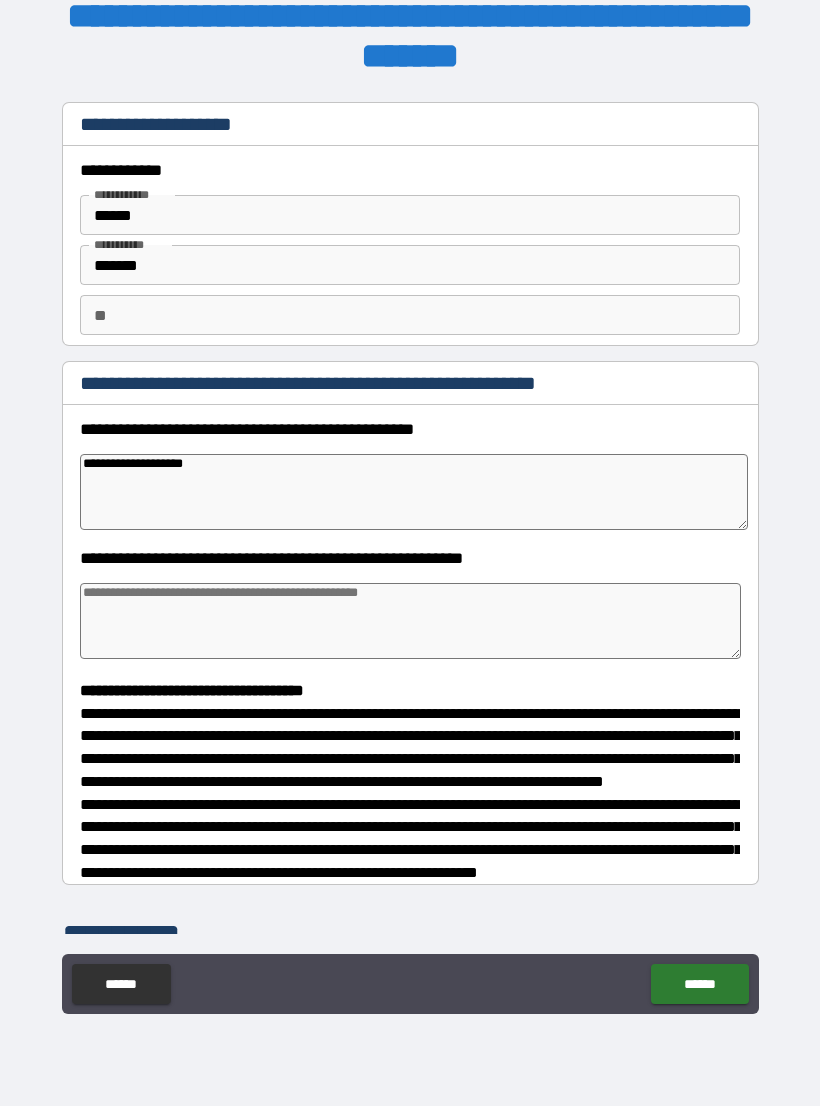 type on "*" 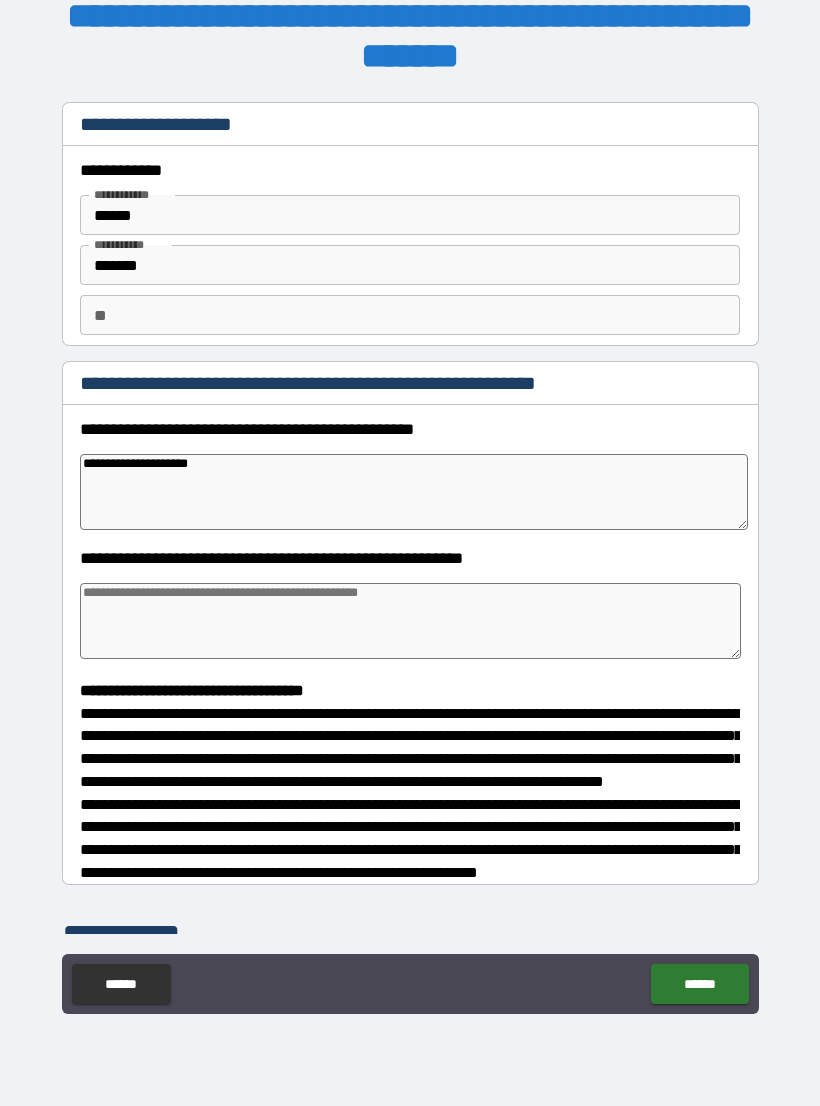 type on "*" 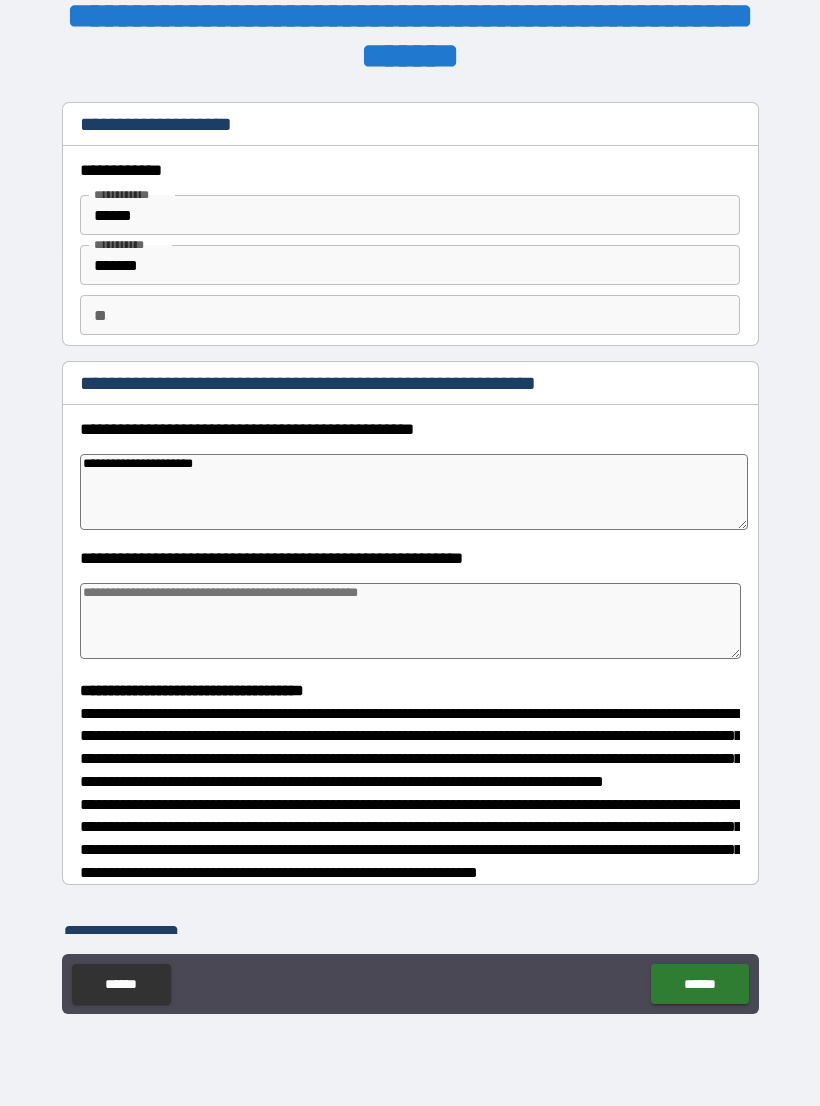 type on "*" 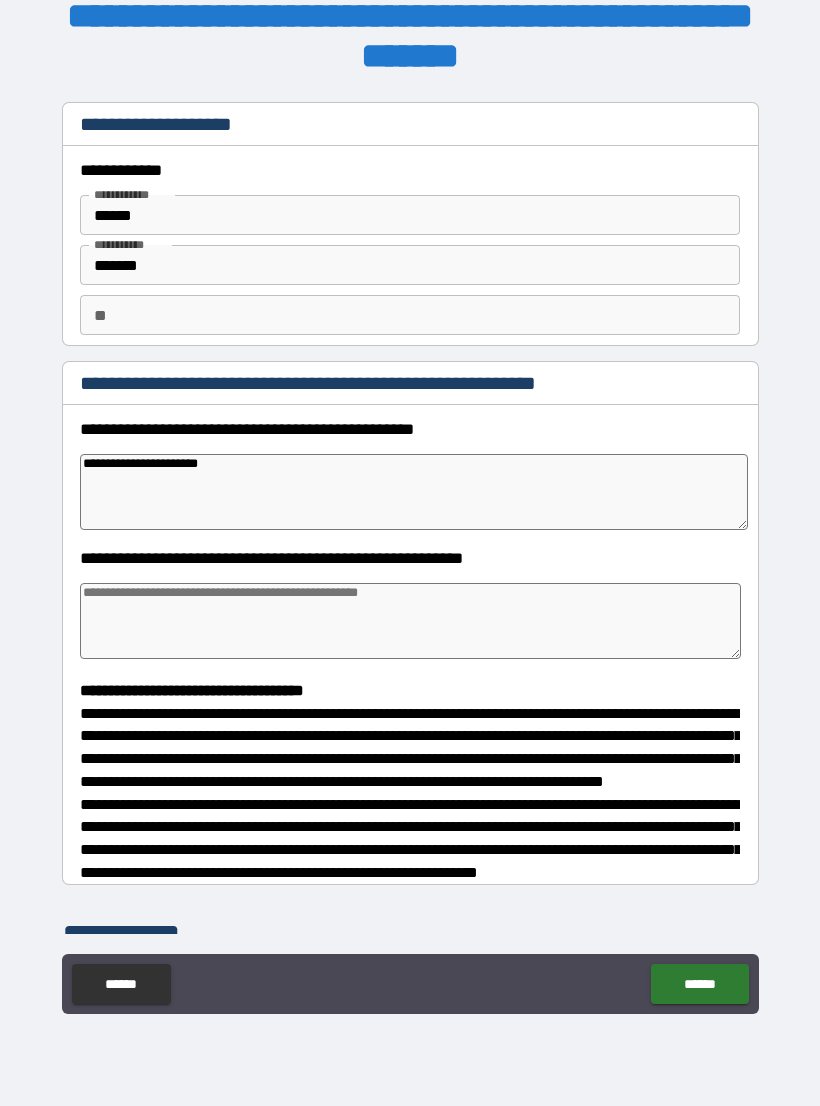 type on "*" 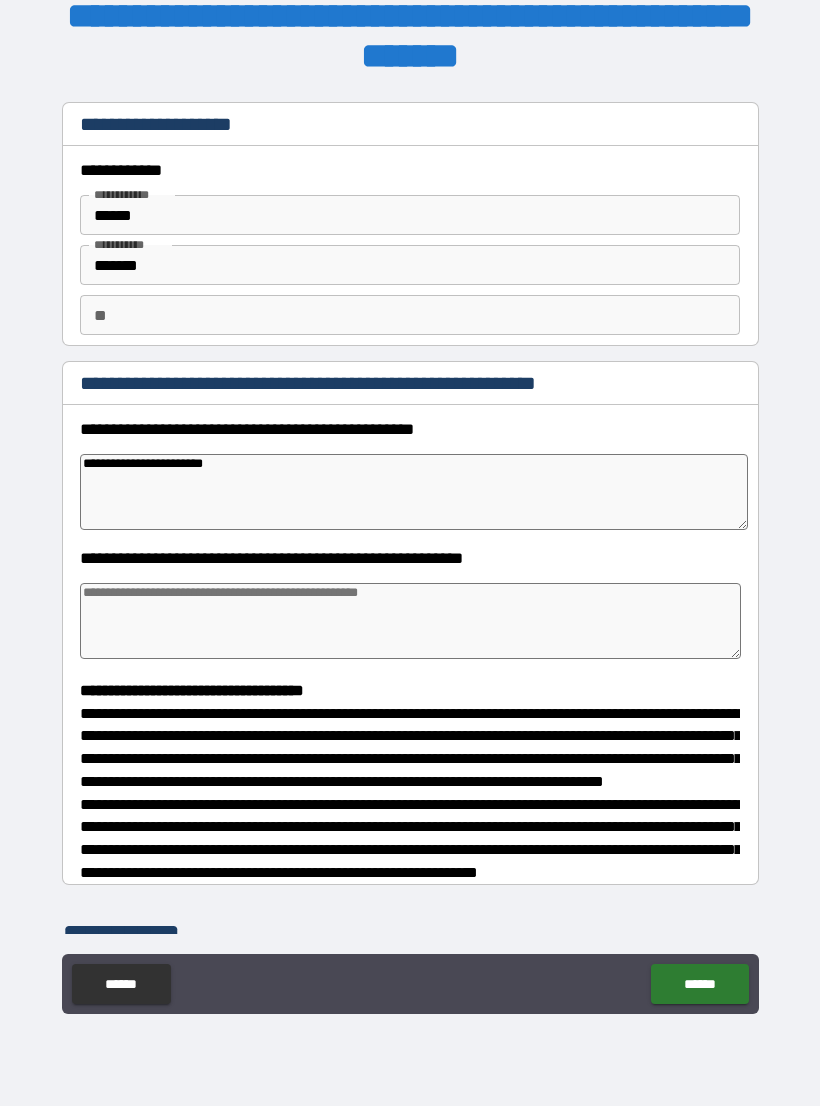 type on "*" 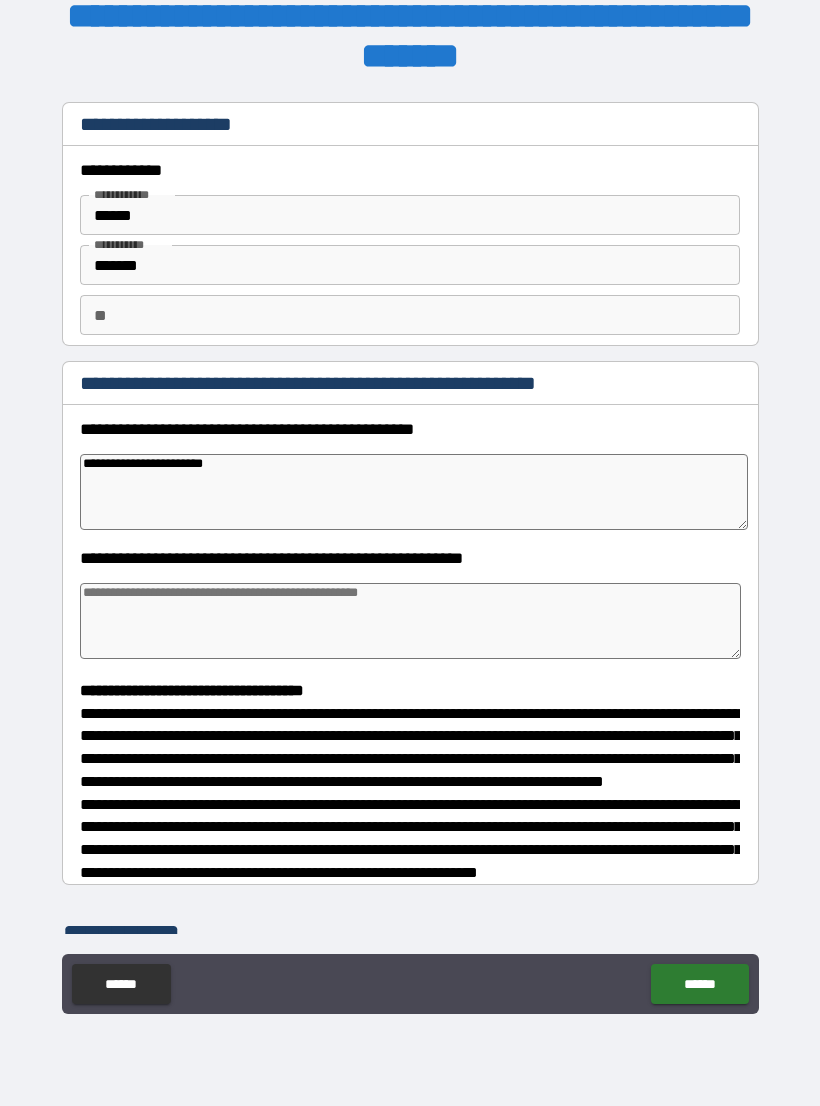 type on "**********" 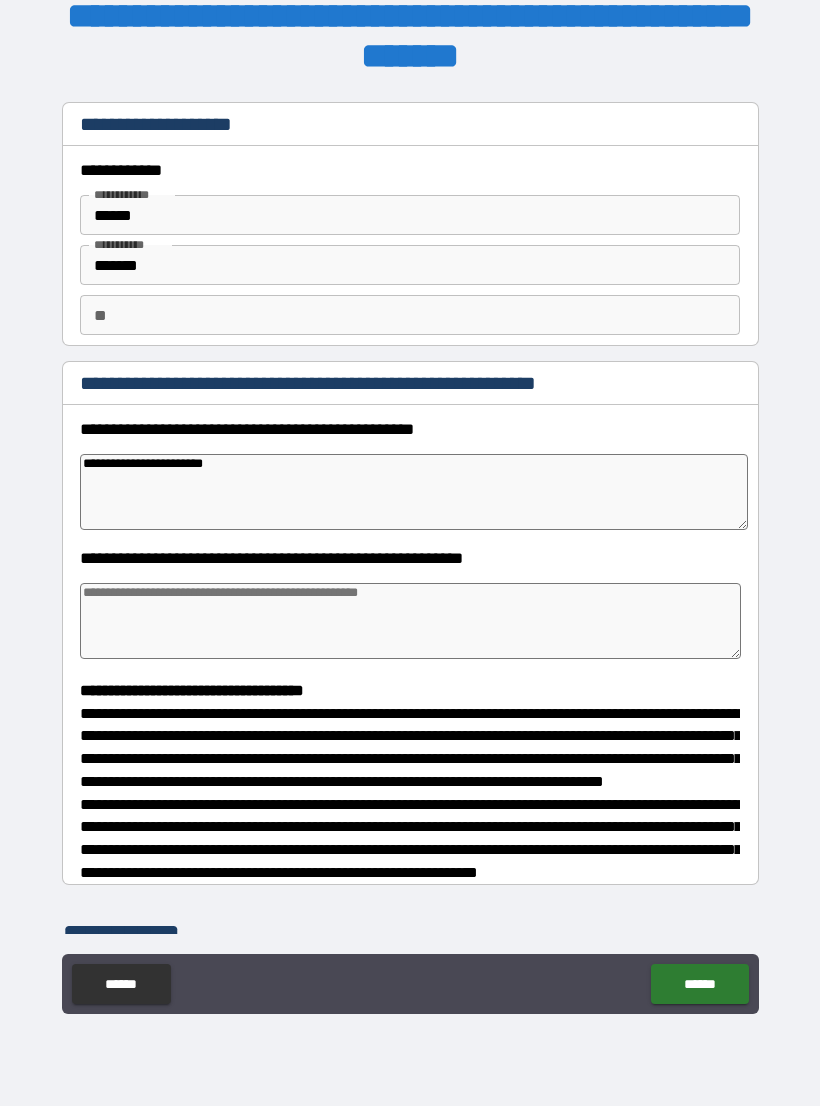 type on "*" 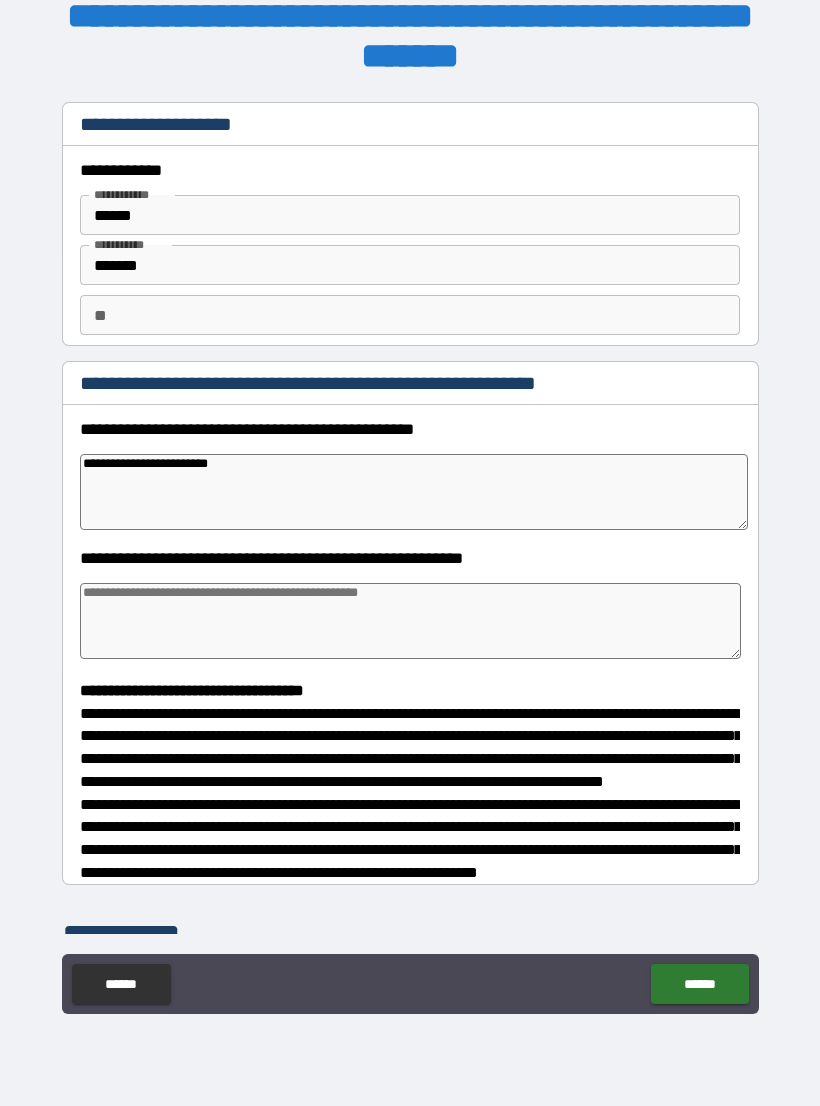 type on "*" 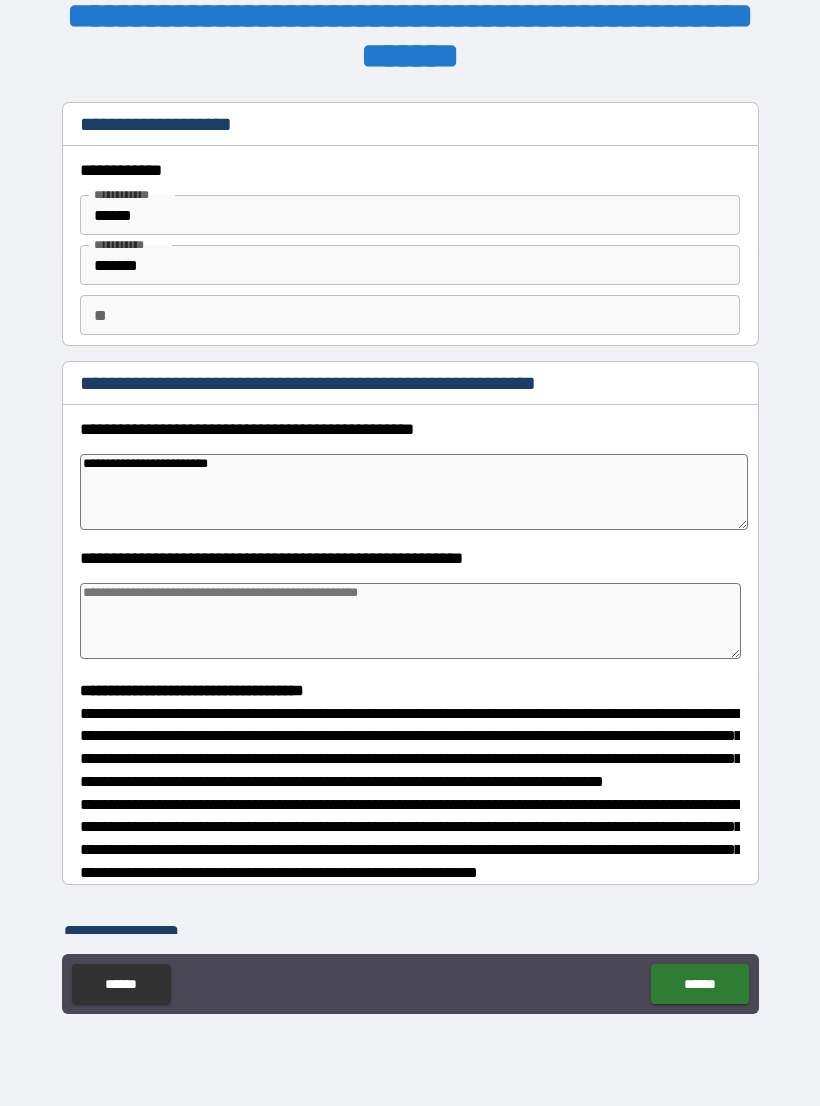 type on "**********" 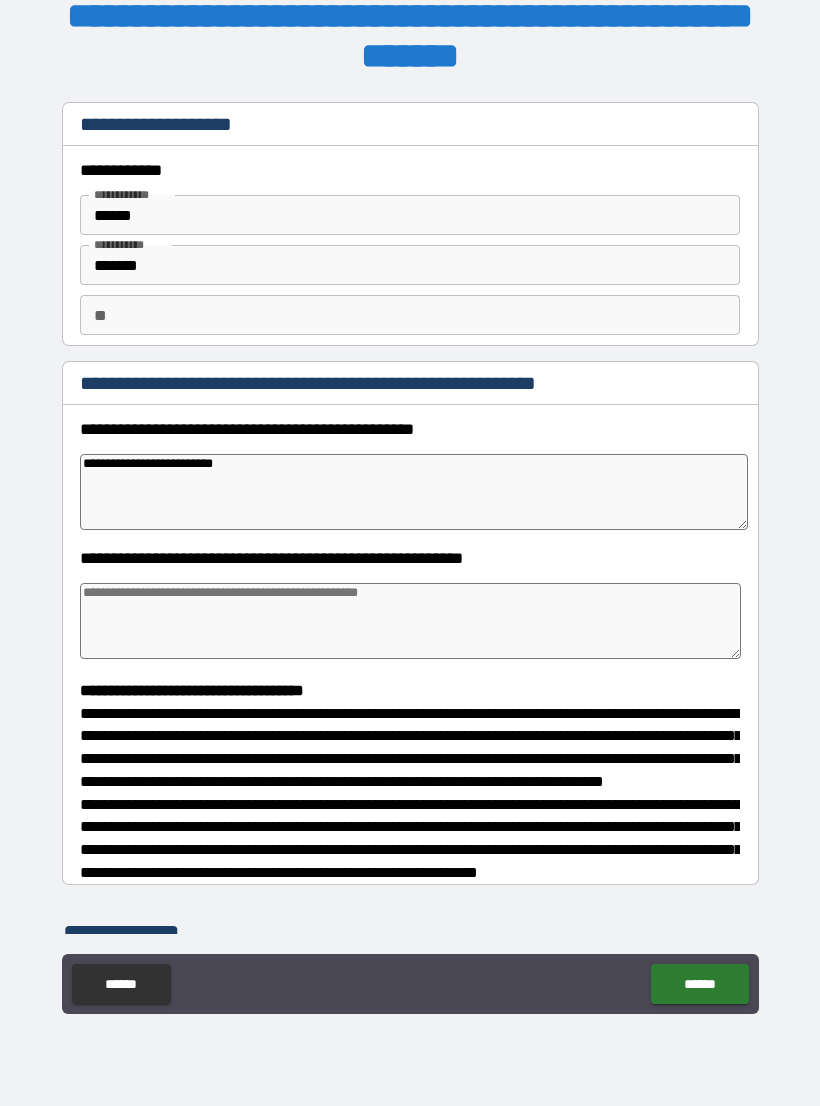 type on "*" 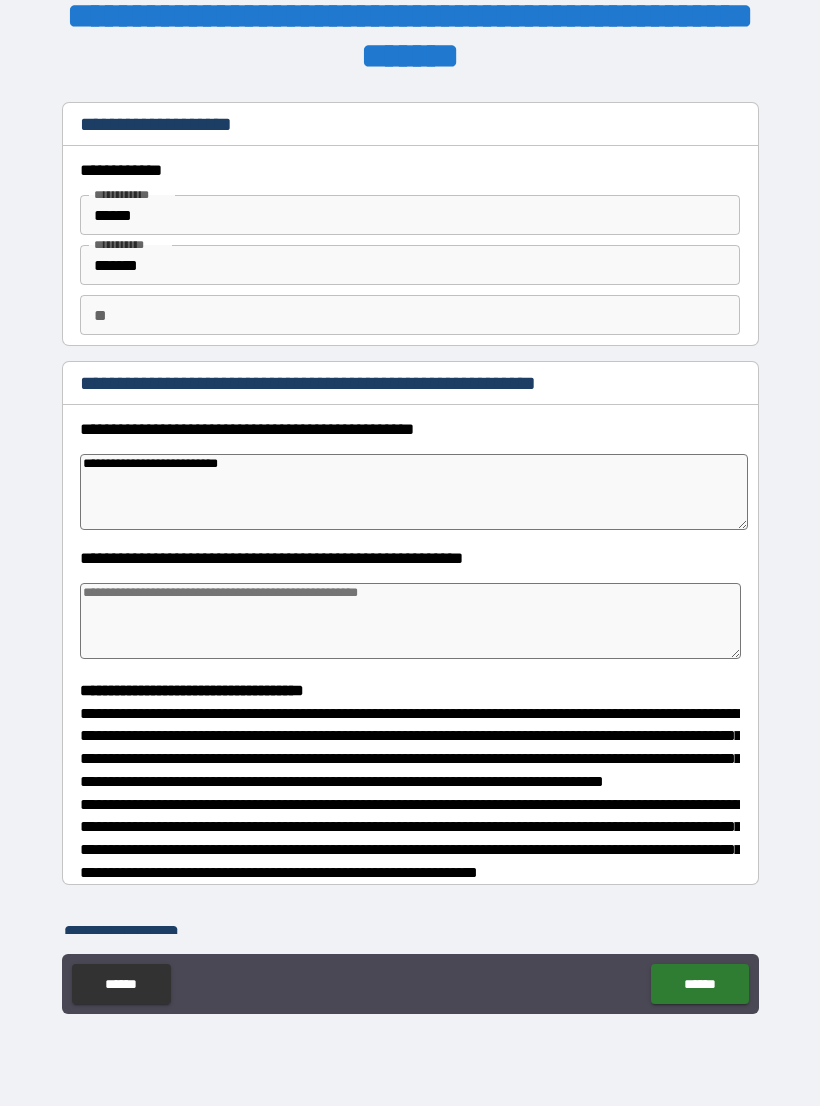 type on "*" 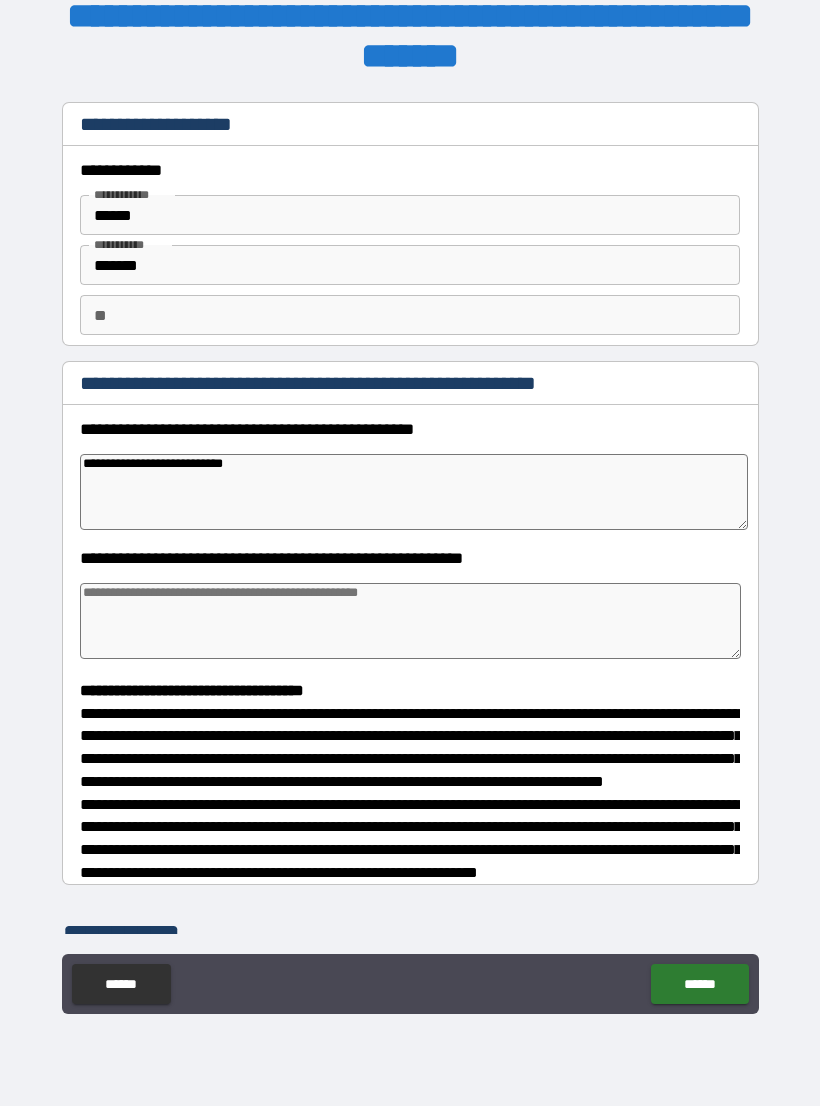 type on "*" 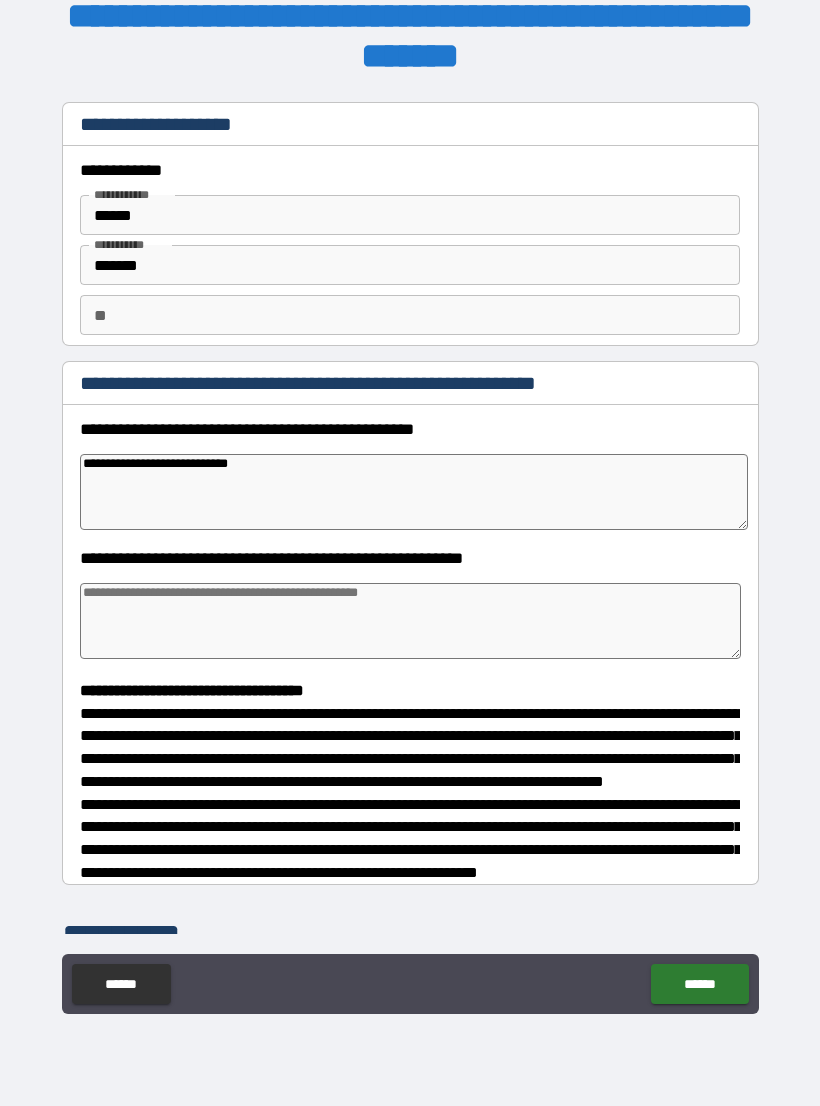 type on "*" 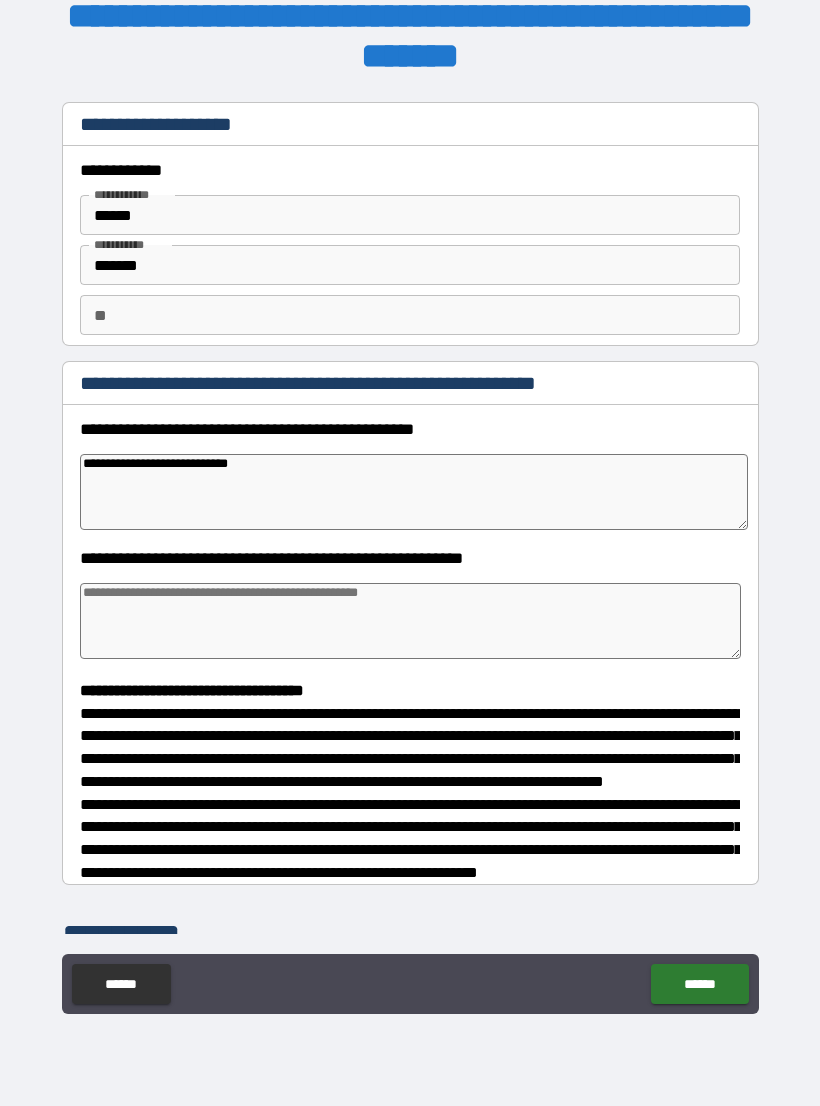 type on "*" 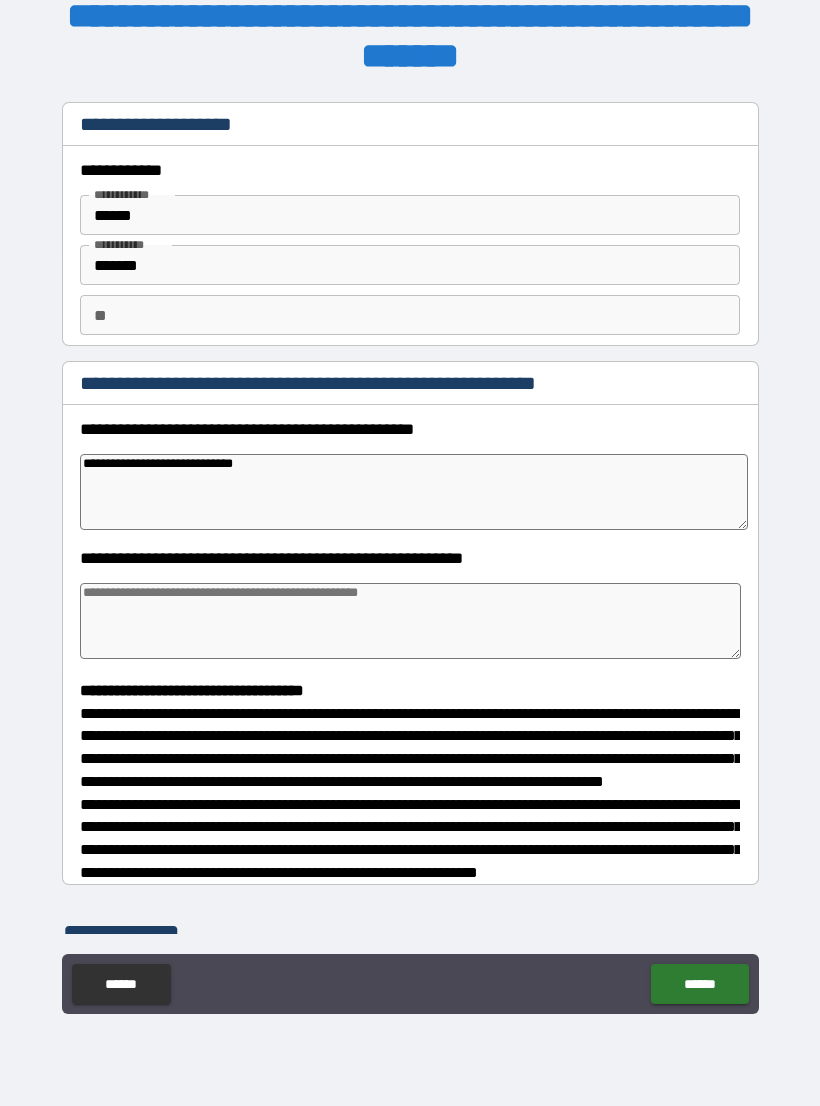 type on "*" 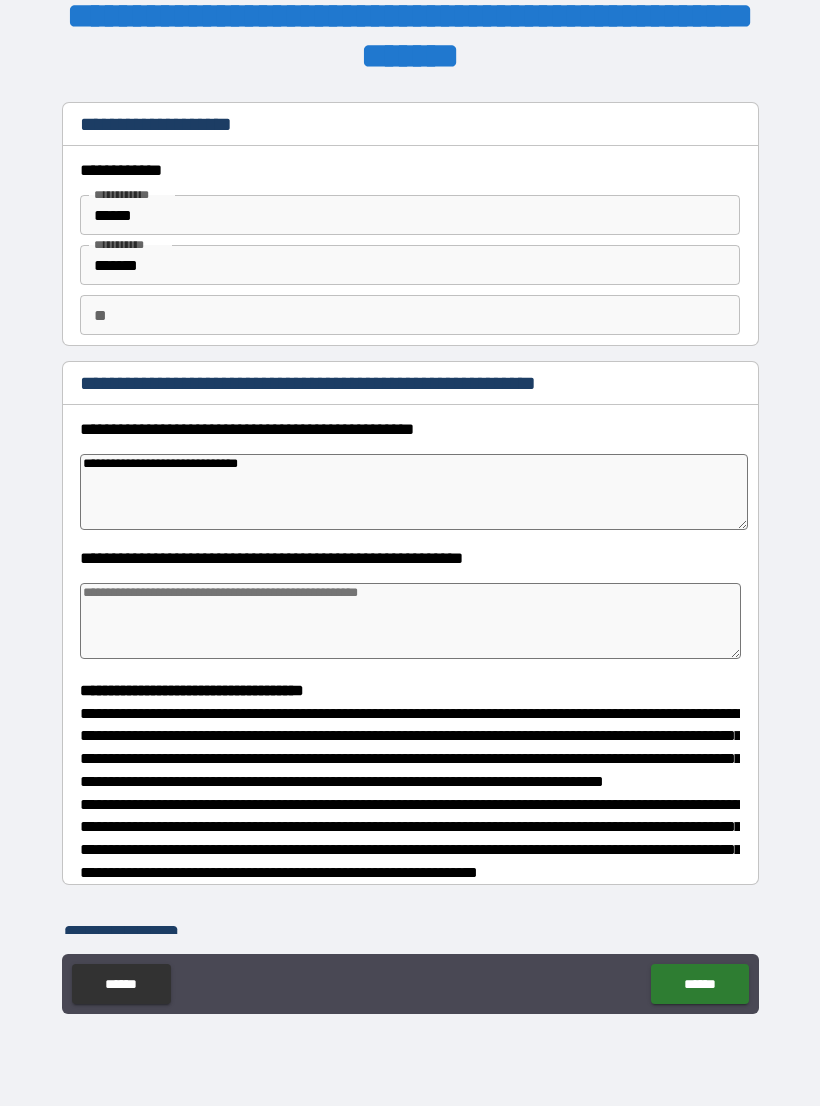type on "*" 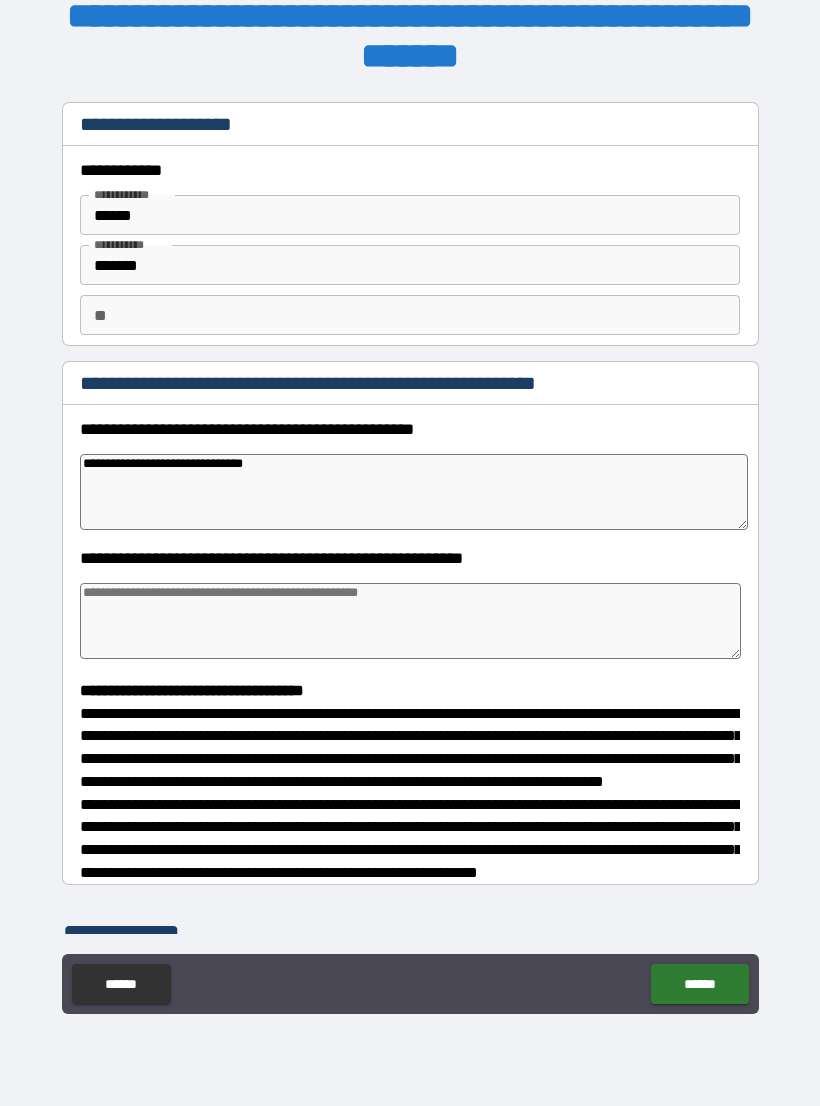 type on "**********" 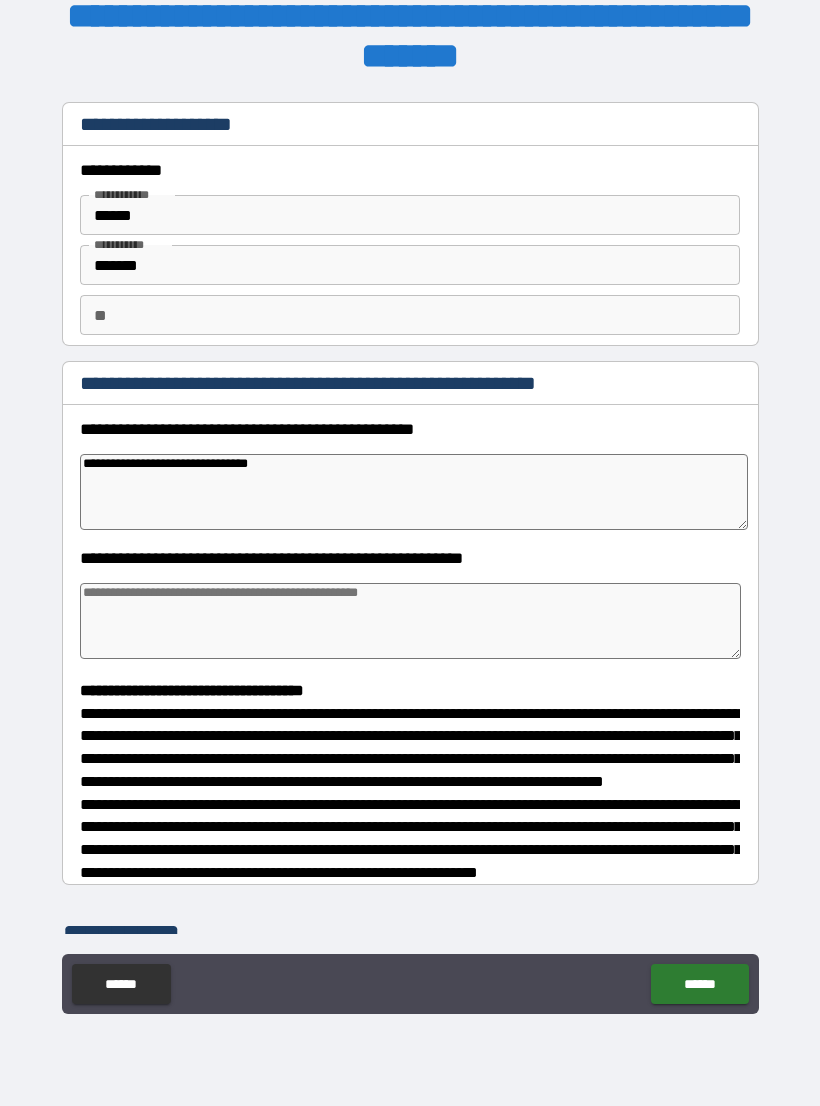 type on "*" 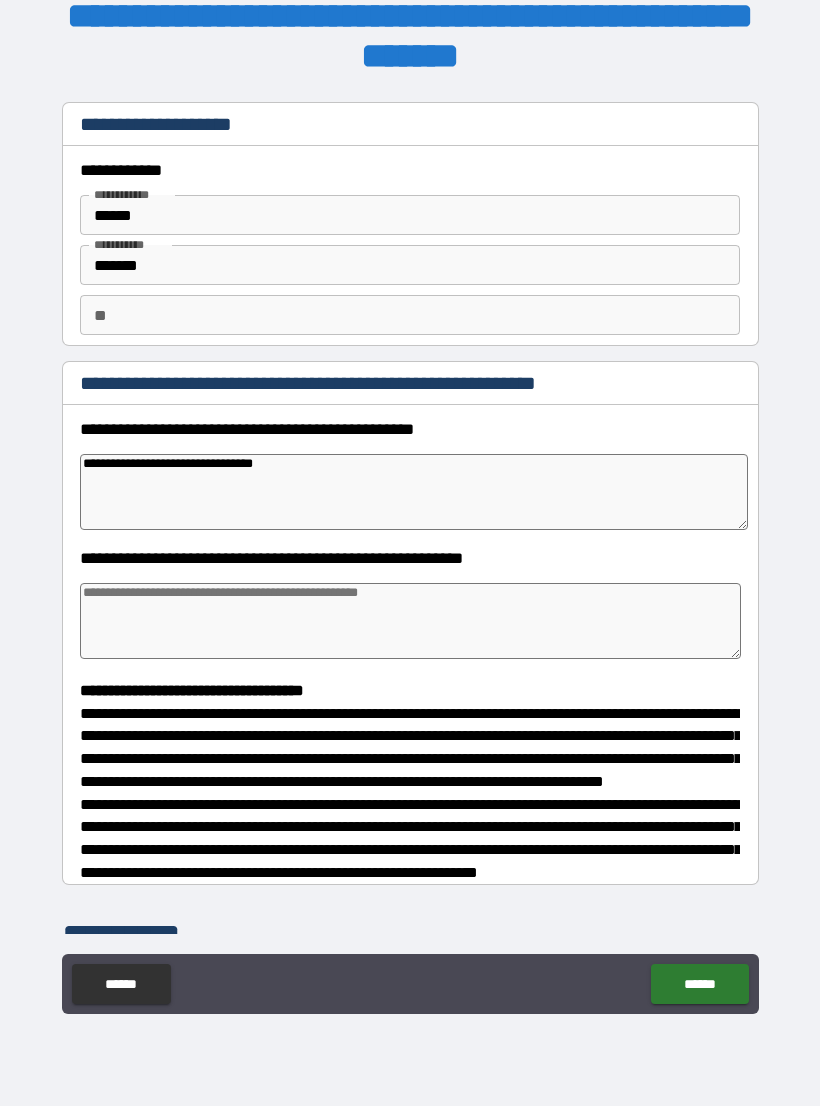 type on "*" 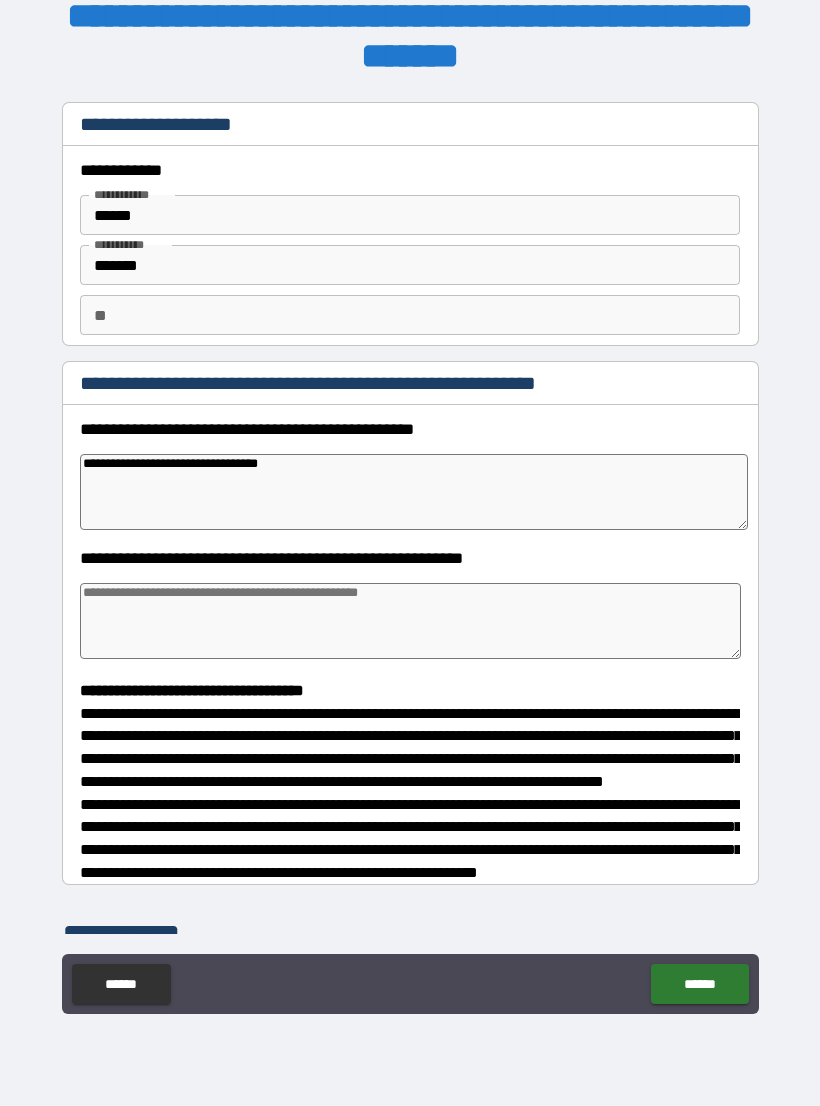 type on "*" 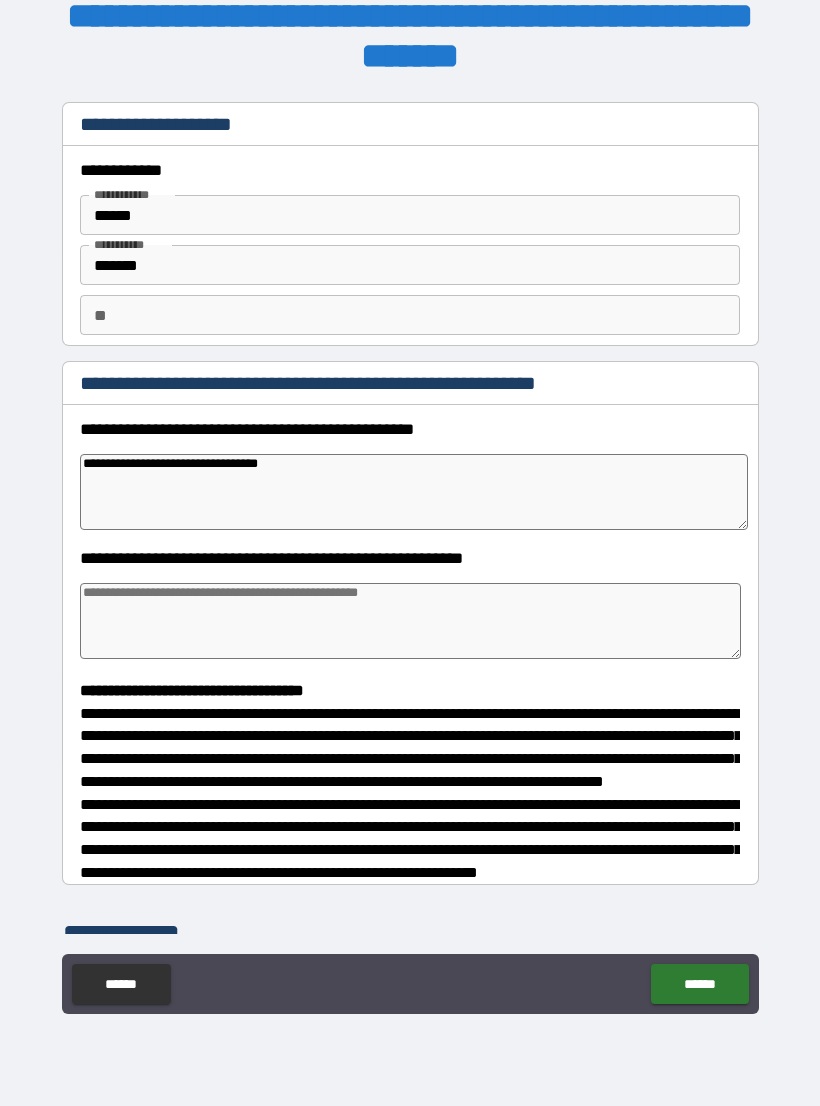 type on "**********" 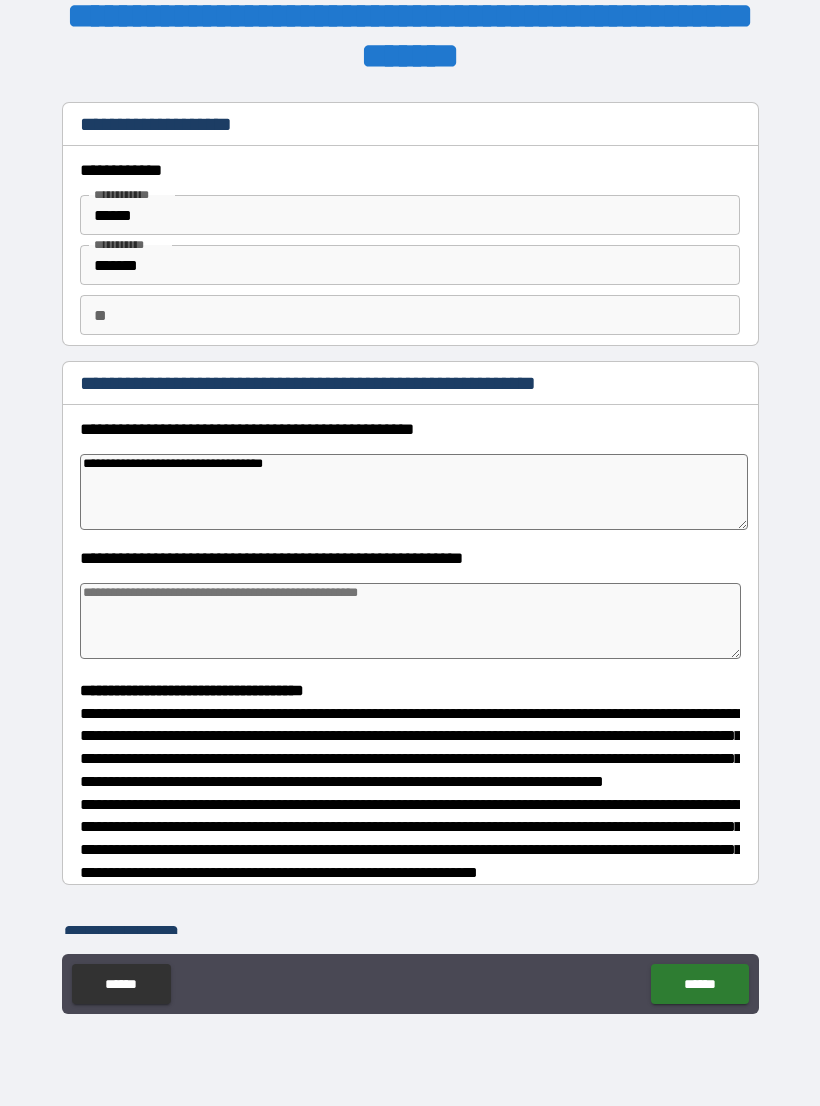 type on "*" 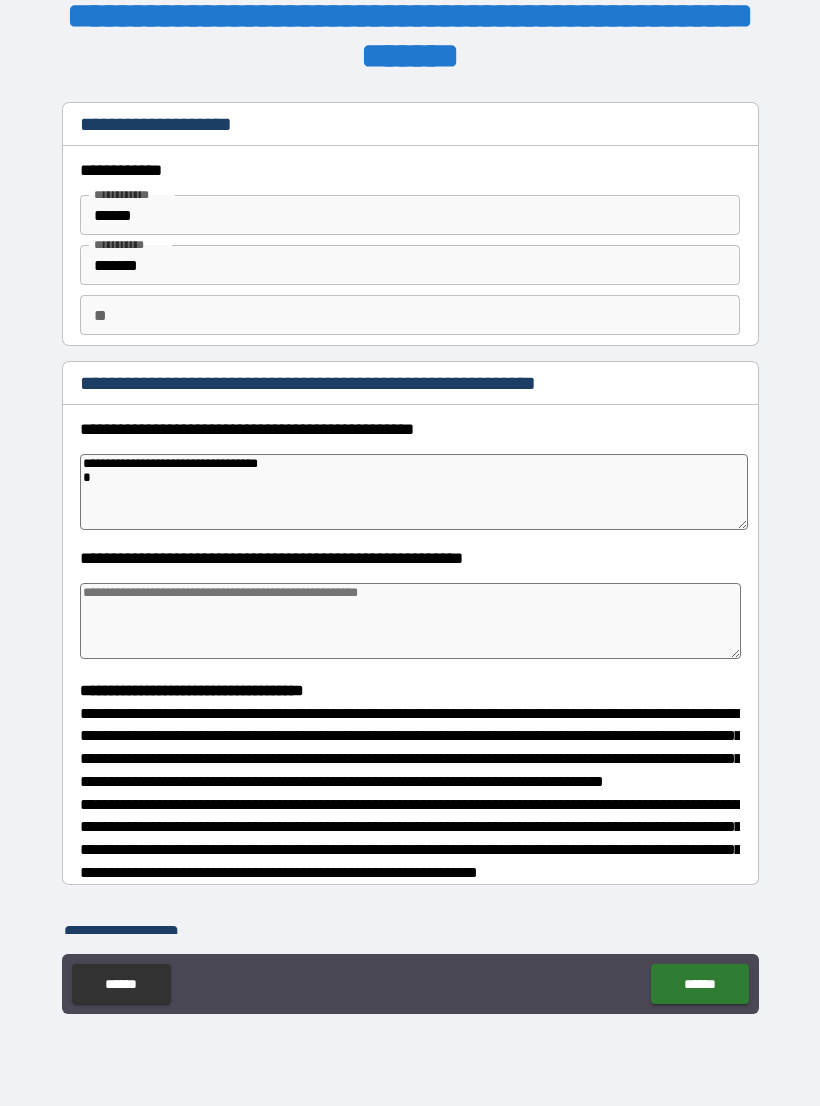 type 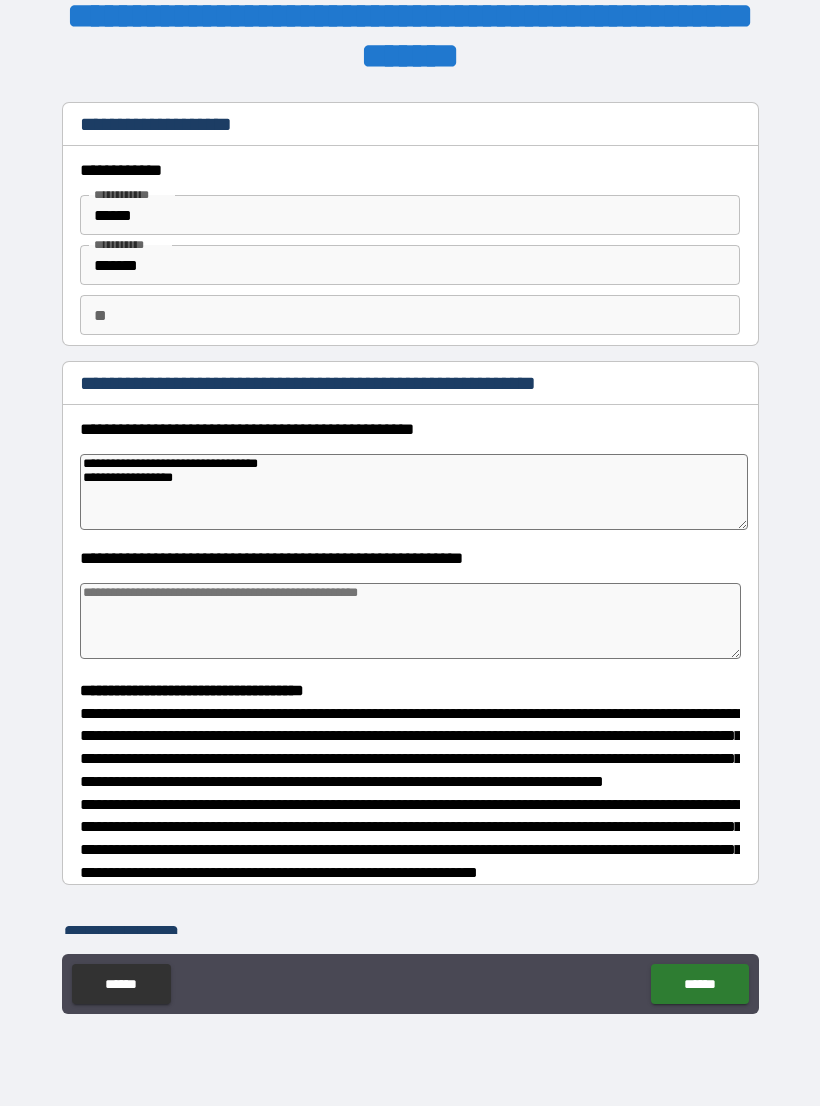 click on "**********" at bounding box center (414, 492) 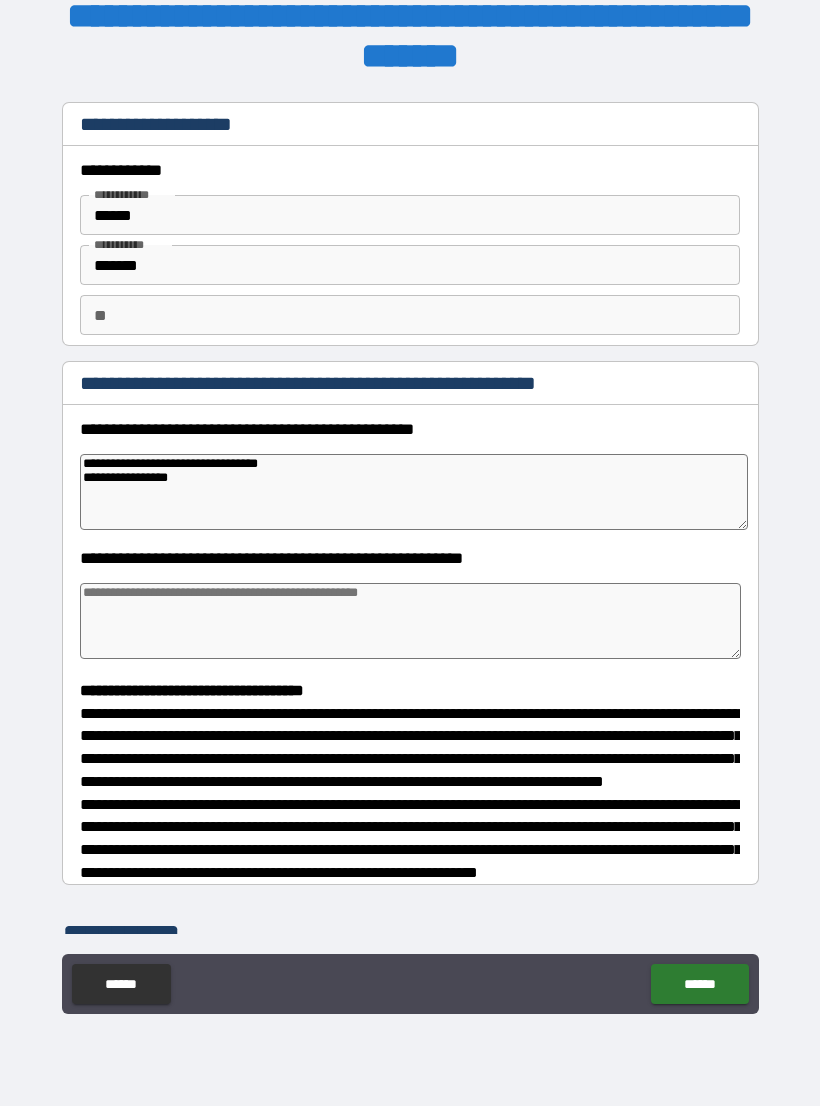 click on "**********" at bounding box center [414, 492] 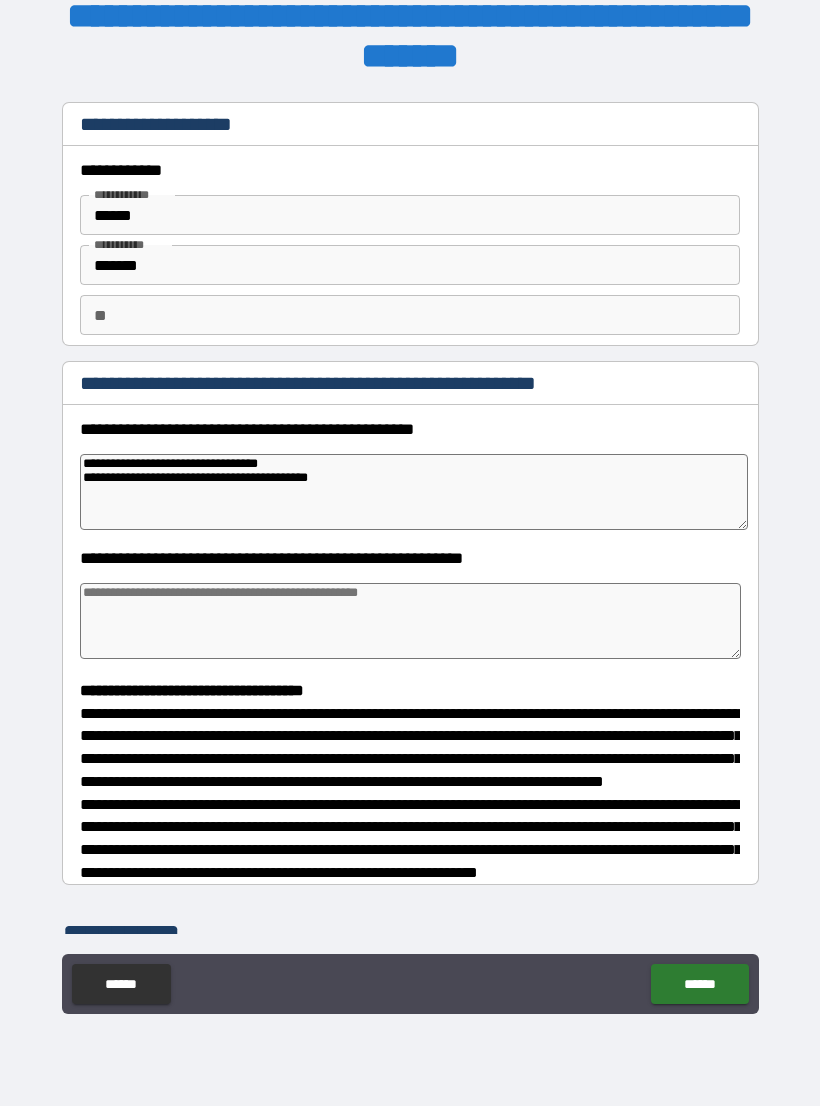click at bounding box center [410, 621] 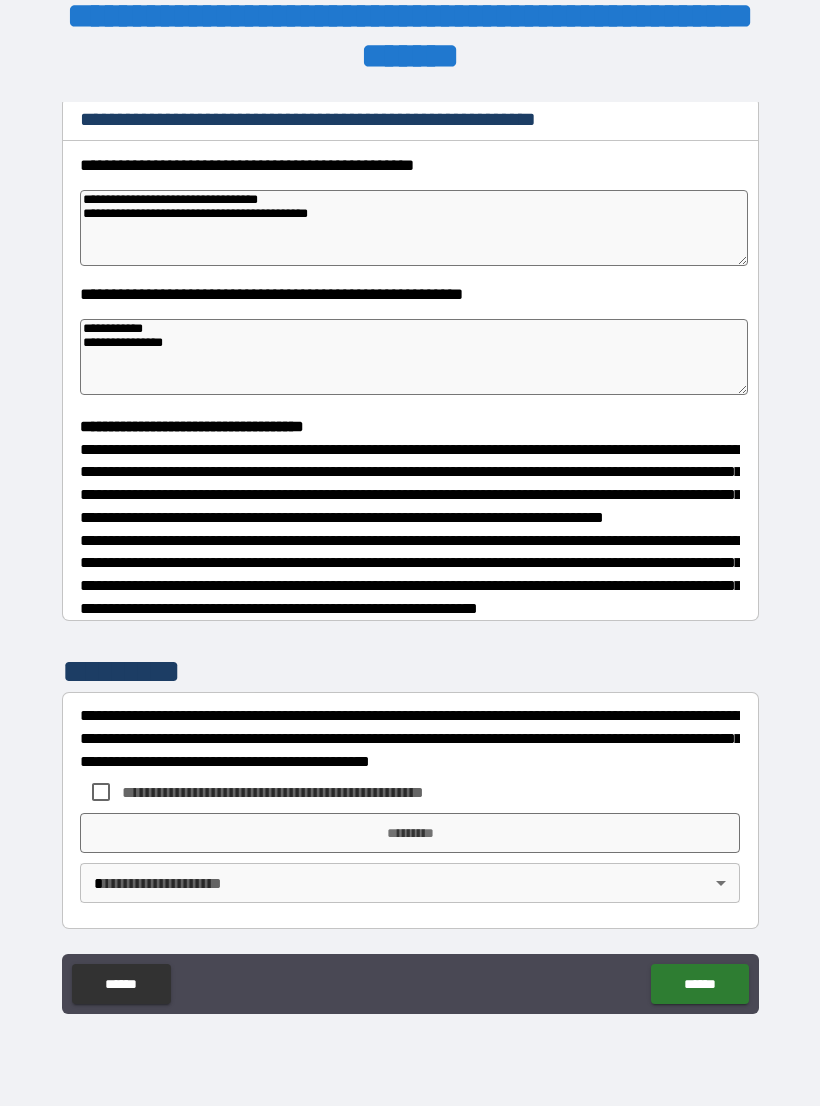 scroll, scrollTop: 302, scrollLeft: 0, axis: vertical 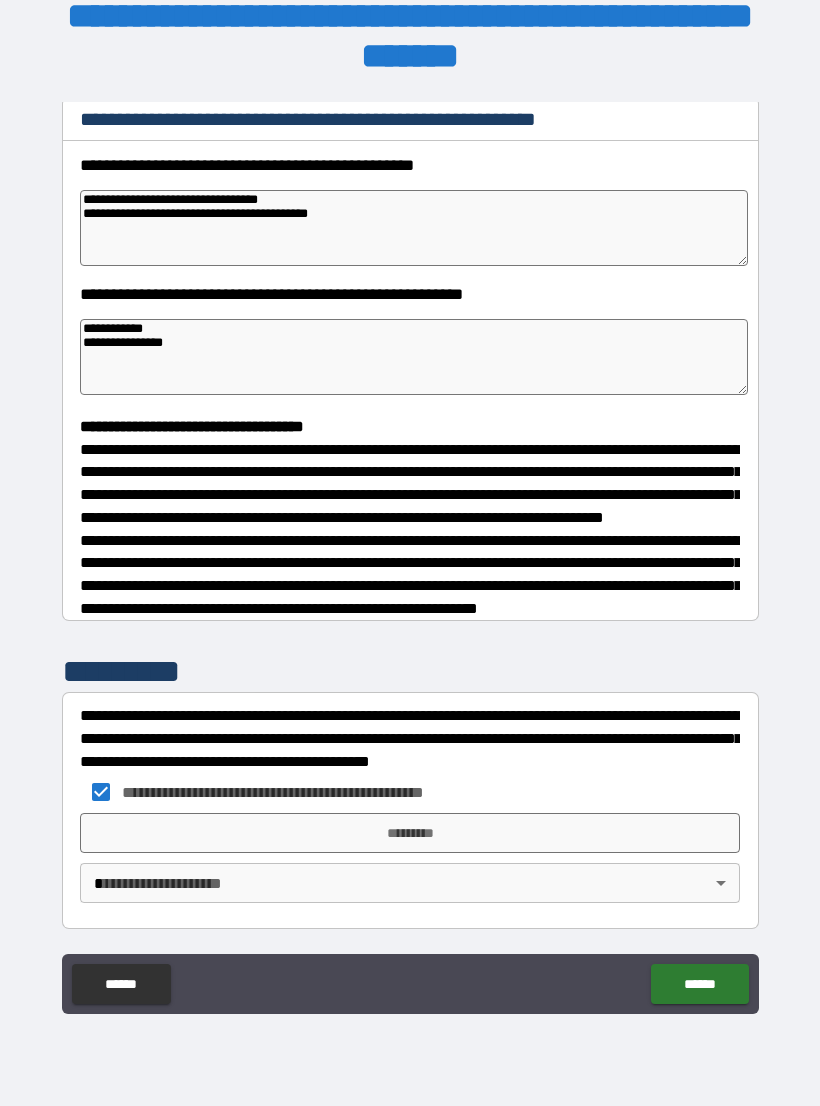 click on "*********" at bounding box center [410, 833] 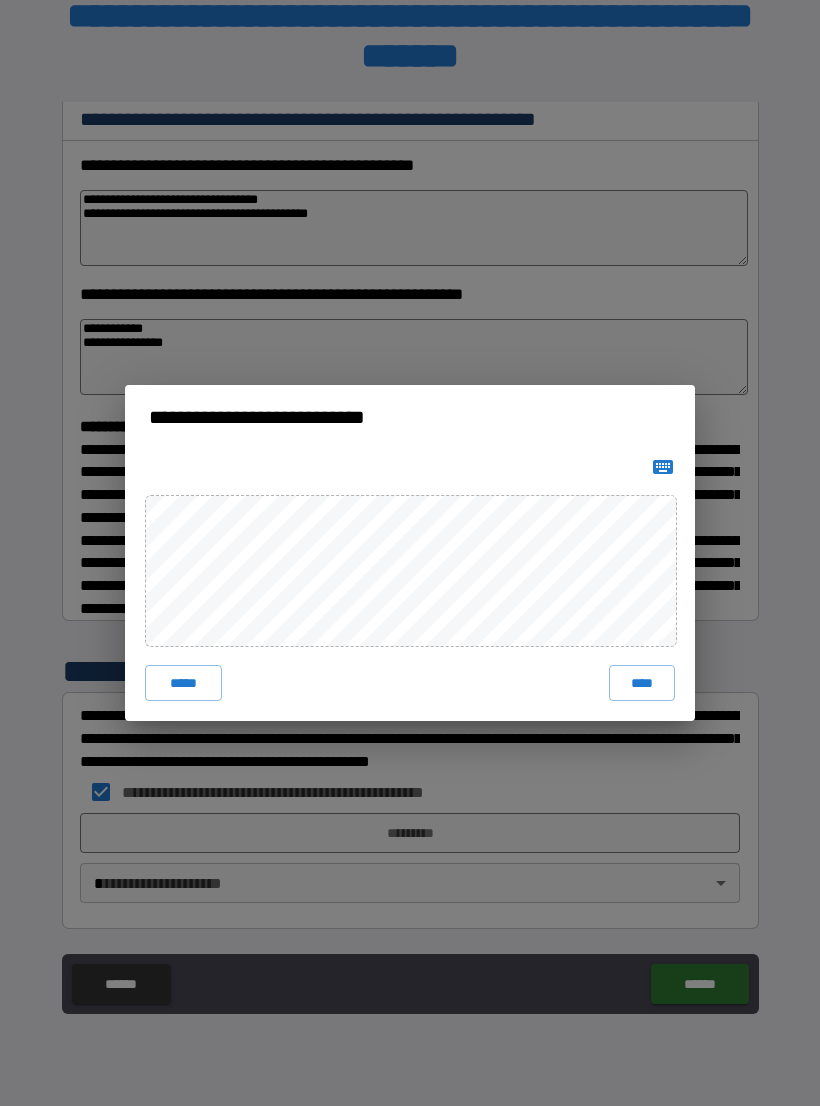 click on "****" at bounding box center [642, 683] 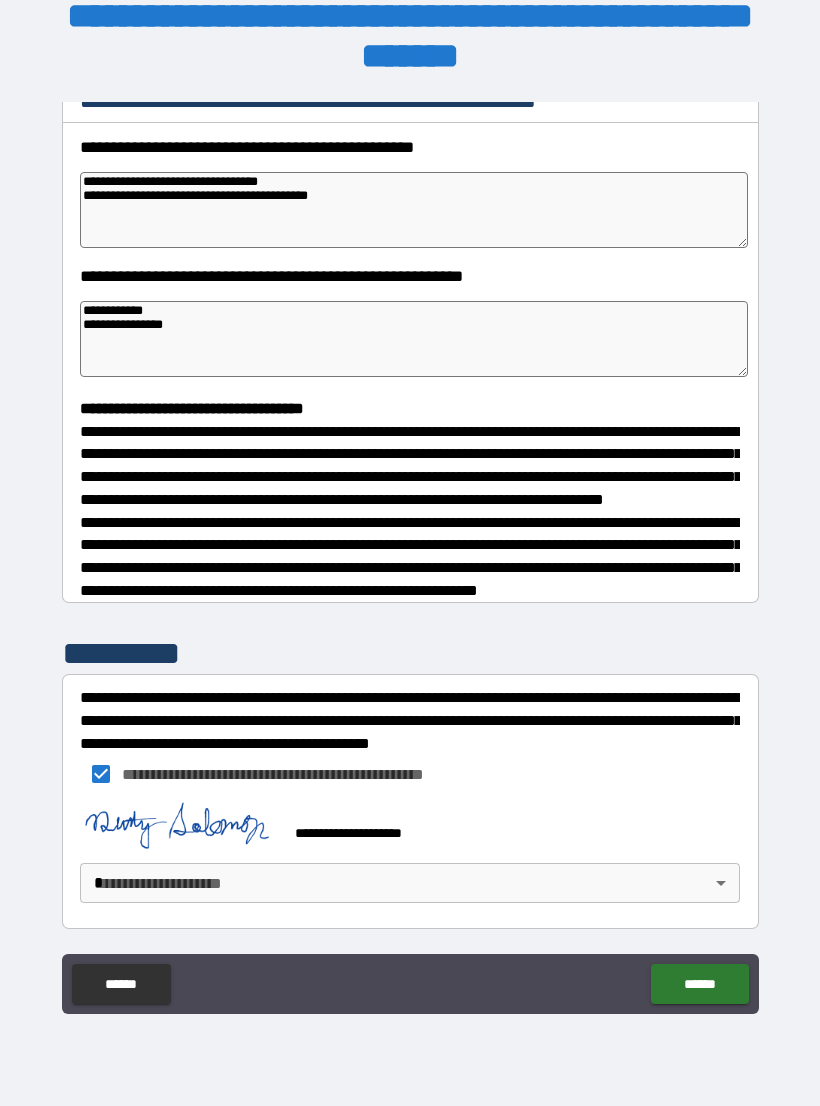 click on "**********" at bounding box center (410, 537) 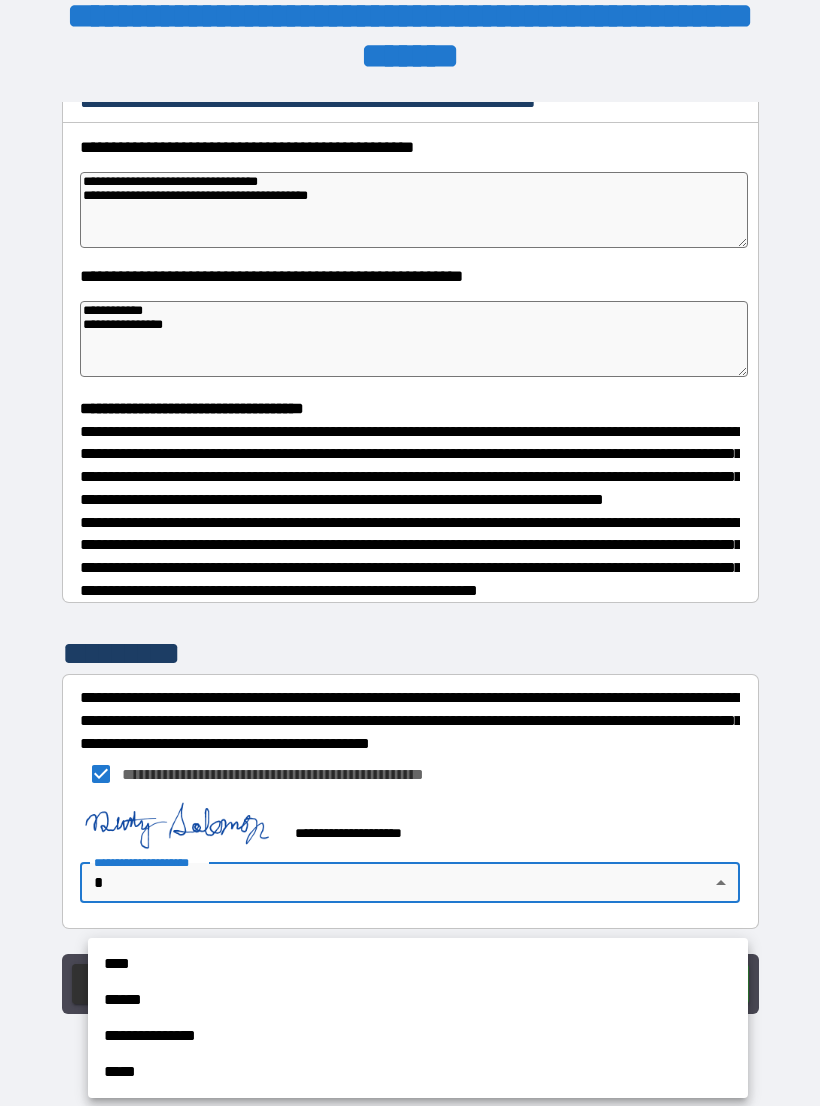 click on "****" at bounding box center (418, 964) 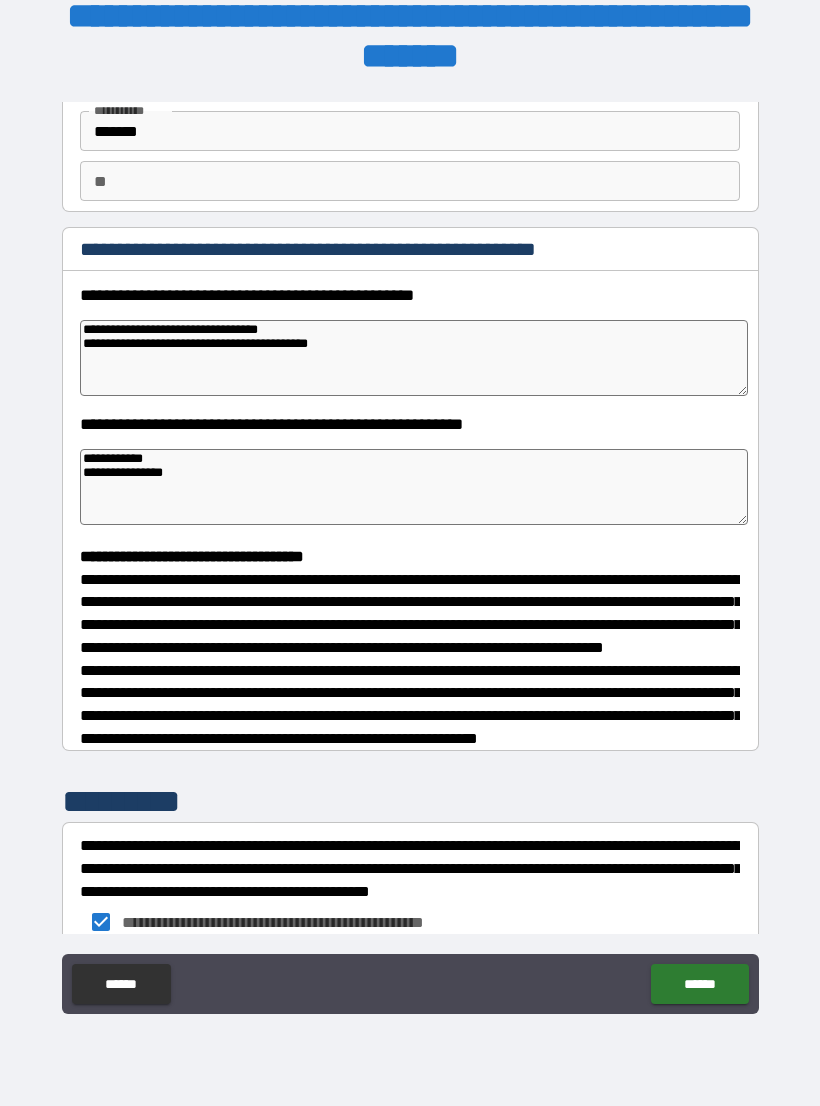 scroll, scrollTop: 133, scrollLeft: 0, axis: vertical 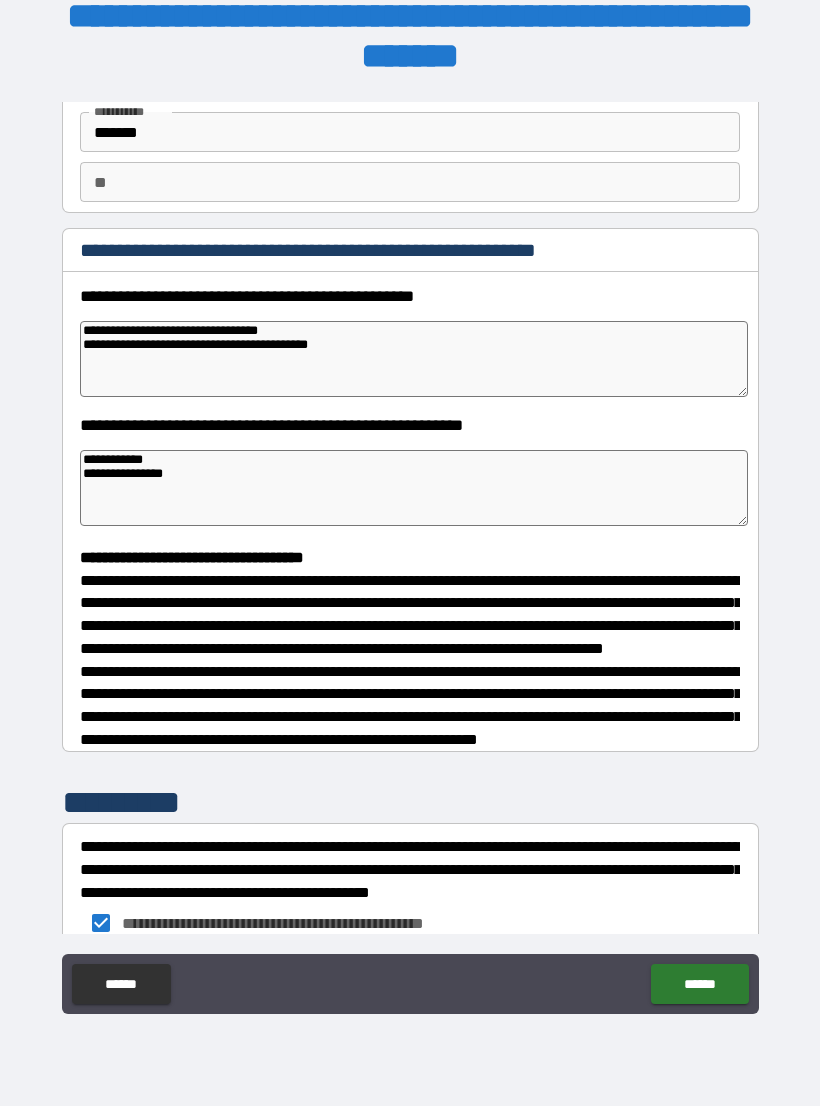 click on "******" at bounding box center [699, 984] 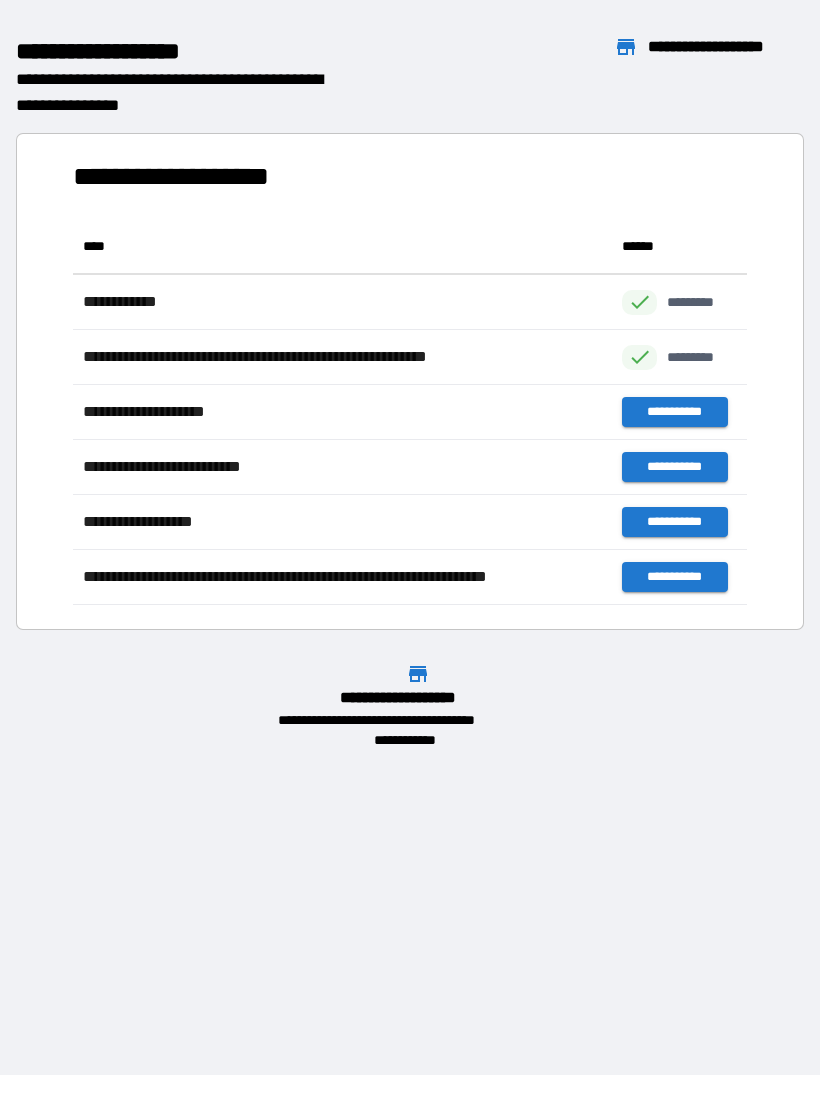 scroll, scrollTop: 386, scrollLeft: 674, axis: both 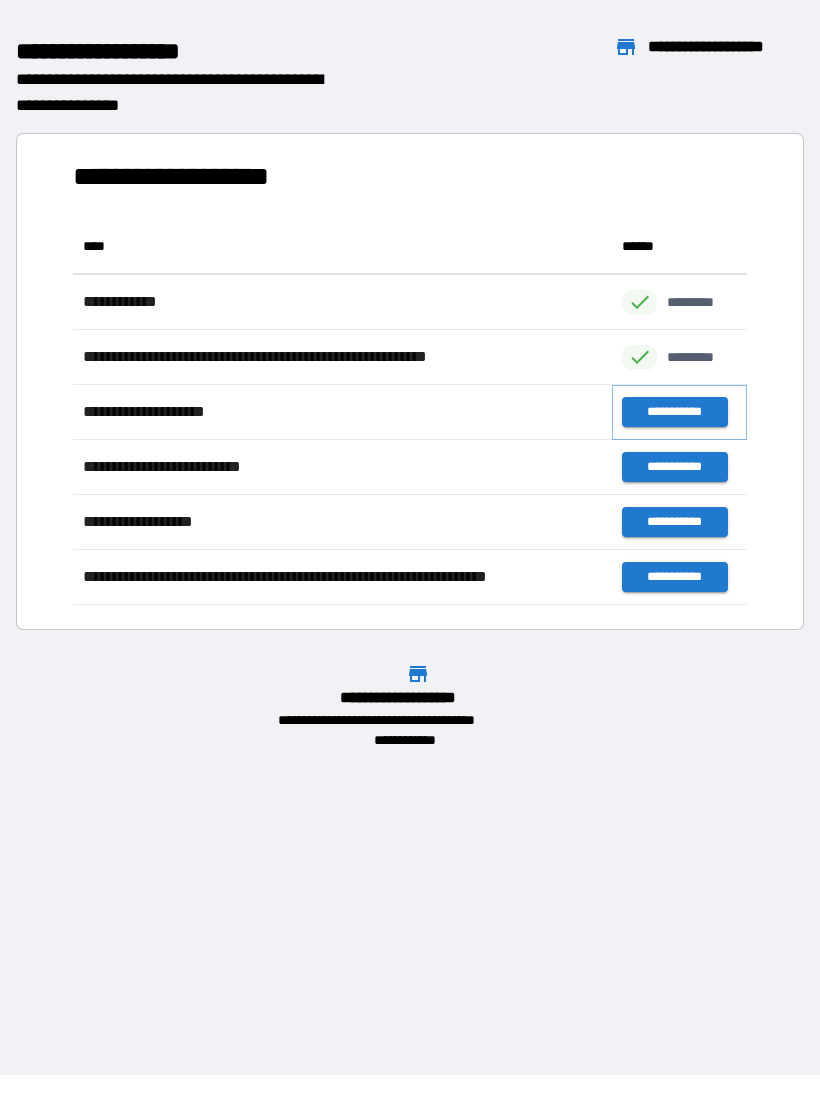 click on "**********" at bounding box center (674, 412) 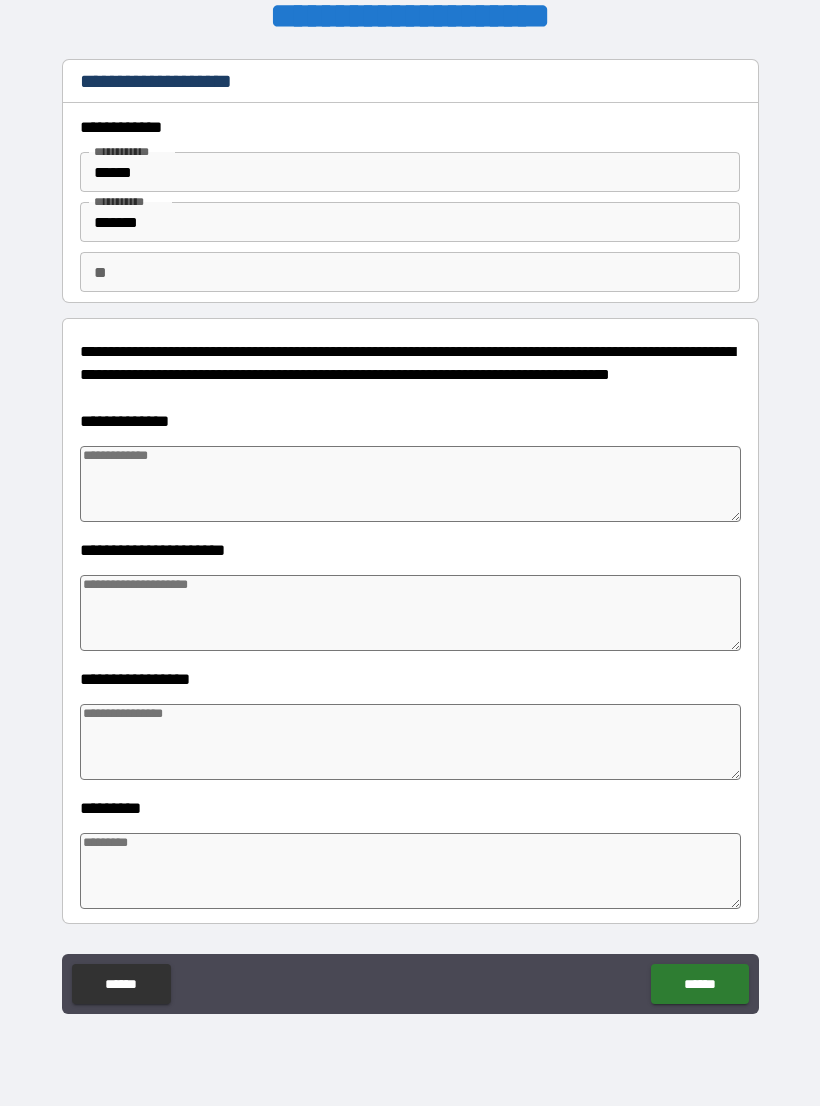 click at bounding box center [410, 484] 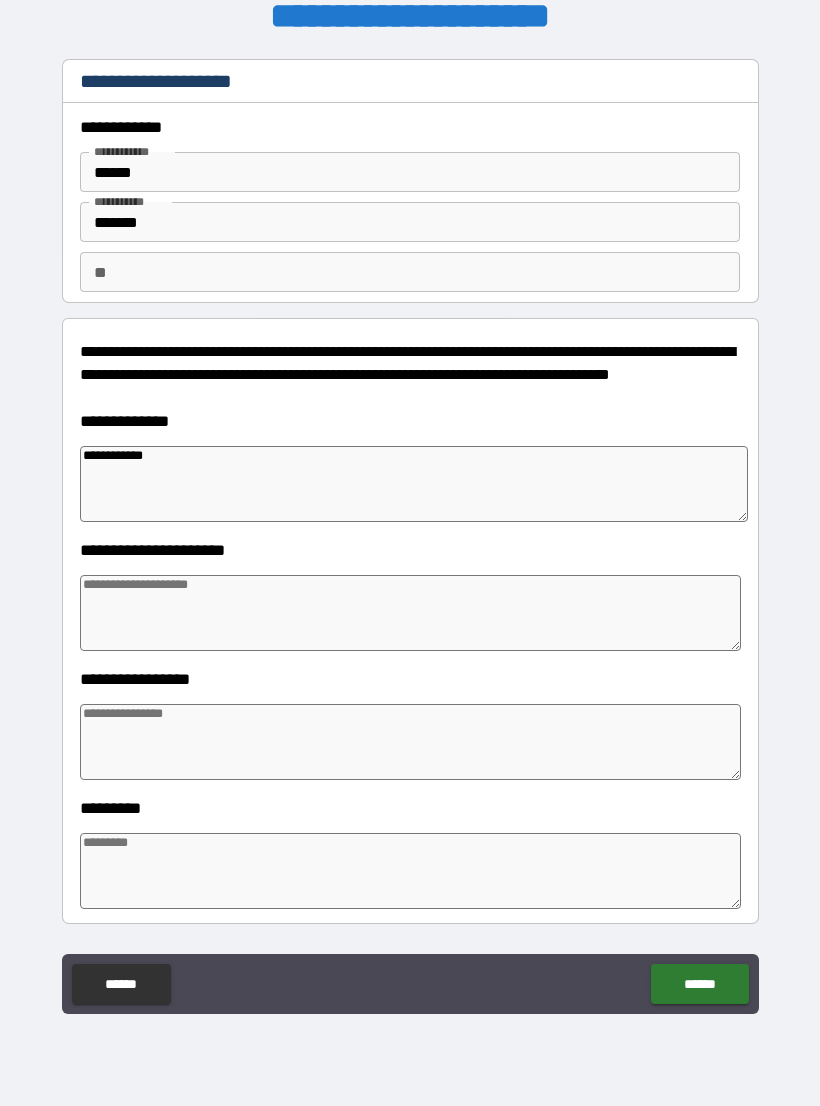 click at bounding box center [410, 613] 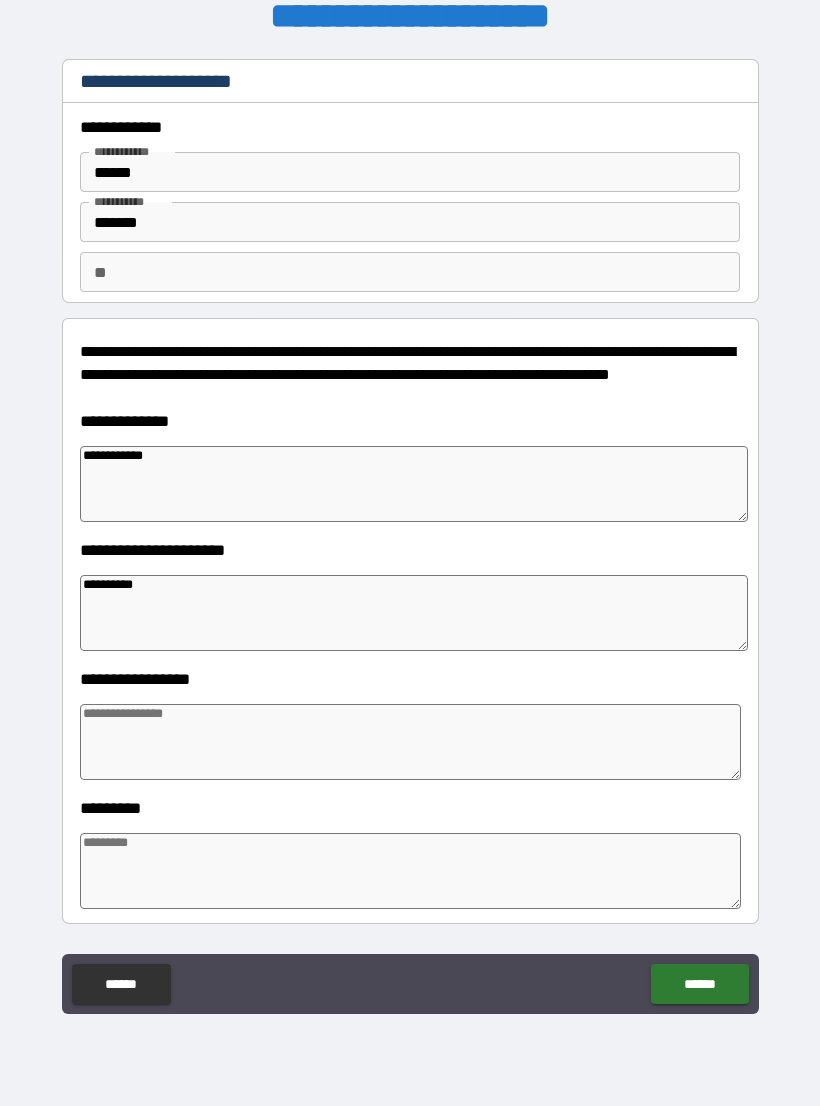 click at bounding box center [410, 742] 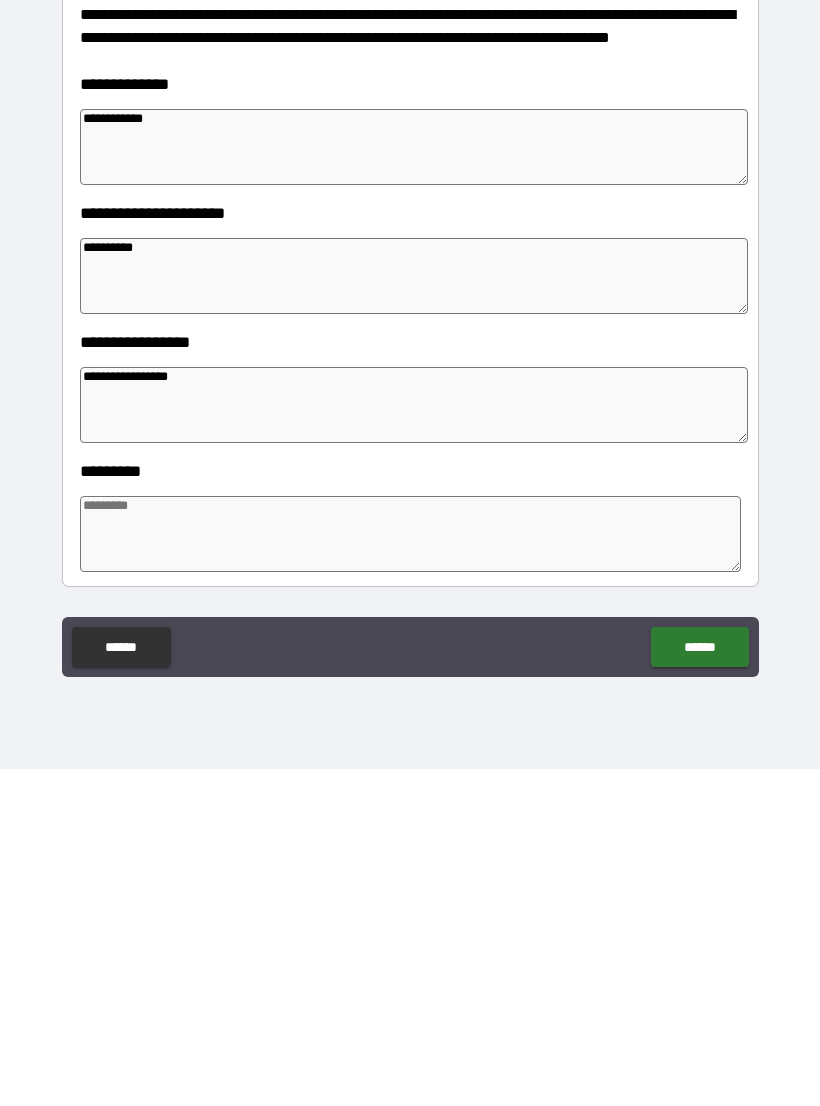 click on "**********" at bounding box center (414, 742) 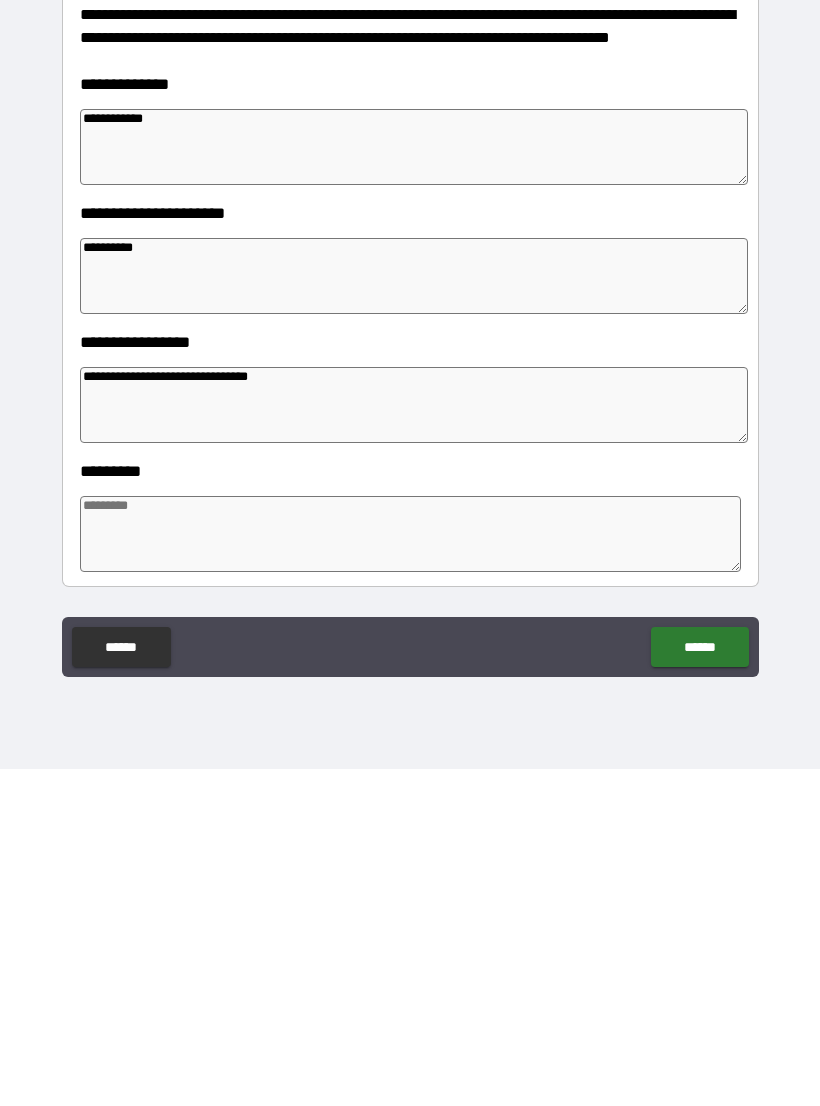 click at bounding box center (410, 871) 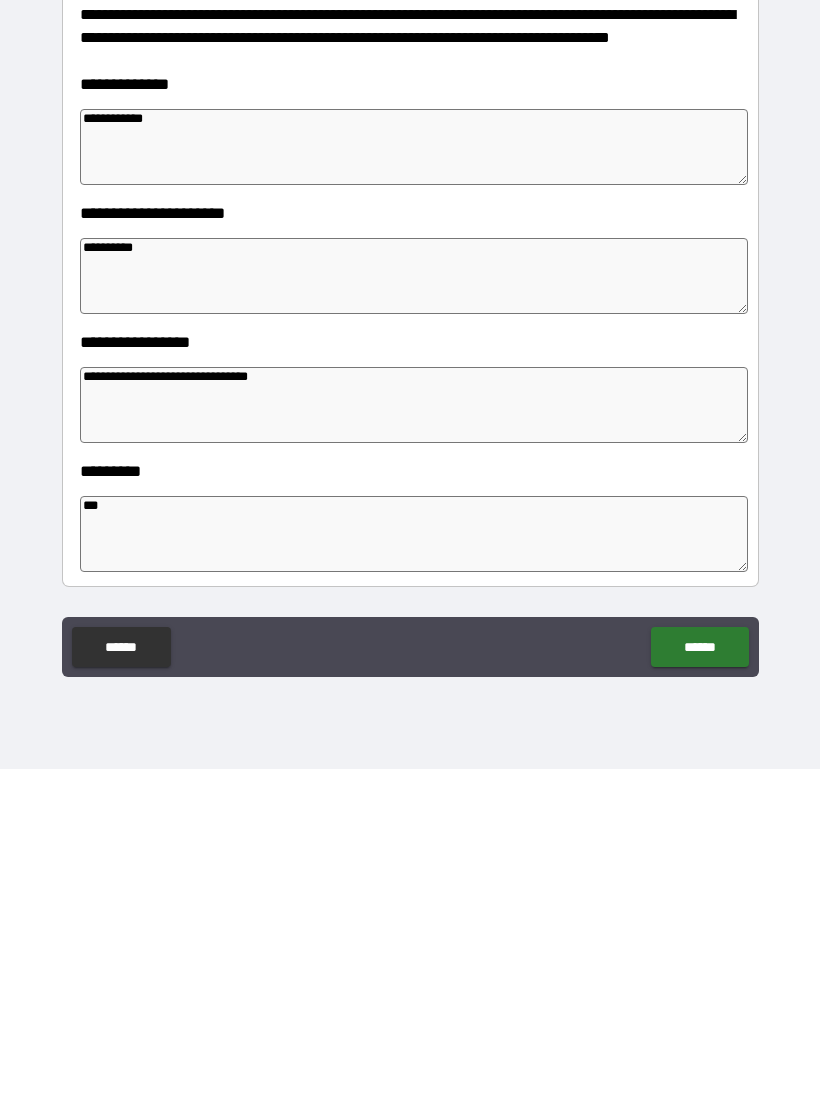 click on "******" at bounding box center (699, 984) 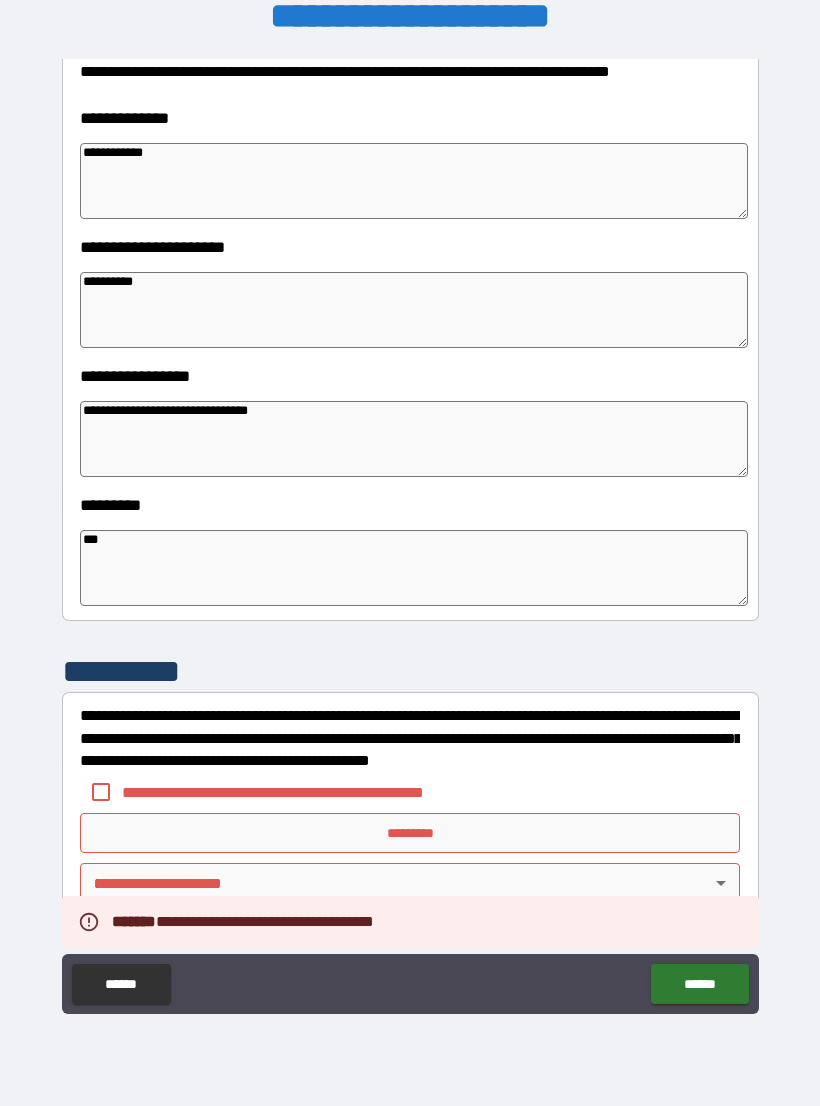 scroll, scrollTop: 303, scrollLeft: 0, axis: vertical 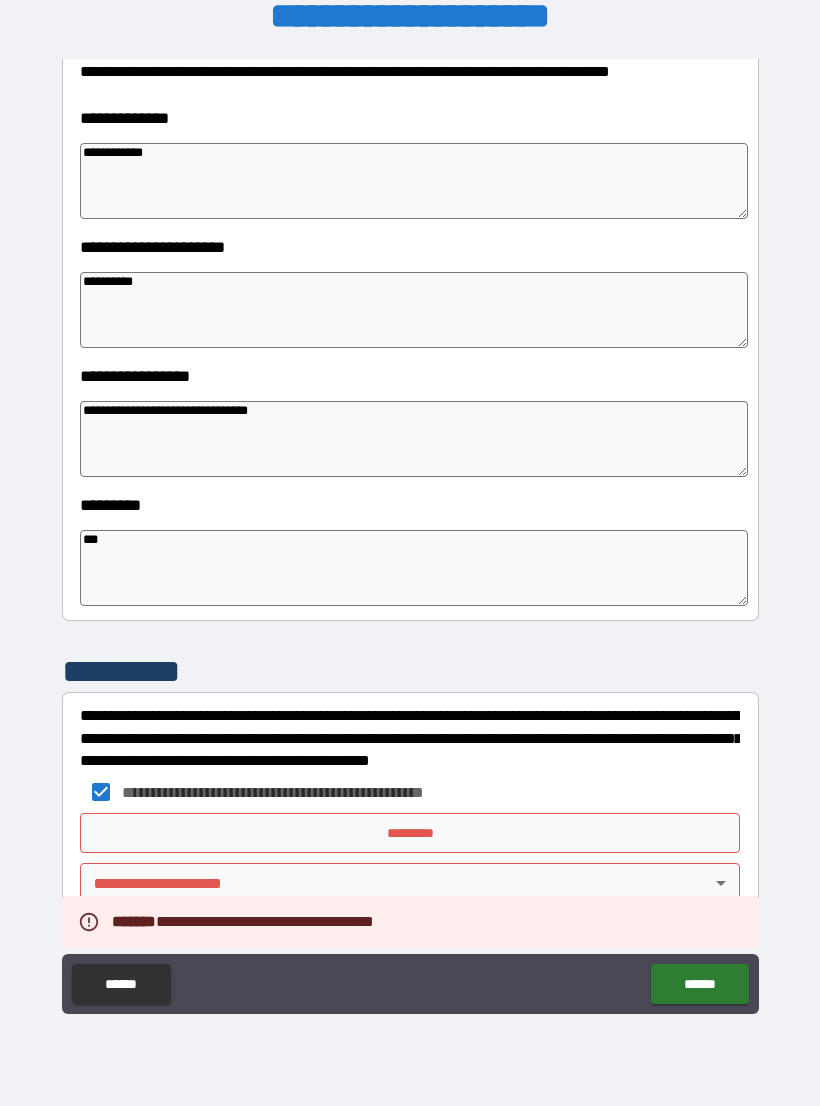 click on "*********" at bounding box center (410, 833) 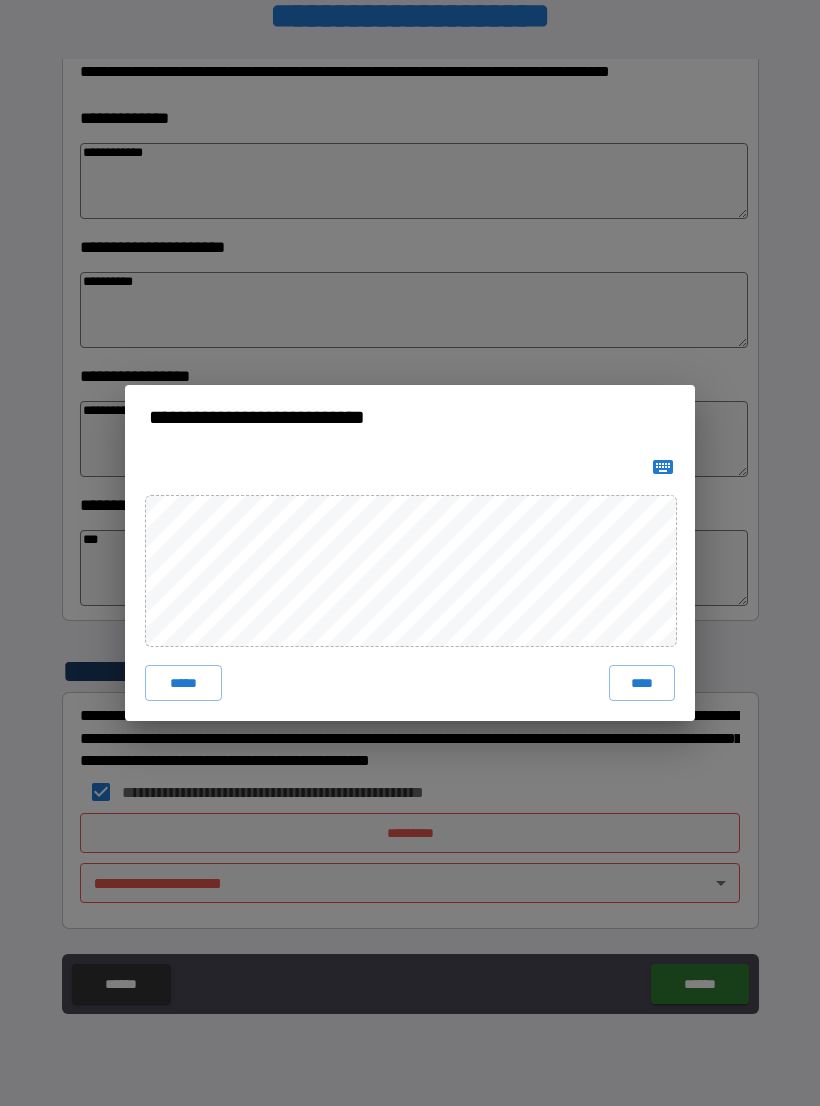 click on "****" at bounding box center (642, 683) 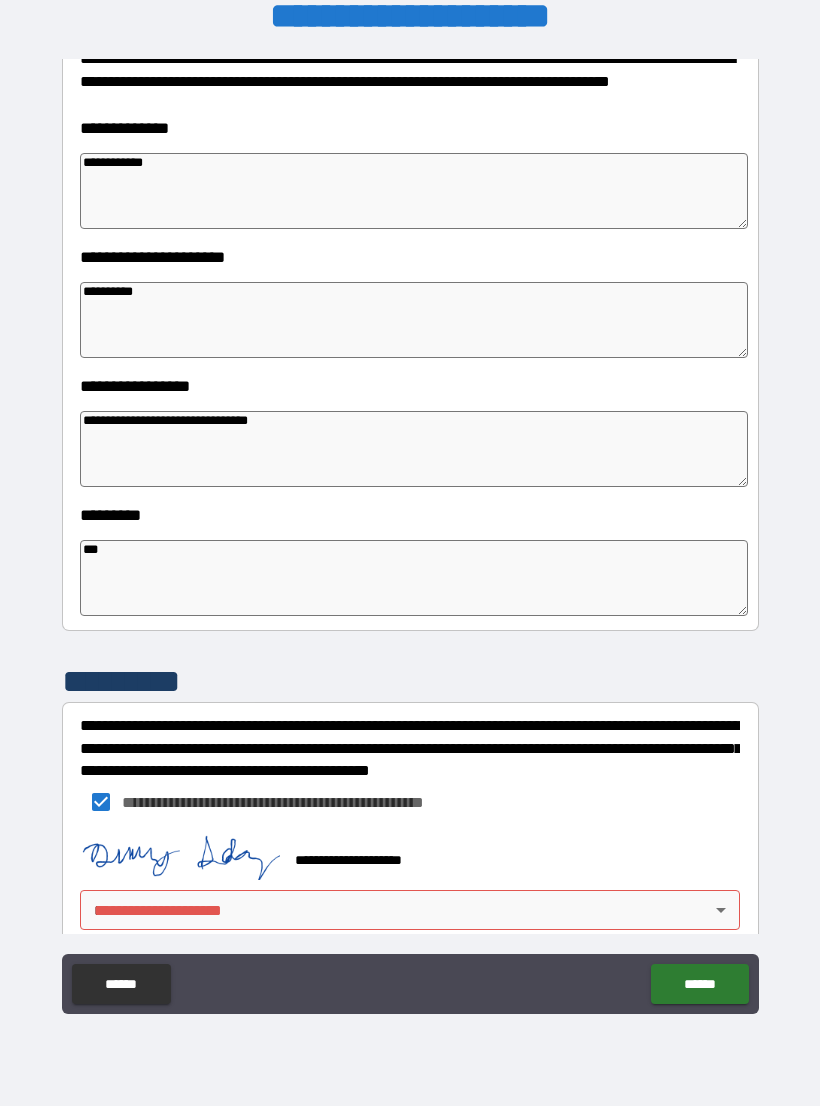 click on "**********" at bounding box center (410, 537) 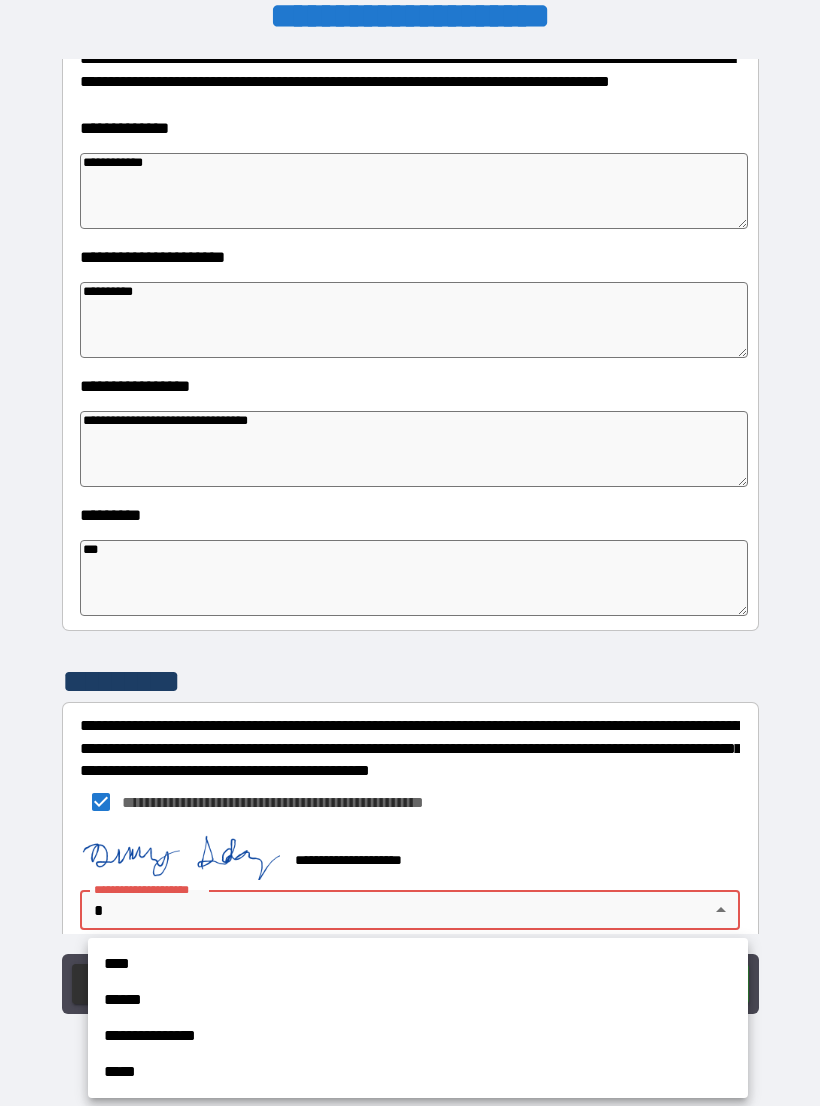click at bounding box center (410, 553) 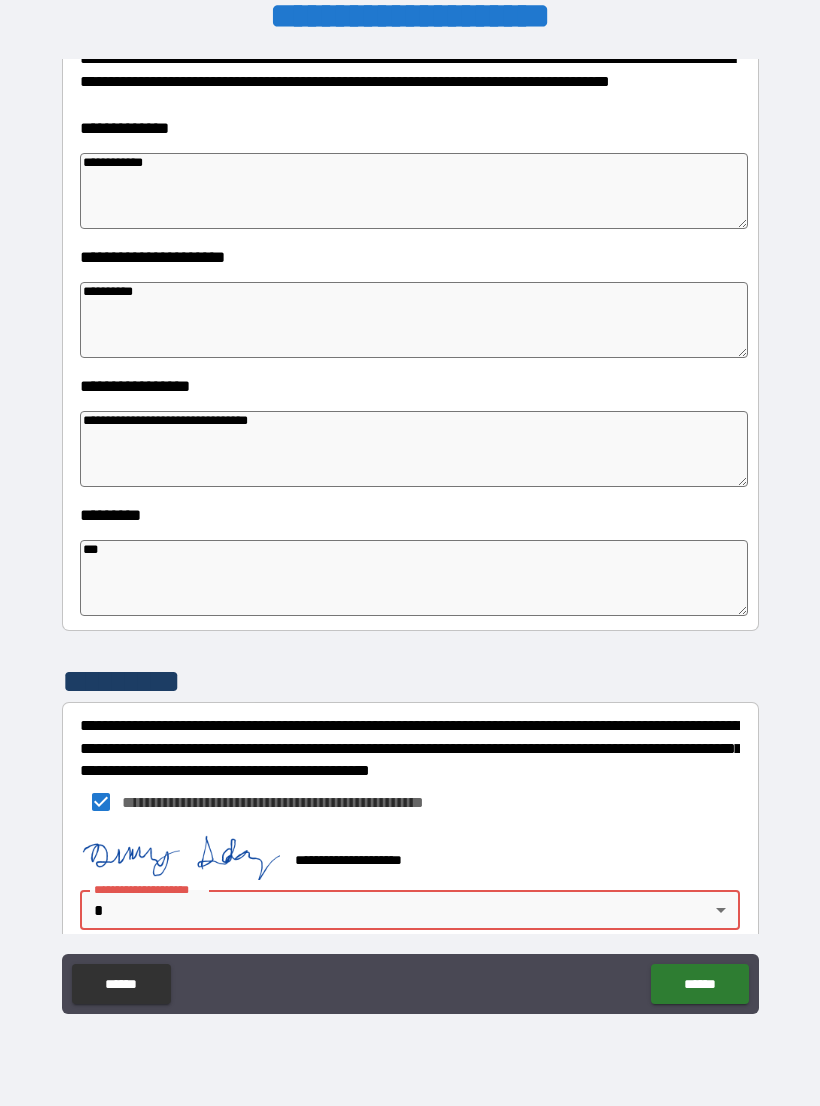 click on "**********" at bounding box center (410, 537) 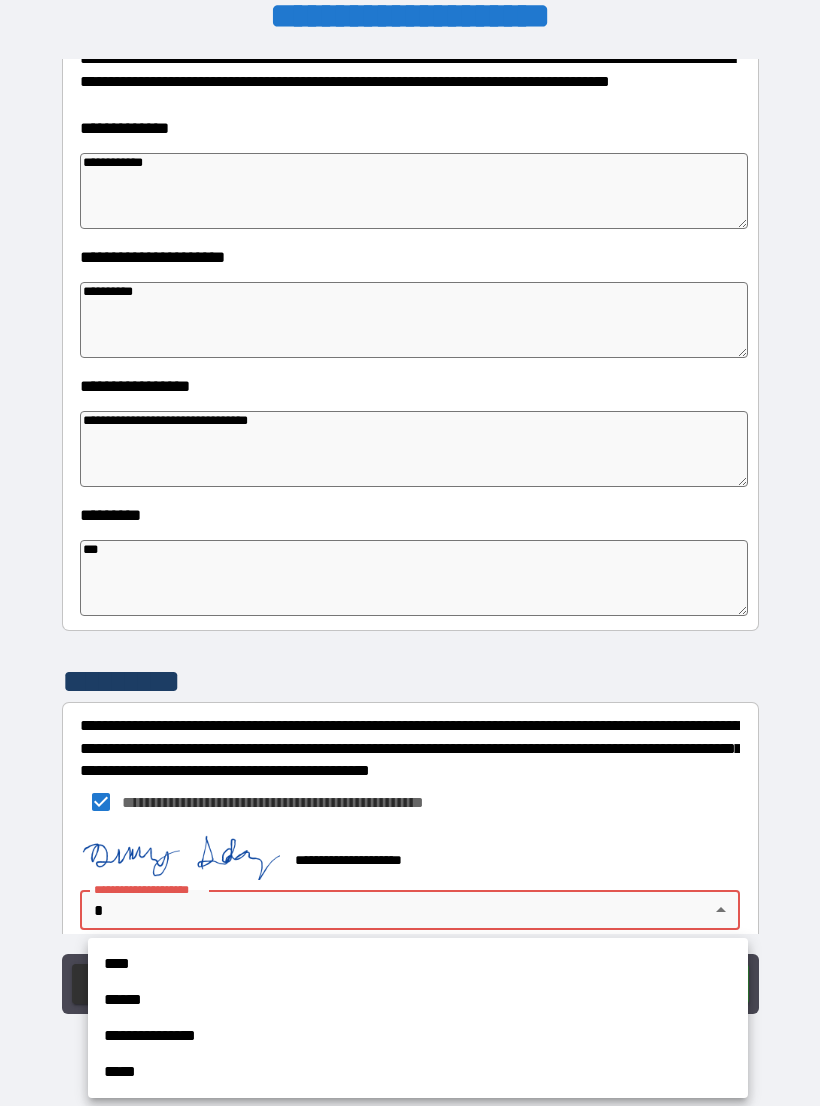 click on "****" at bounding box center [418, 964] 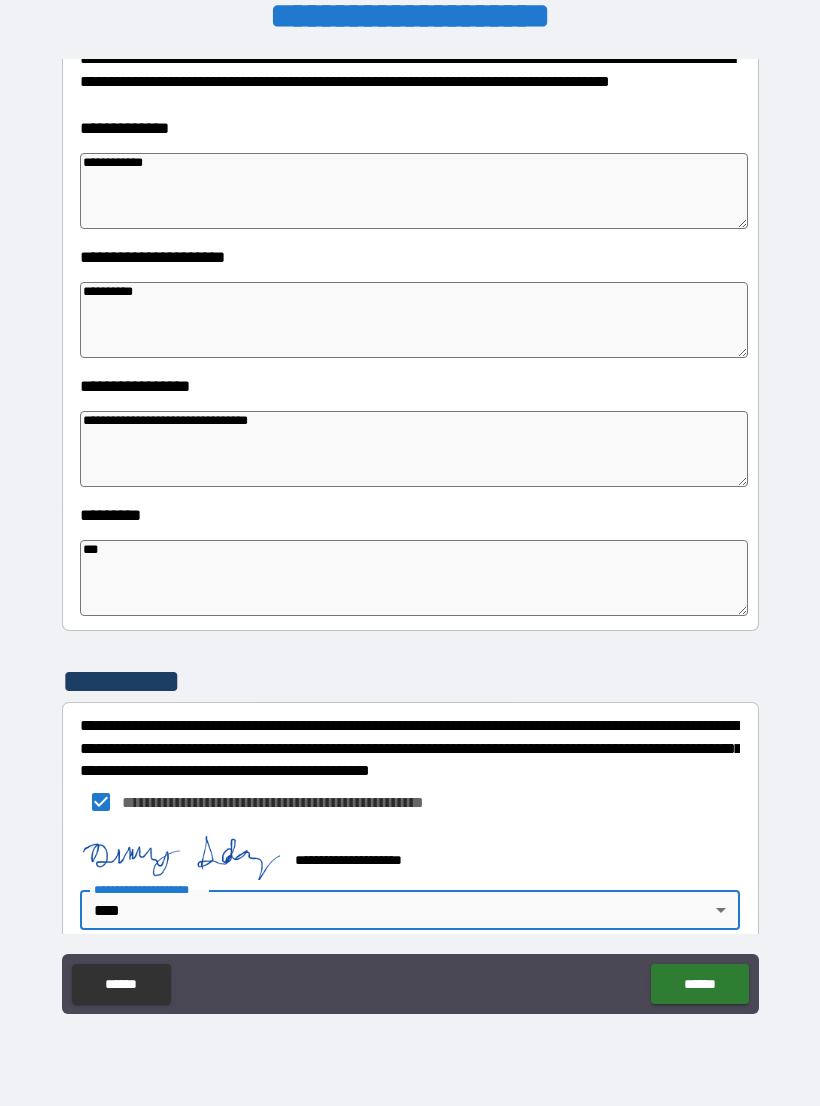 click on "******" at bounding box center [699, 984] 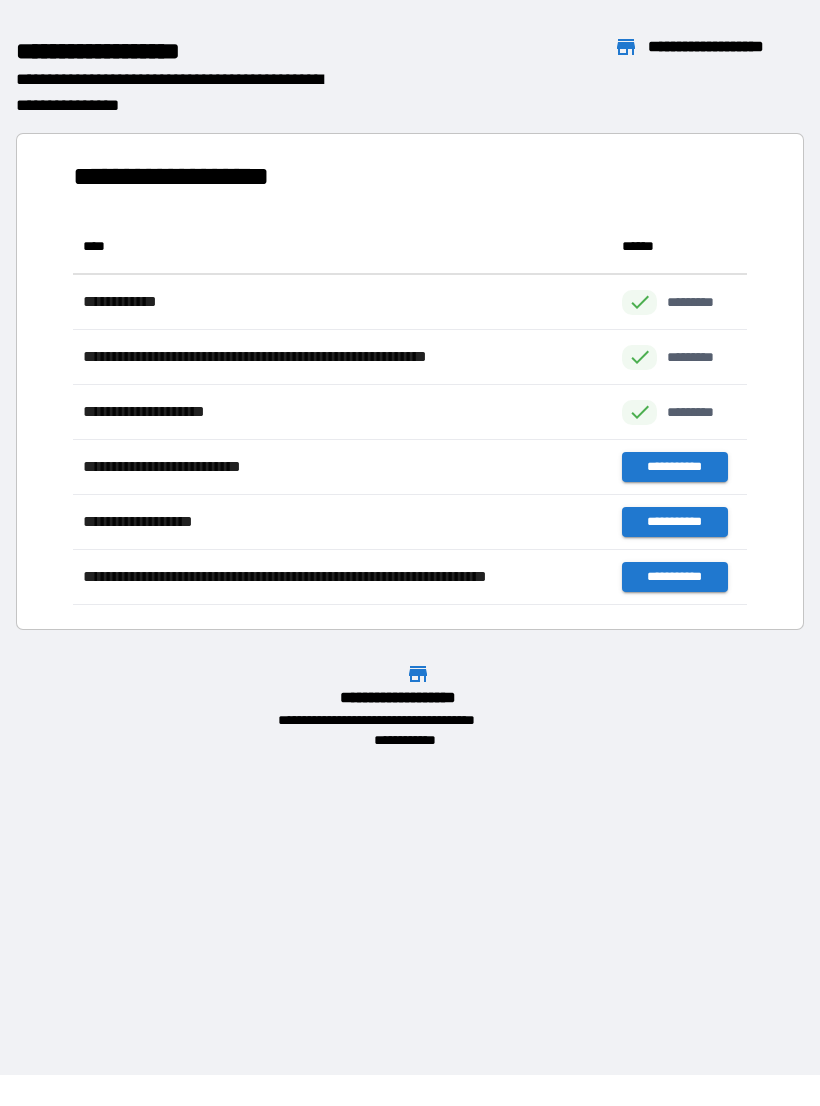 scroll, scrollTop: 1, scrollLeft: 1, axis: both 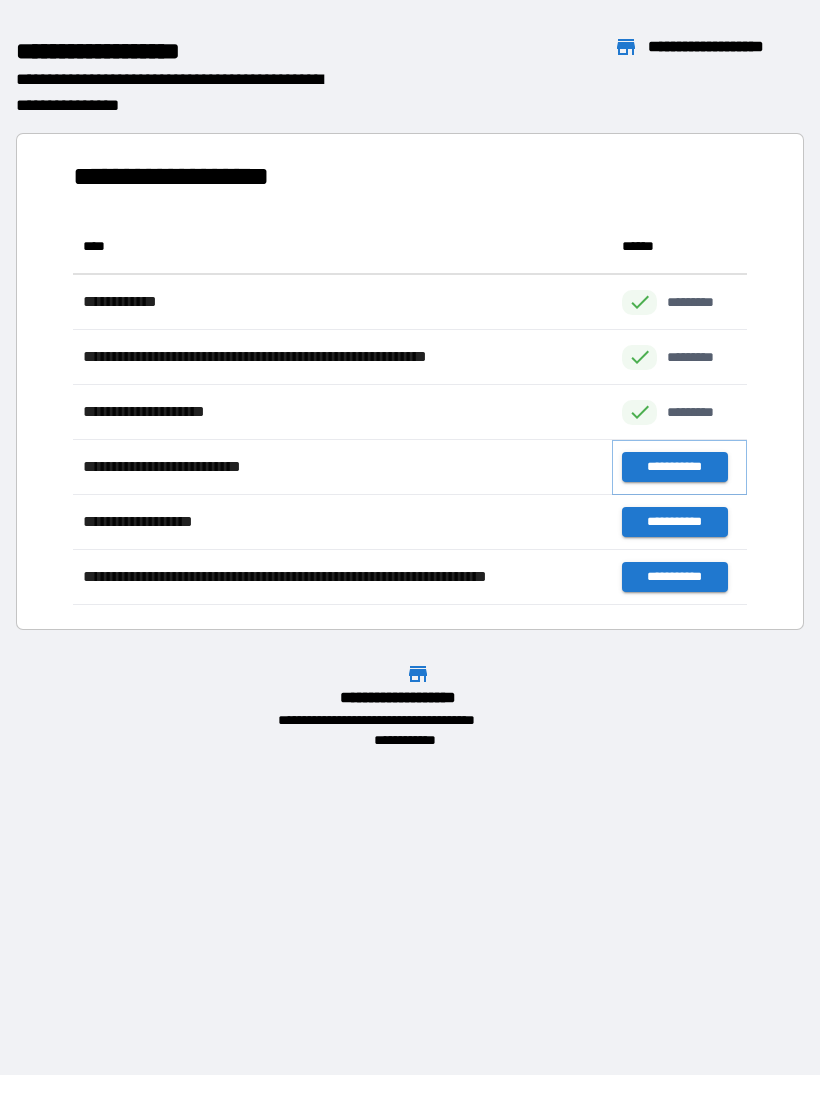 click on "**********" at bounding box center (674, 467) 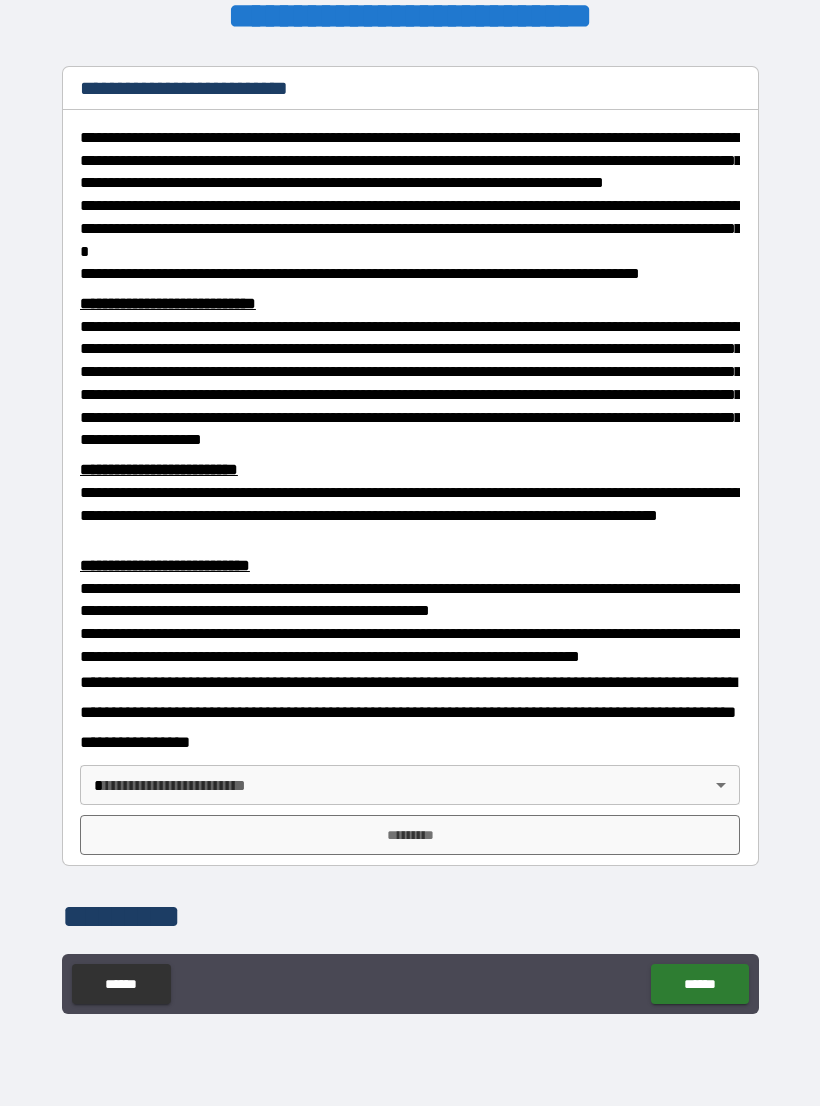 scroll, scrollTop: 257, scrollLeft: 0, axis: vertical 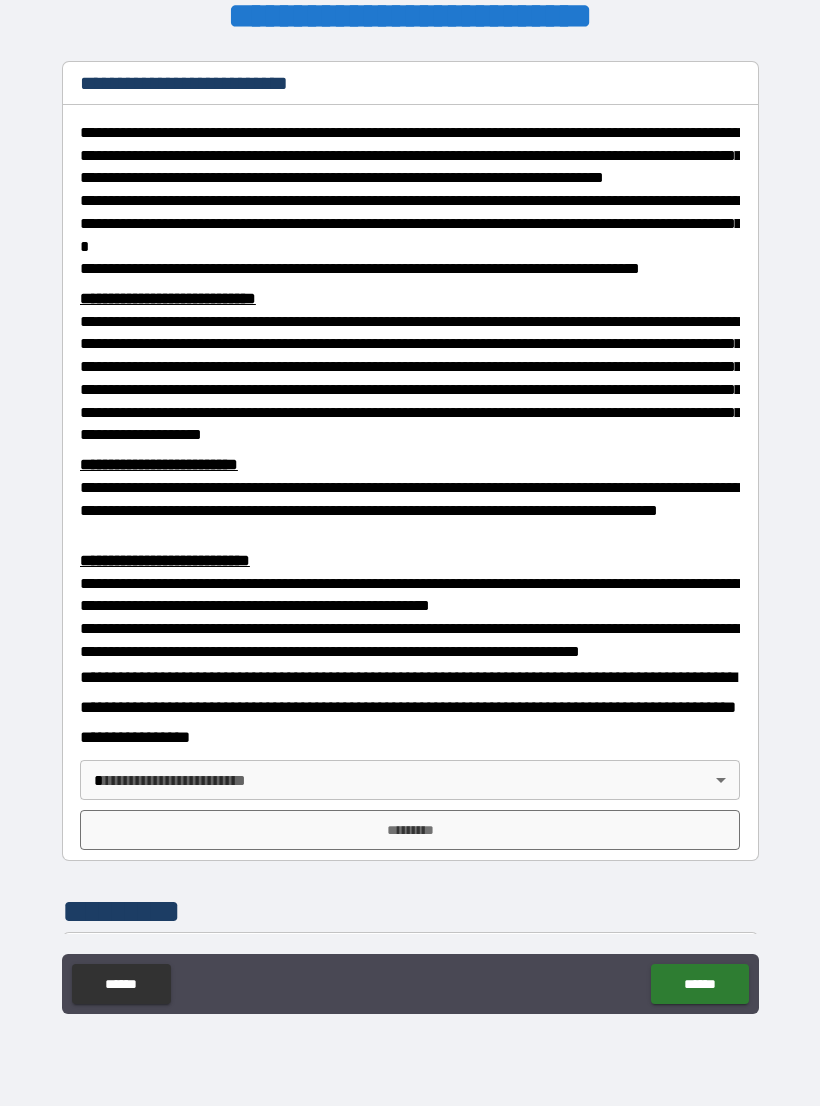click on "**********" at bounding box center [410, 537] 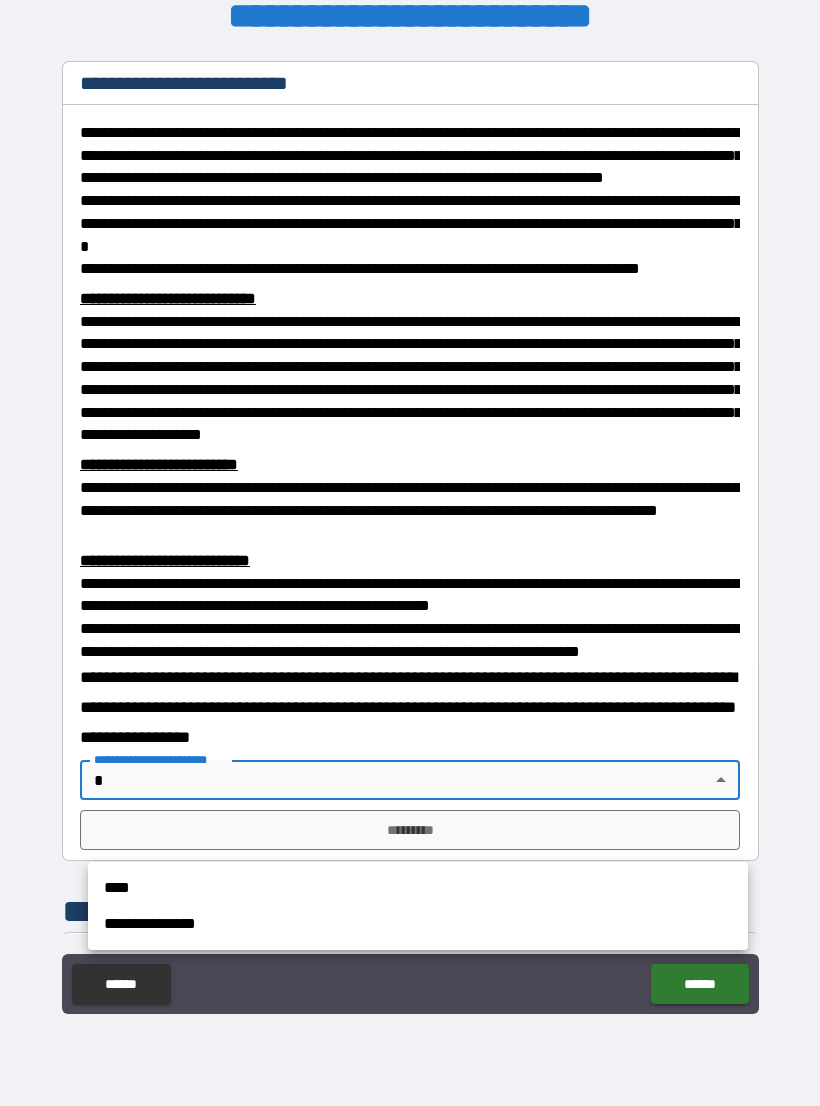 click on "****" at bounding box center (418, 888) 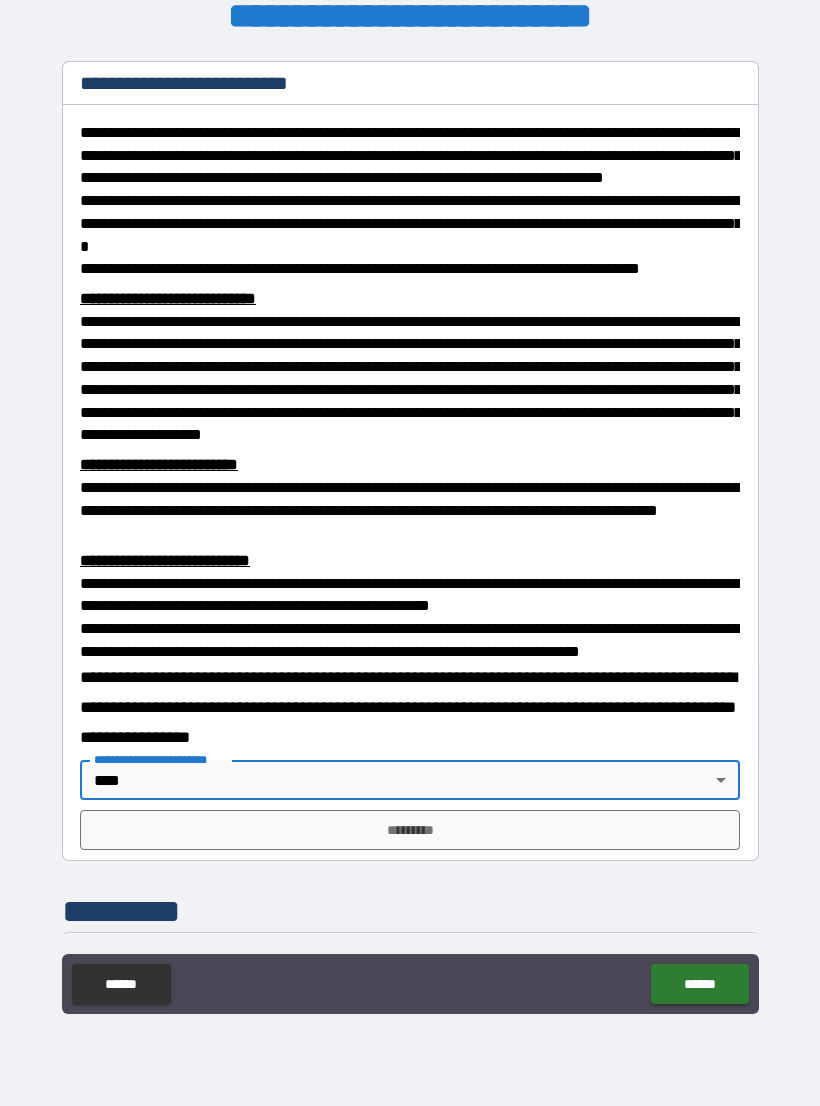 click on "*********" at bounding box center (410, 830) 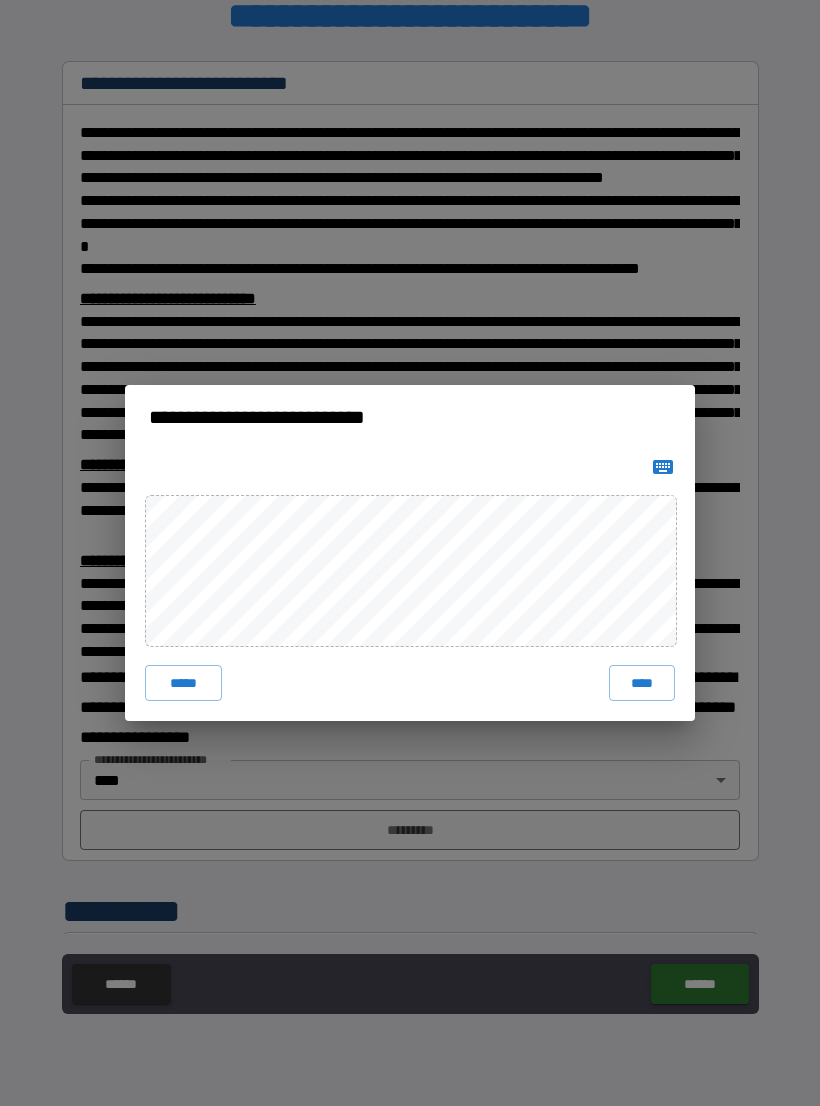 click on "****" at bounding box center (642, 683) 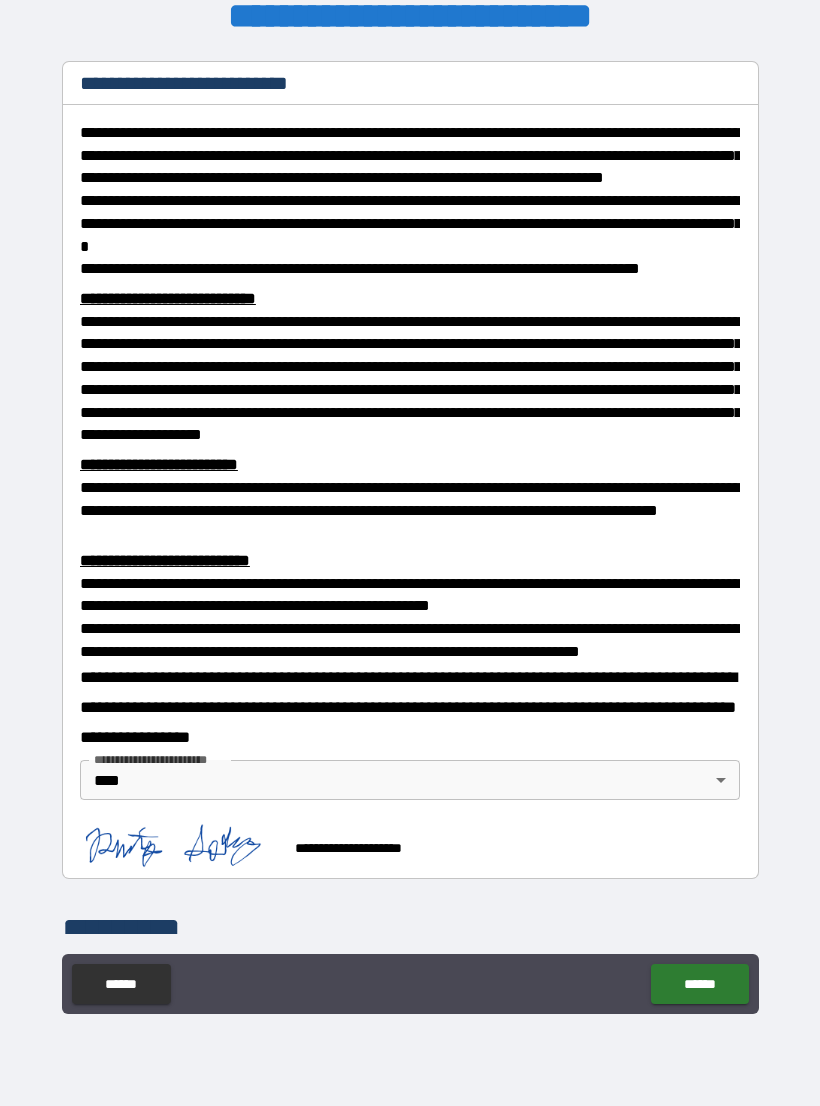 click on "******" at bounding box center [699, 984] 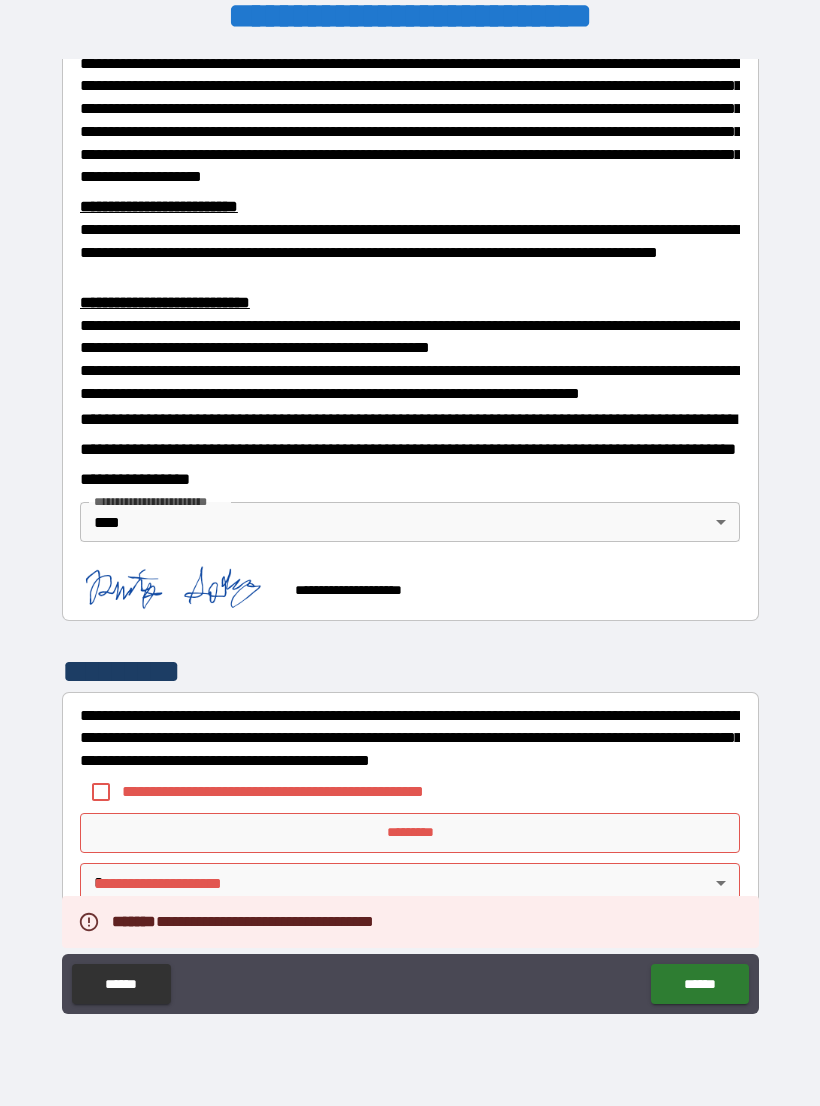 scroll, scrollTop: 566, scrollLeft: 0, axis: vertical 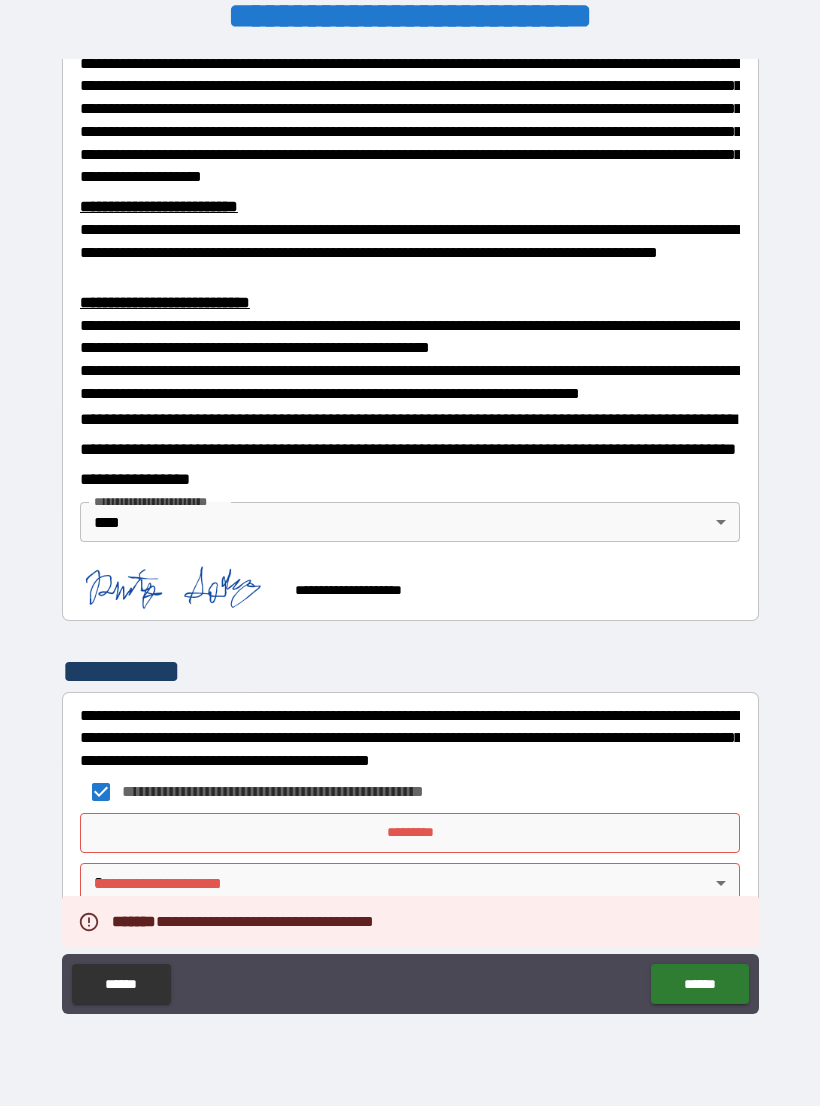 click on "*********" at bounding box center [410, 833] 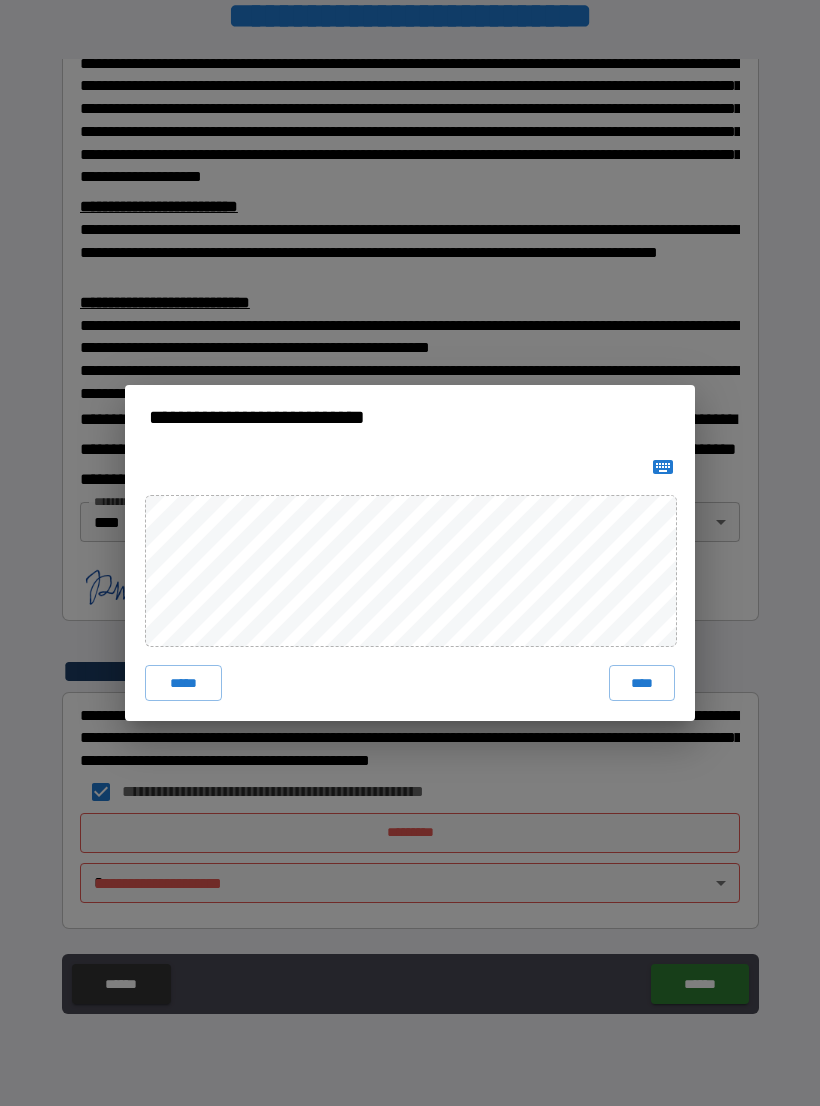 click on "****" at bounding box center [642, 683] 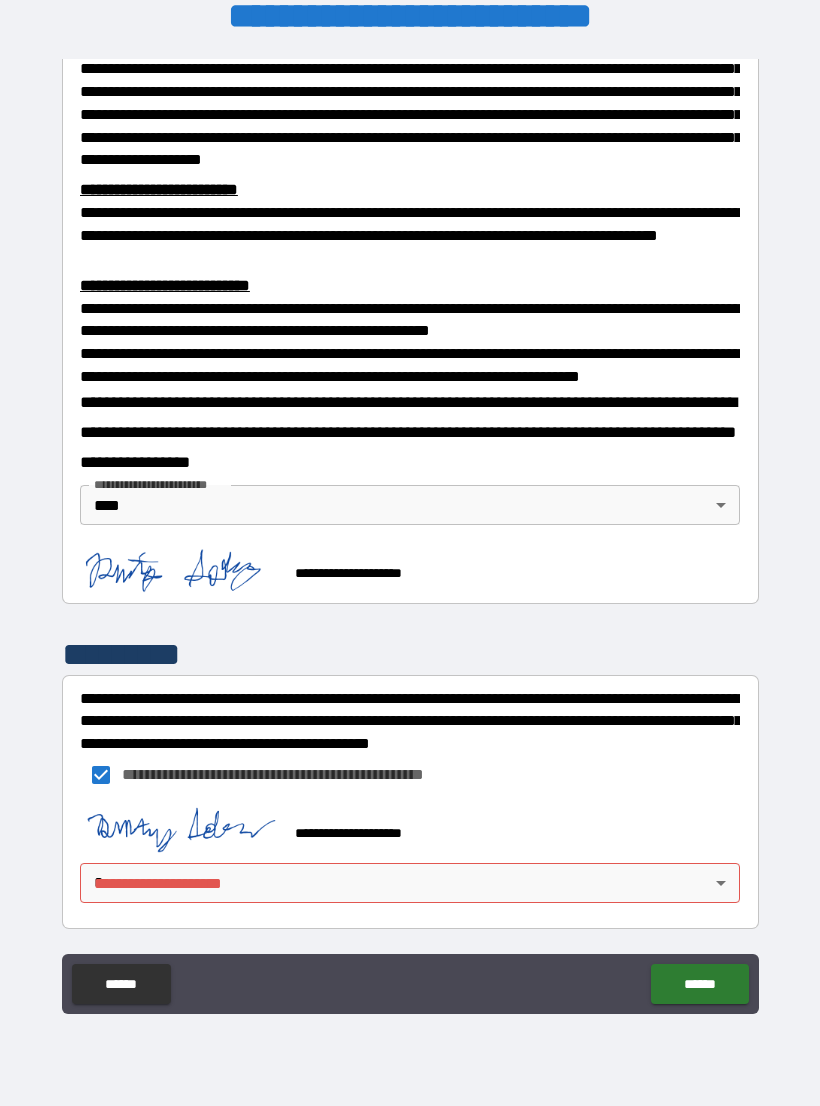 click on "**********" at bounding box center (410, 537) 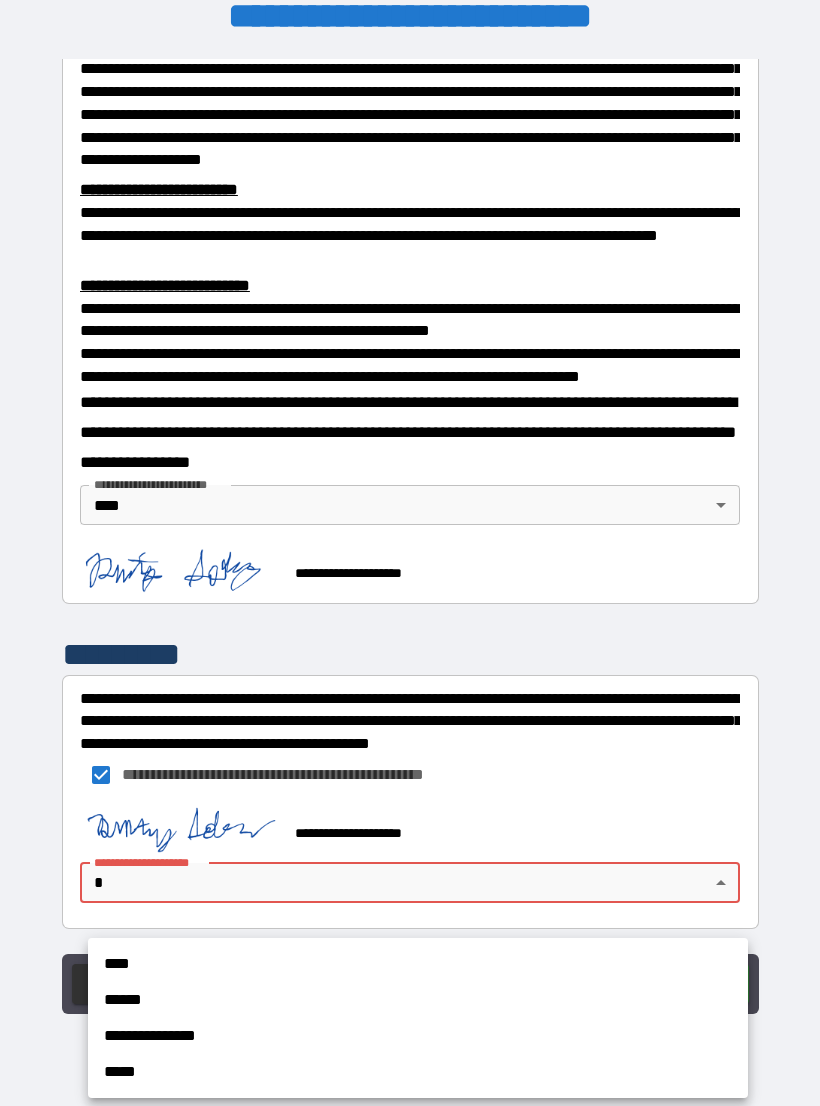 click on "****" at bounding box center [418, 964] 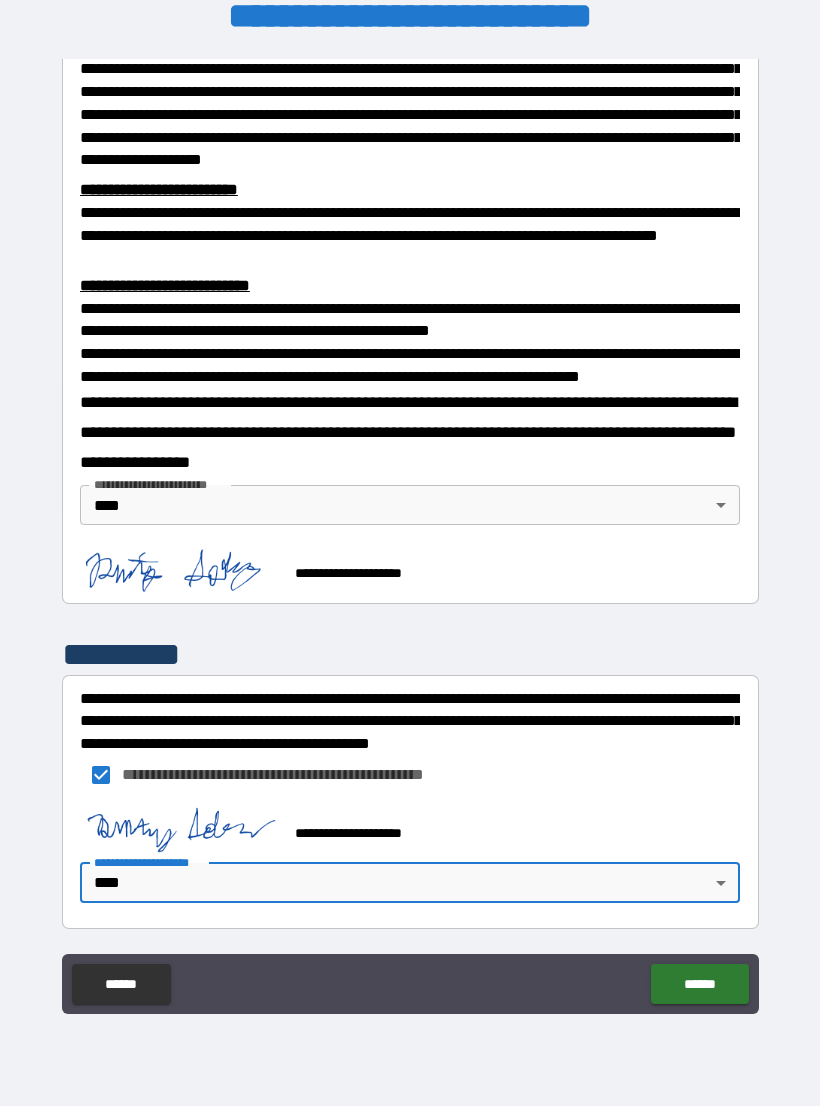 click on "******" at bounding box center [699, 984] 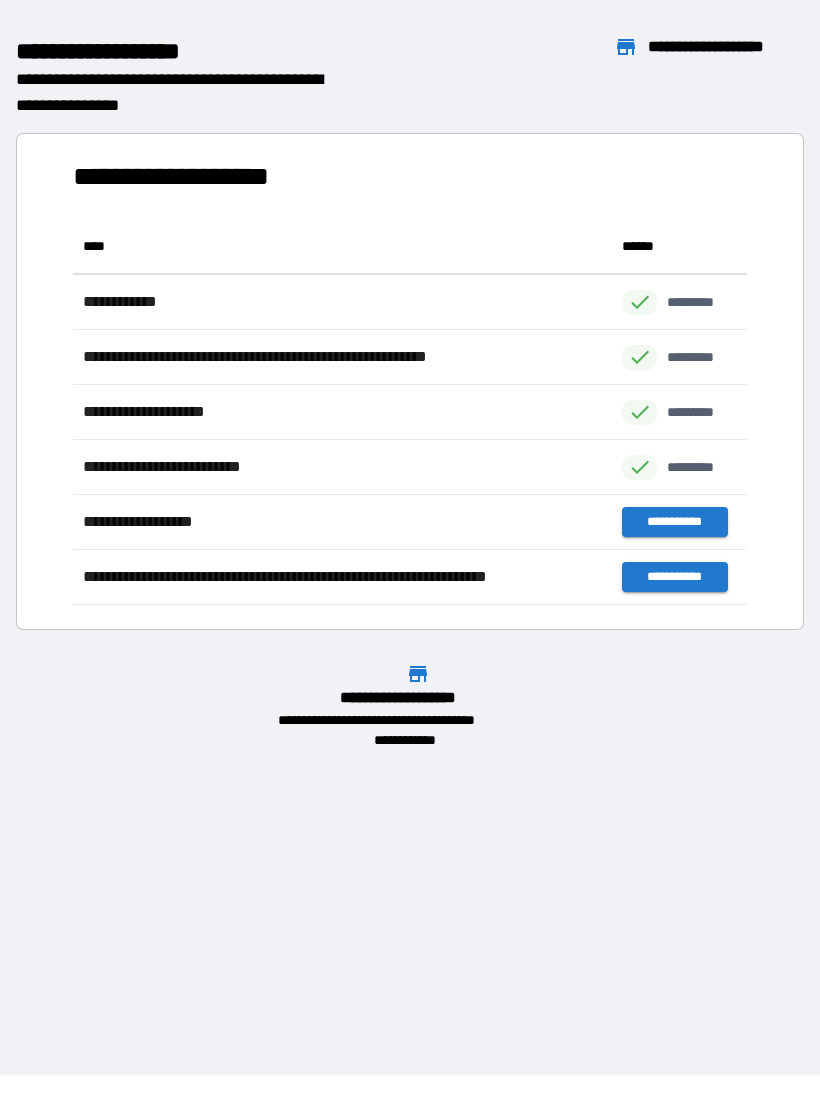 scroll, scrollTop: 1, scrollLeft: 1, axis: both 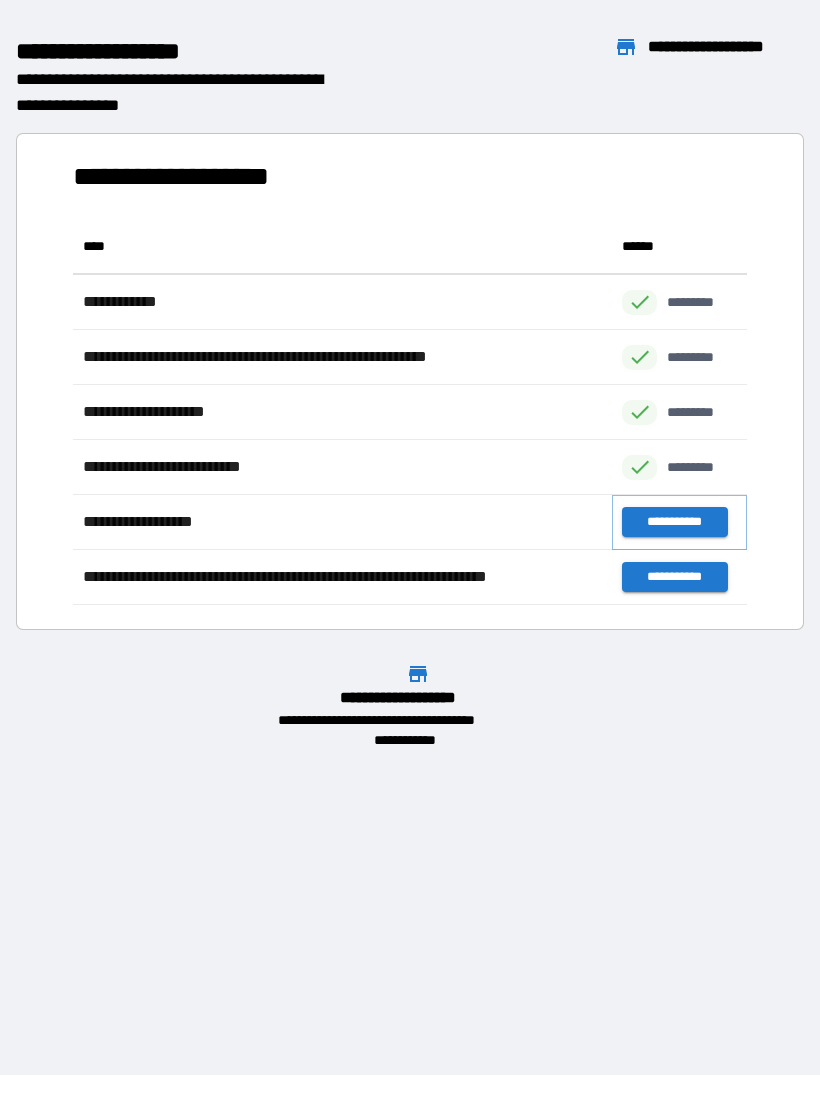 click on "**********" at bounding box center [674, 522] 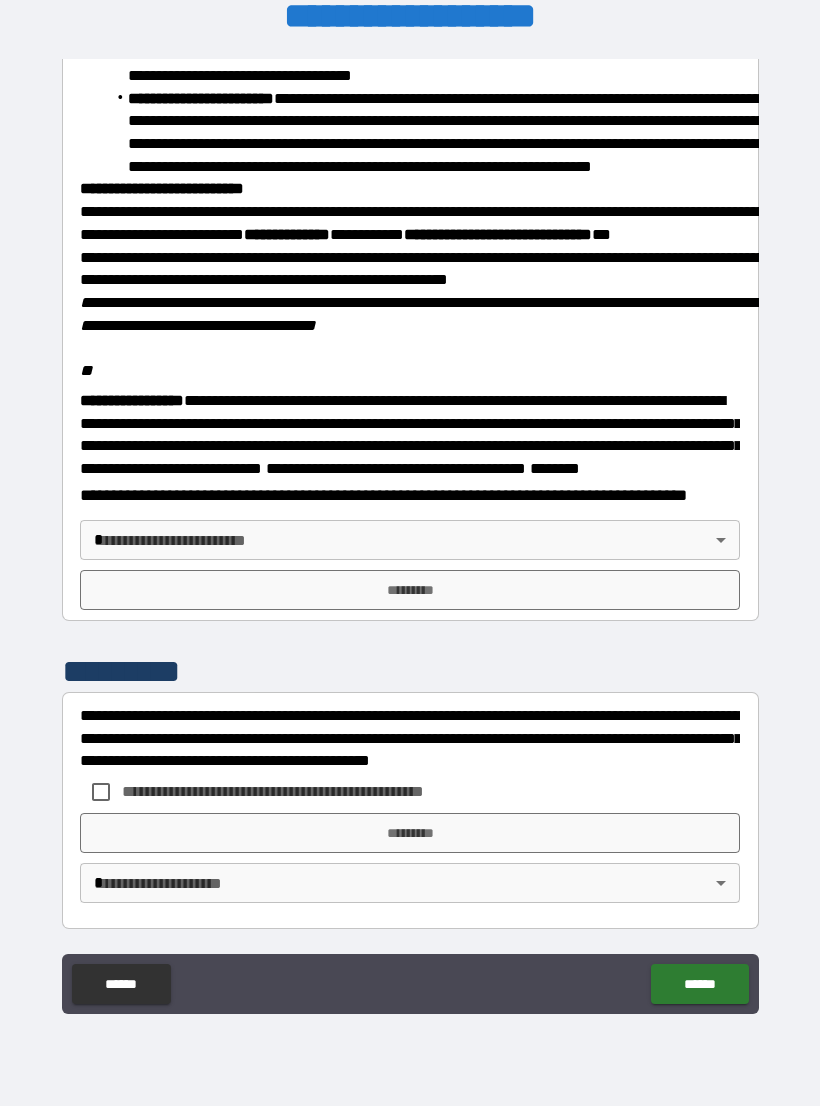 scroll, scrollTop: 2234, scrollLeft: 0, axis: vertical 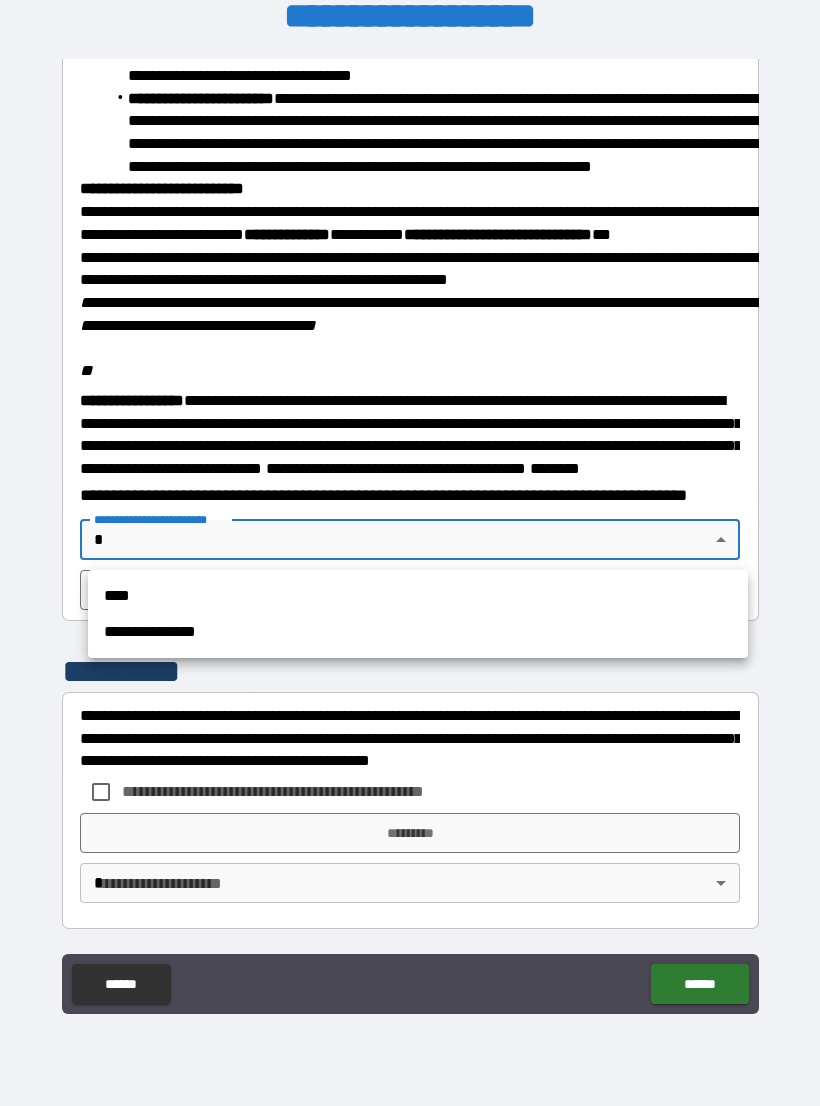 click on "****" at bounding box center (418, 596) 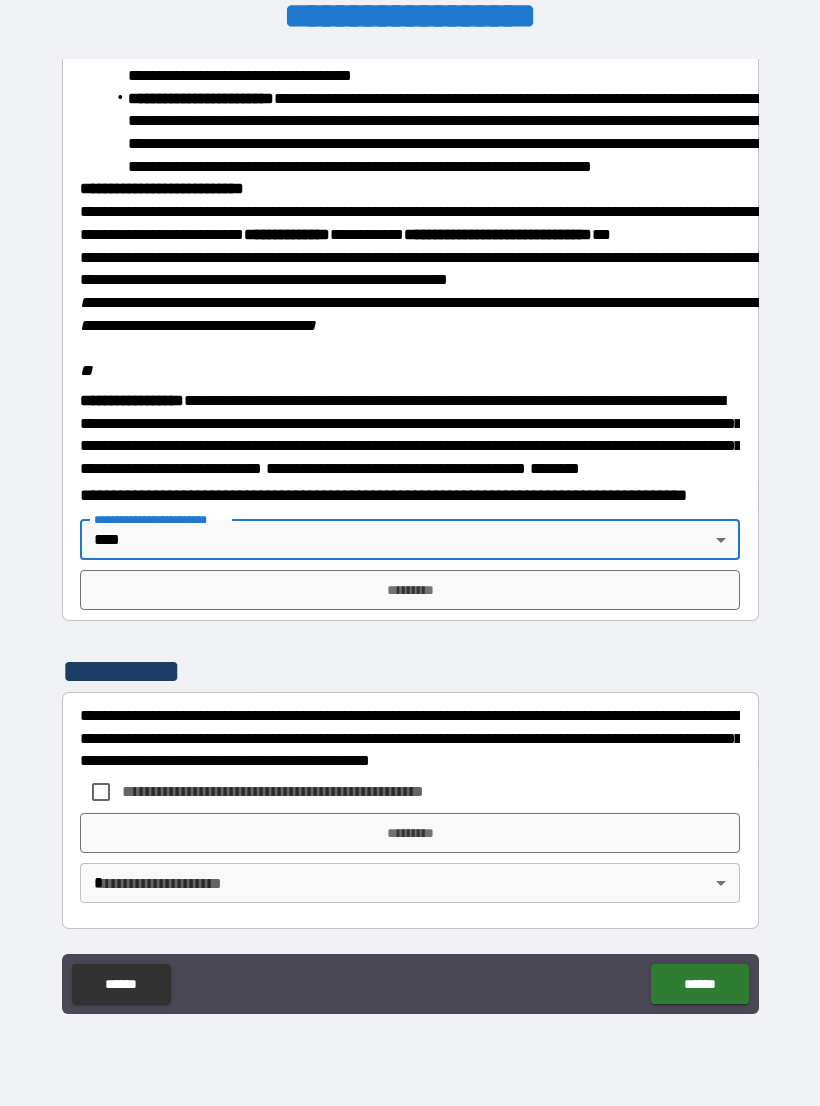 click on "*********" at bounding box center (410, 590) 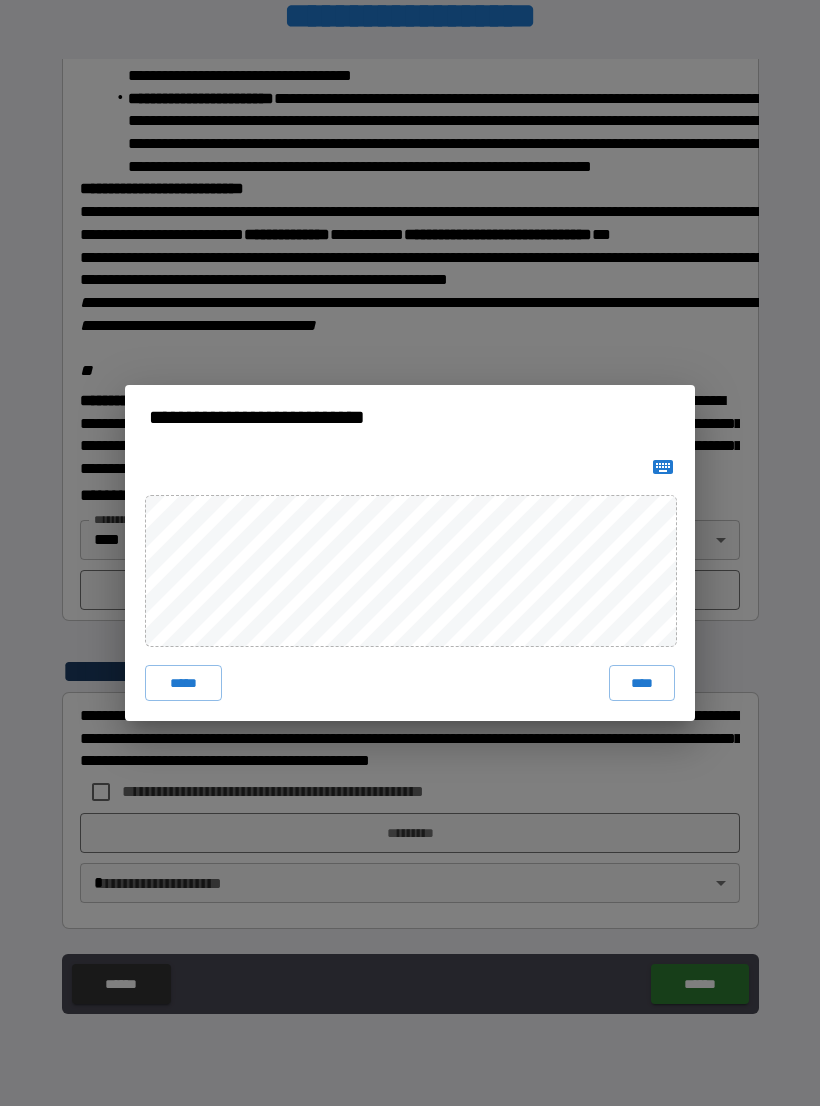 click on "****" at bounding box center [642, 683] 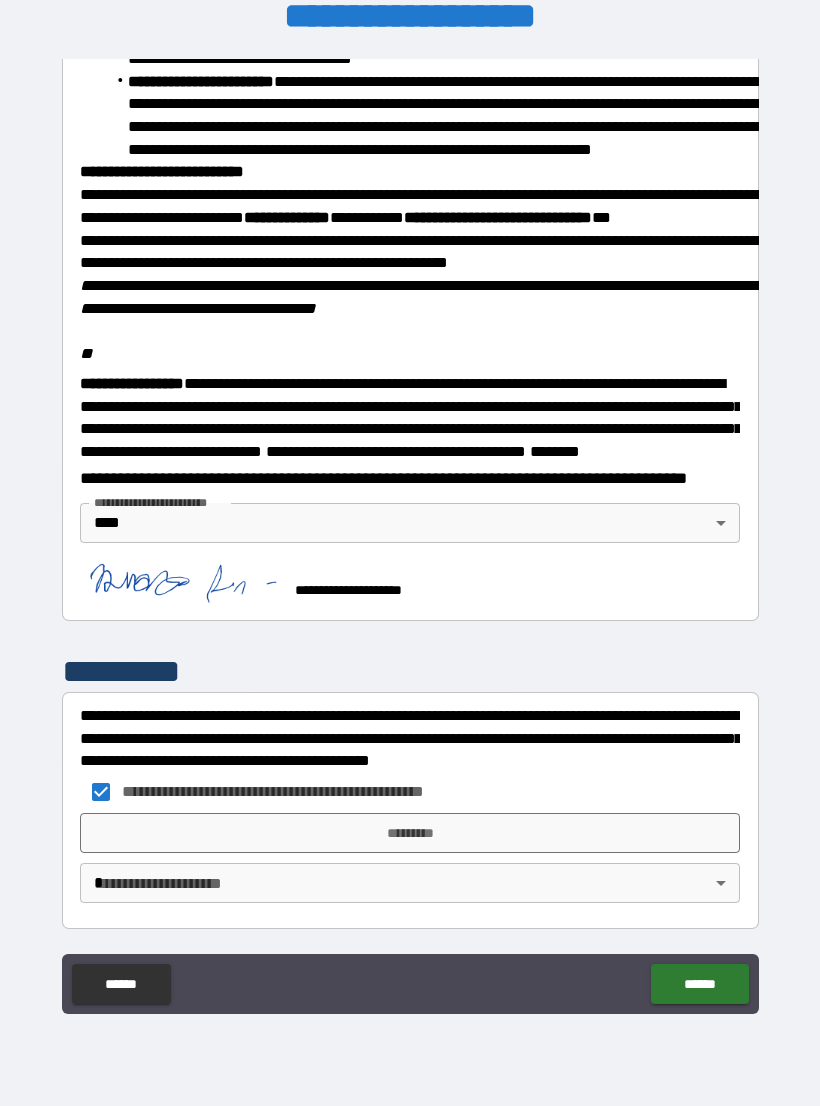 click on "*********" at bounding box center [410, 833] 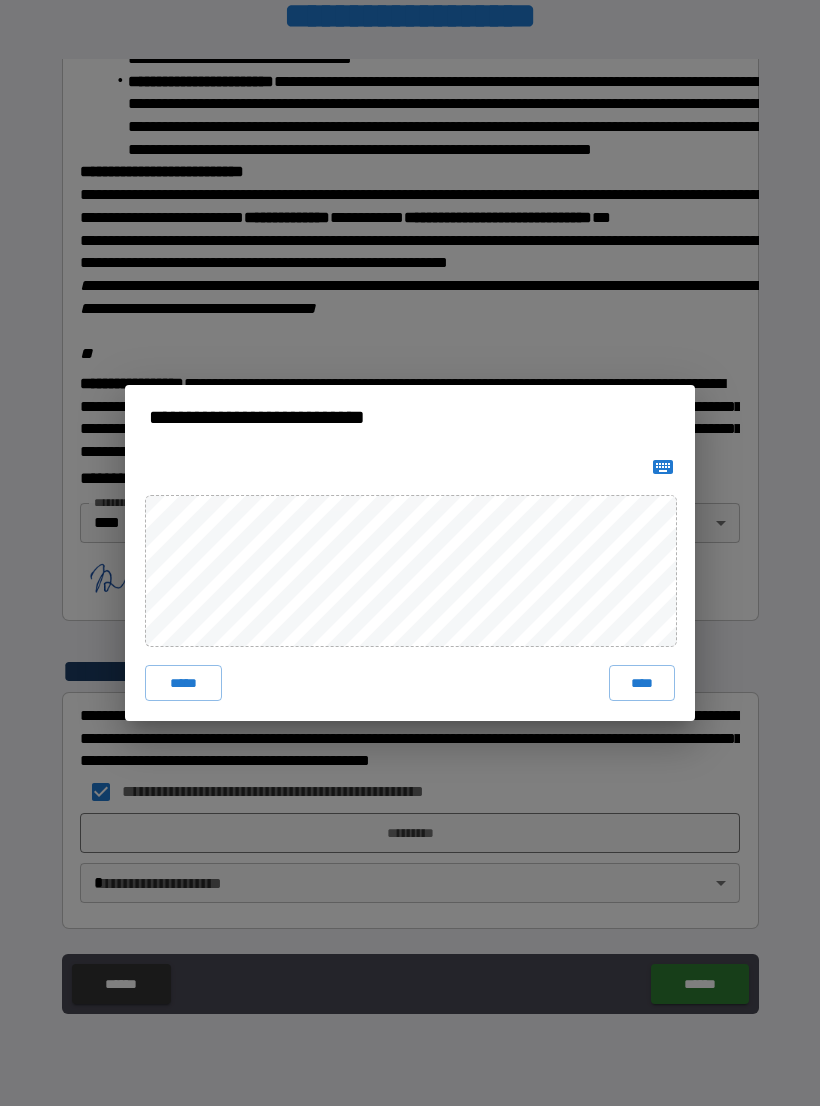 click on "****" at bounding box center [642, 683] 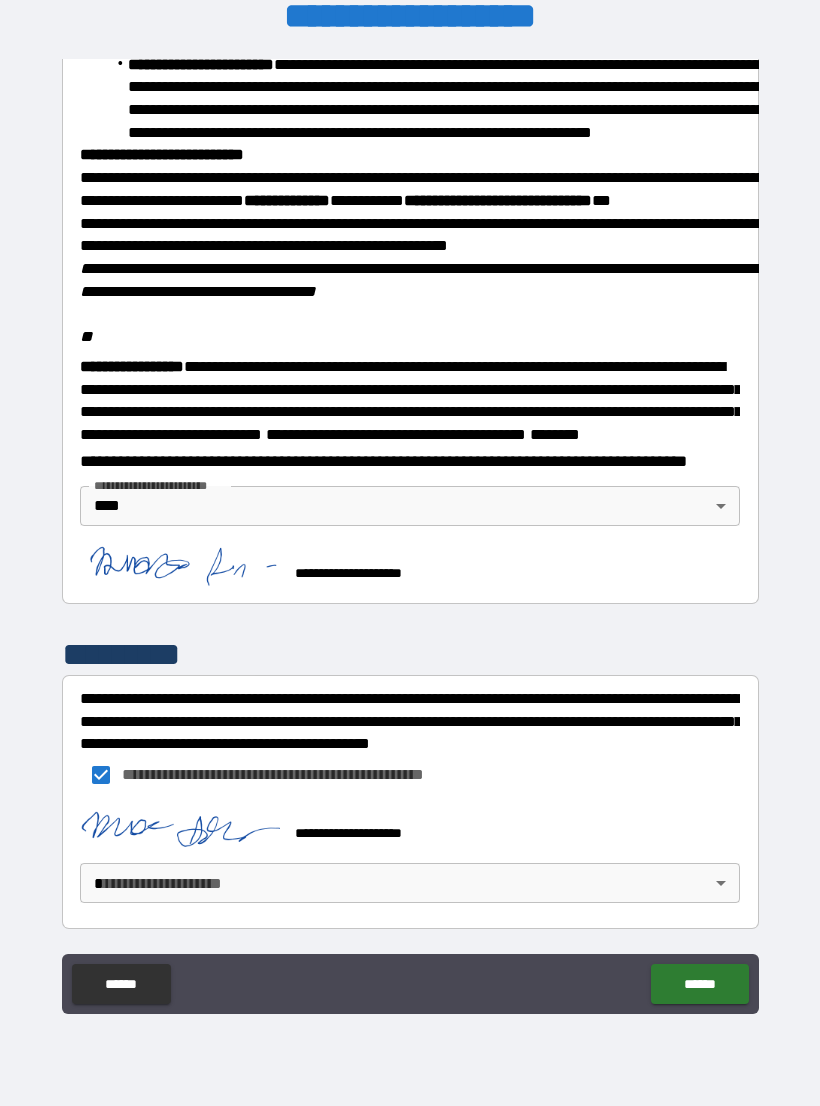 click on "**********" at bounding box center (410, 537) 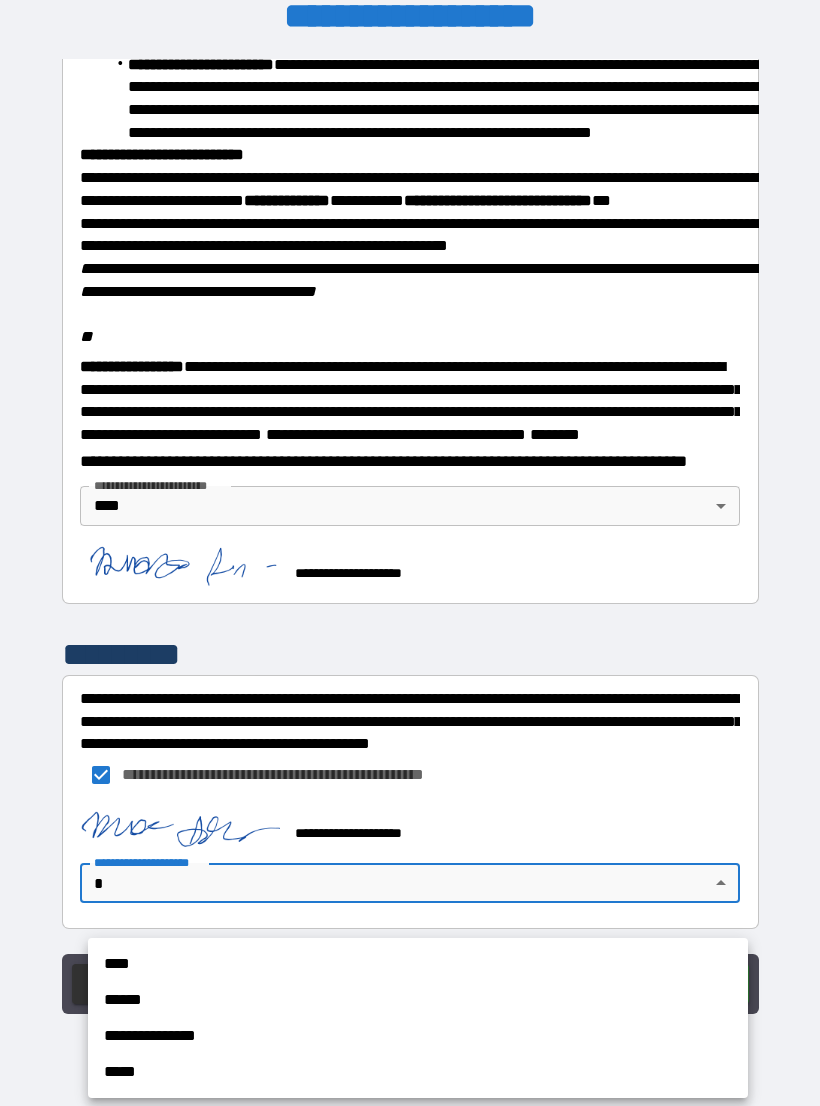 click on "****" at bounding box center [418, 964] 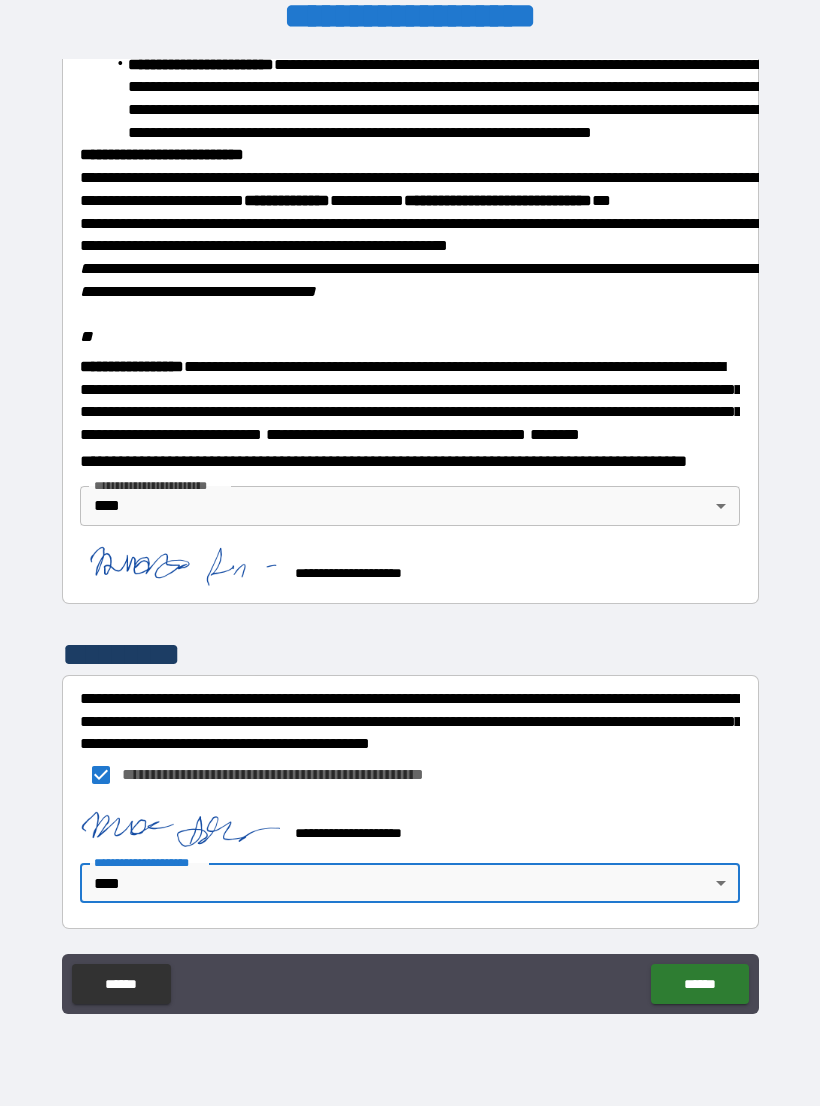 click on "******" at bounding box center [699, 984] 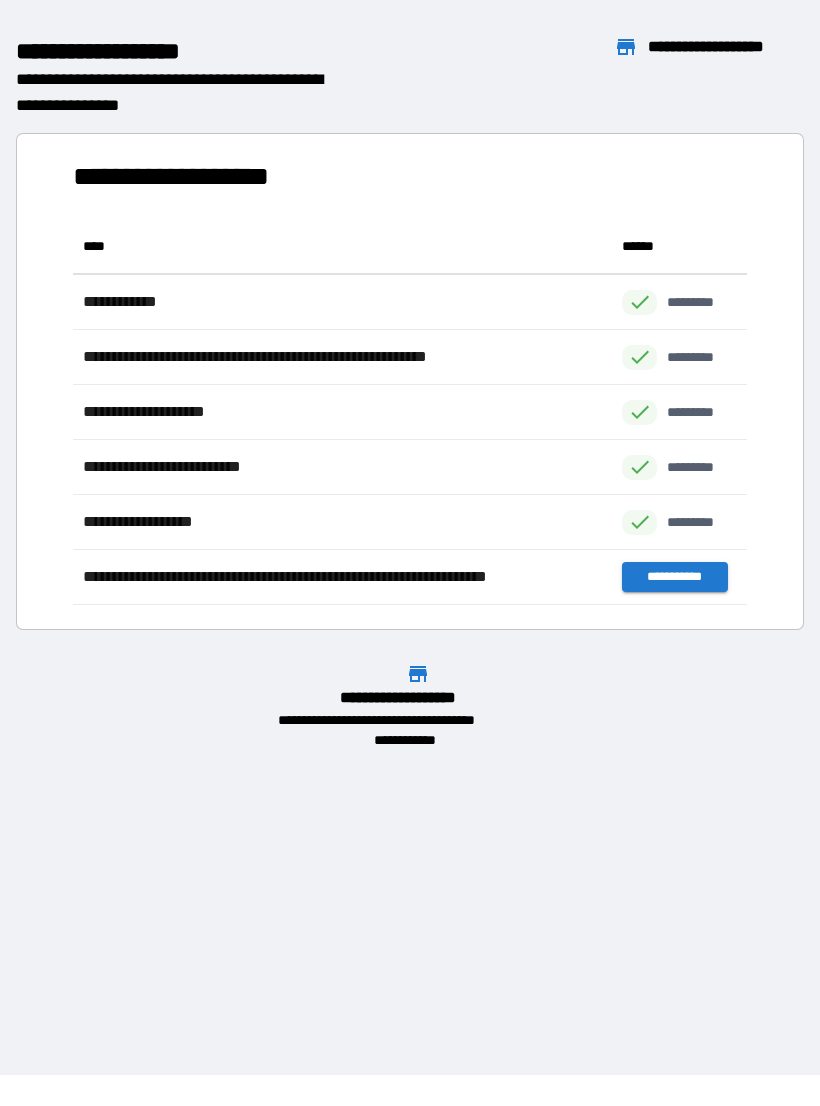 scroll, scrollTop: 1, scrollLeft: 1, axis: both 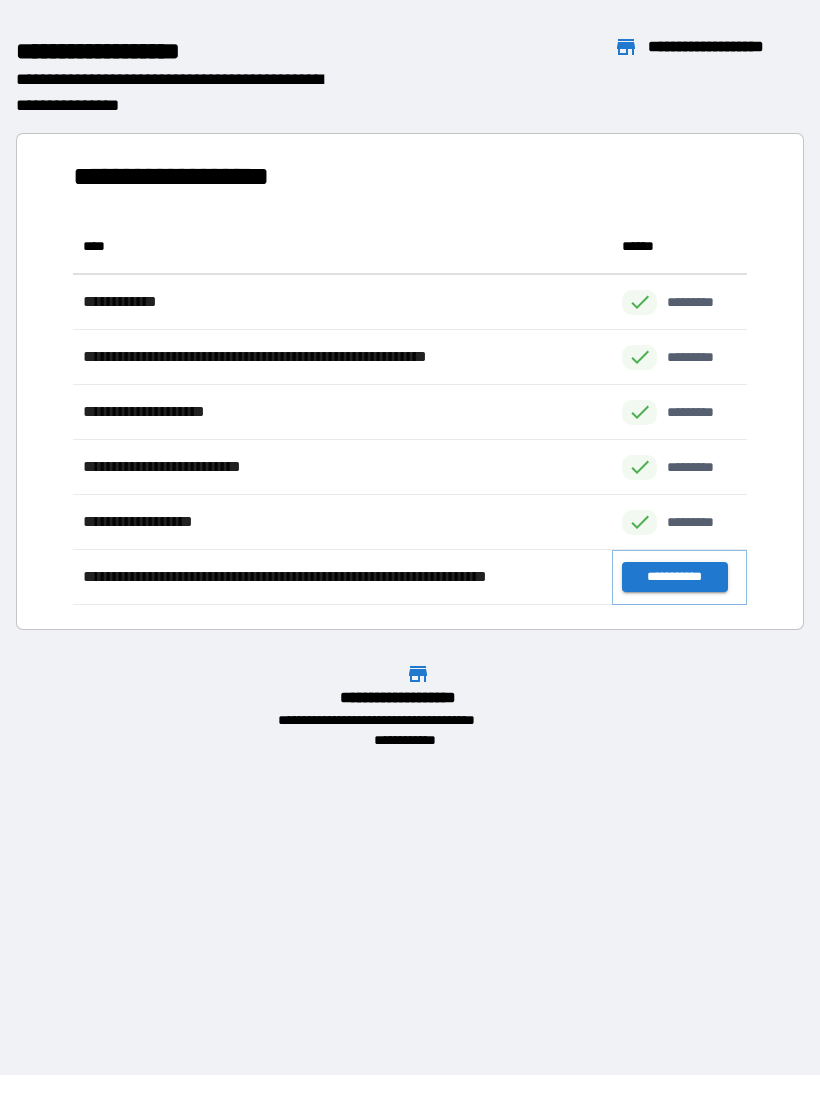 click on "**********" at bounding box center (674, 577) 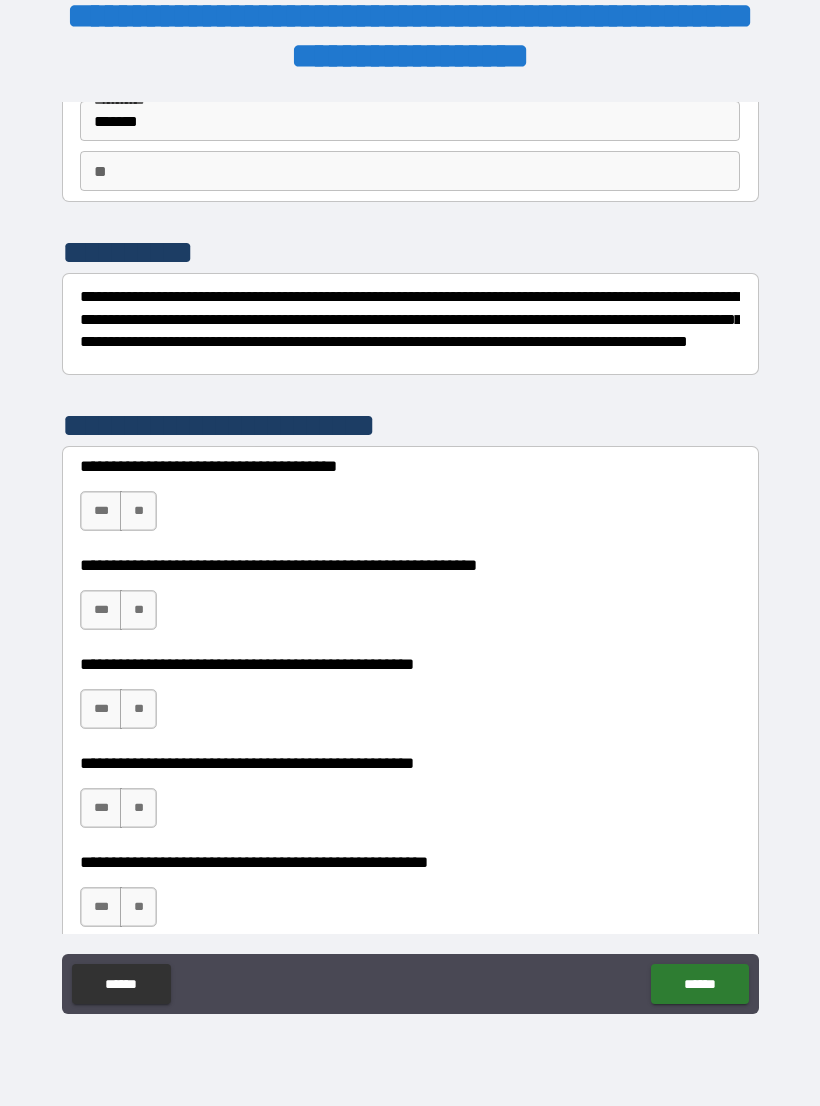 scroll, scrollTop: 159, scrollLeft: 0, axis: vertical 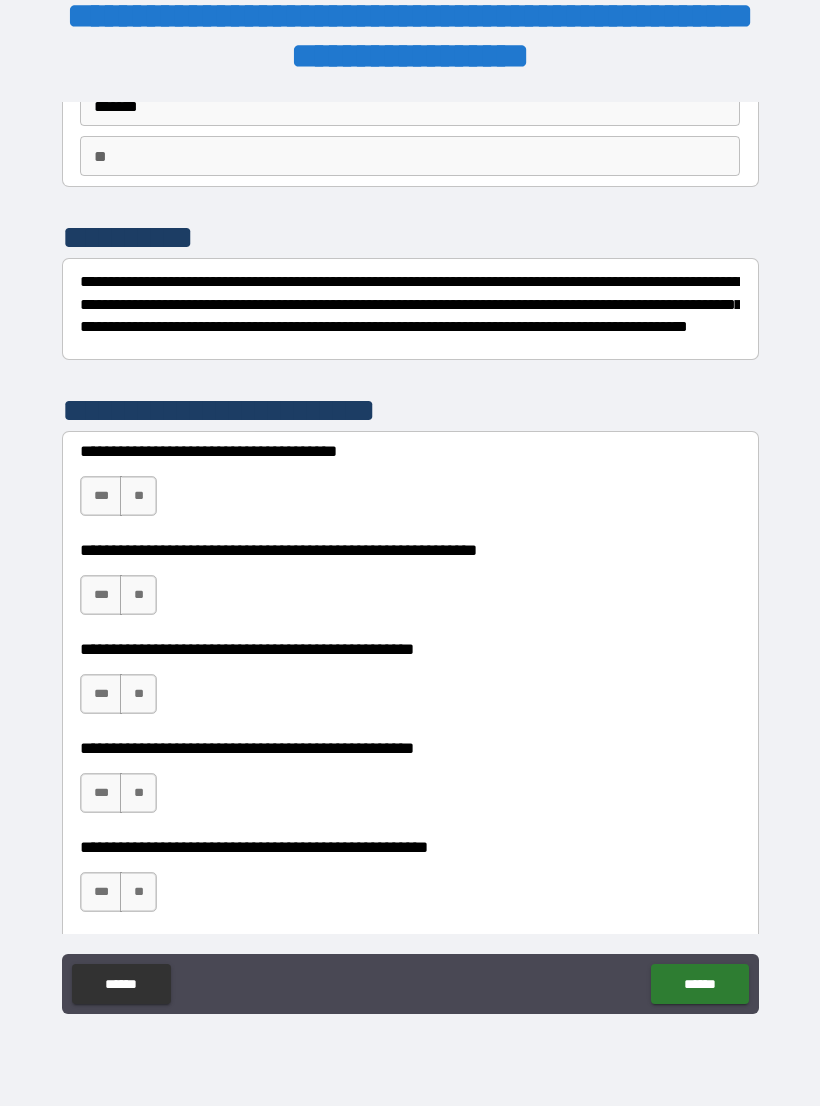 click on "***" at bounding box center [101, 496] 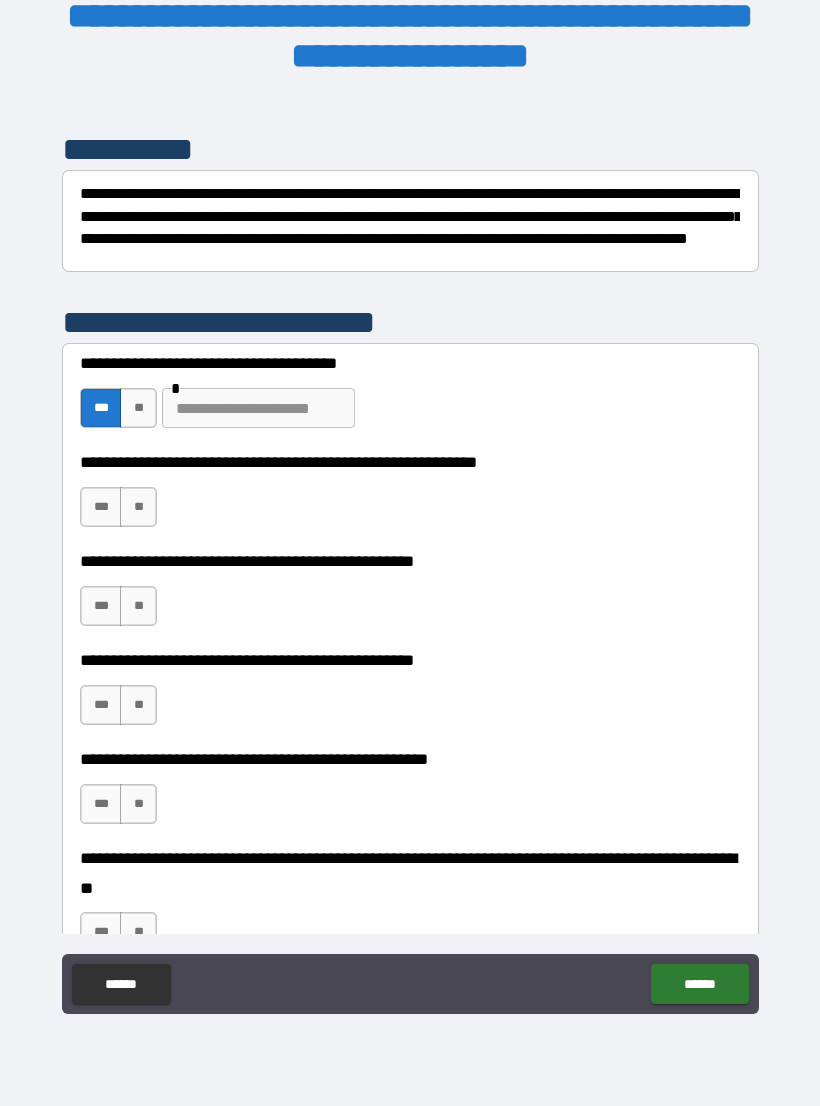 scroll, scrollTop: 254, scrollLeft: 0, axis: vertical 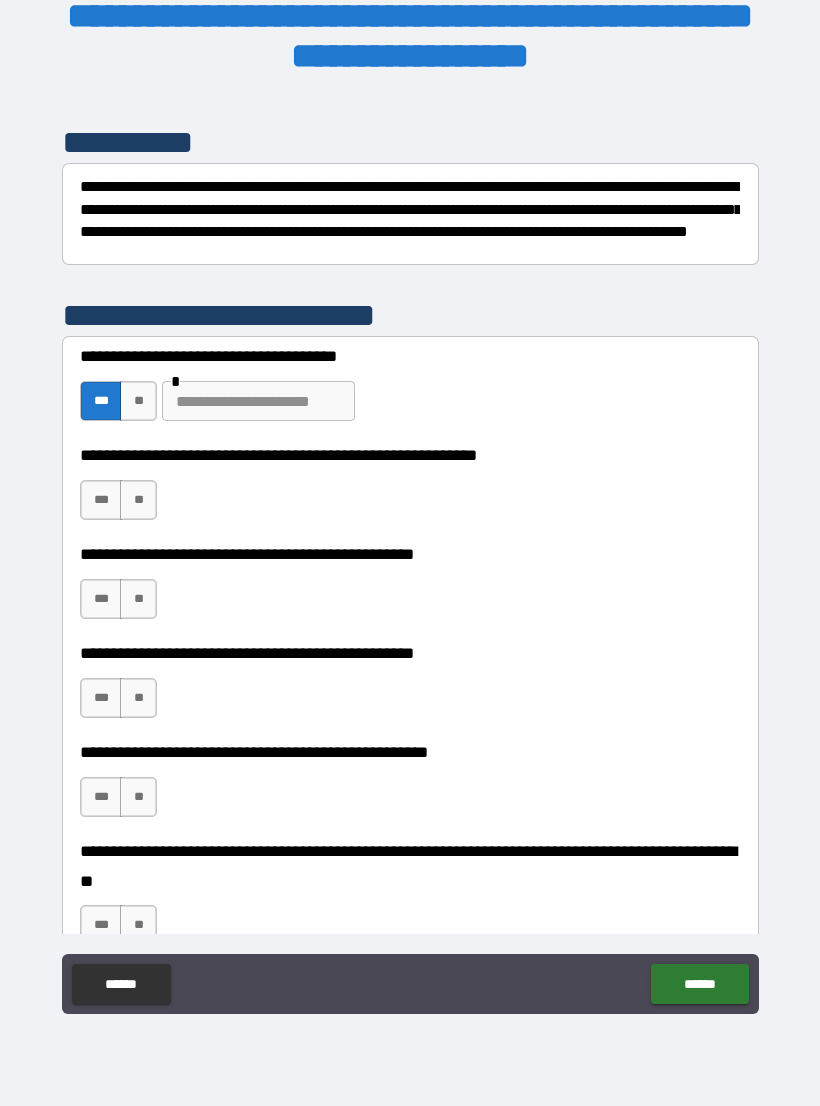 click on "**" at bounding box center (138, 500) 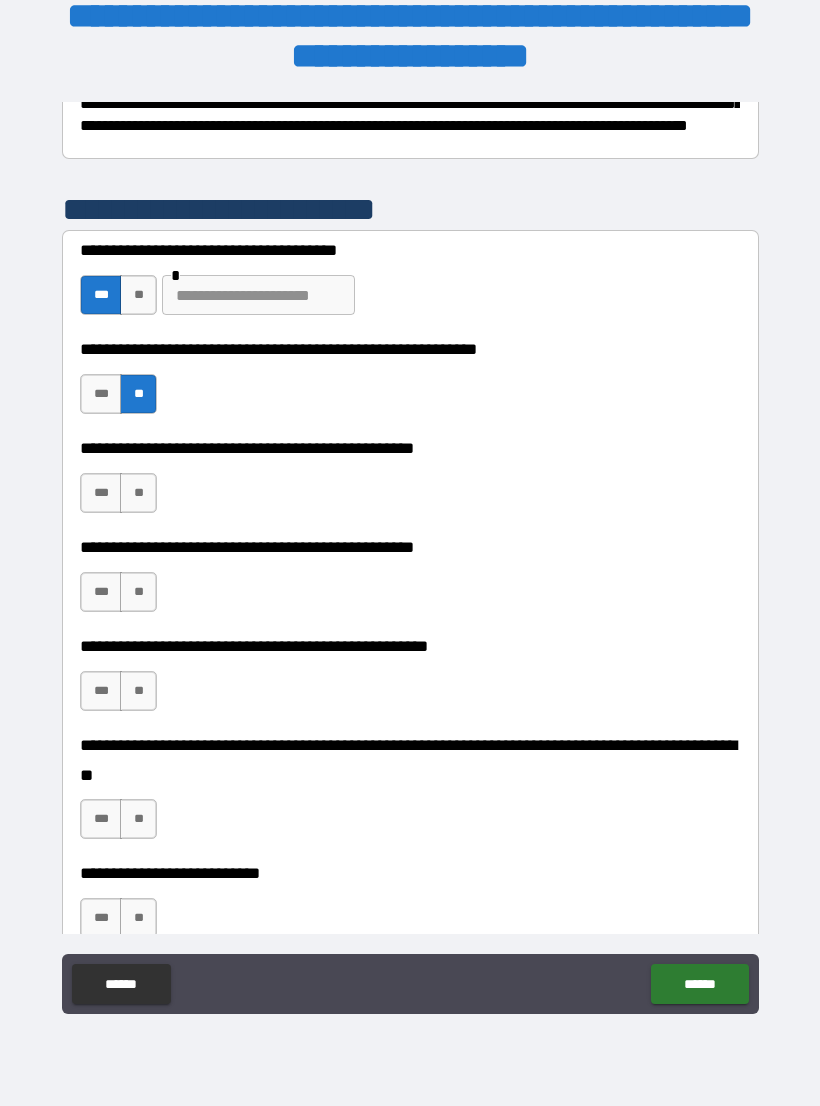 scroll, scrollTop: 366, scrollLeft: 0, axis: vertical 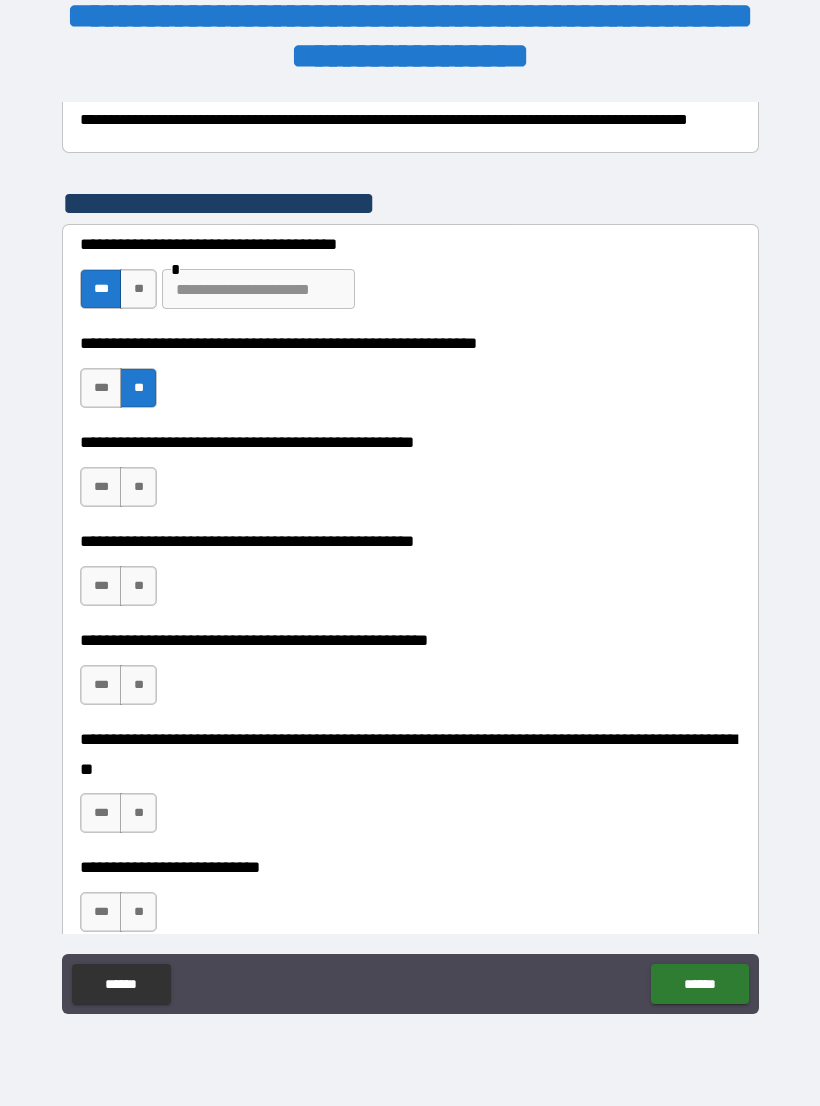 click on "**" at bounding box center [138, 487] 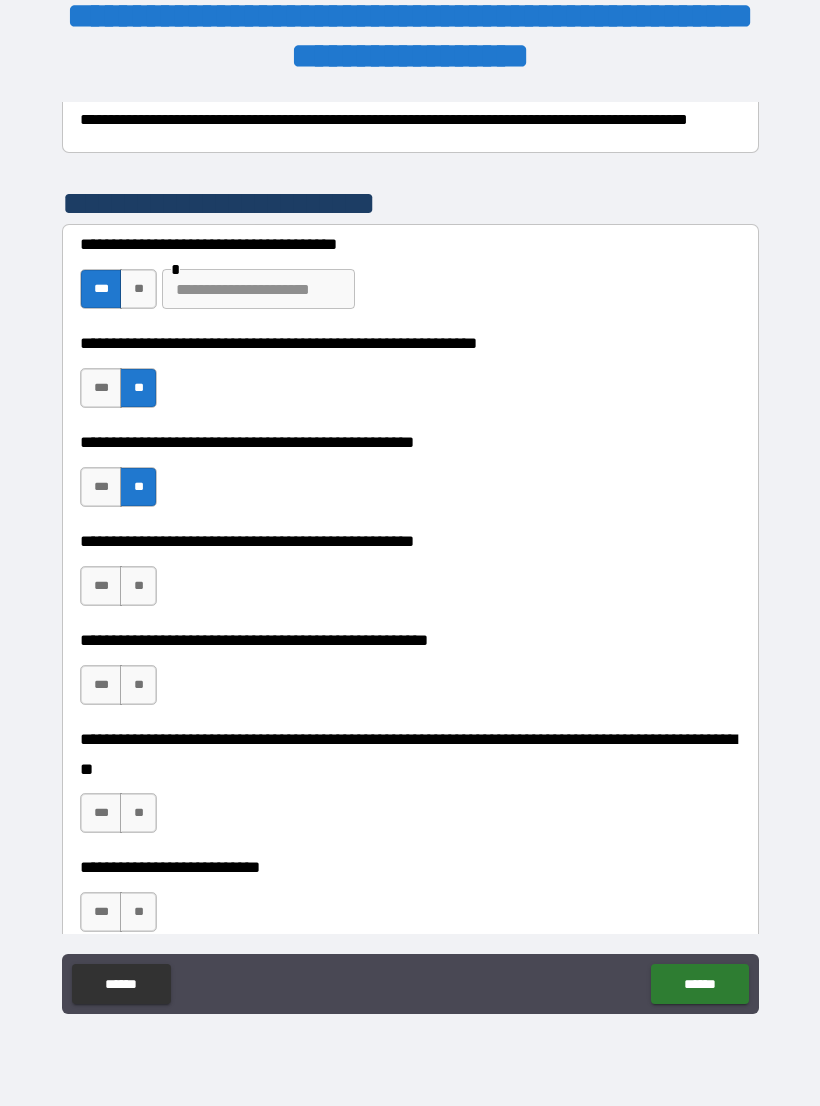 click on "***" at bounding box center [101, 586] 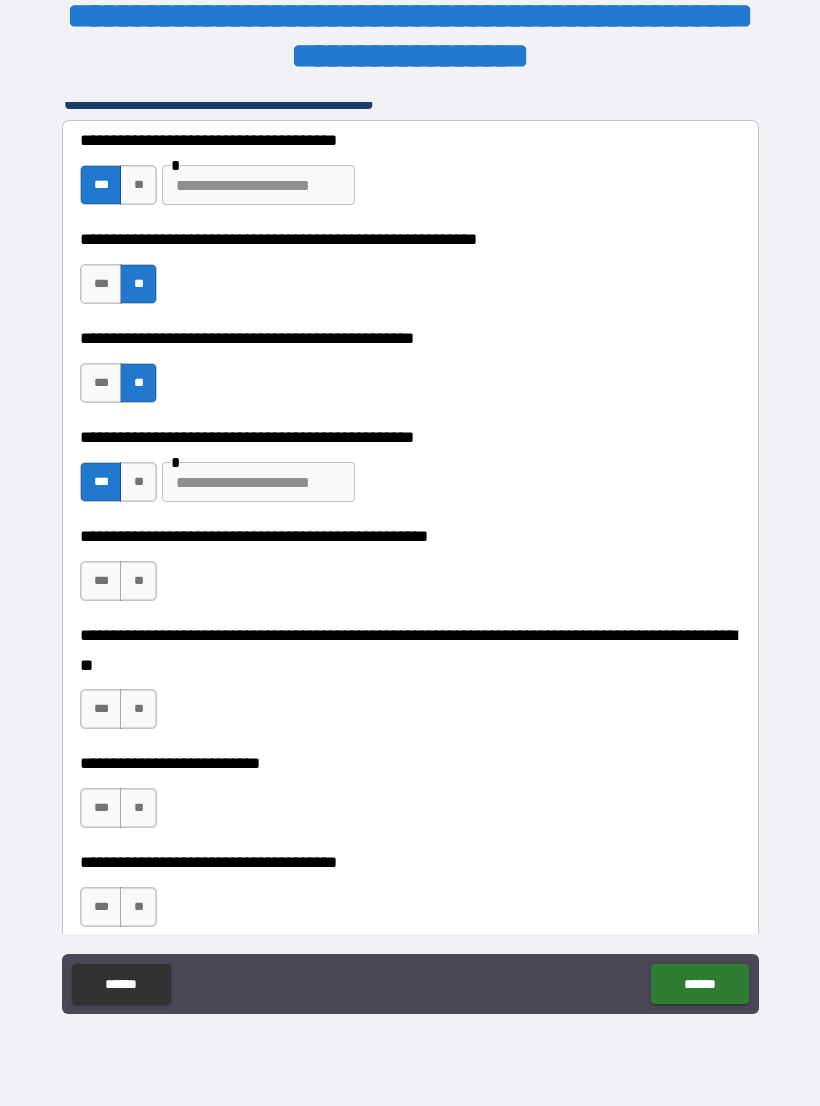 scroll, scrollTop: 471, scrollLeft: 0, axis: vertical 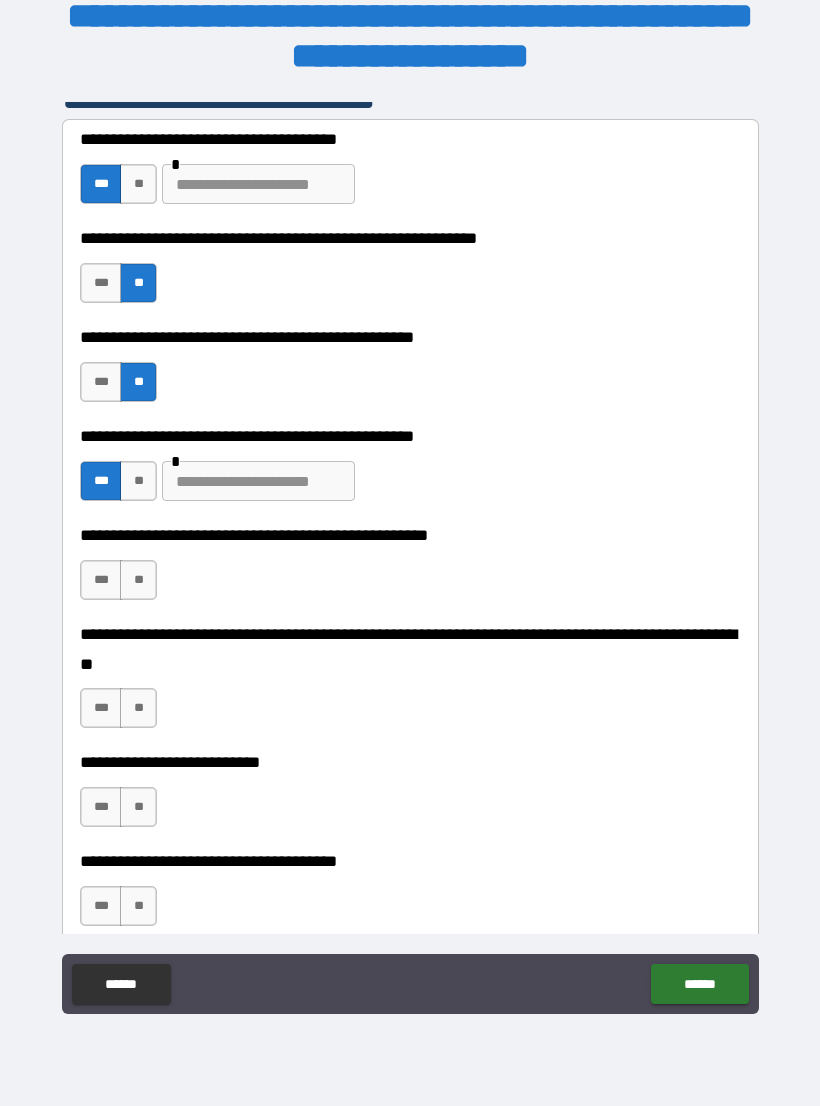 click at bounding box center (258, 481) 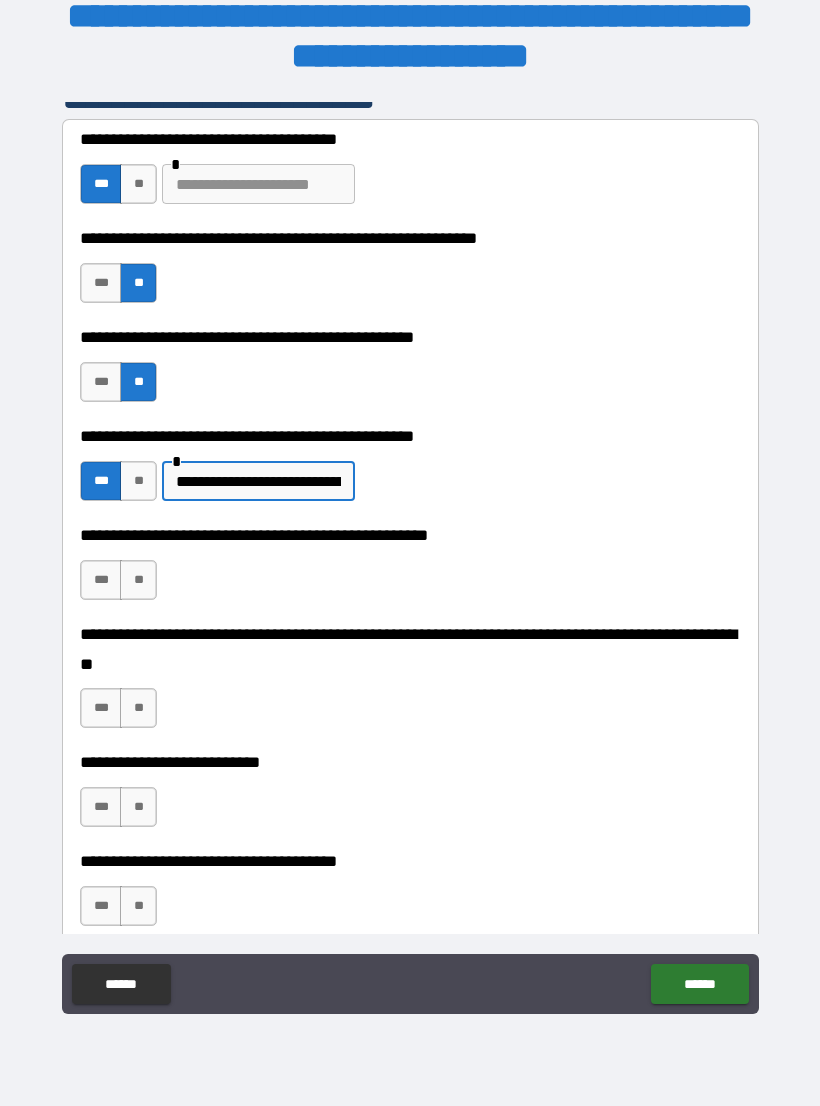 click on "**" at bounding box center (138, 580) 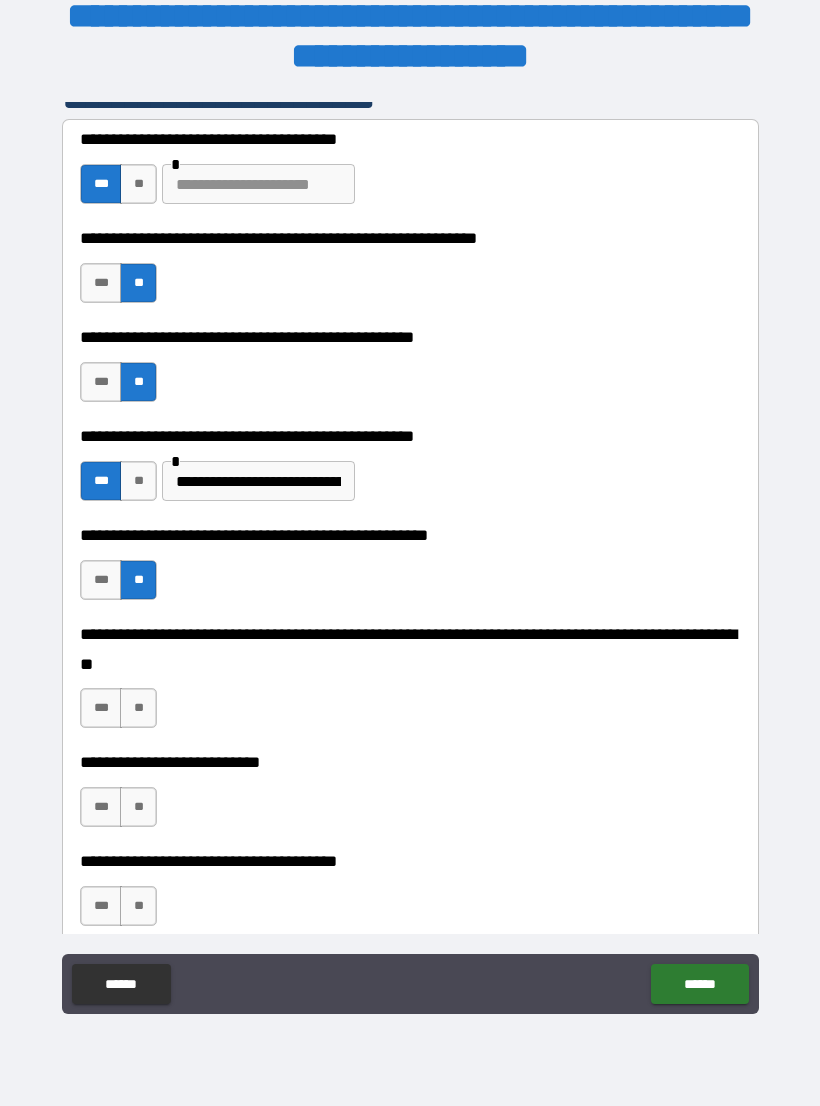click on "**" at bounding box center [138, 708] 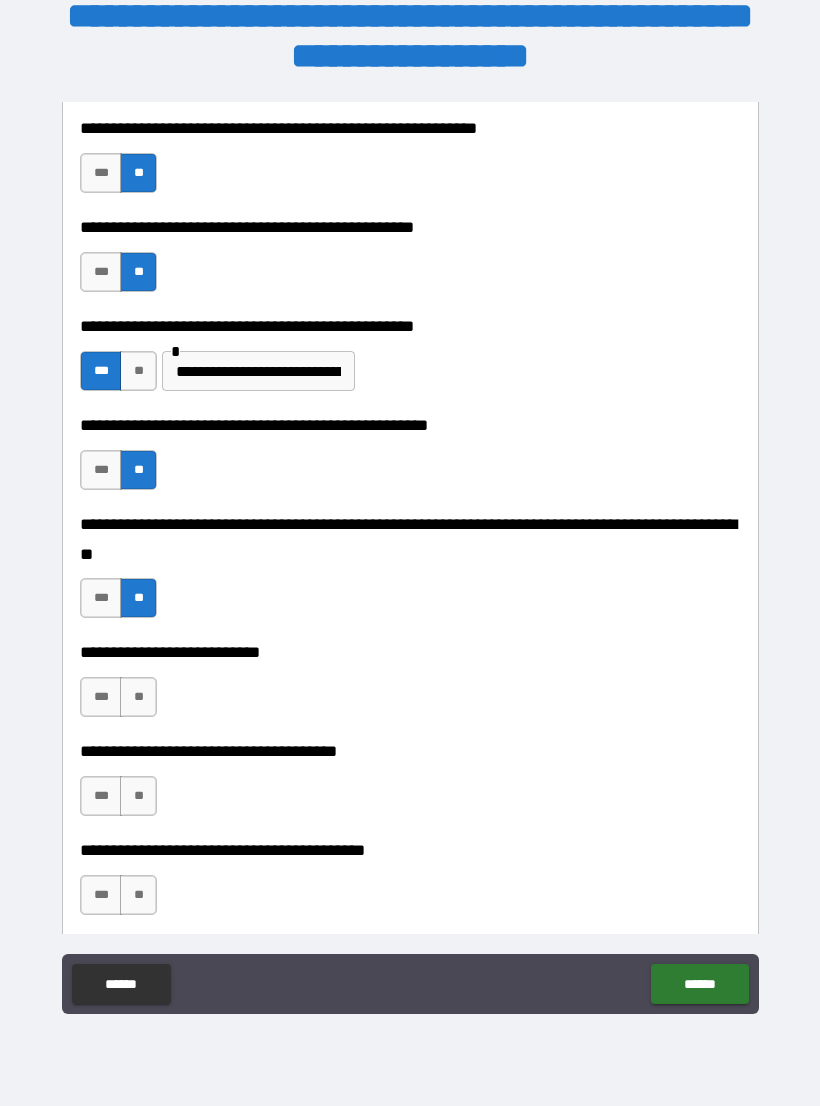 click on "**" at bounding box center [138, 697] 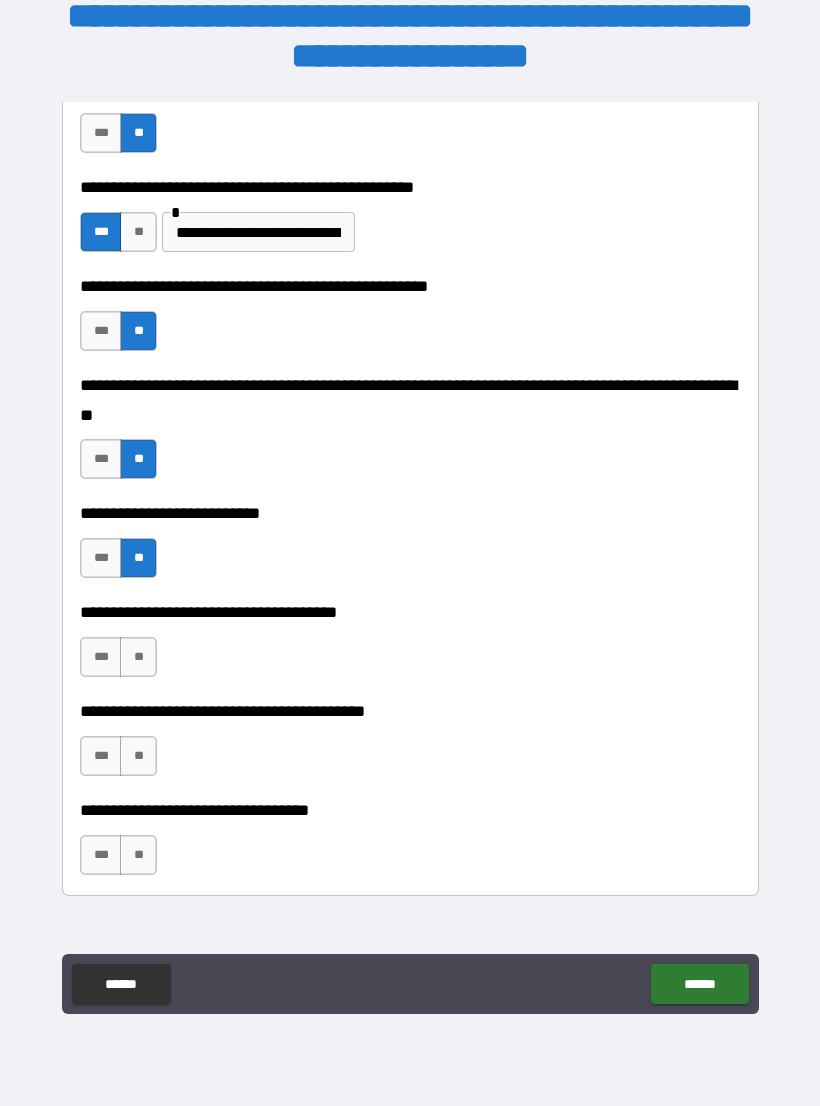 click on "**" at bounding box center [138, 657] 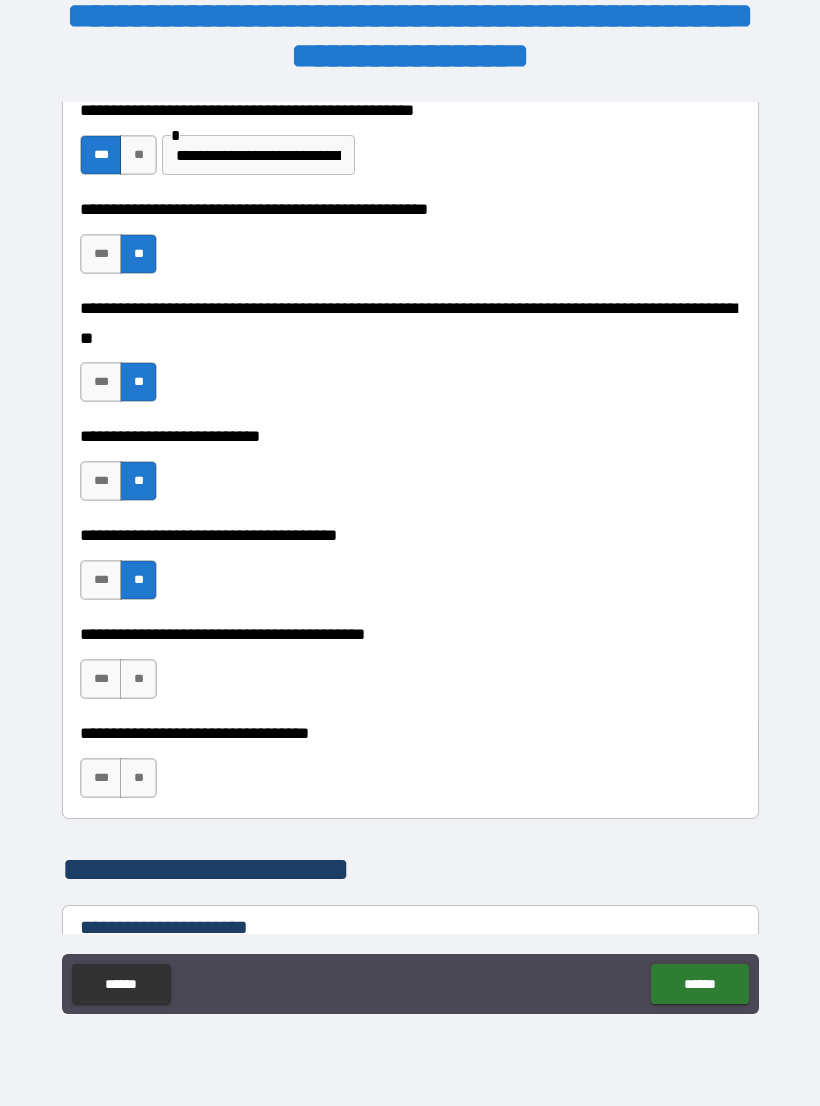 scroll, scrollTop: 829, scrollLeft: 0, axis: vertical 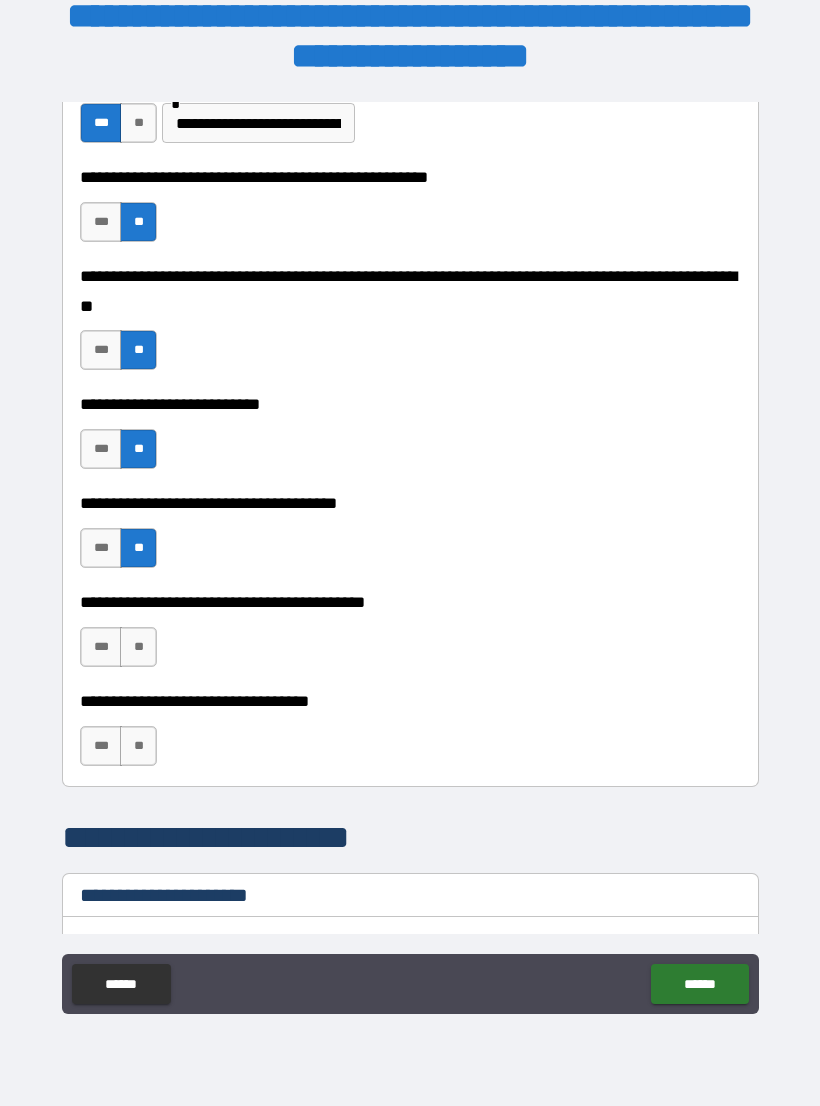 click on "***" at bounding box center [101, 647] 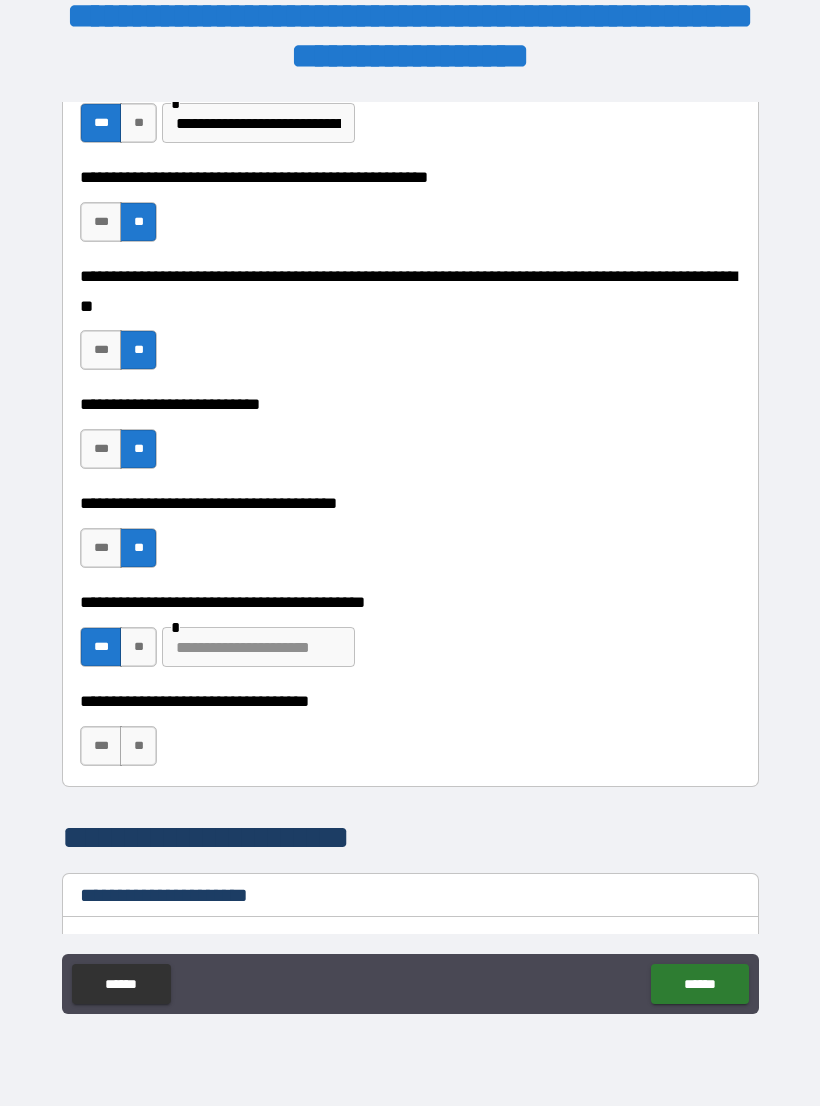 click at bounding box center [258, 647] 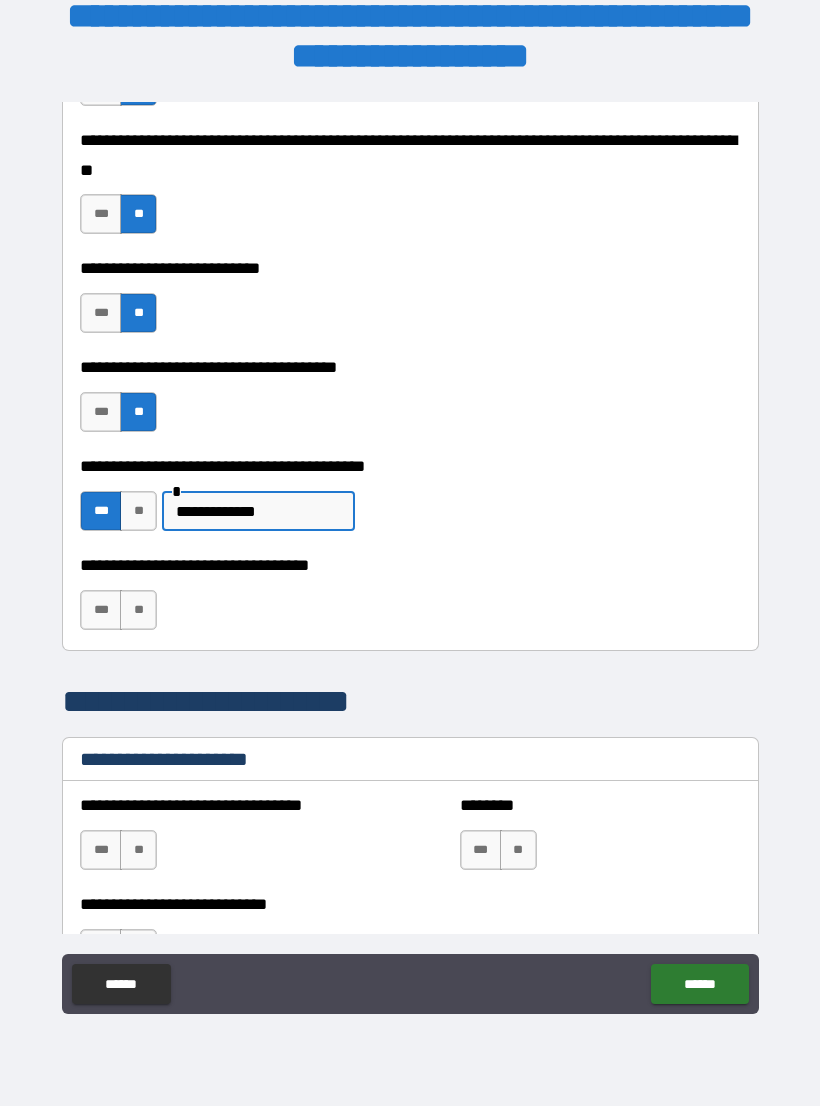 scroll, scrollTop: 968, scrollLeft: 0, axis: vertical 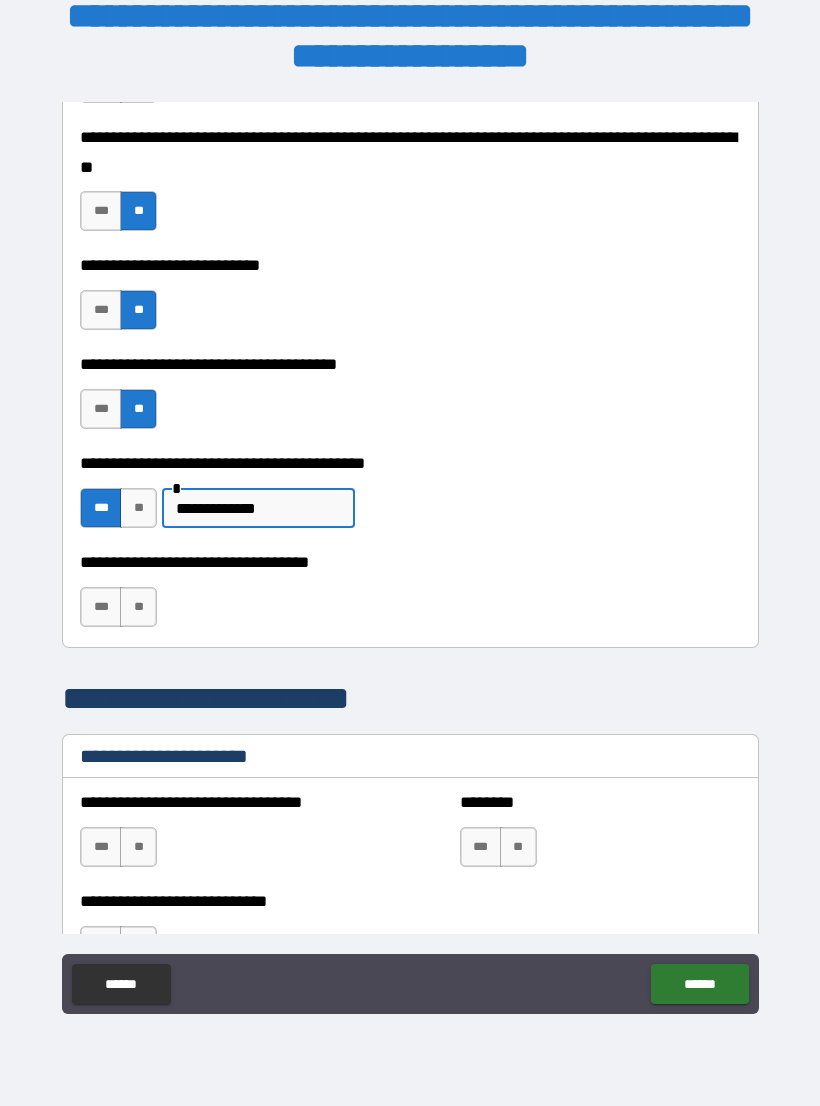 click on "**" at bounding box center [138, 607] 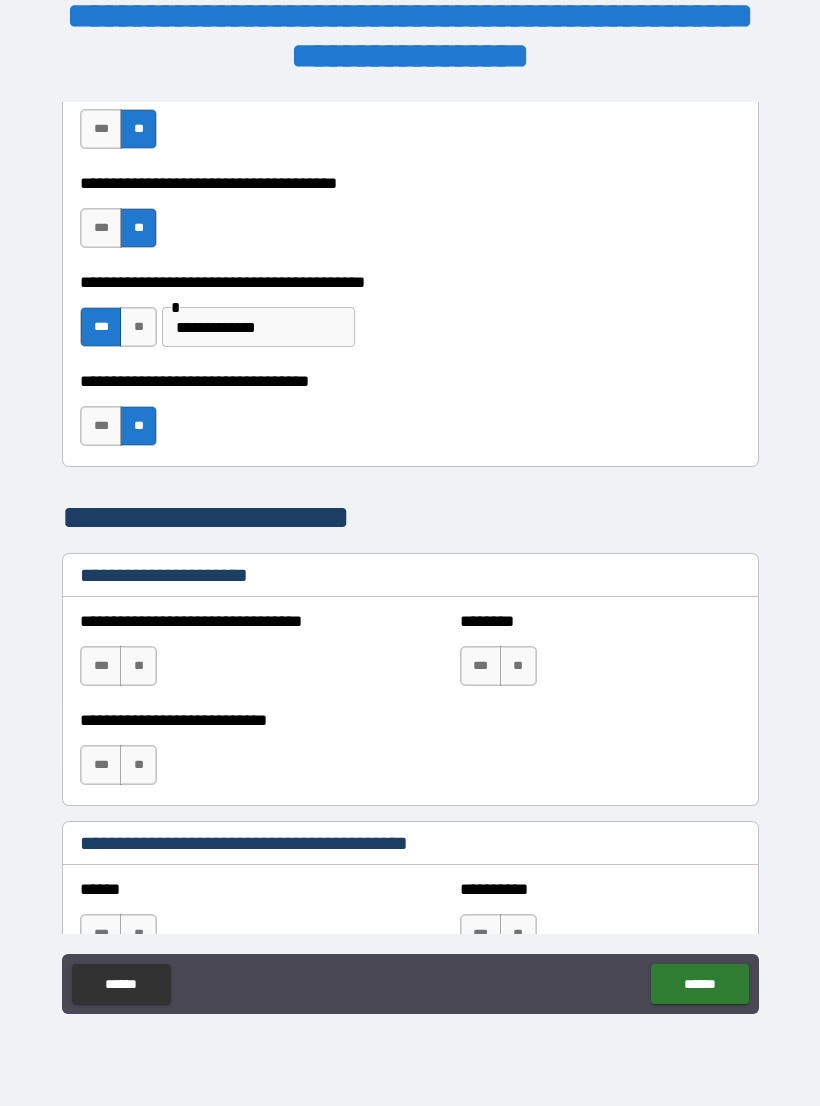 scroll, scrollTop: 1162, scrollLeft: 0, axis: vertical 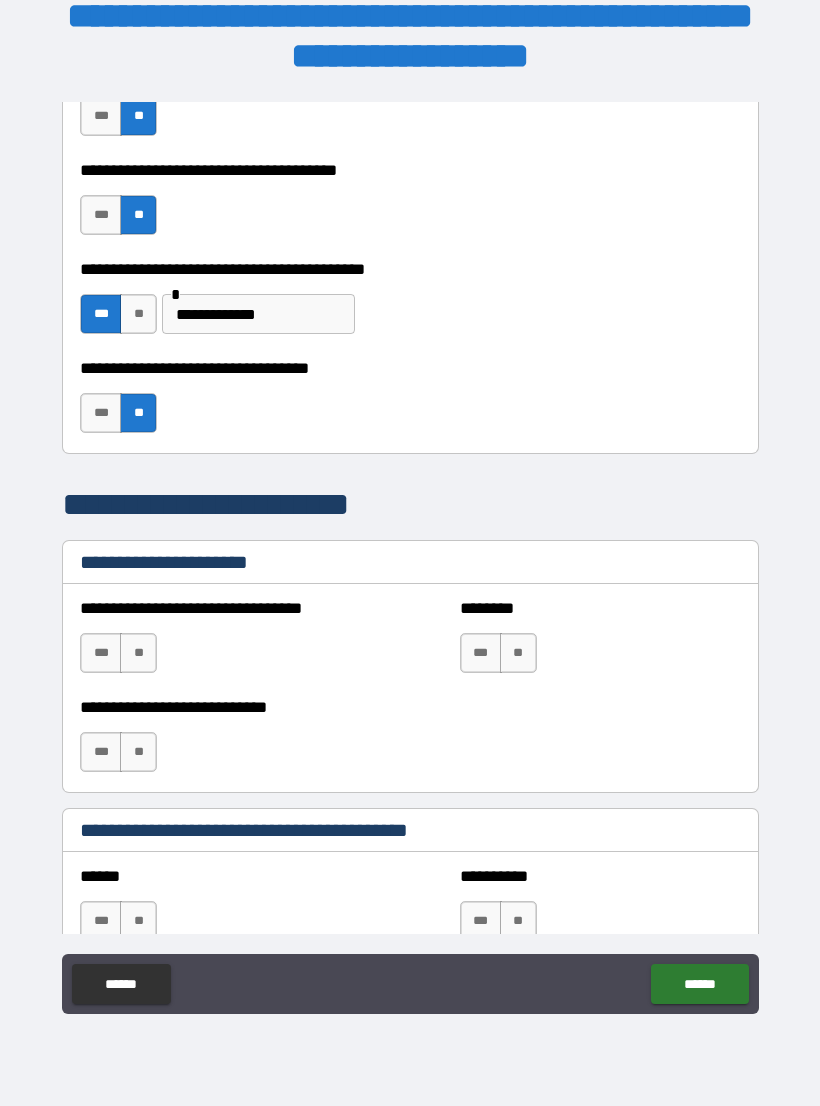 click on "**" at bounding box center (138, 653) 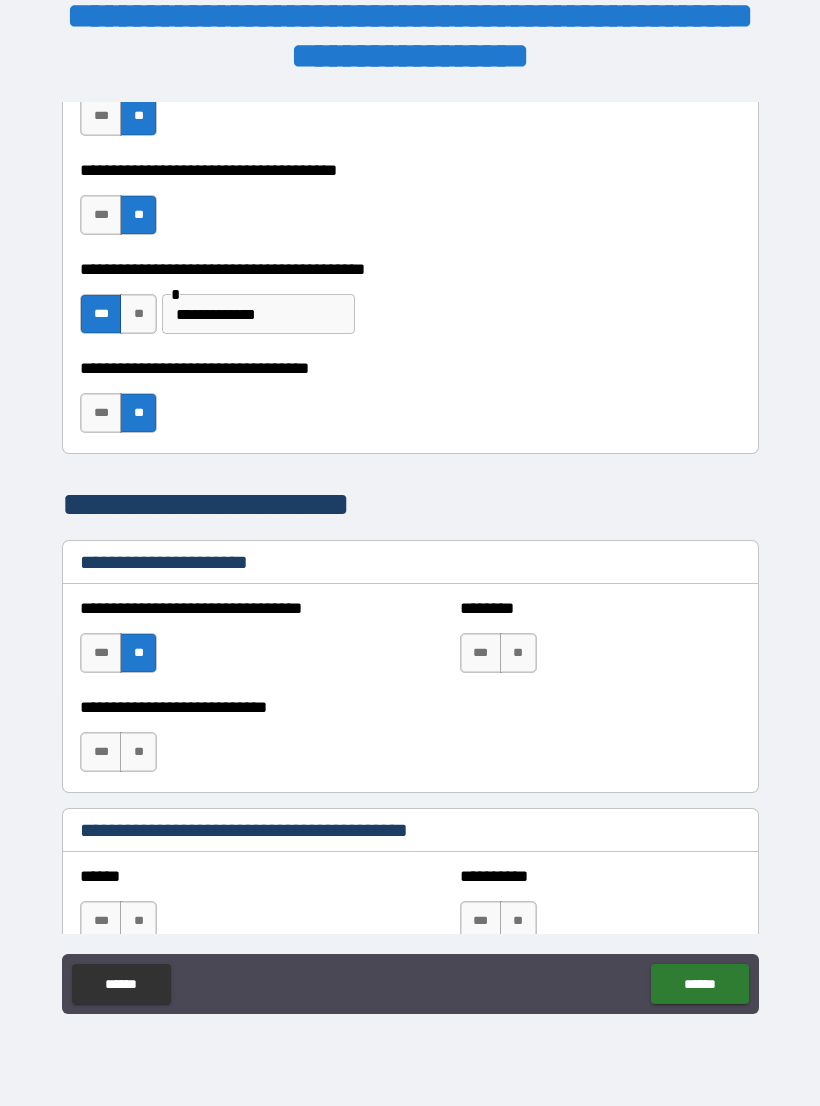 click on "**" at bounding box center [518, 653] 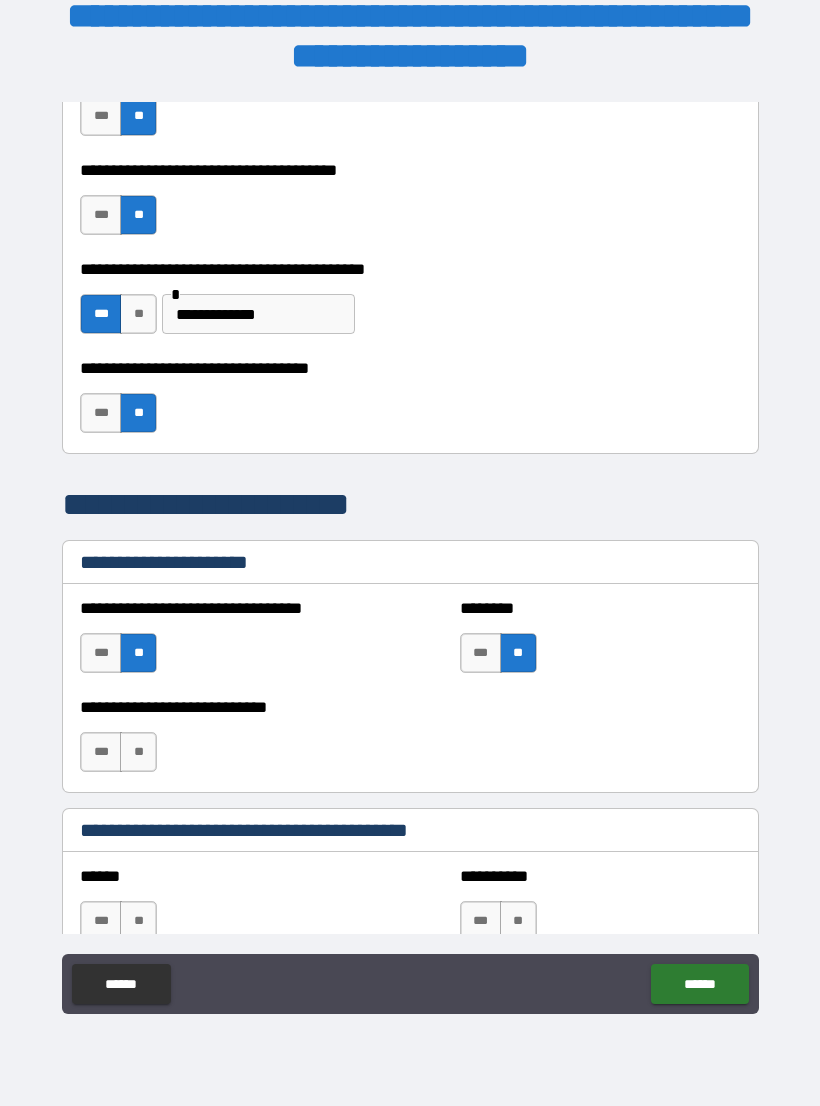 click on "***" at bounding box center [101, 752] 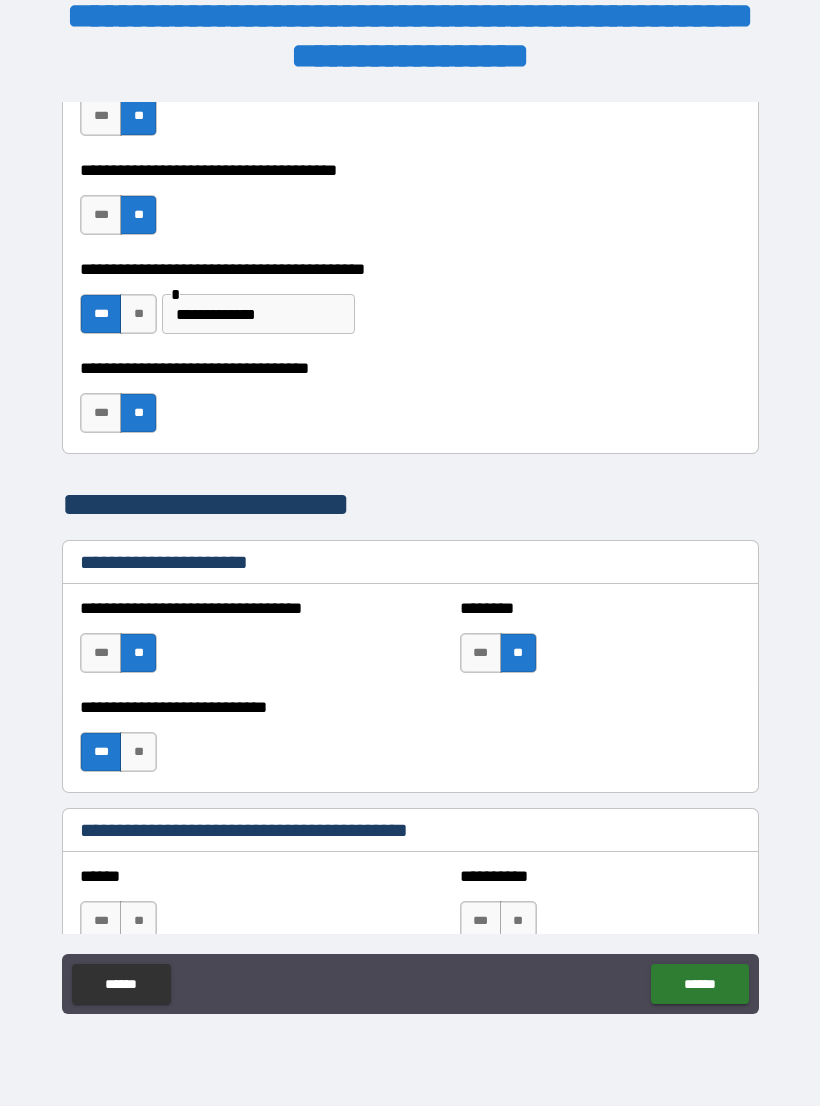 click on "**" at bounding box center (138, 752) 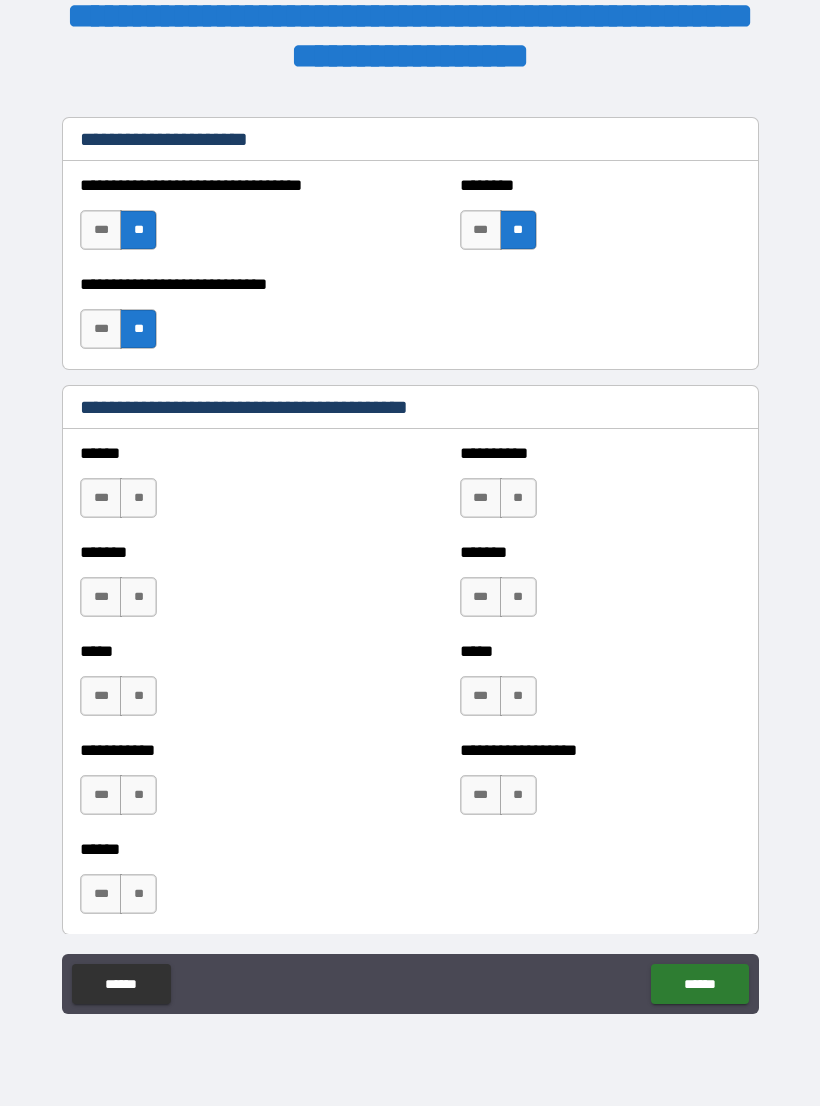 scroll, scrollTop: 1587, scrollLeft: 0, axis: vertical 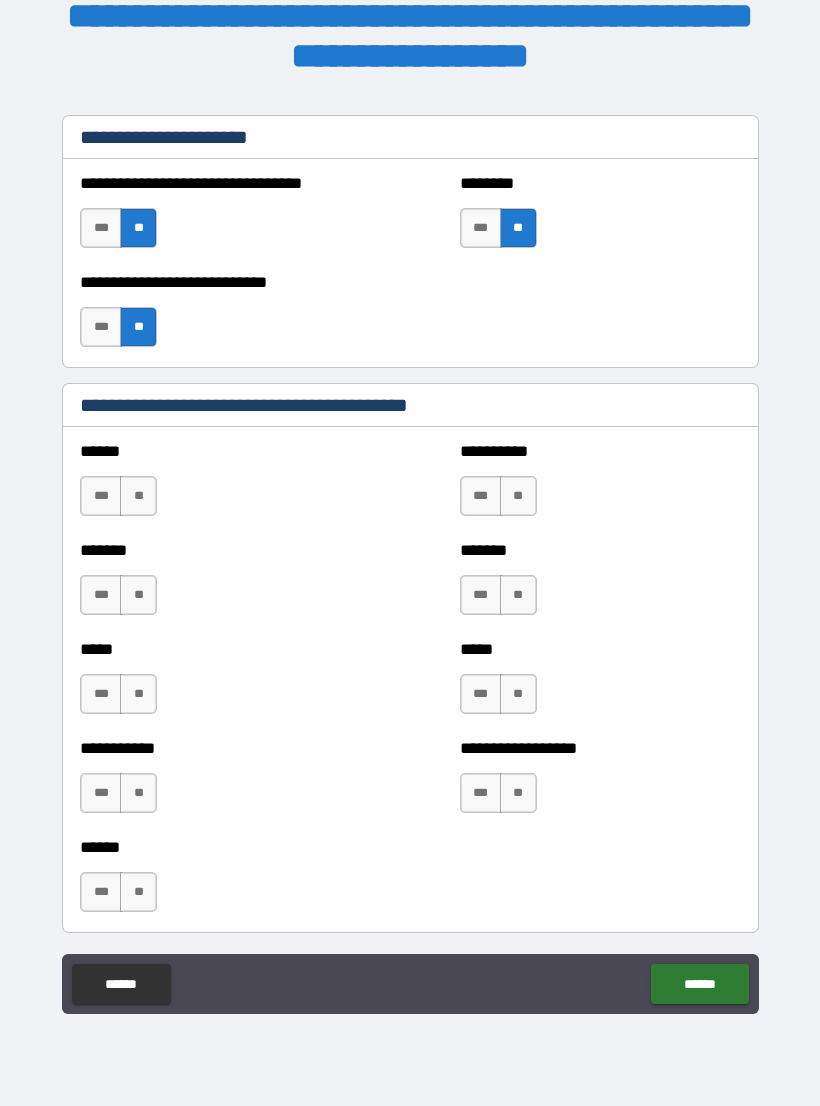 click on "**" at bounding box center [518, 496] 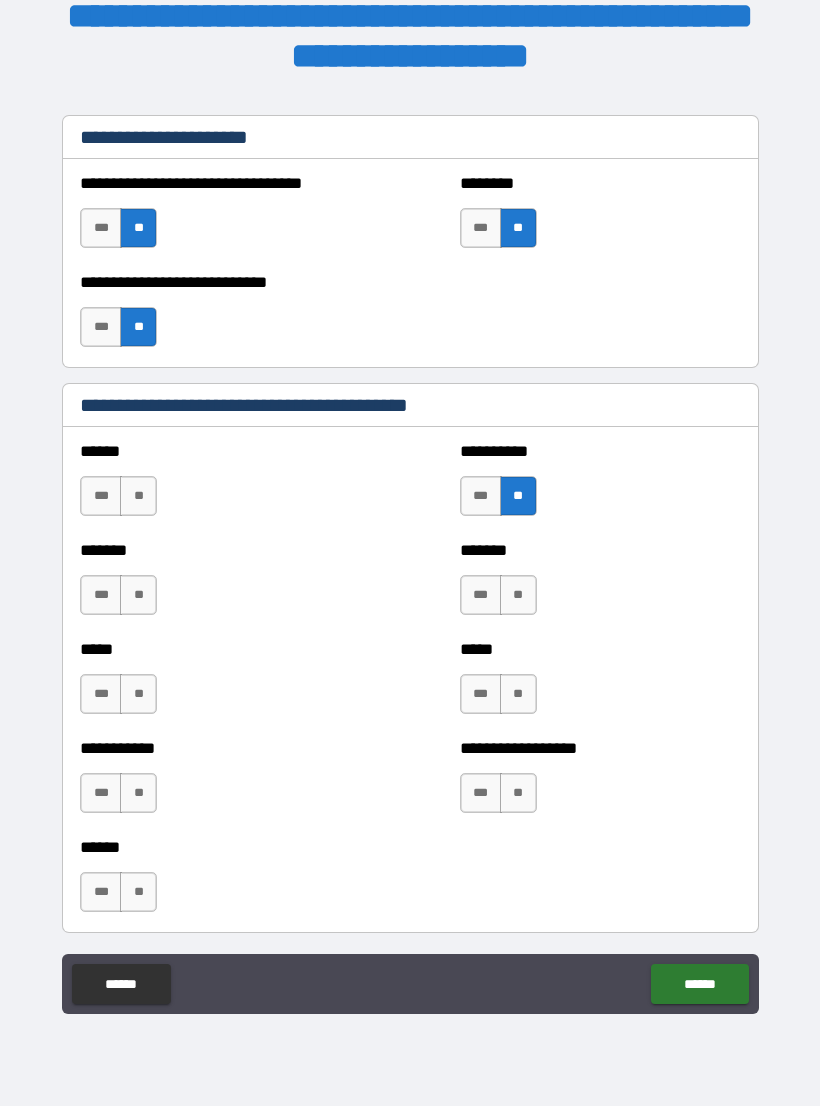 click on "**" at bounding box center (518, 595) 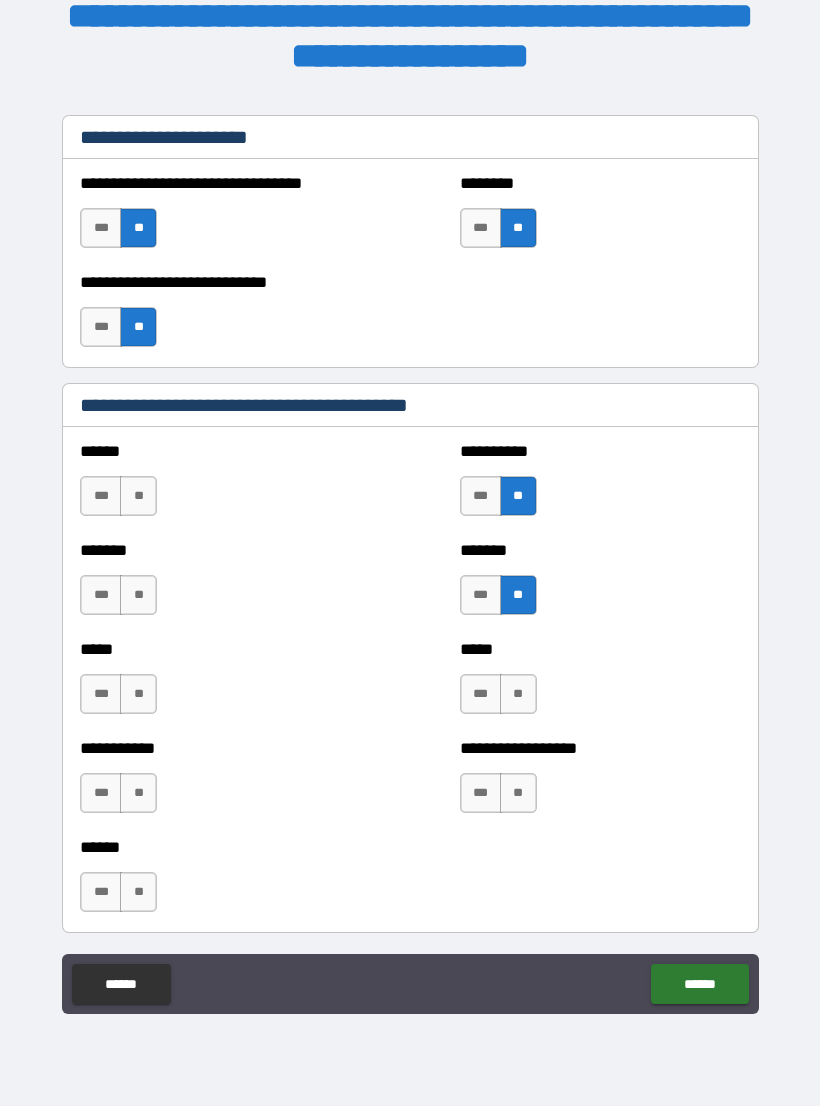click on "**" at bounding box center [518, 694] 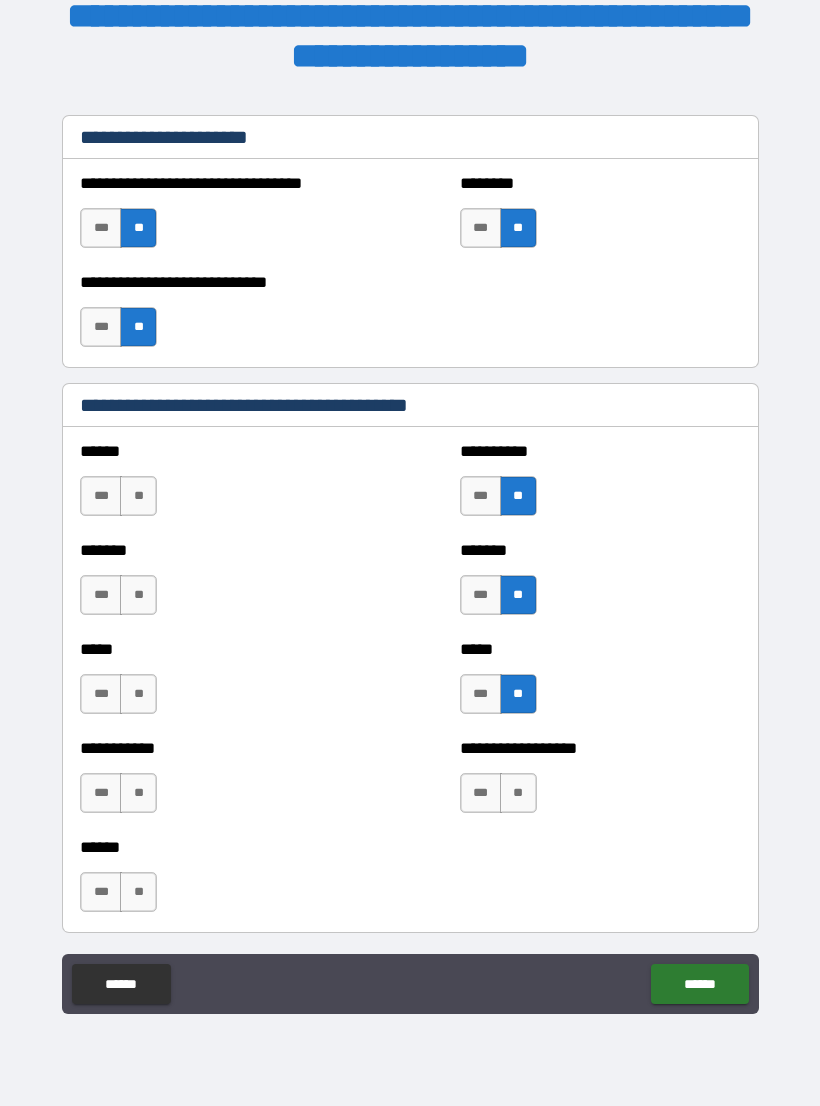 click on "**" at bounding box center [518, 793] 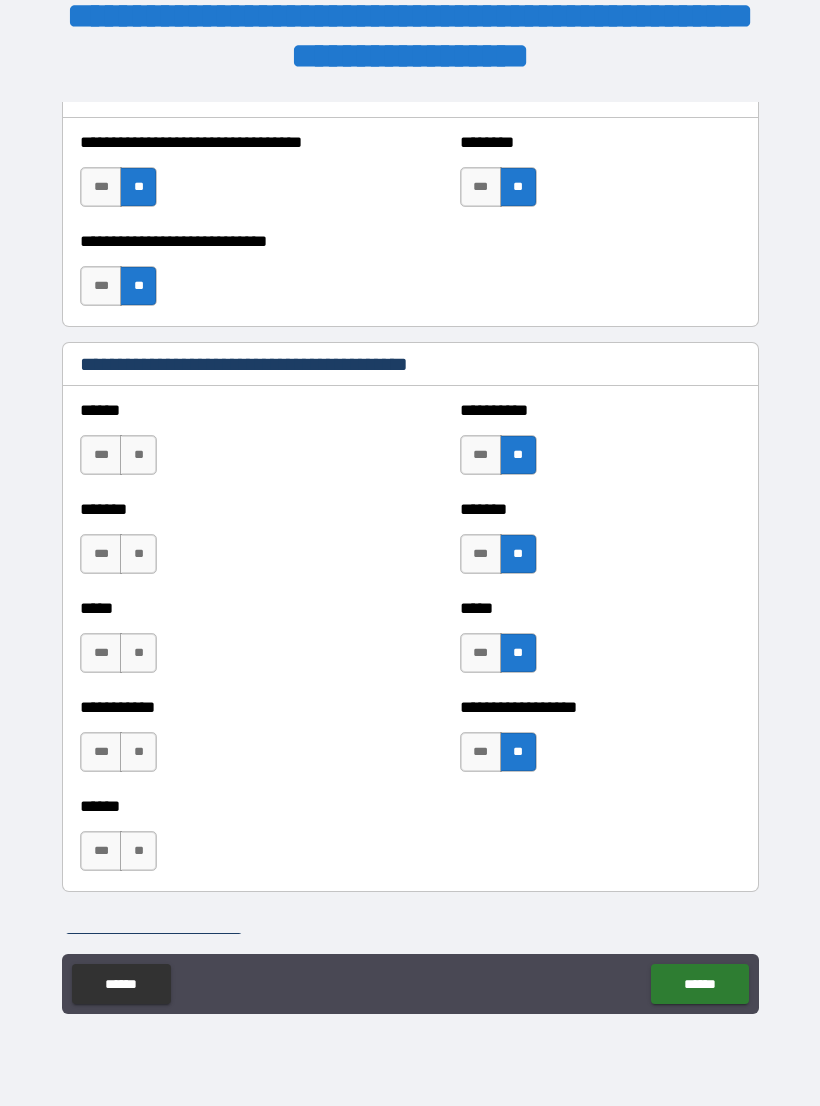 scroll, scrollTop: 1644, scrollLeft: 0, axis: vertical 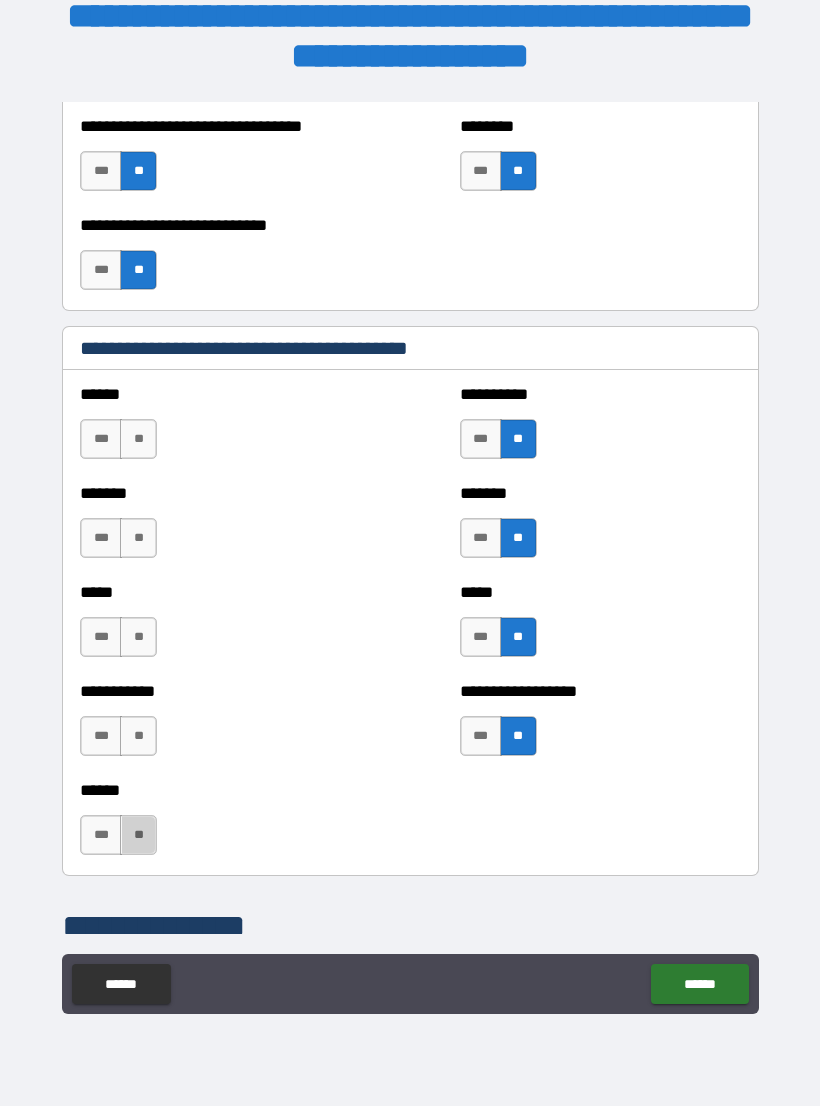 click on "**" at bounding box center (138, 835) 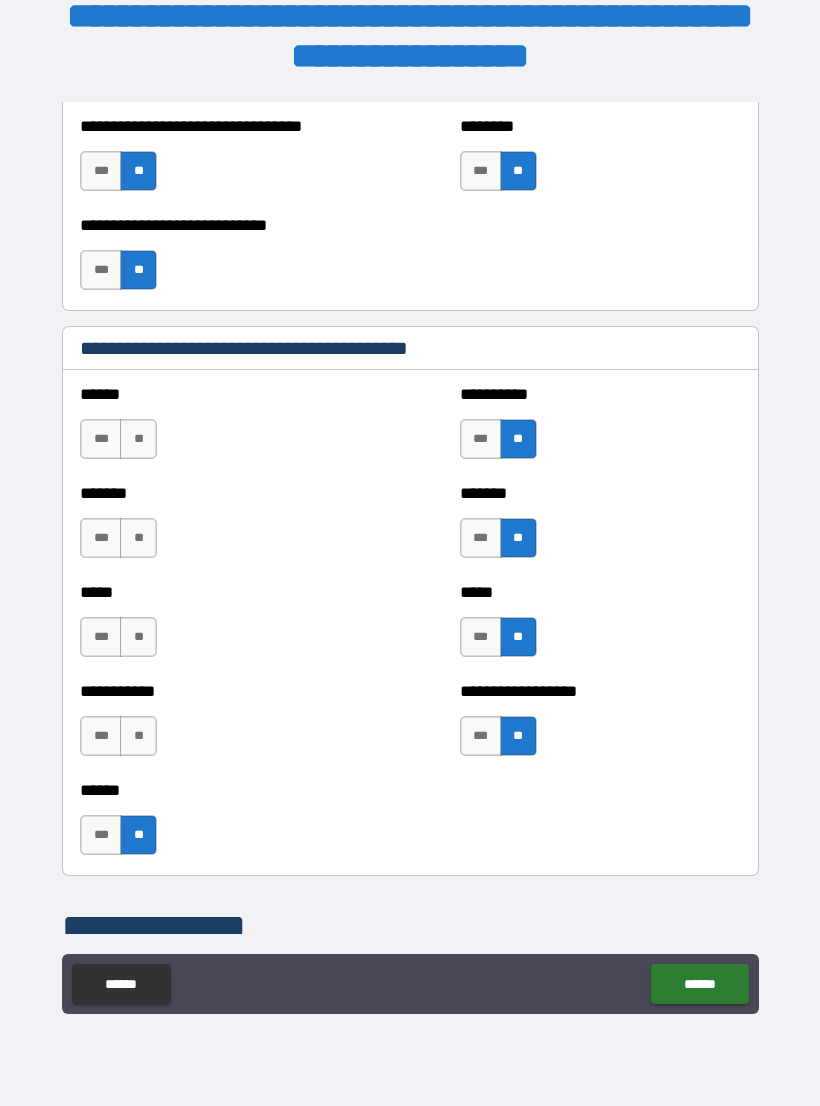 click on "**" at bounding box center [138, 736] 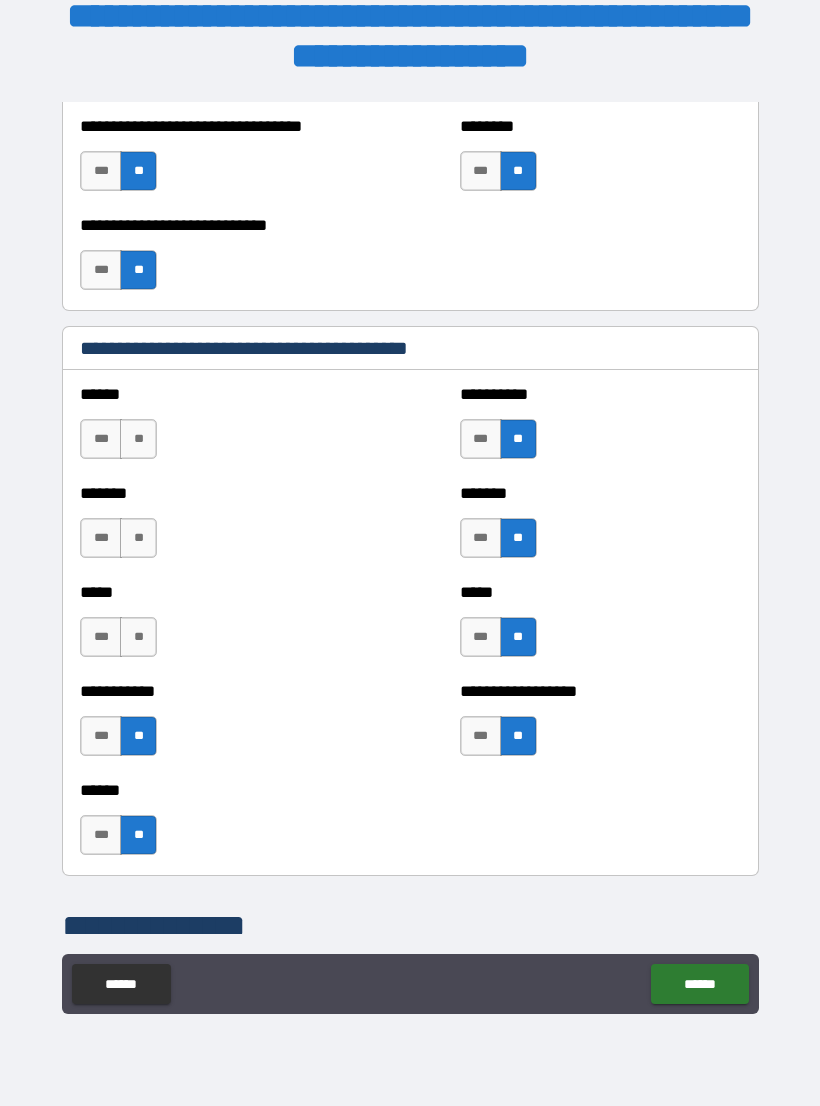 click on "**" at bounding box center [138, 637] 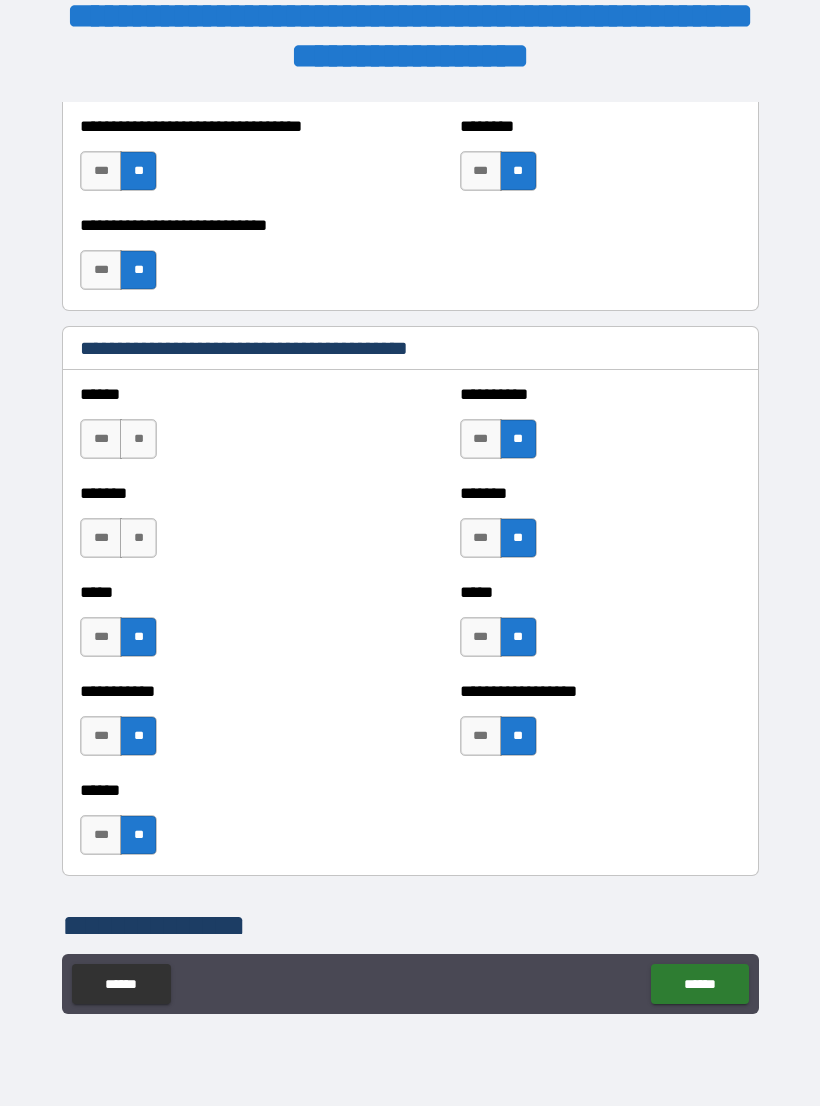 click on "**" at bounding box center [138, 538] 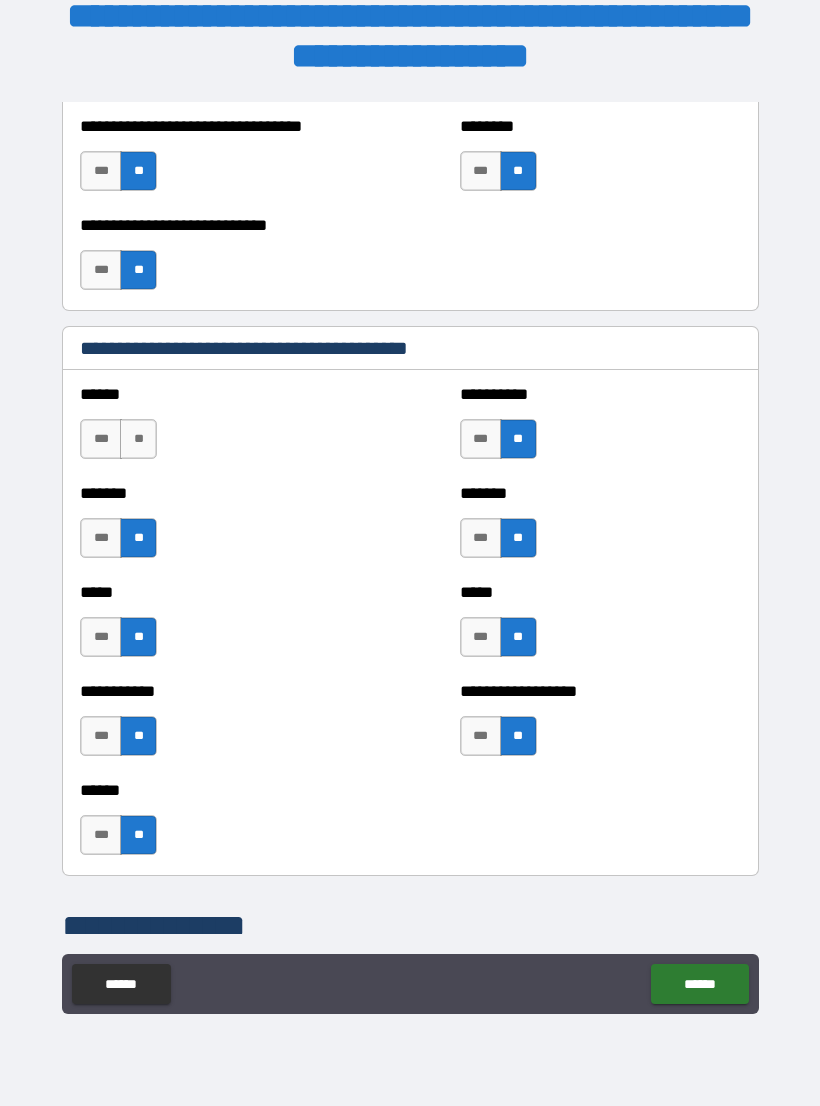 click on "***" at bounding box center (101, 439) 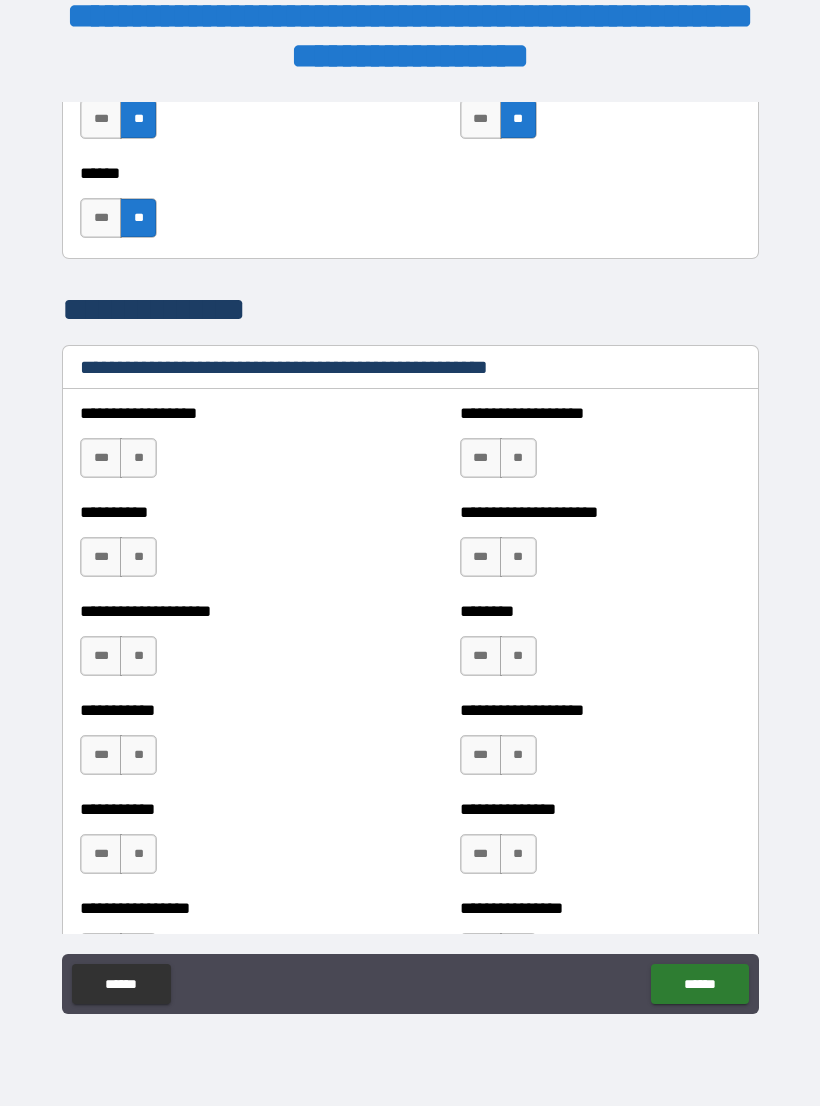 scroll, scrollTop: 2273, scrollLeft: 0, axis: vertical 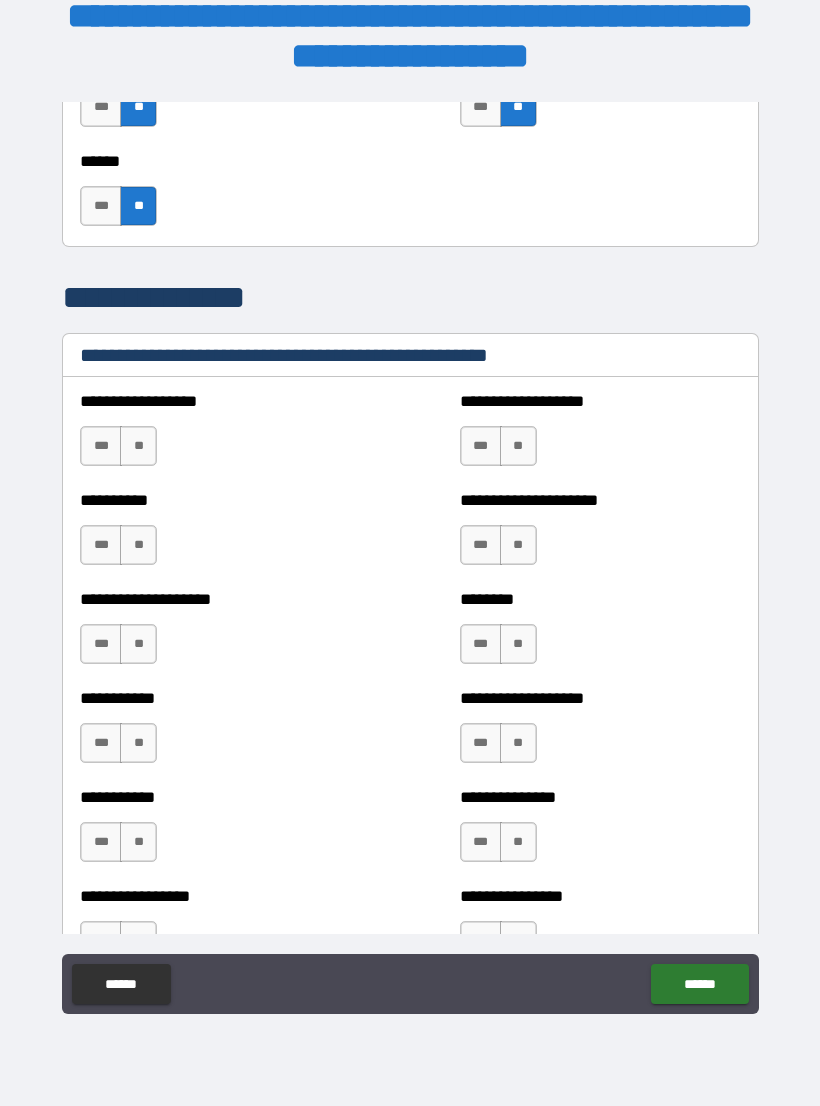 click on "**" at bounding box center (138, 446) 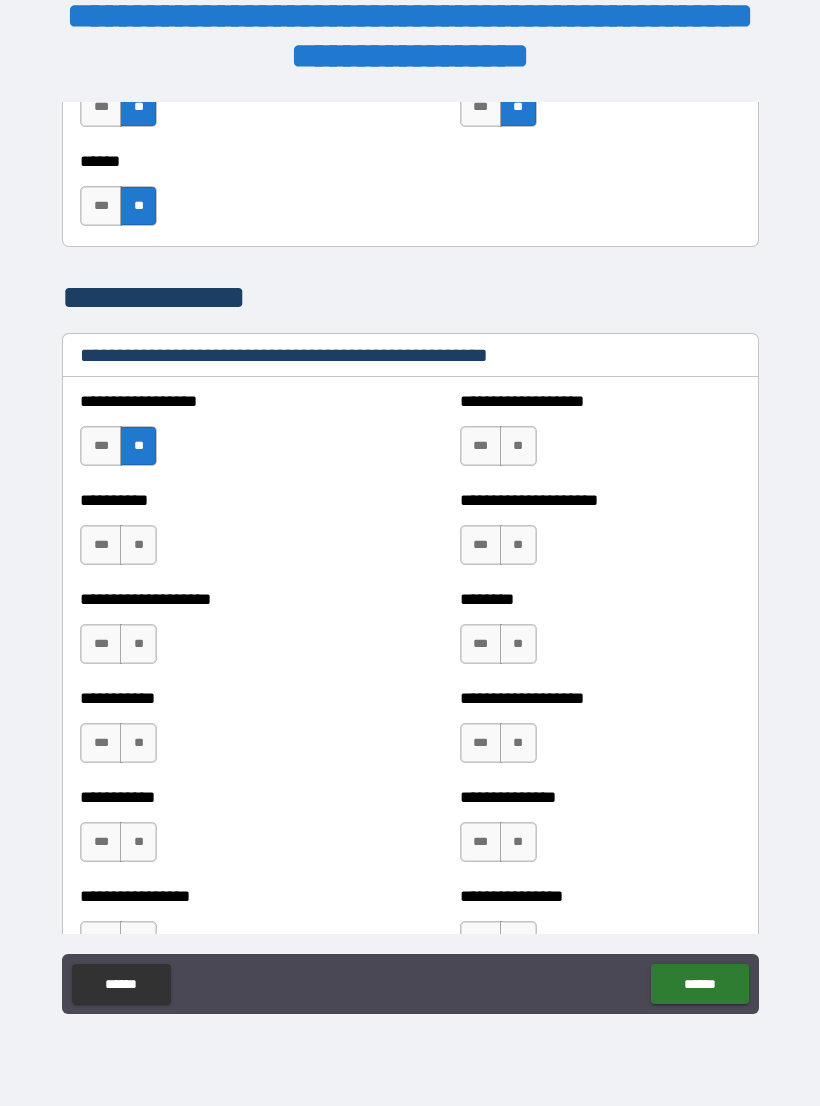 click on "**" at bounding box center (138, 545) 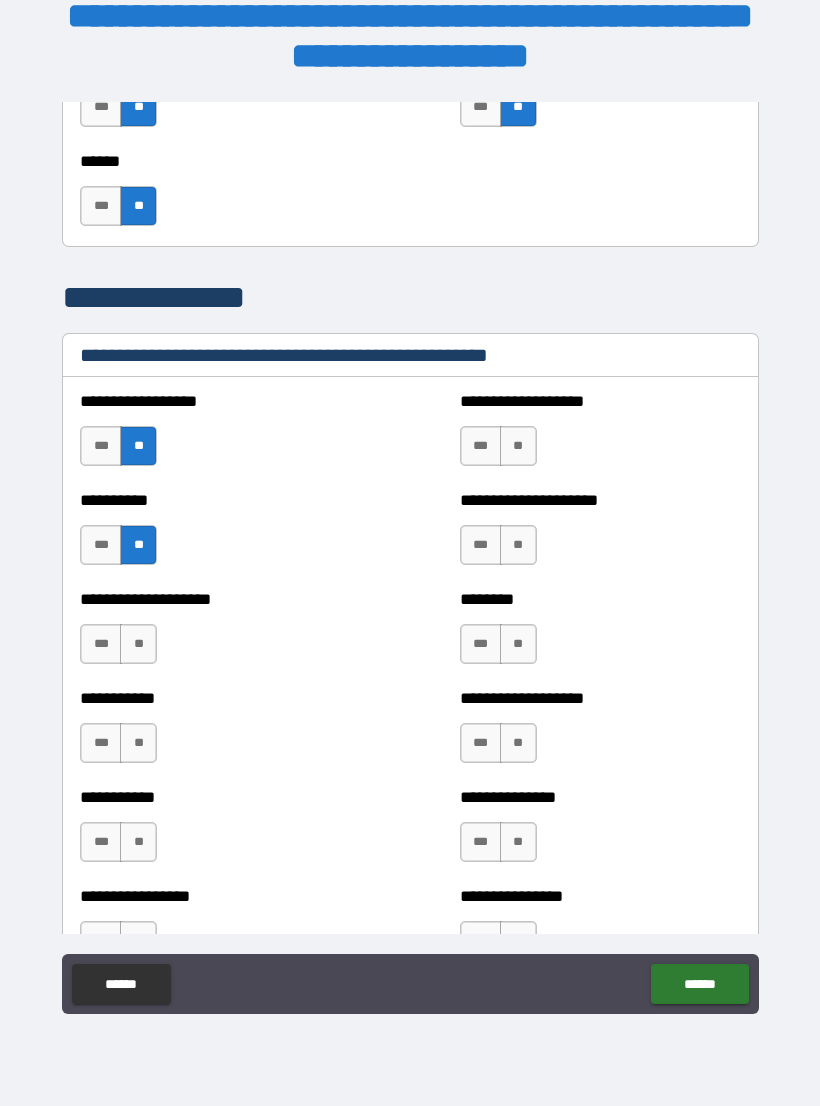click on "**" at bounding box center (138, 644) 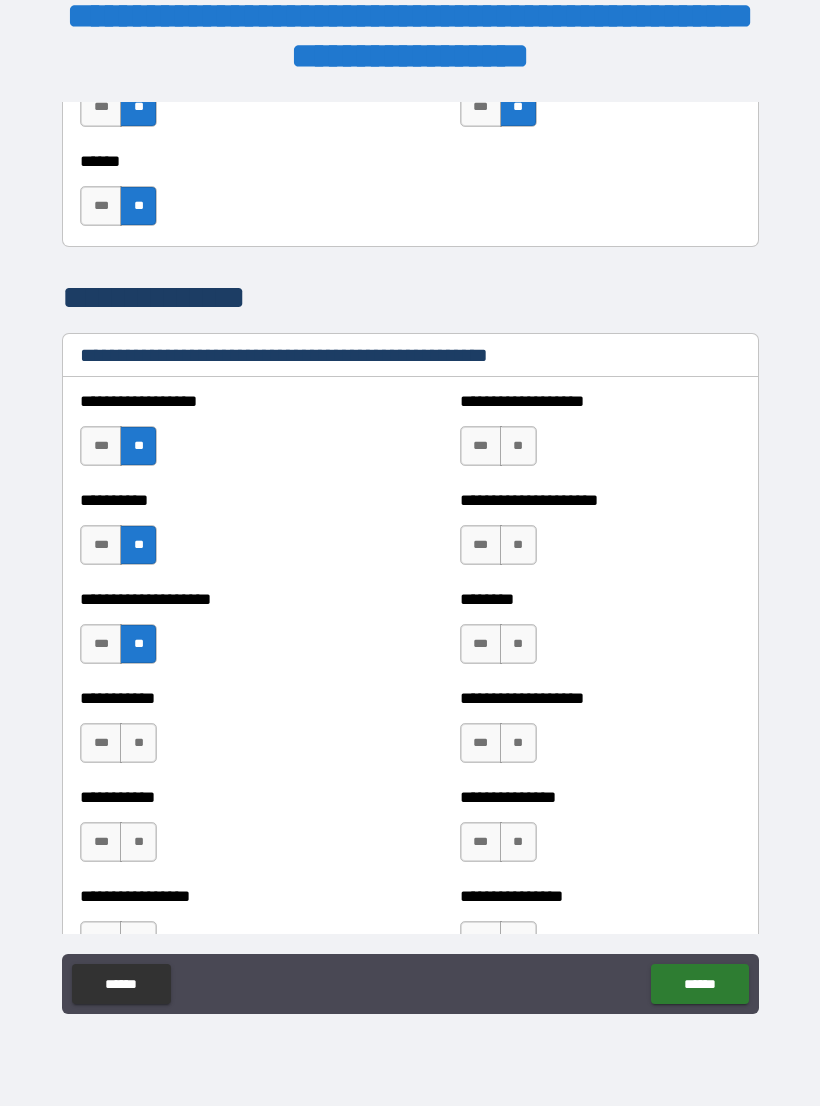 click on "**" at bounding box center [138, 743] 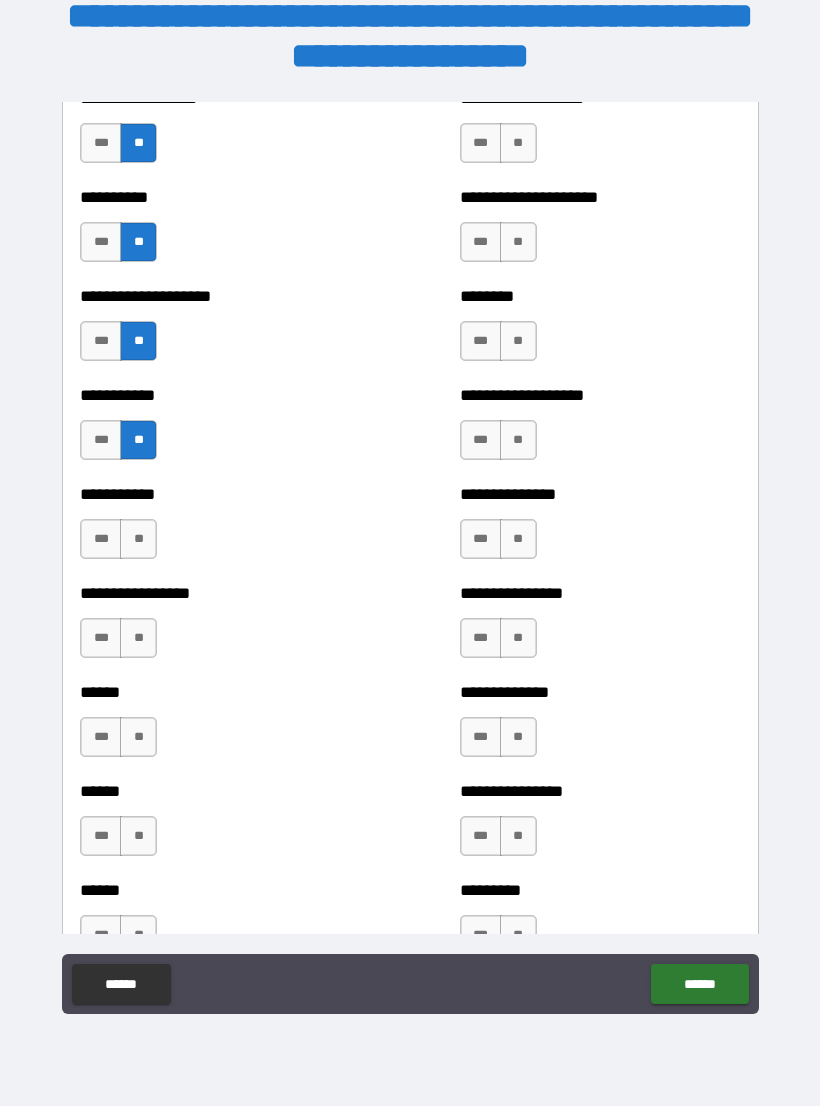 scroll, scrollTop: 2594, scrollLeft: 0, axis: vertical 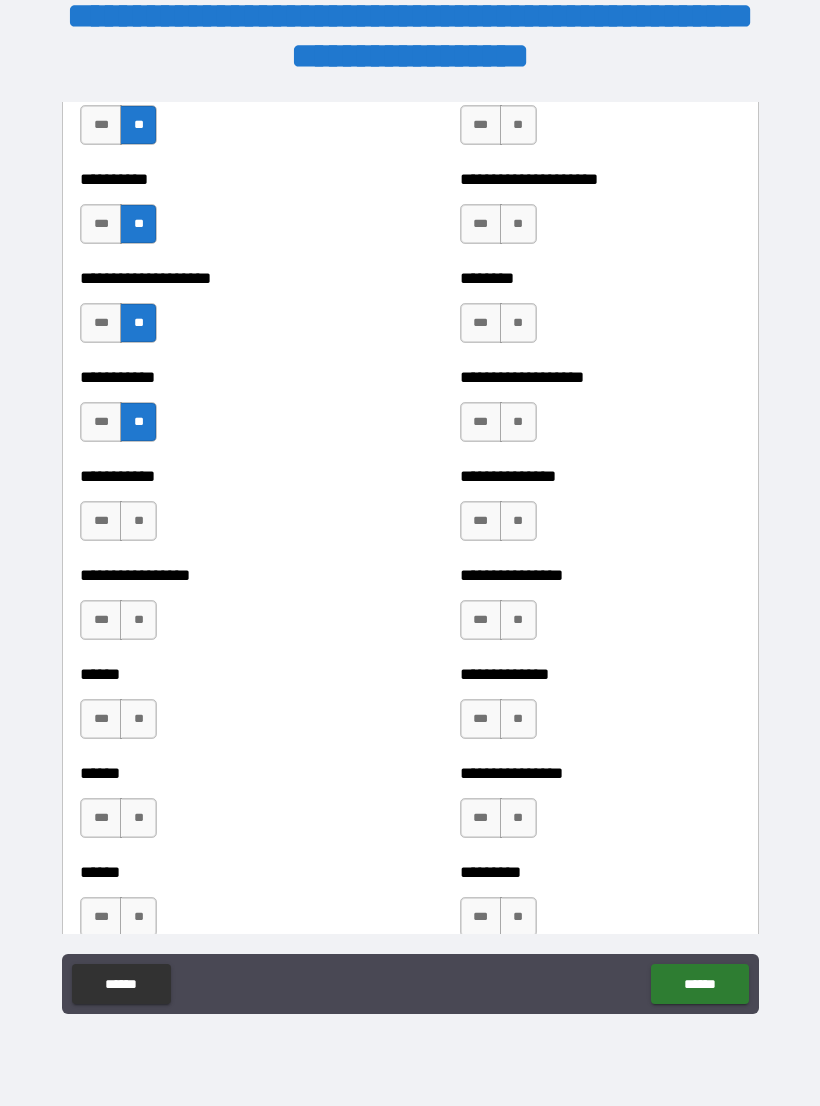 click on "**" at bounding box center (138, 521) 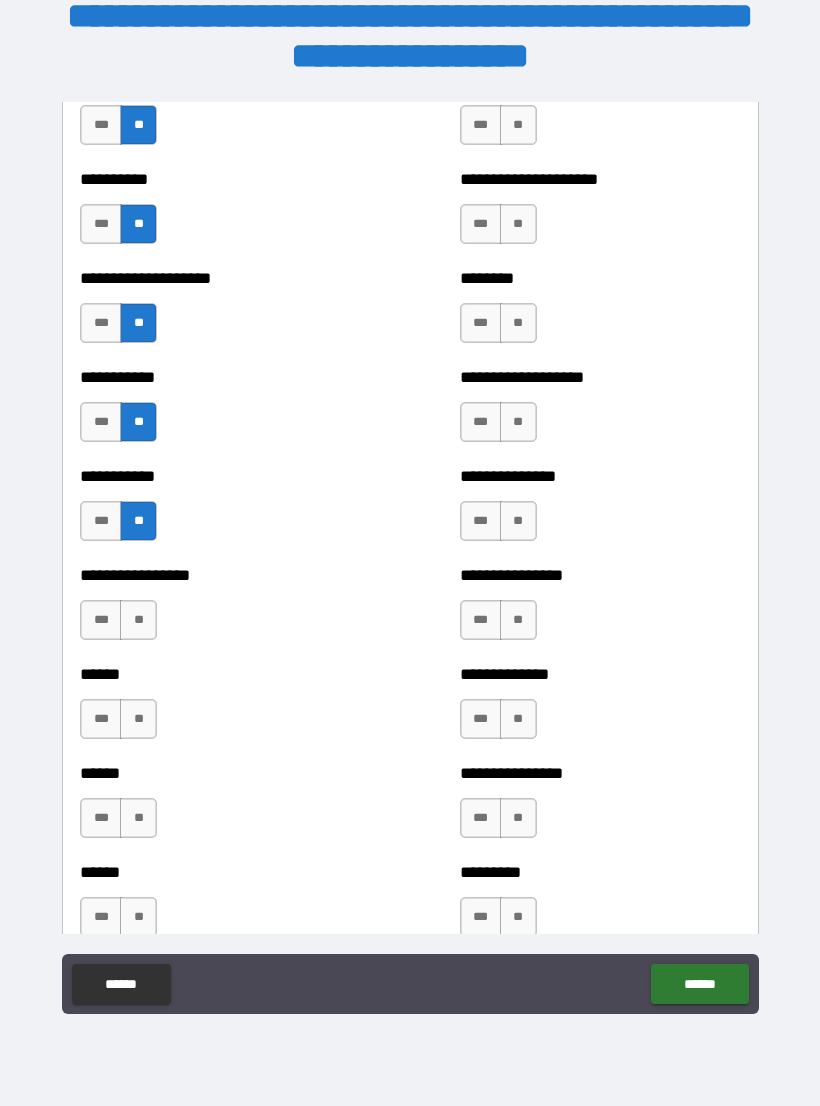 click on "**" at bounding box center [138, 620] 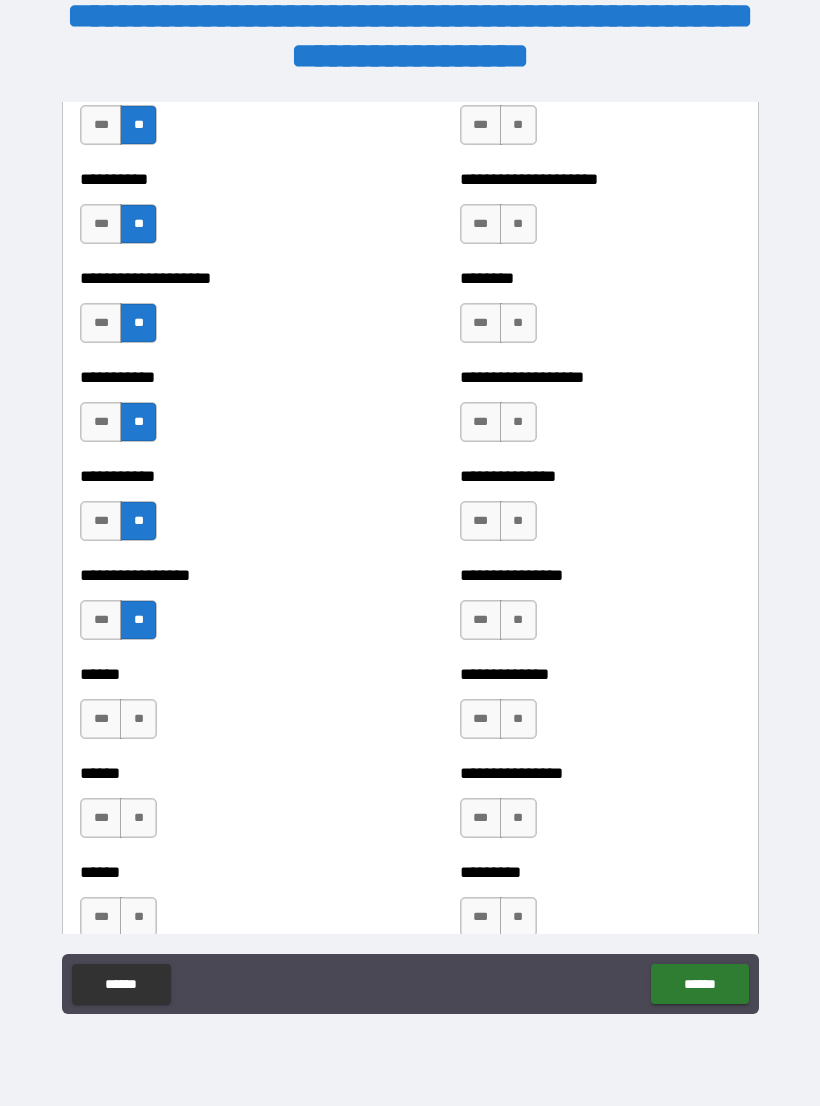click on "**" at bounding box center (138, 719) 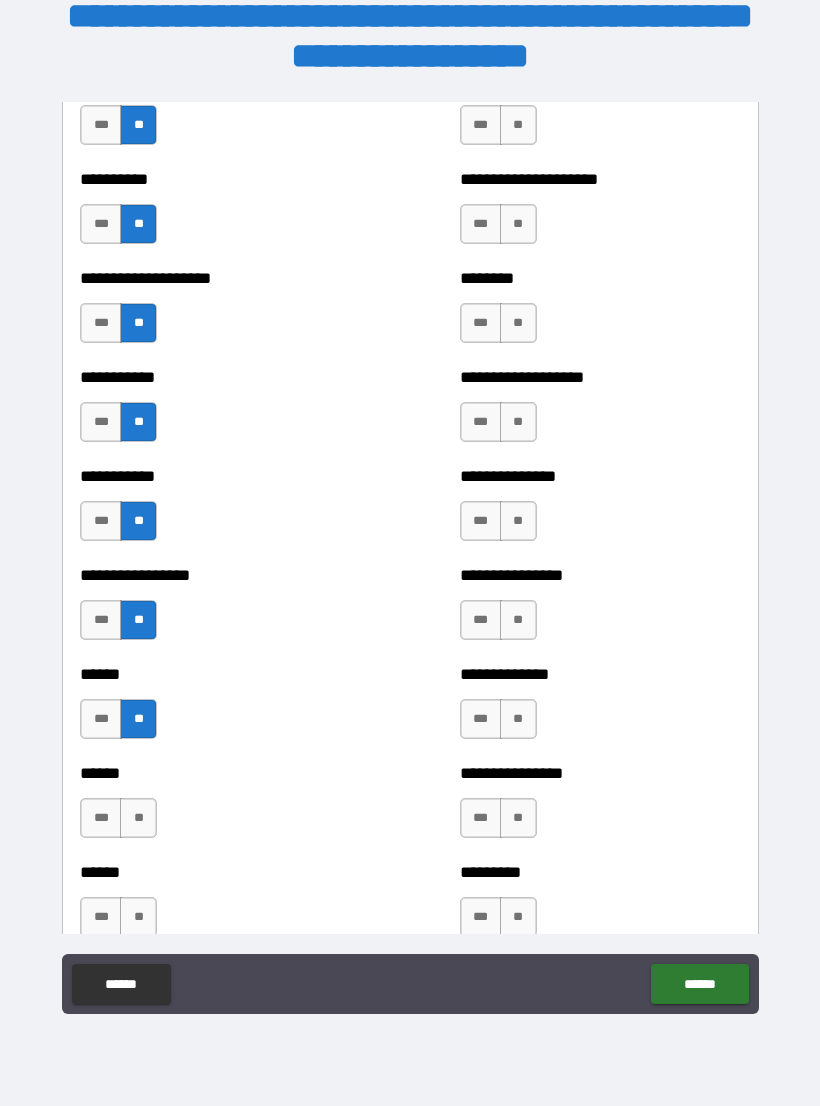 click on "**" at bounding box center [138, 818] 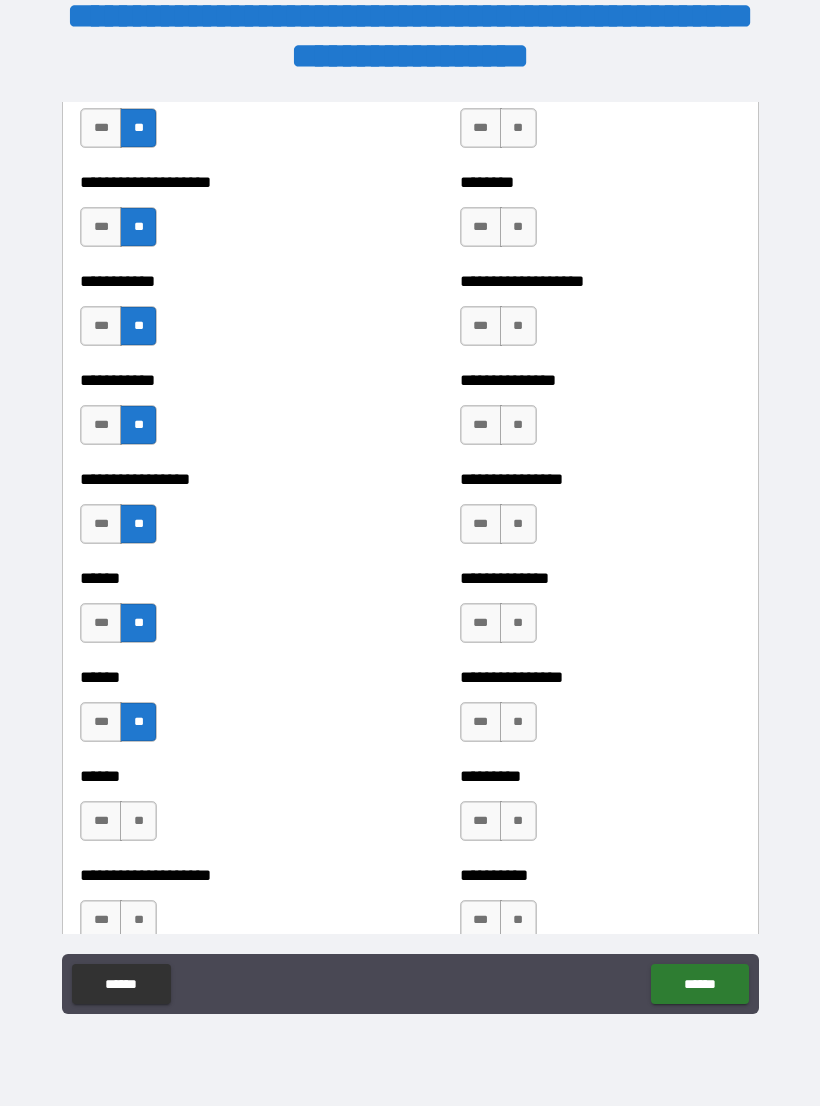 scroll, scrollTop: 2864, scrollLeft: 0, axis: vertical 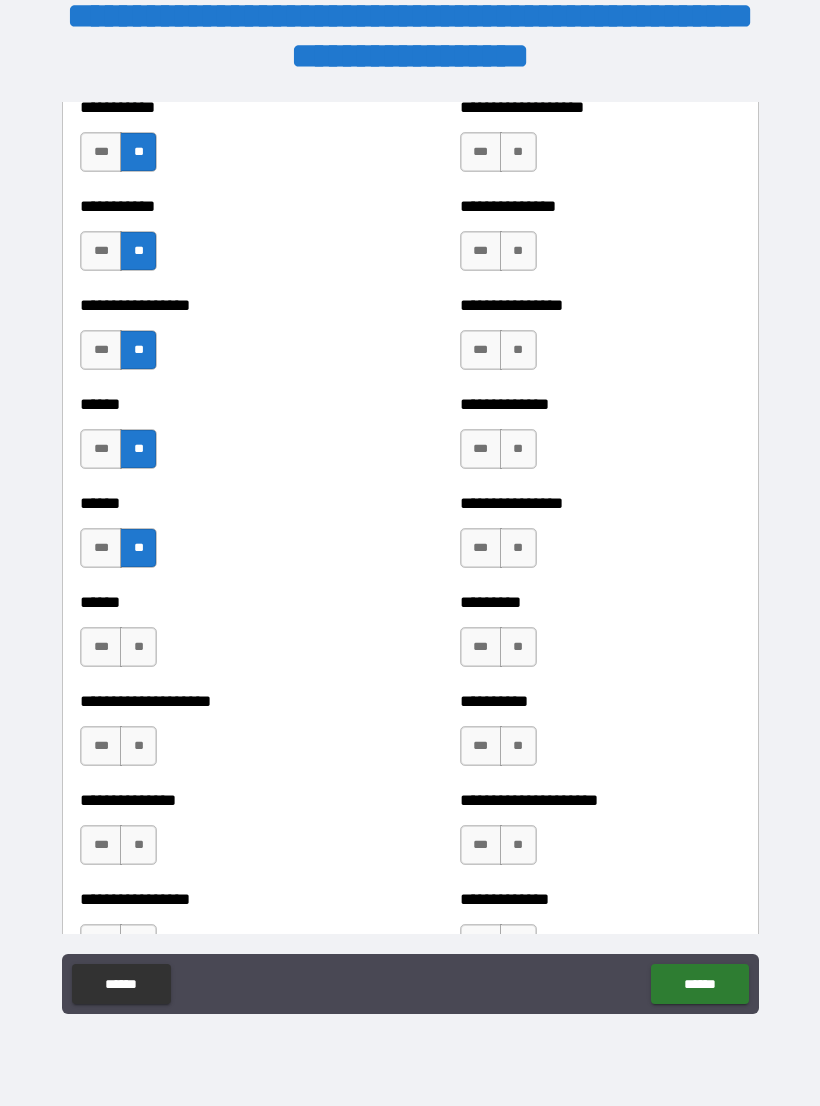 click on "**" at bounding box center (138, 647) 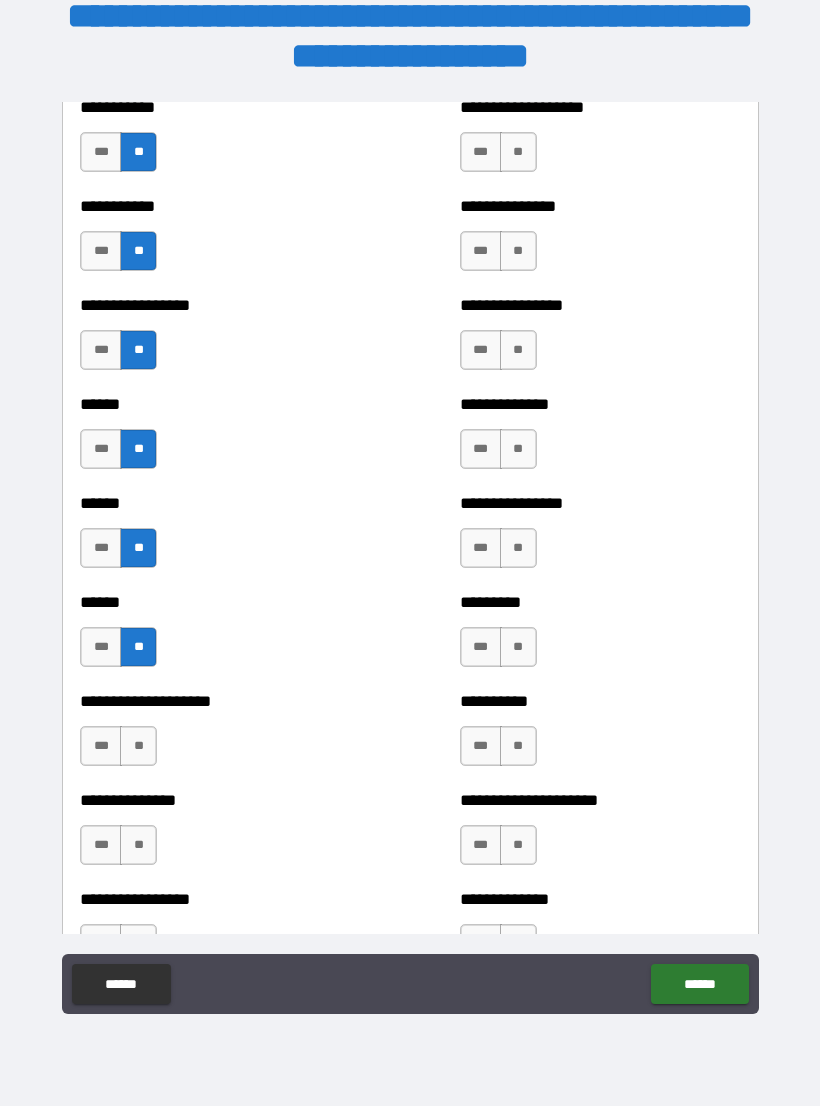 click on "**" at bounding box center [138, 746] 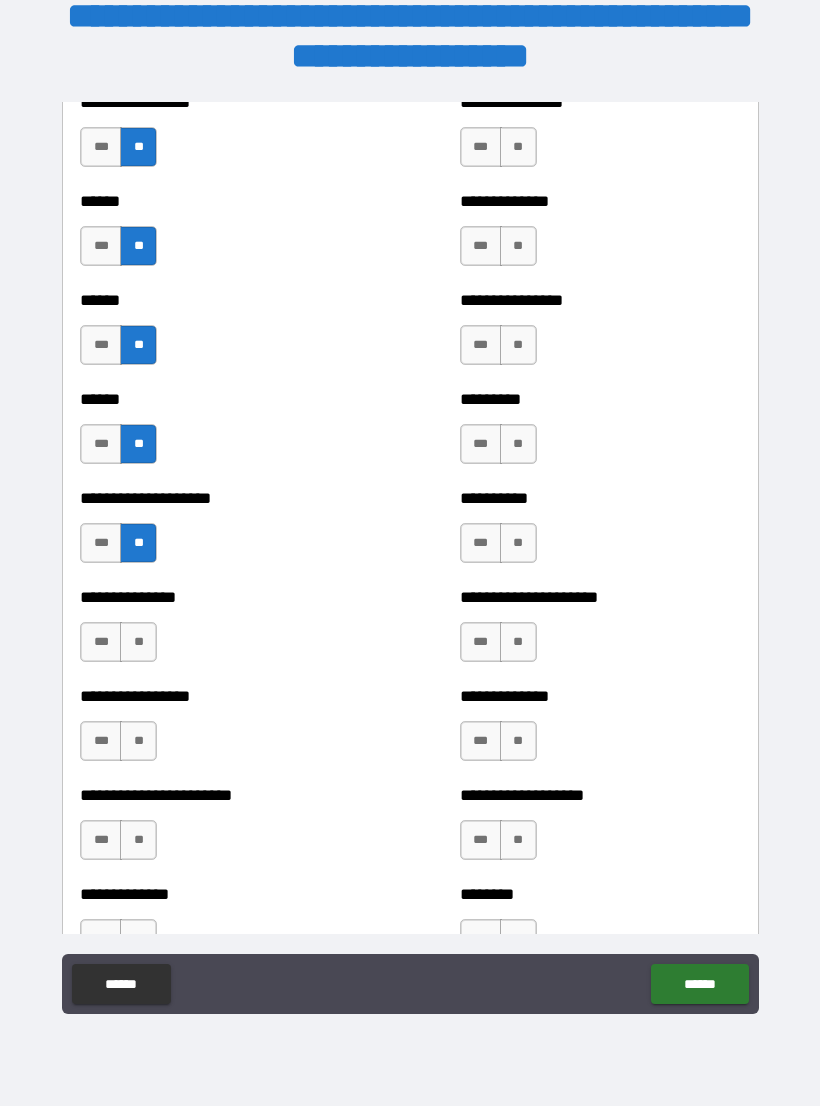 scroll, scrollTop: 3088, scrollLeft: 0, axis: vertical 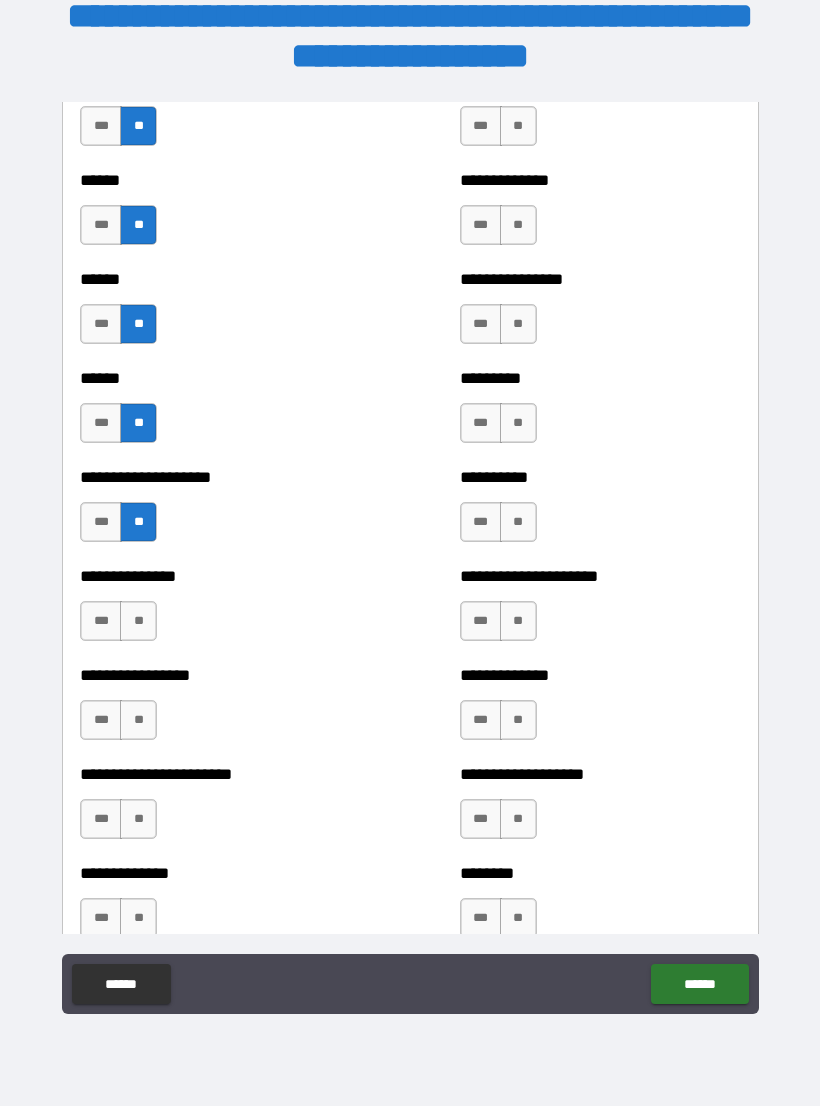 click on "**" at bounding box center [138, 621] 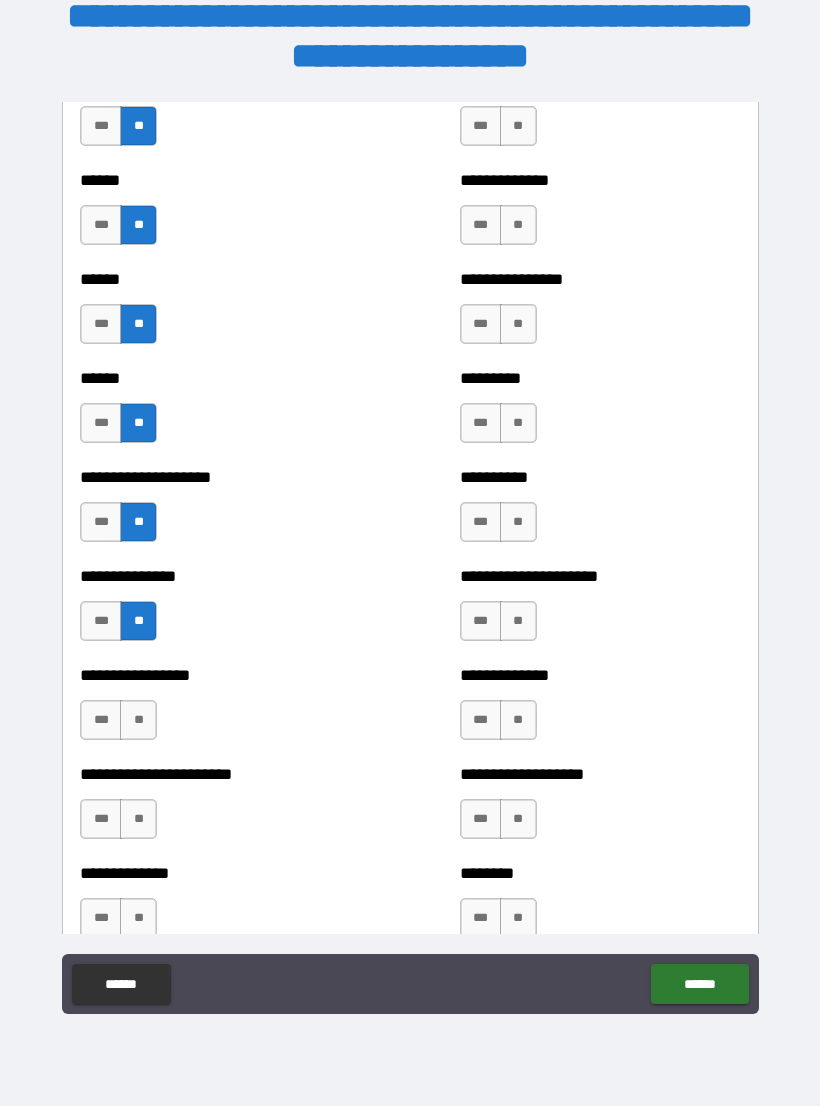 click on "**" at bounding box center (138, 720) 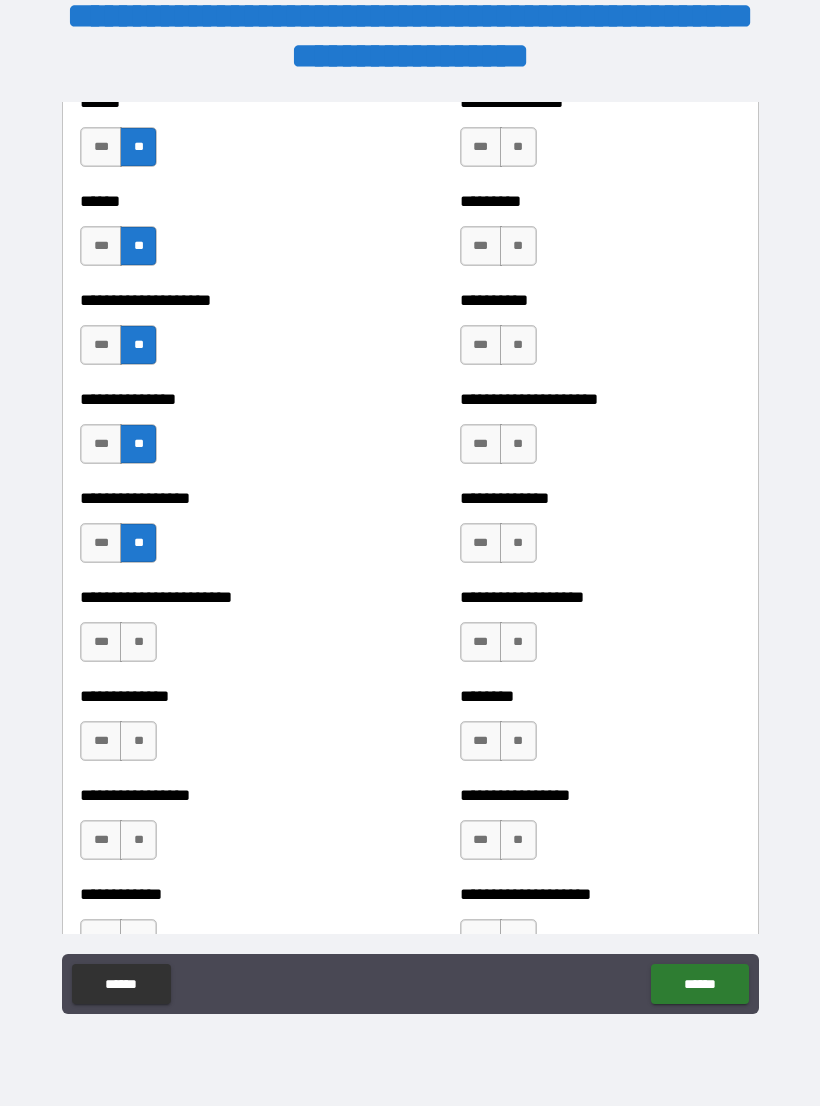 scroll, scrollTop: 3277, scrollLeft: 0, axis: vertical 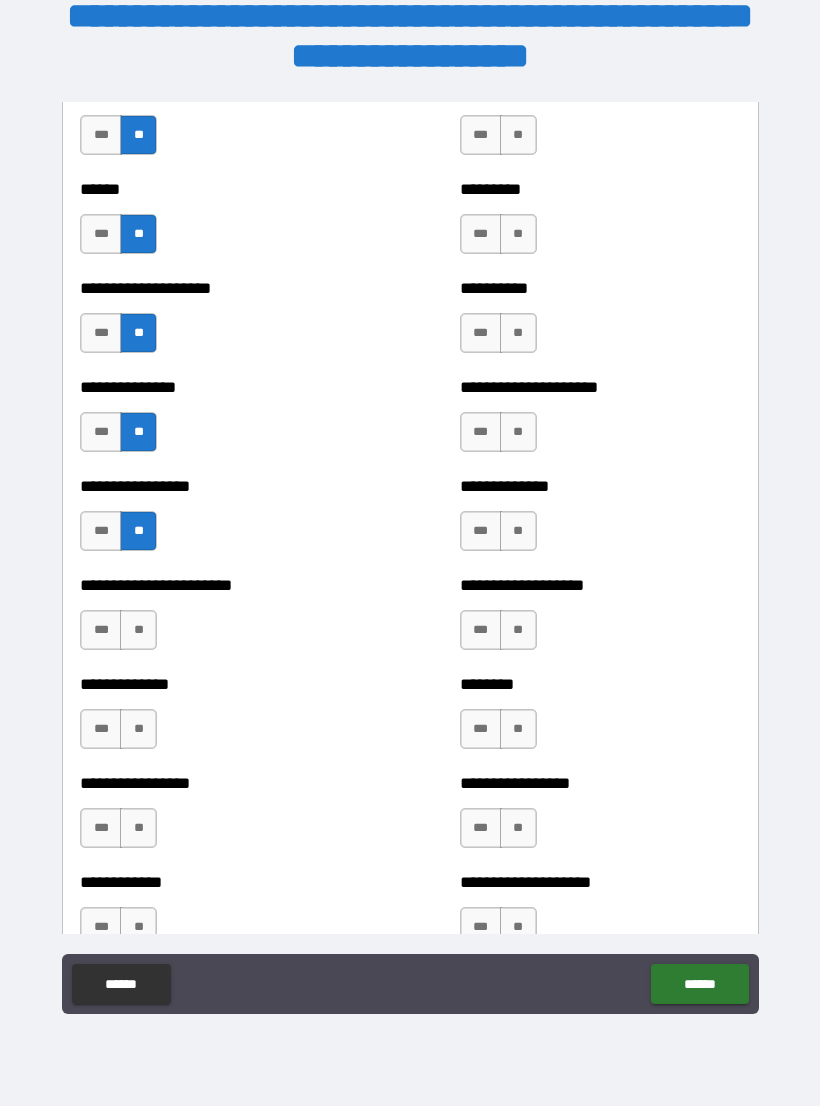 click on "**" at bounding box center (138, 630) 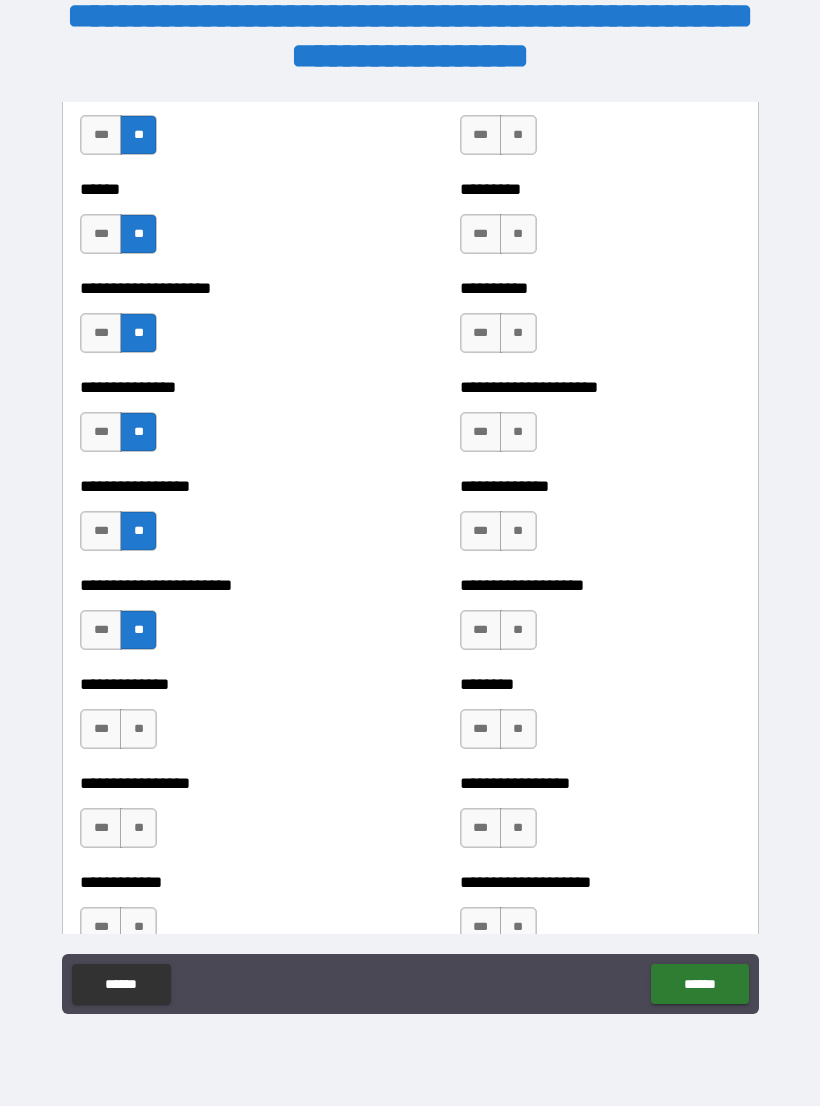 click on "**" at bounding box center [138, 729] 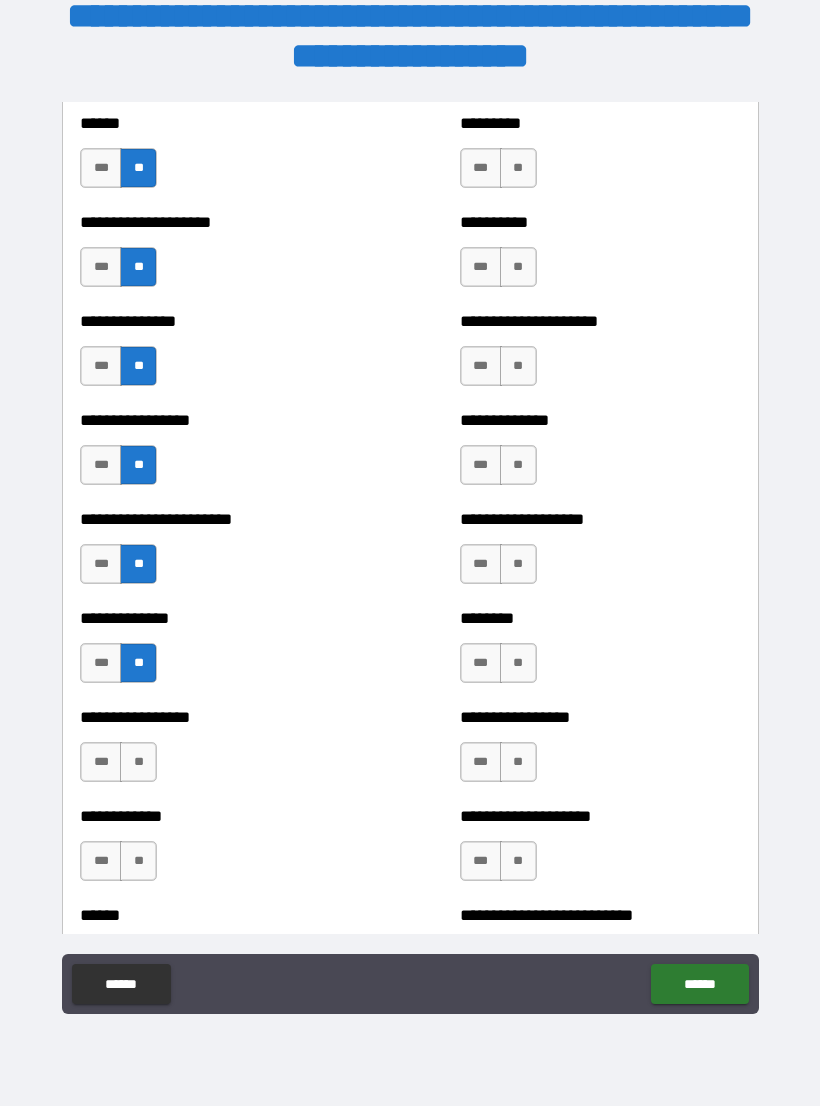 scroll, scrollTop: 3467, scrollLeft: 0, axis: vertical 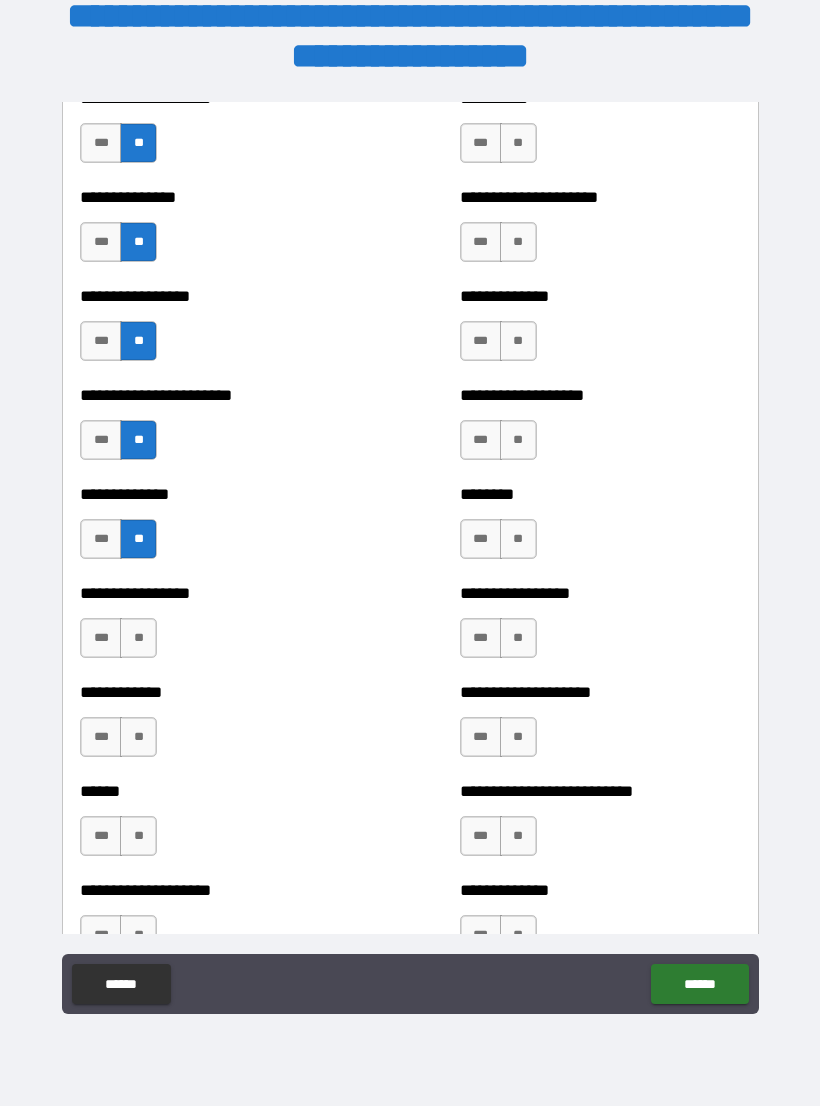 click on "**" at bounding box center (138, 638) 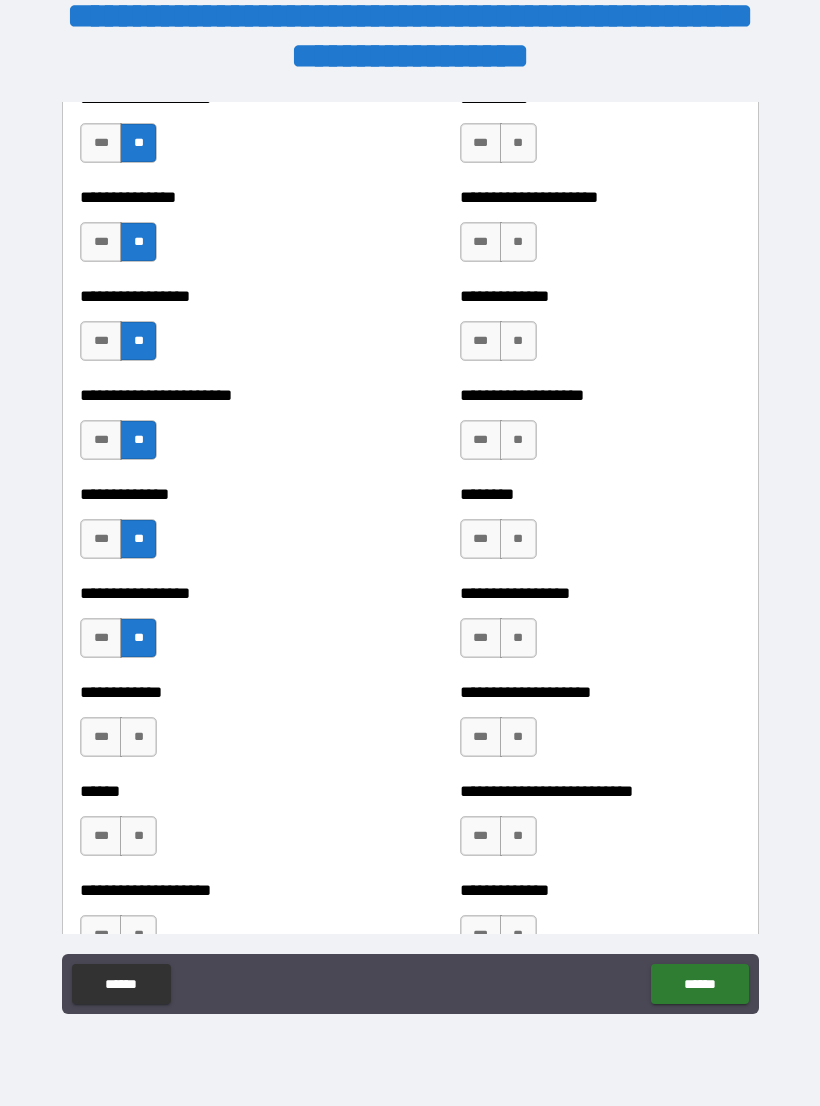 click on "**" at bounding box center (138, 737) 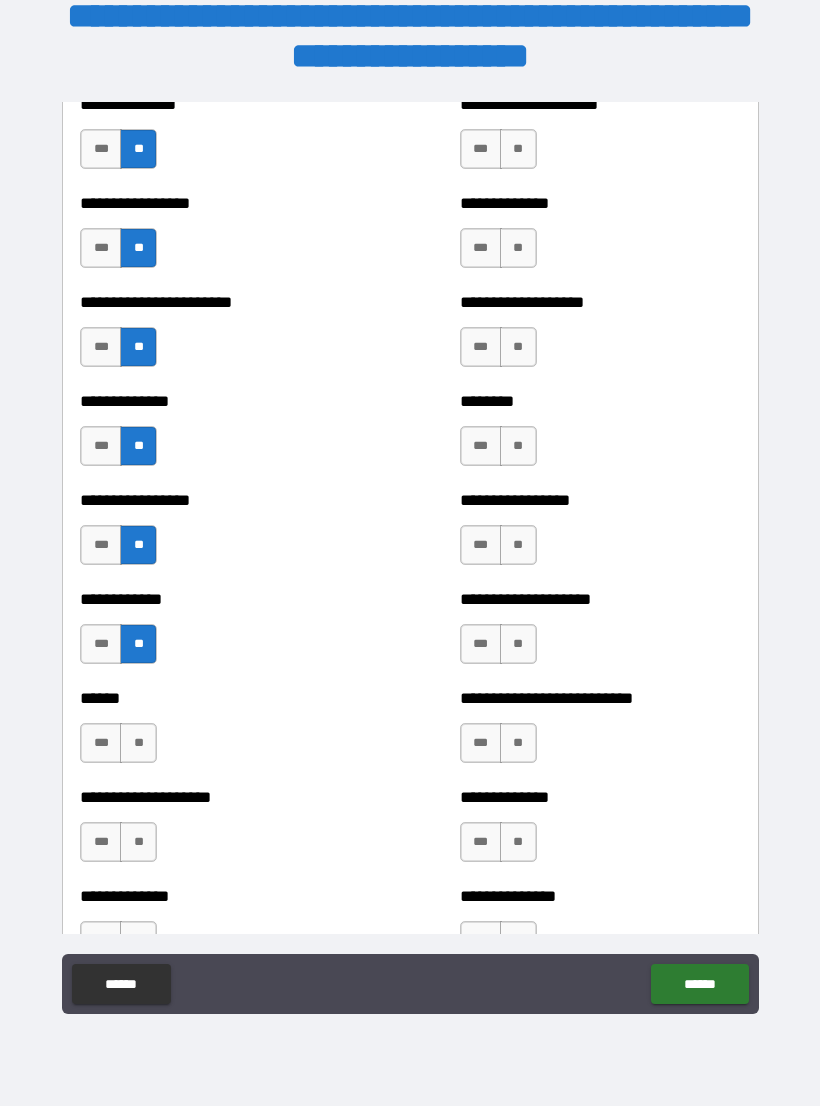 scroll, scrollTop: 3682, scrollLeft: 0, axis: vertical 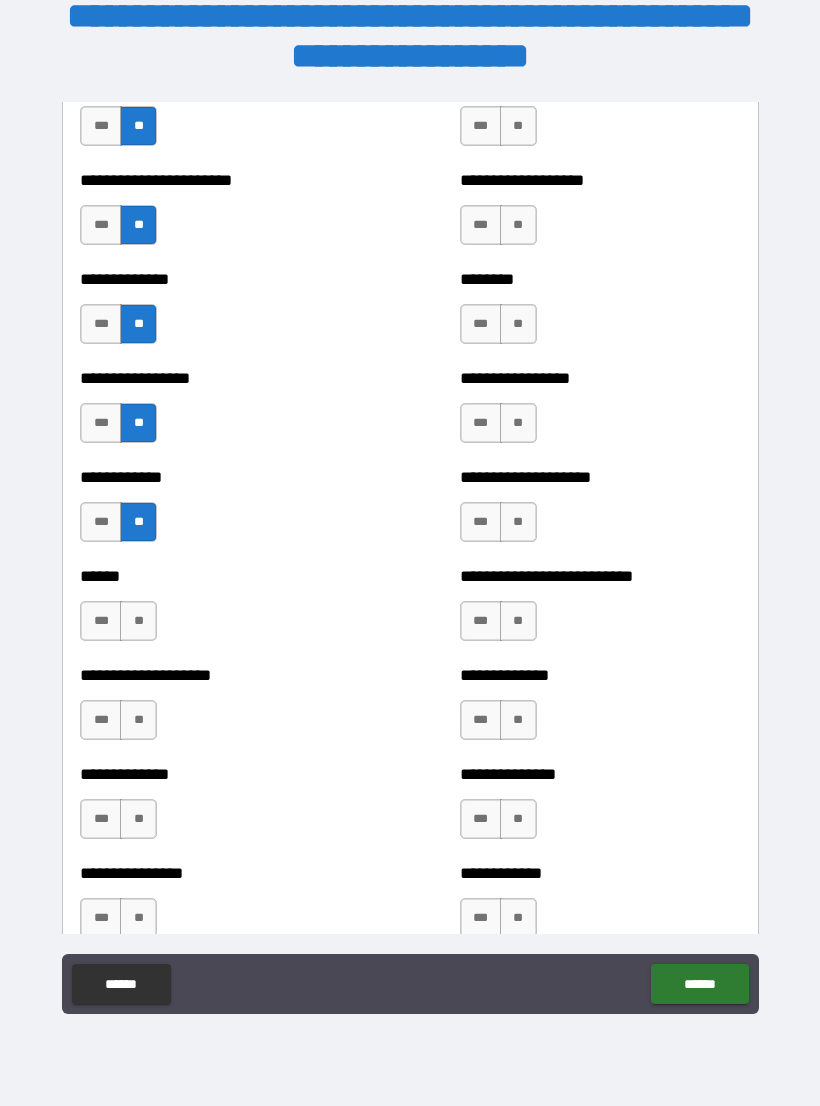 click on "**" at bounding box center [138, 621] 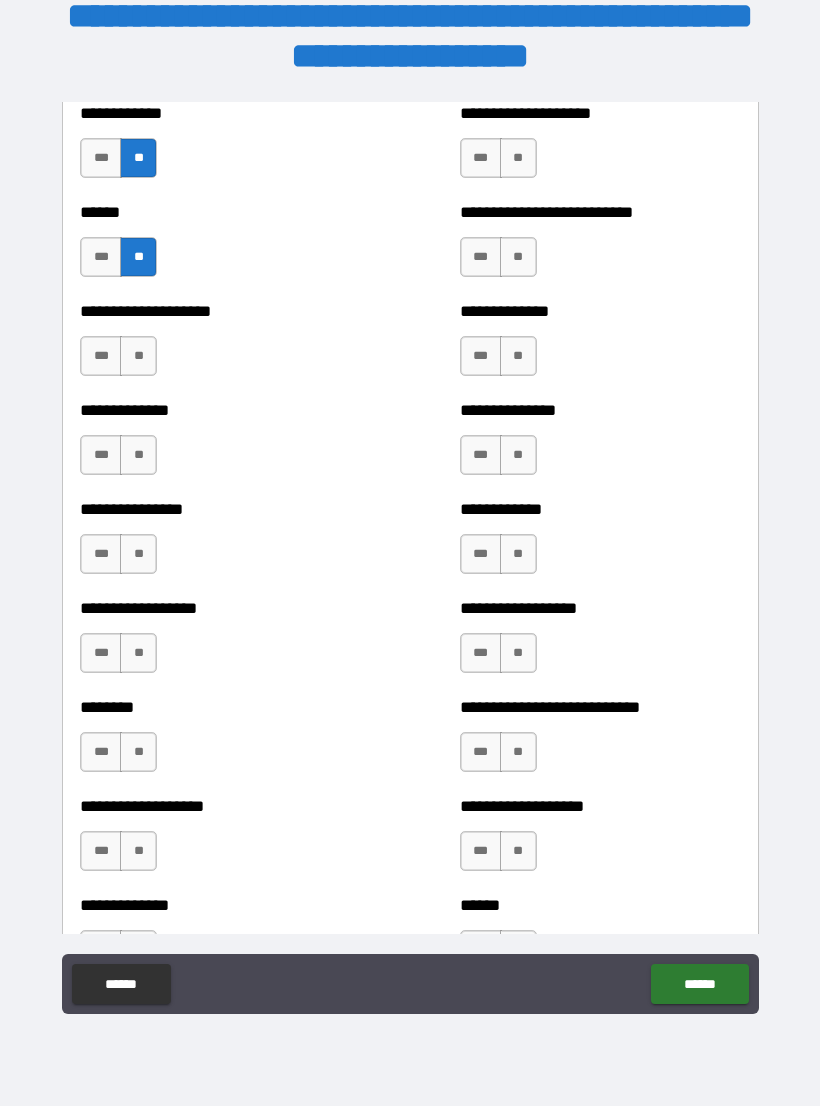 scroll, scrollTop: 4062, scrollLeft: 0, axis: vertical 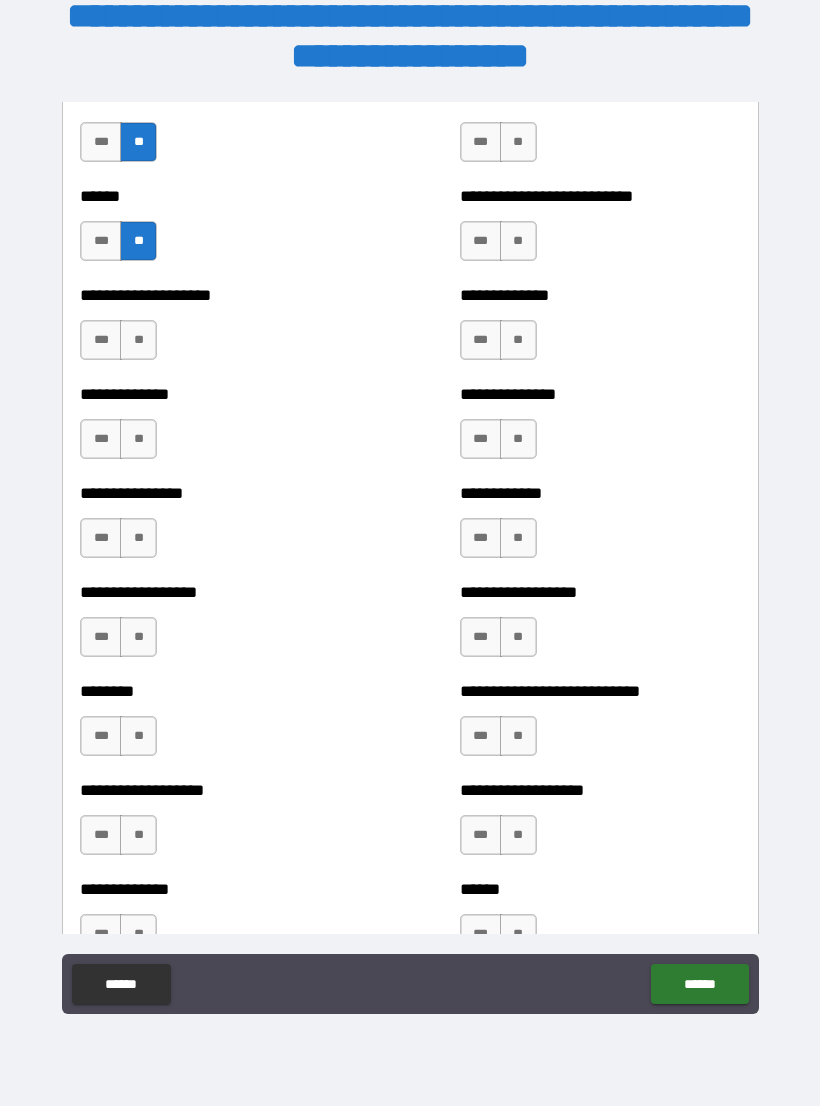 click on "***" at bounding box center [101, 340] 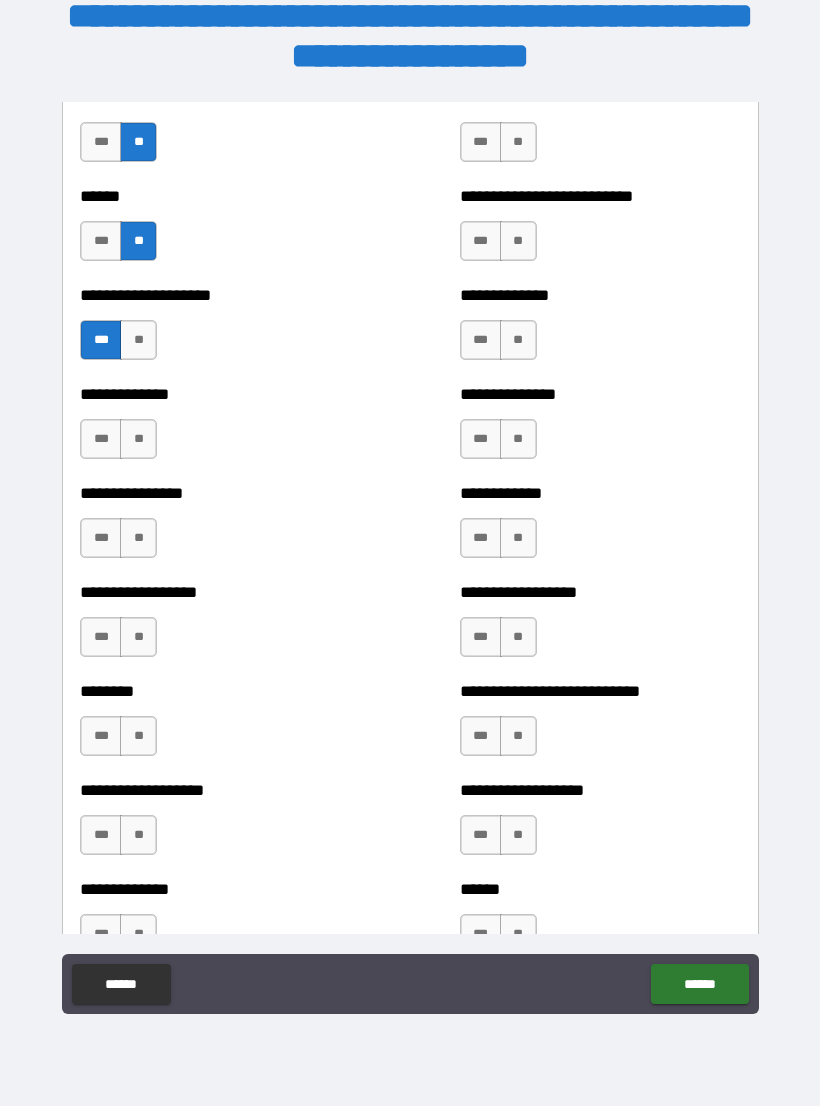click on "**" at bounding box center [138, 439] 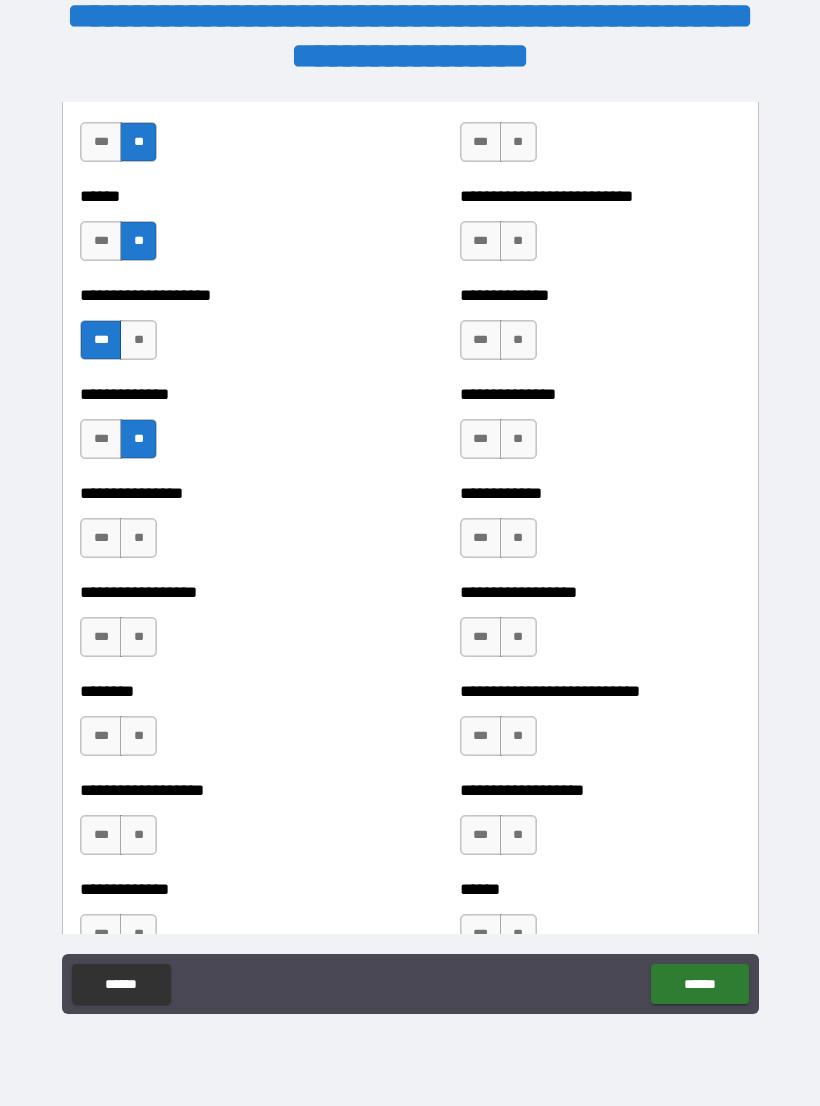 click on "**" at bounding box center (138, 538) 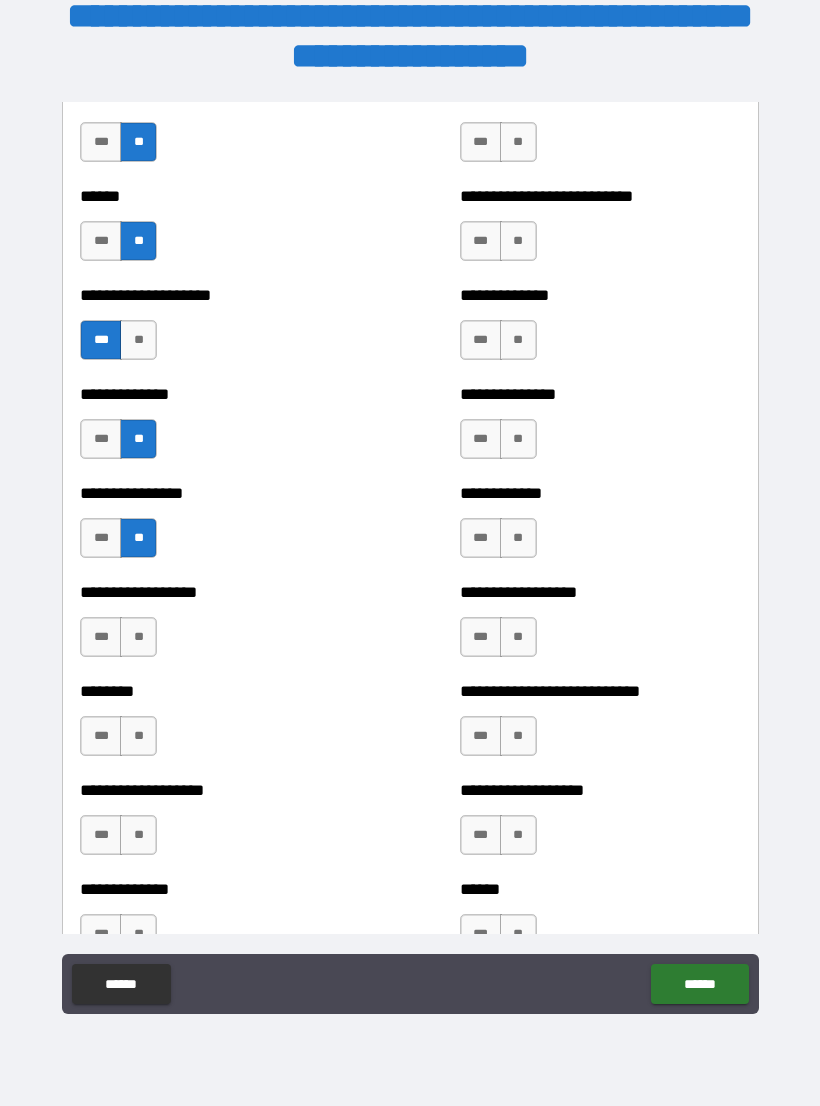 click on "**" at bounding box center [138, 637] 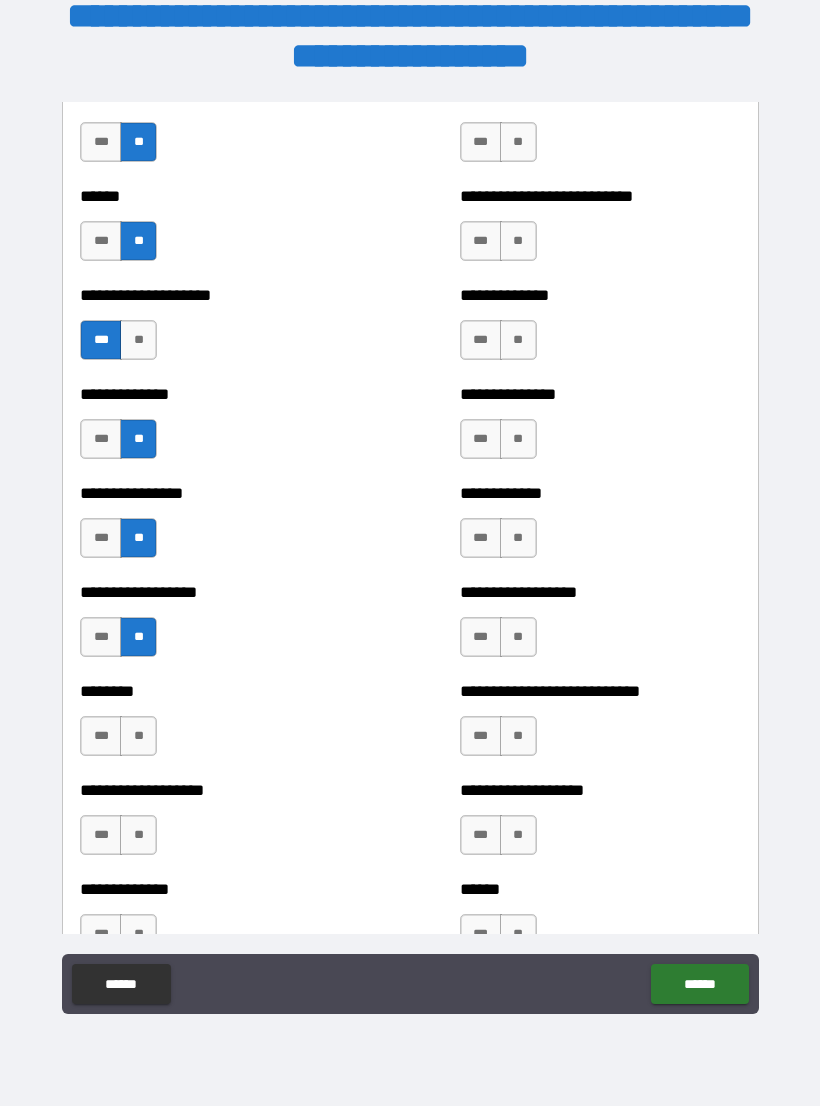 click on "**" at bounding box center [138, 736] 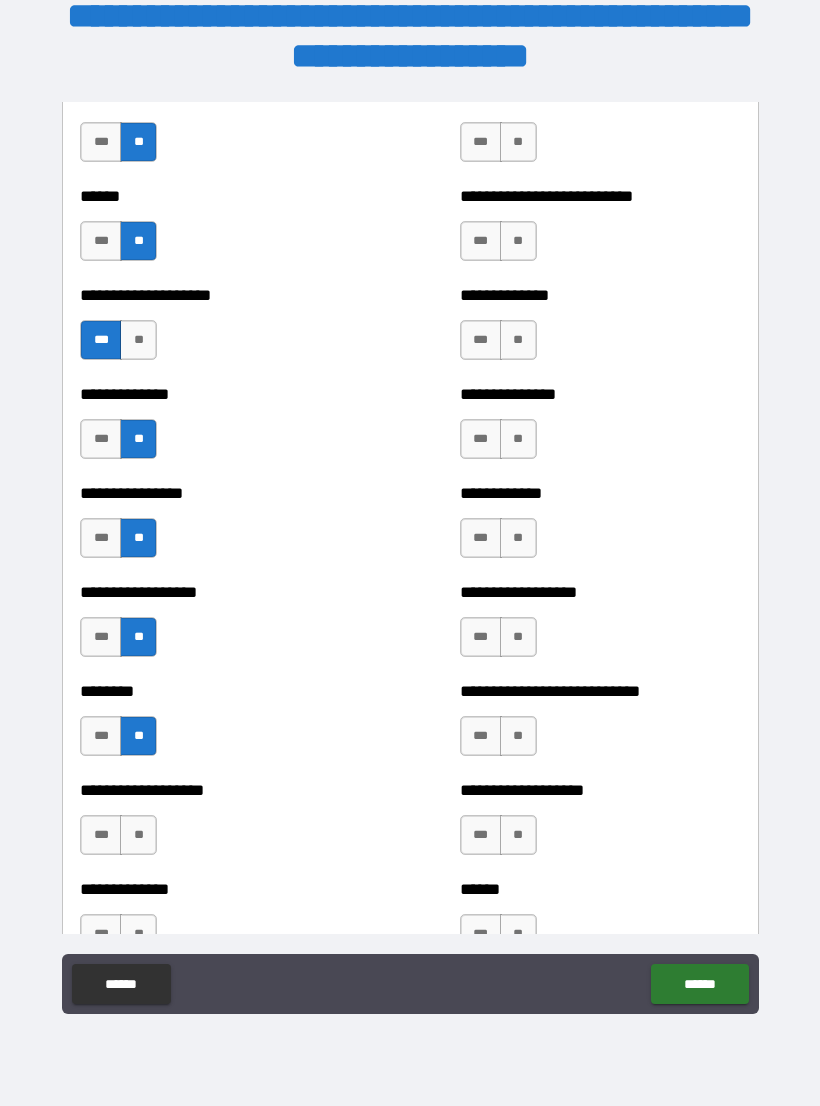 click on "**" at bounding box center [138, 835] 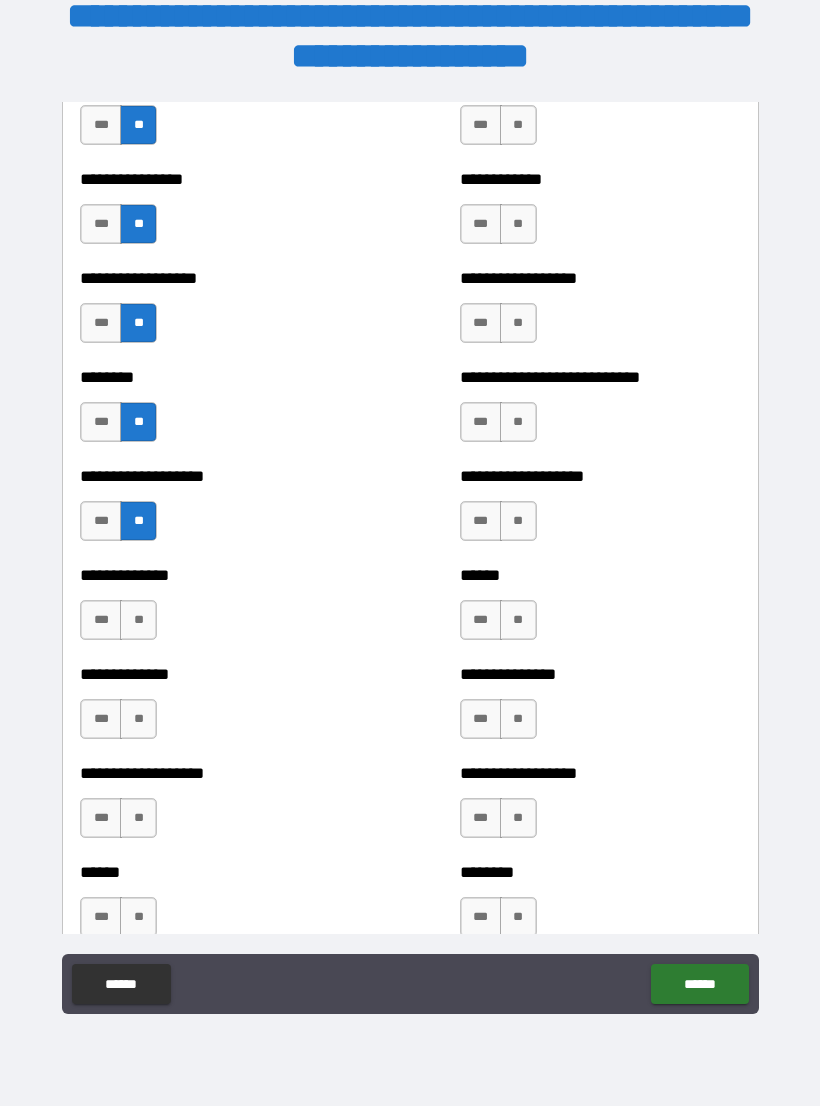 scroll, scrollTop: 4385, scrollLeft: 0, axis: vertical 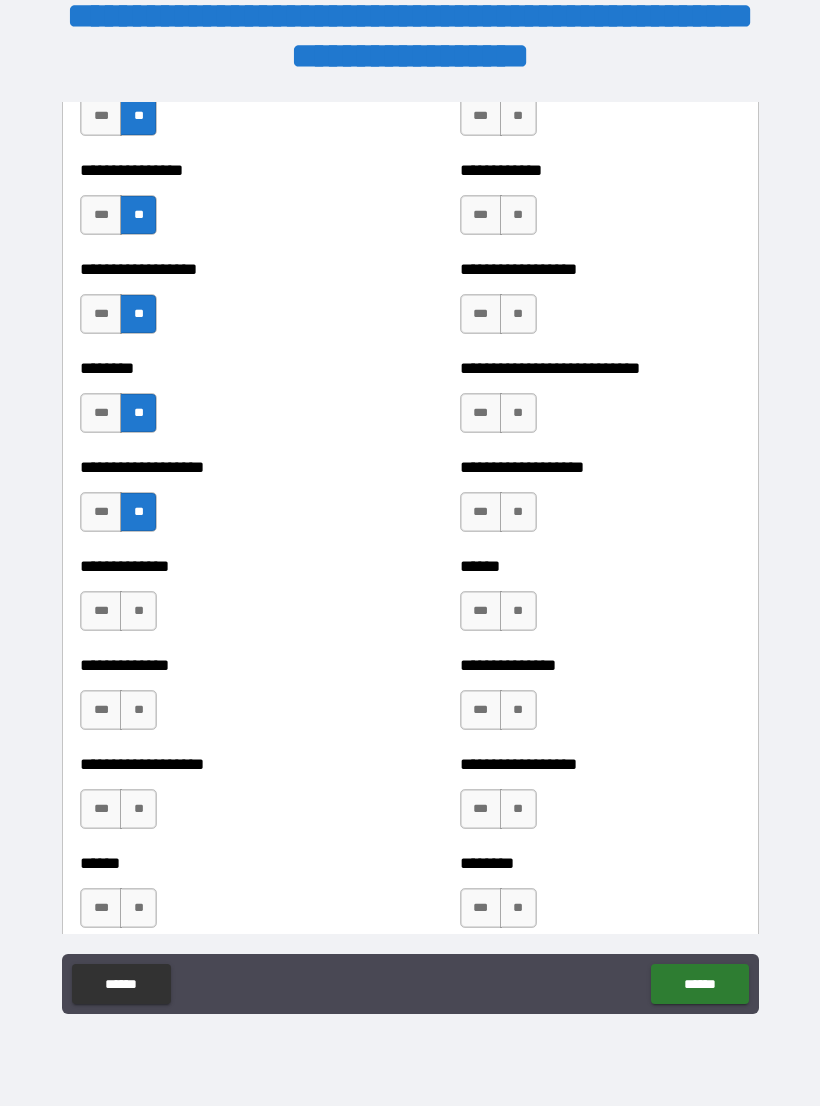 click on "**" at bounding box center (138, 611) 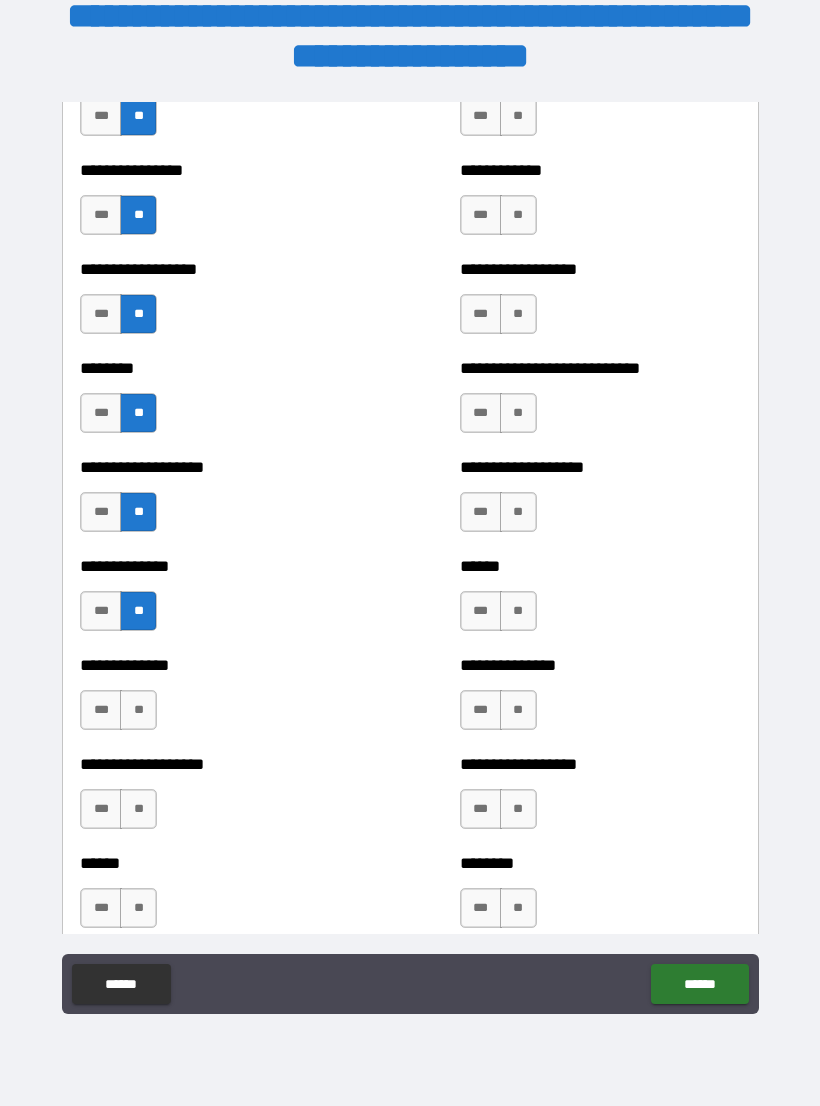 click on "**" at bounding box center (138, 710) 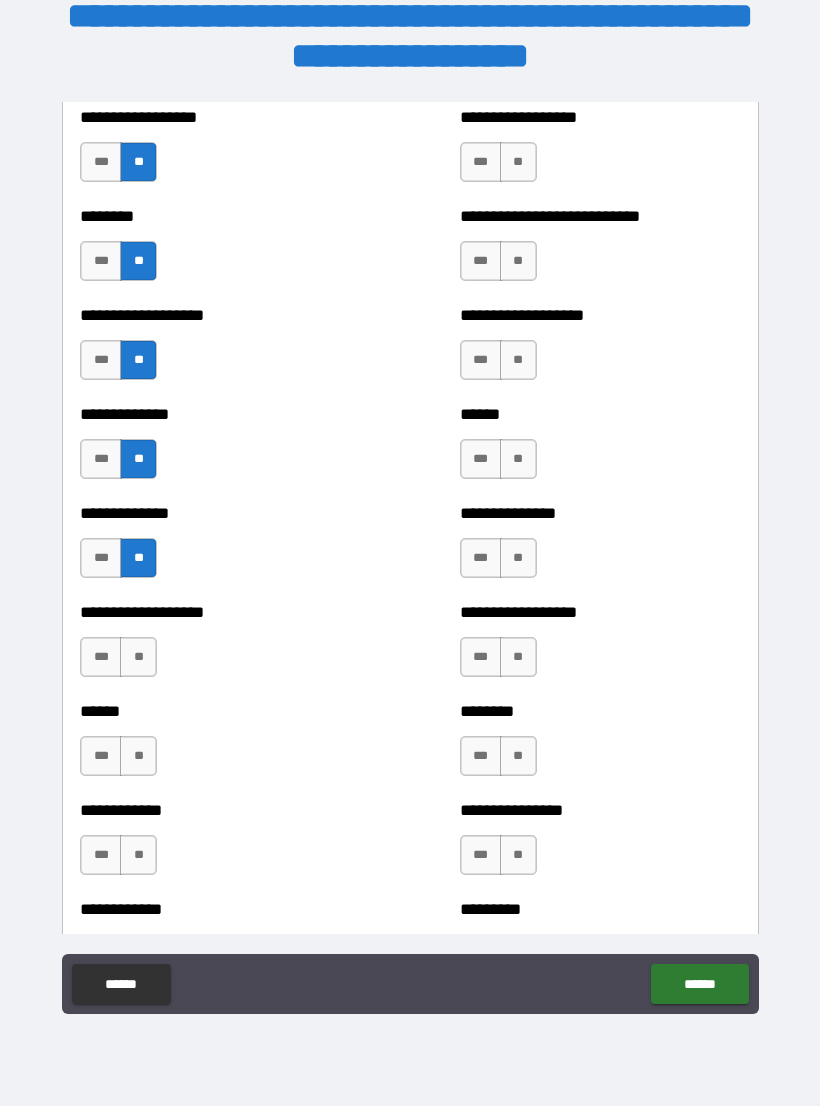 scroll, scrollTop: 4541, scrollLeft: 0, axis: vertical 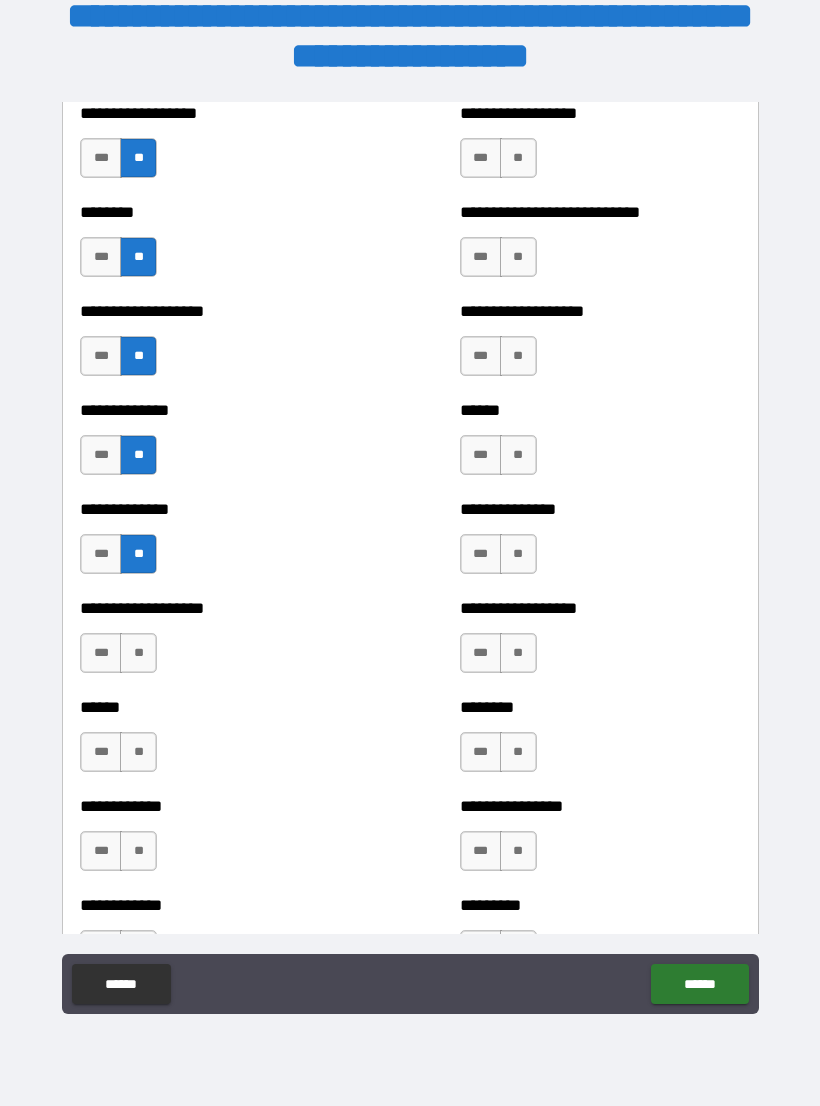 click on "**" at bounding box center (138, 653) 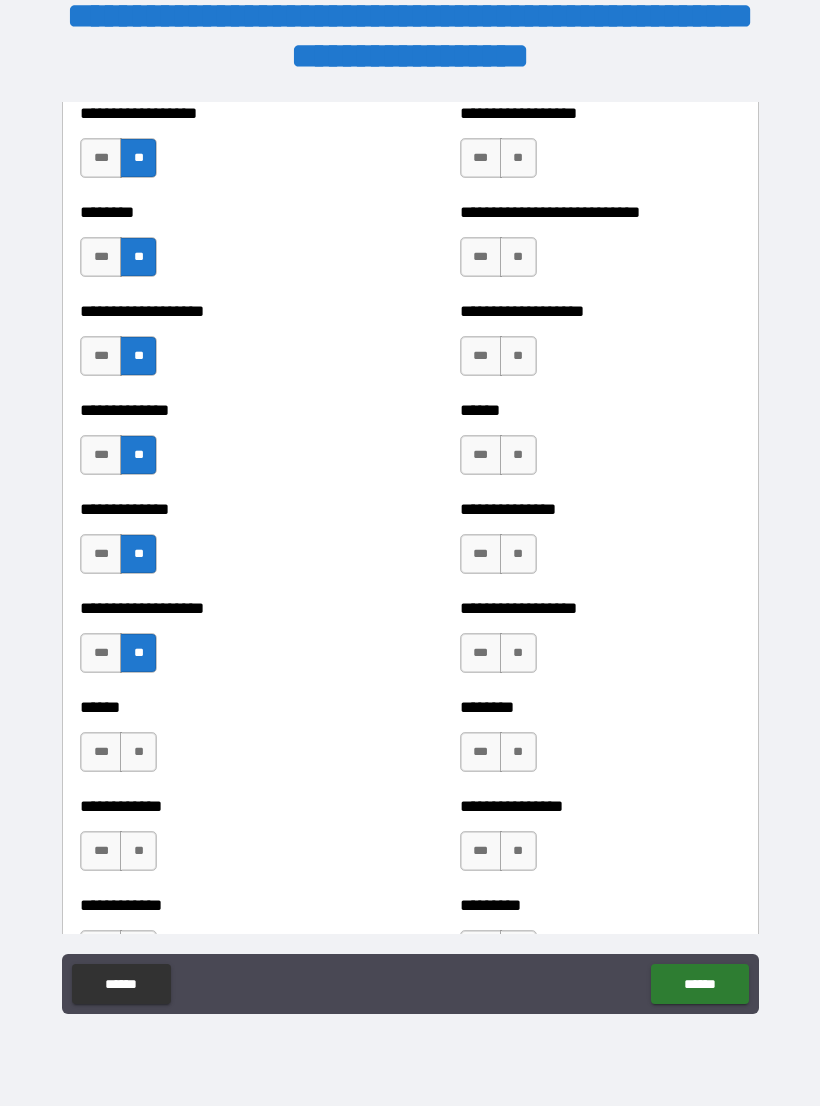 click on "**" at bounding box center [138, 752] 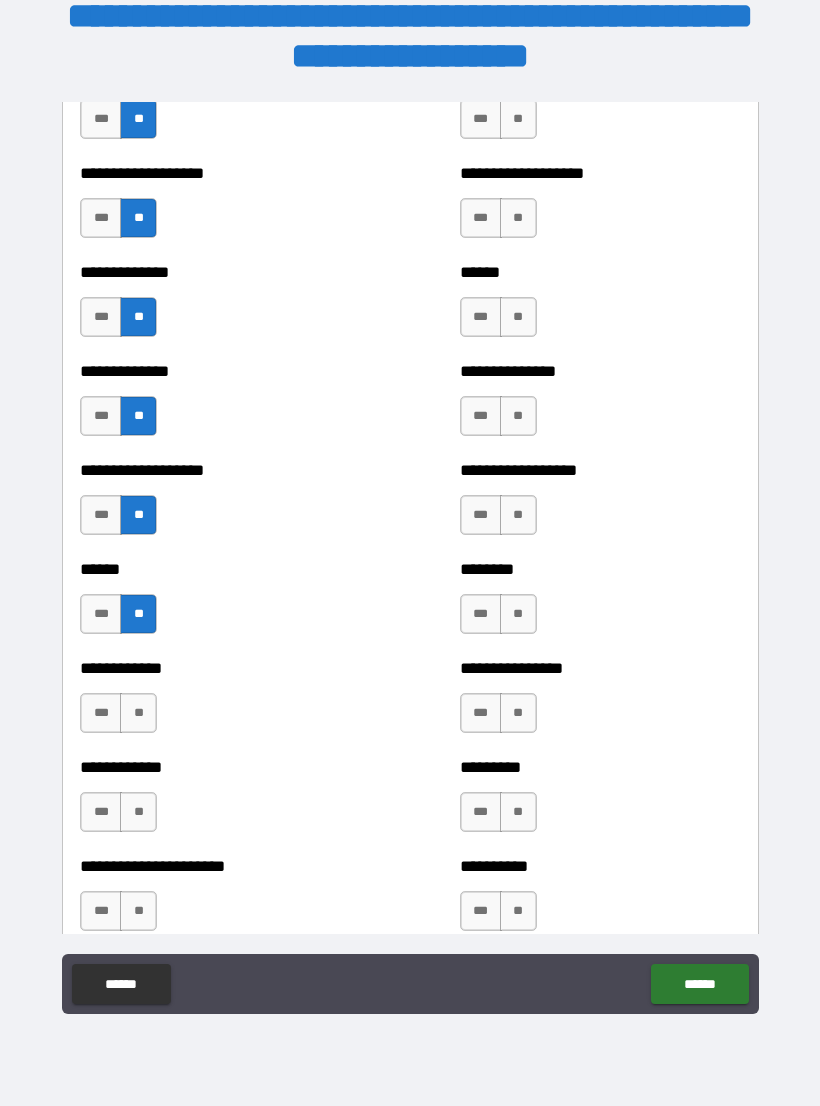 scroll, scrollTop: 4706, scrollLeft: 0, axis: vertical 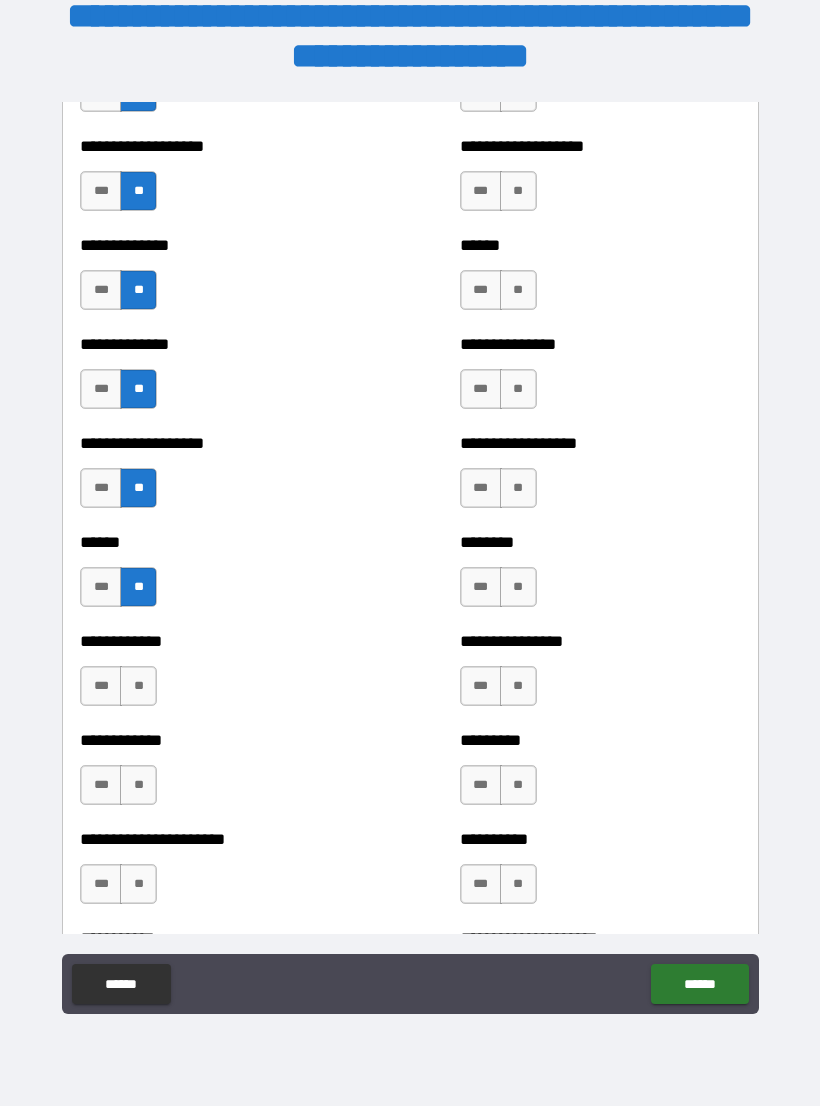 click on "**" at bounding box center [138, 686] 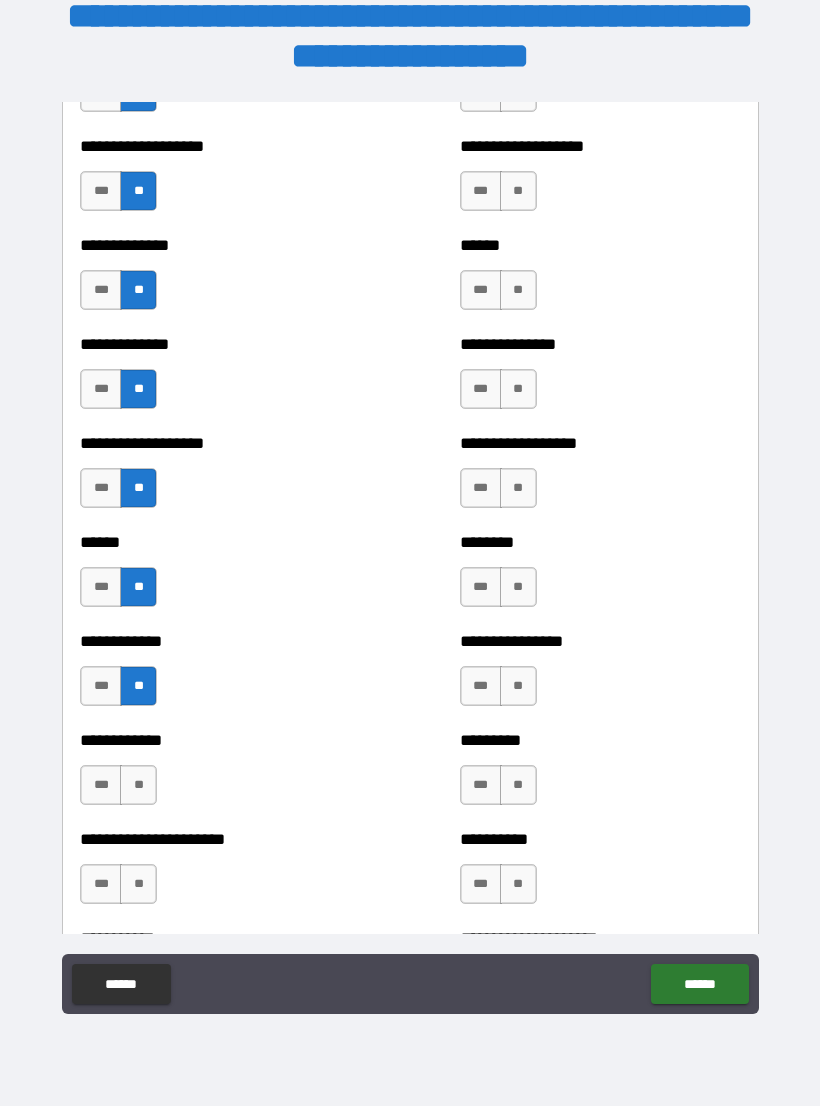 click on "**" at bounding box center (138, 785) 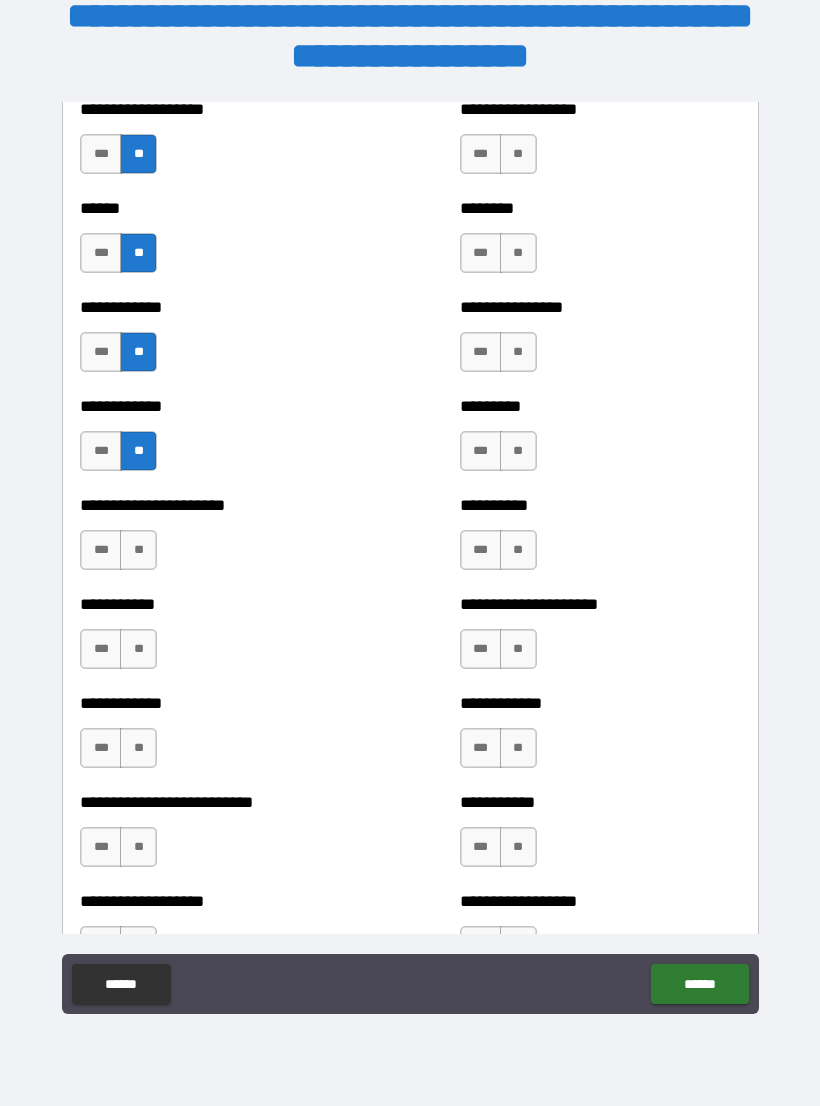 scroll, scrollTop: 5052, scrollLeft: 0, axis: vertical 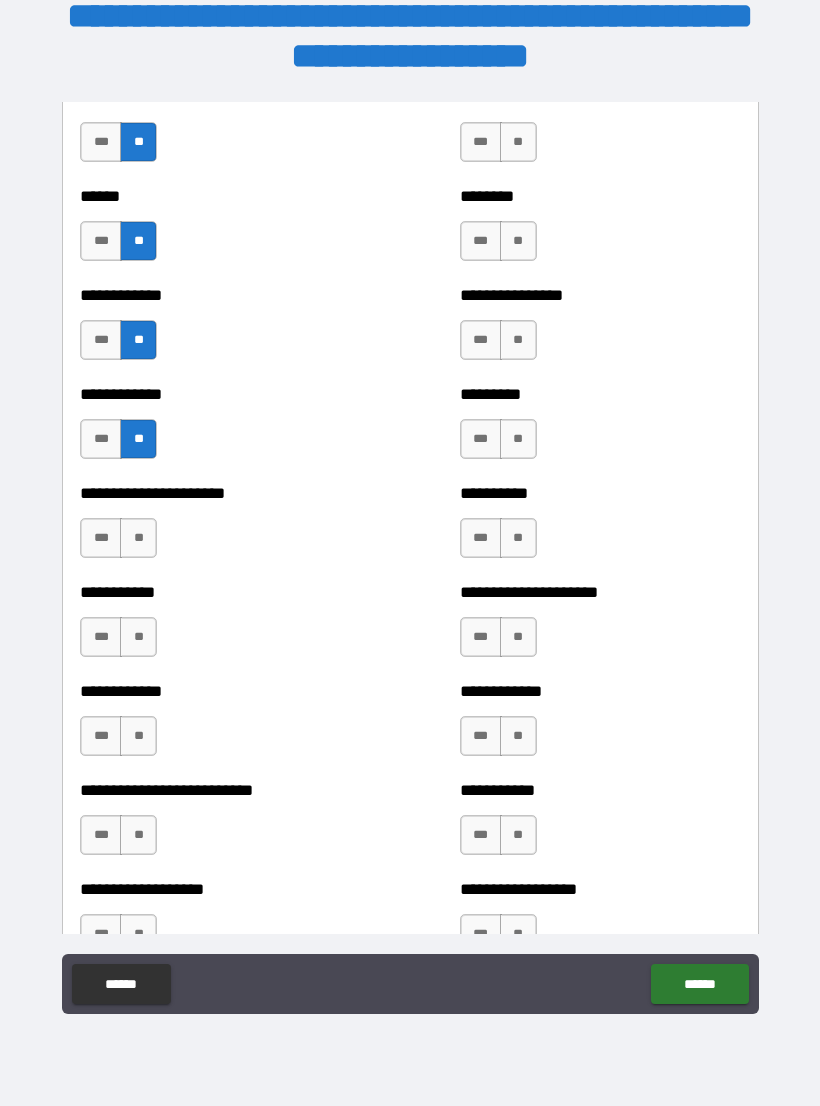 click on "**" at bounding box center [138, 538] 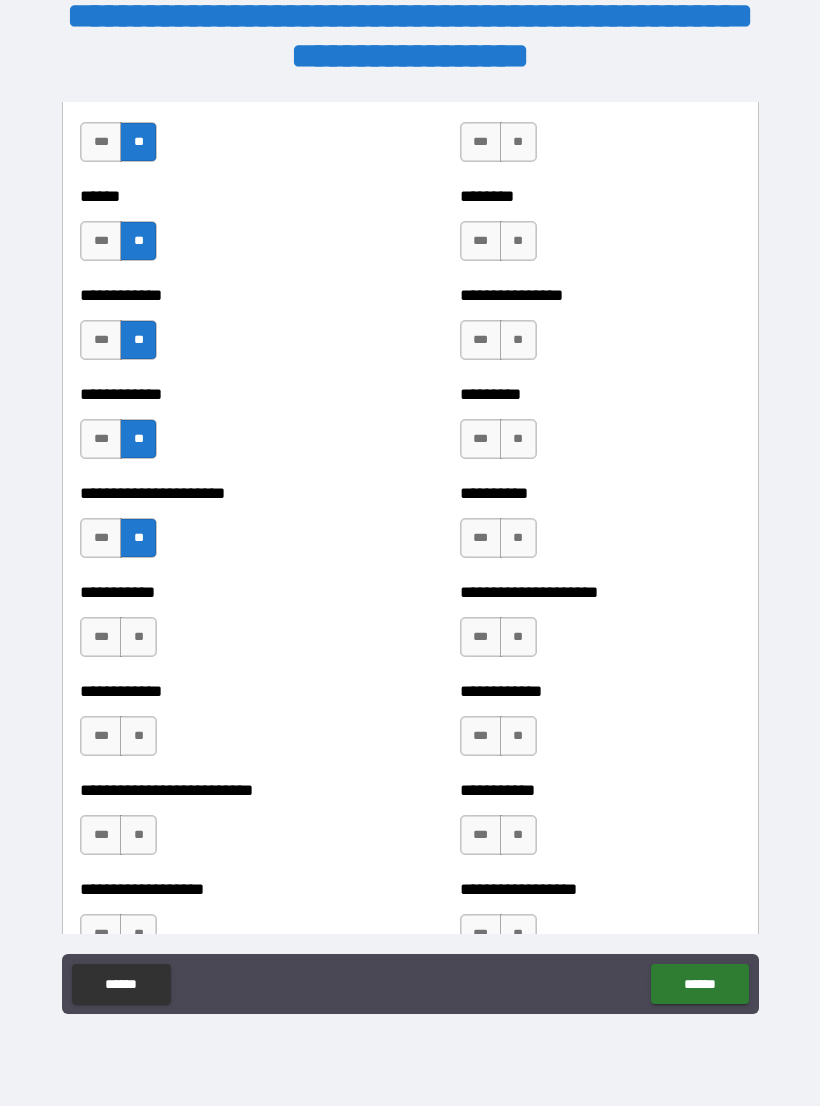 click on "**" at bounding box center (138, 637) 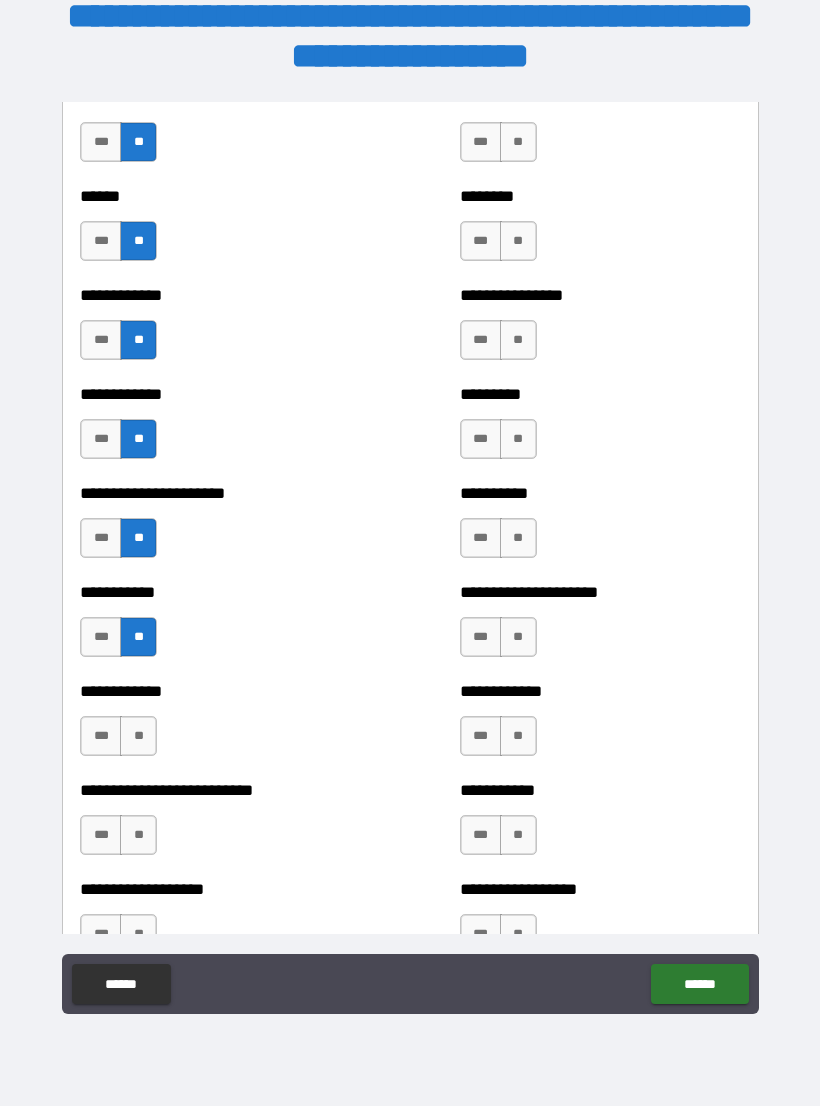 click on "**" at bounding box center [138, 736] 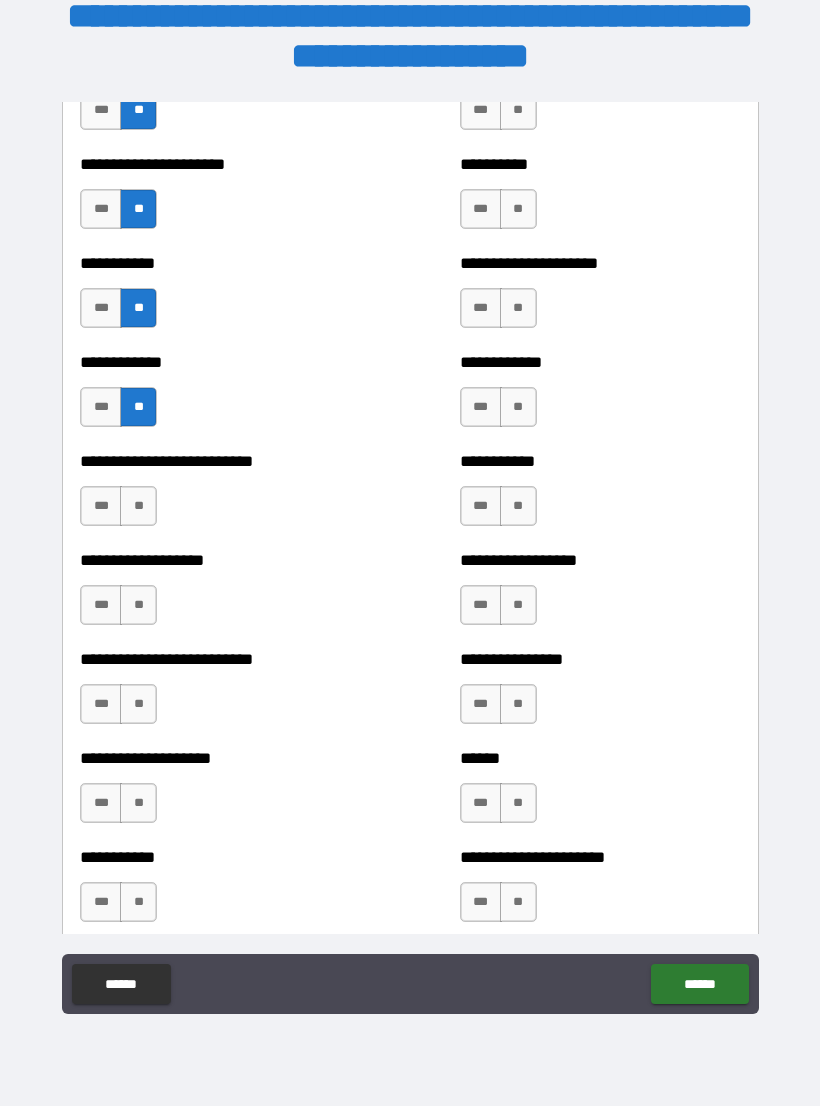 scroll, scrollTop: 5383, scrollLeft: 0, axis: vertical 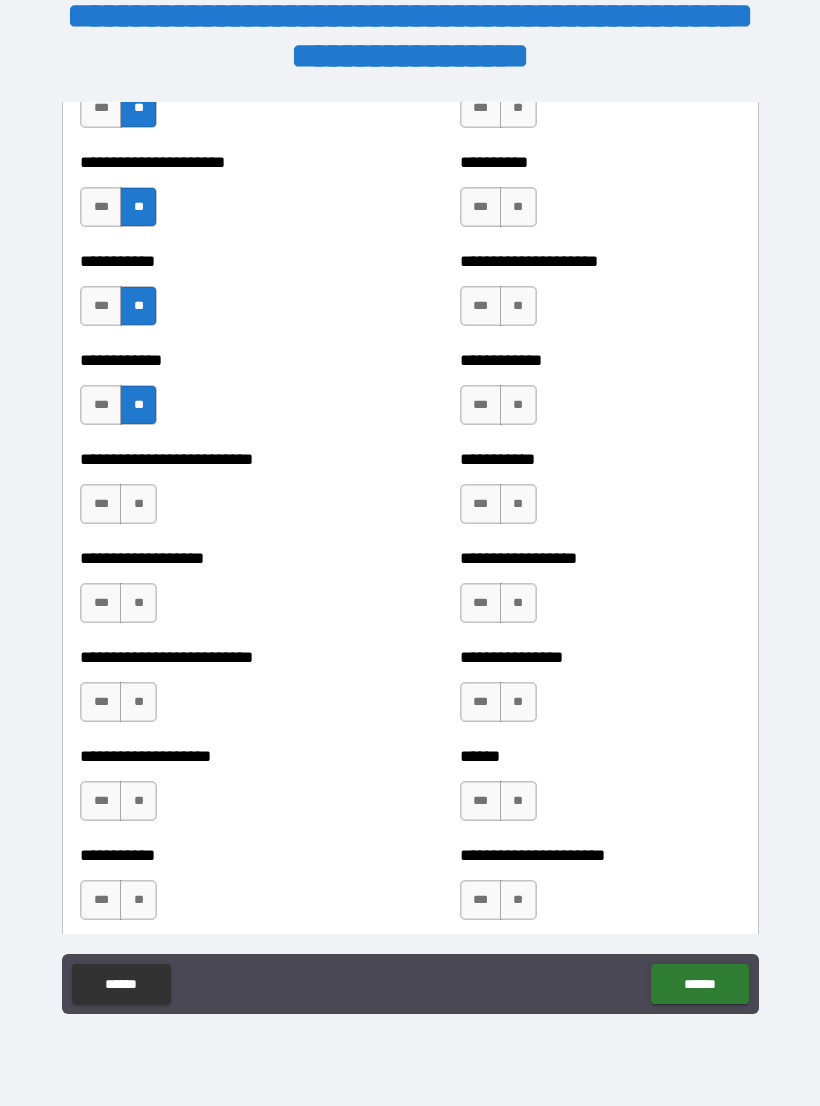 click on "**" at bounding box center [138, 504] 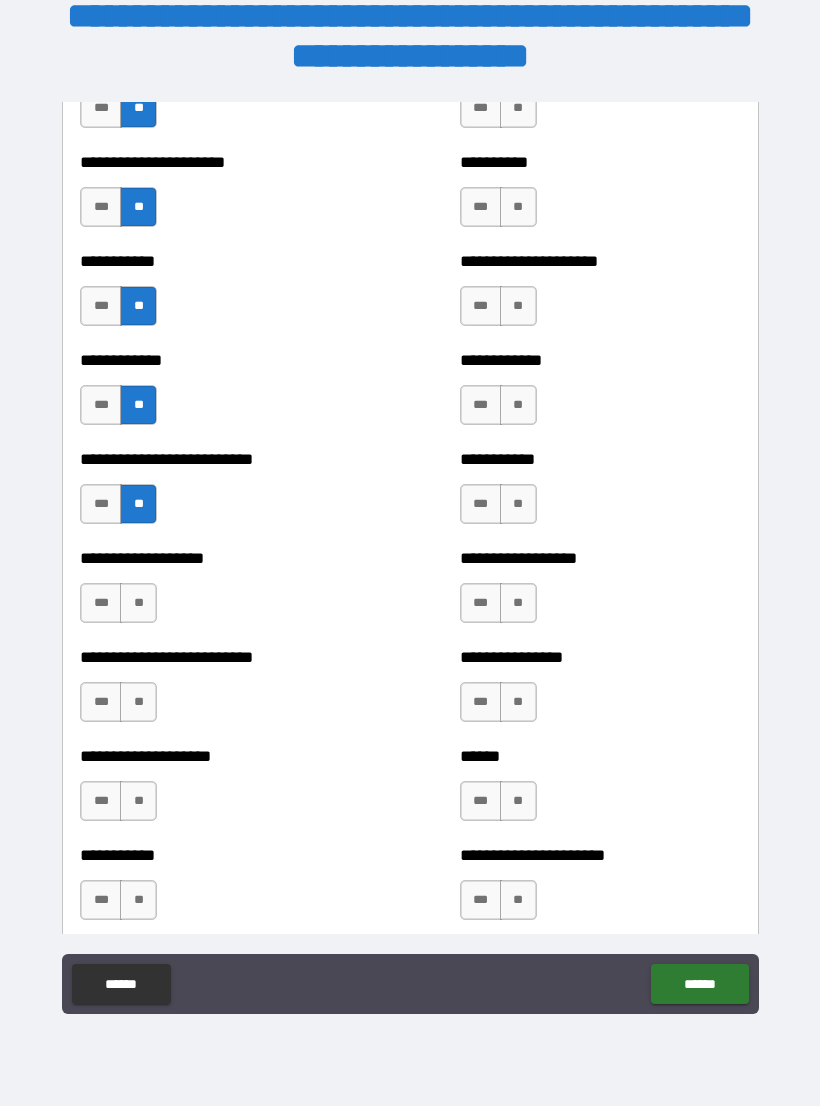 click on "***" at bounding box center (101, 603) 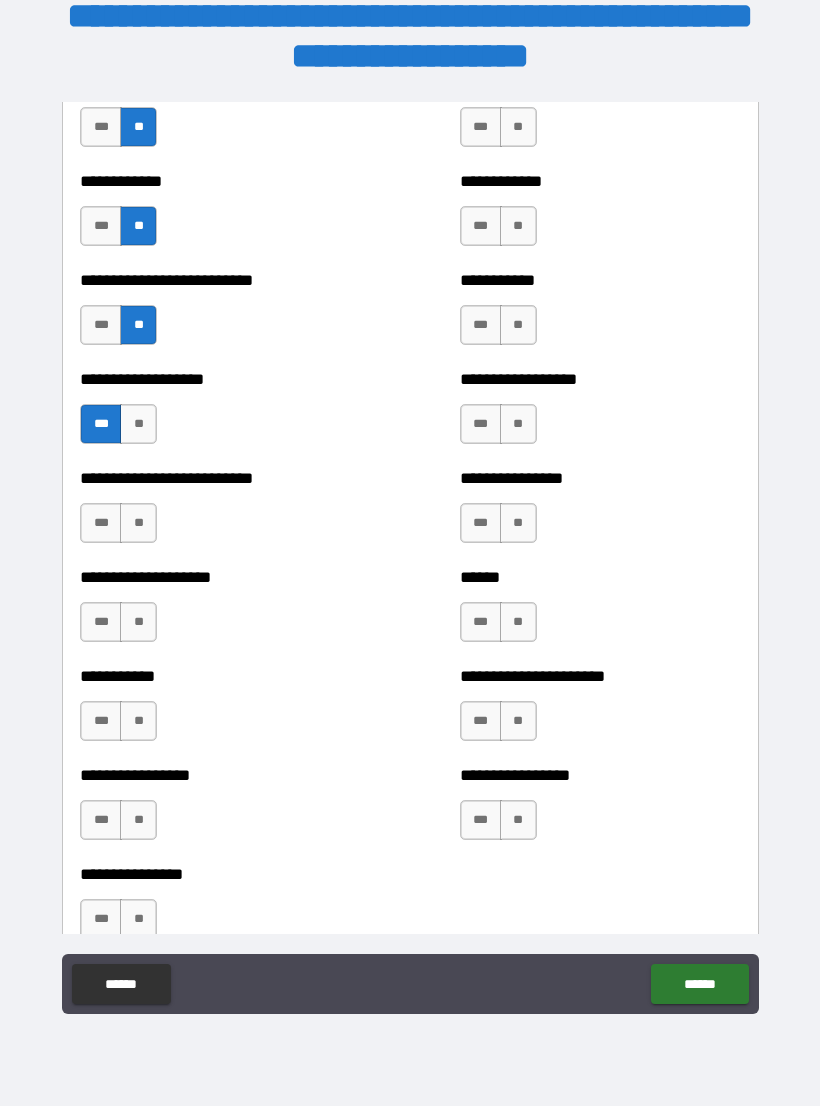 scroll, scrollTop: 5571, scrollLeft: 0, axis: vertical 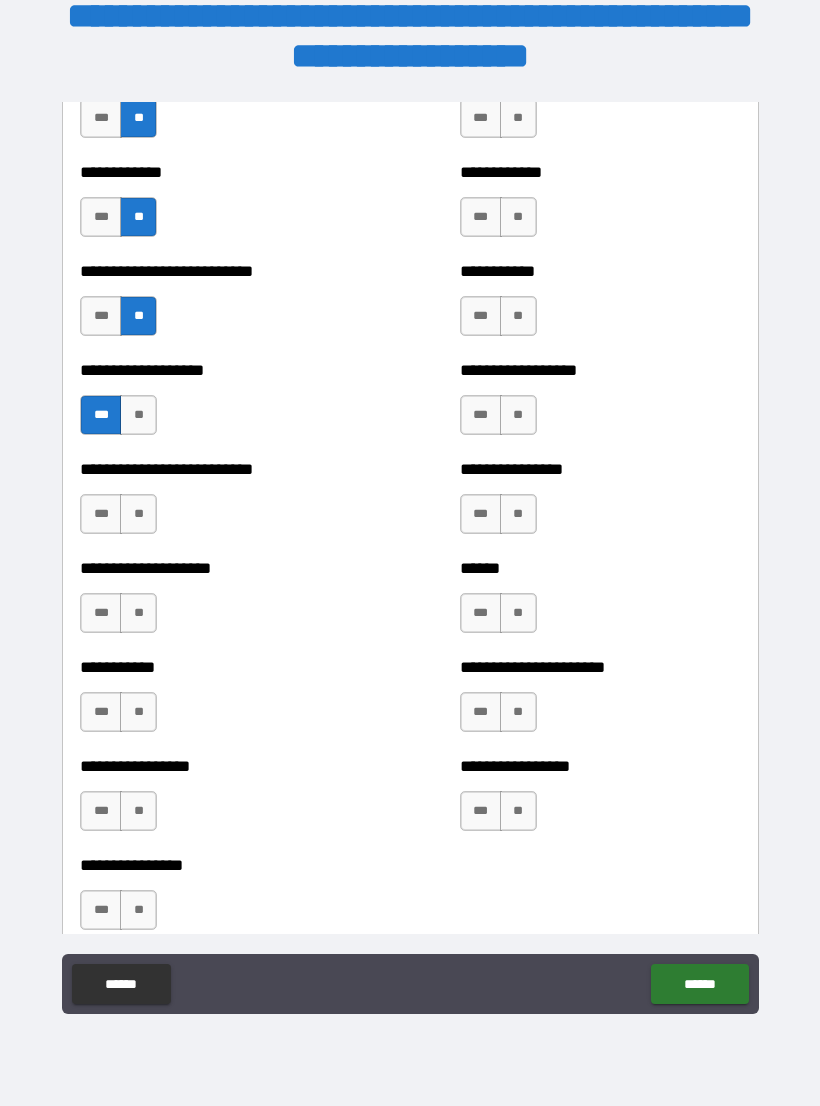 click on "**" at bounding box center [138, 514] 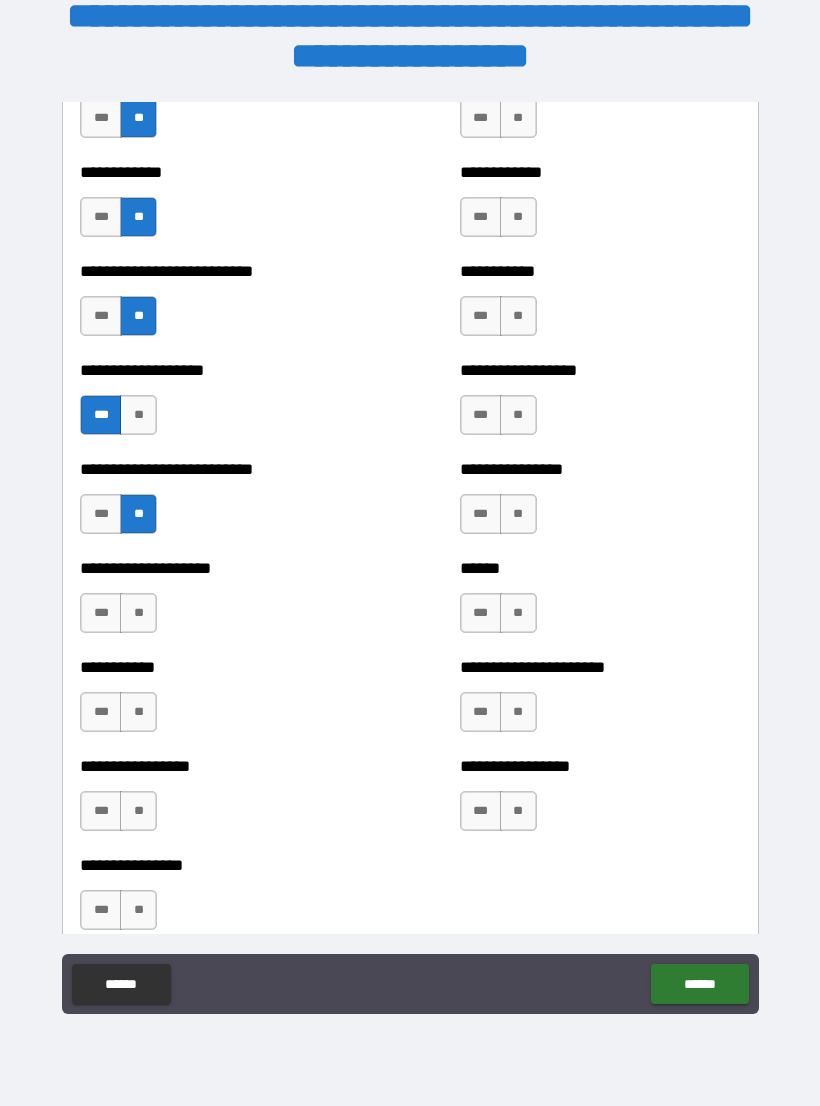 click on "**" at bounding box center [138, 613] 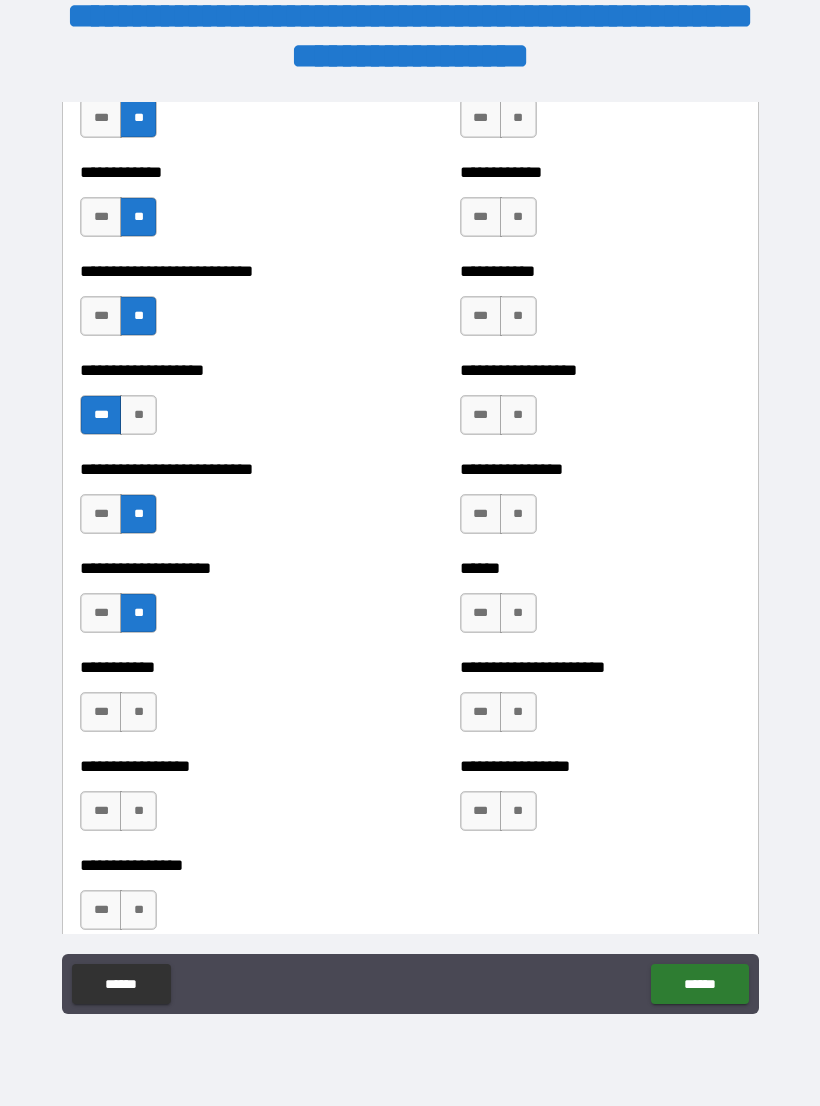 click on "**" at bounding box center [138, 712] 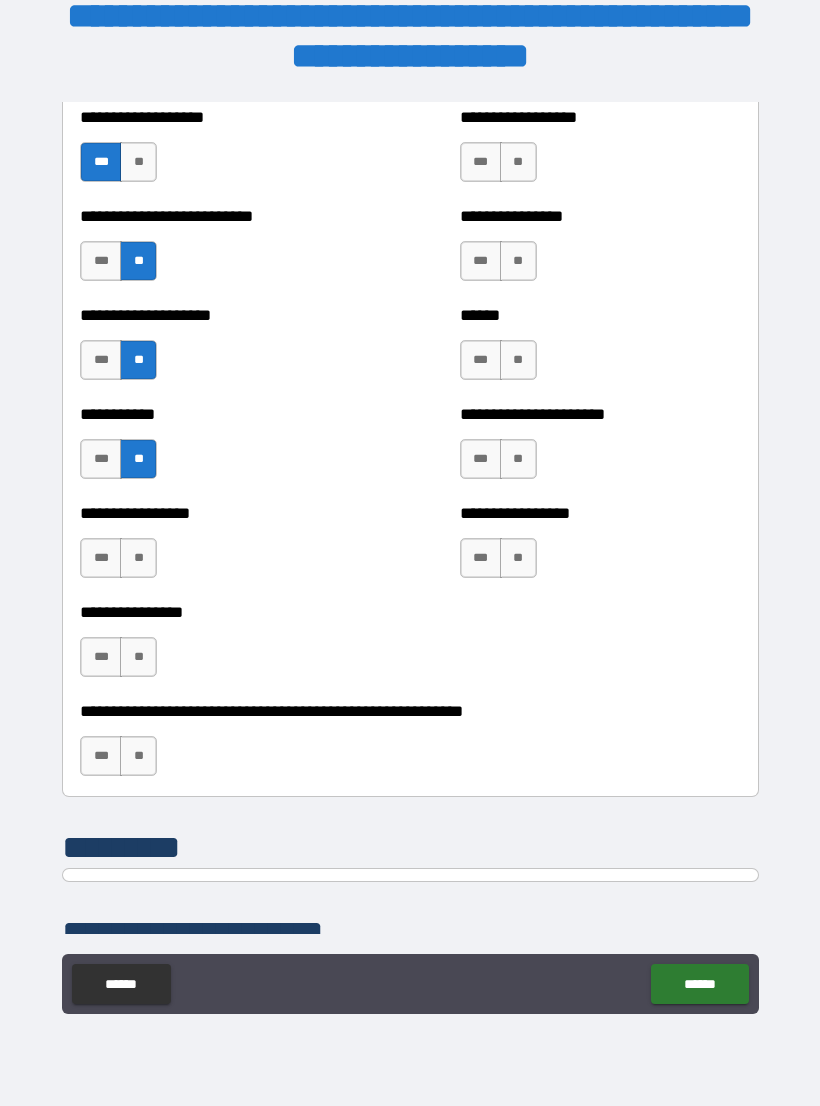 scroll, scrollTop: 5827, scrollLeft: 0, axis: vertical 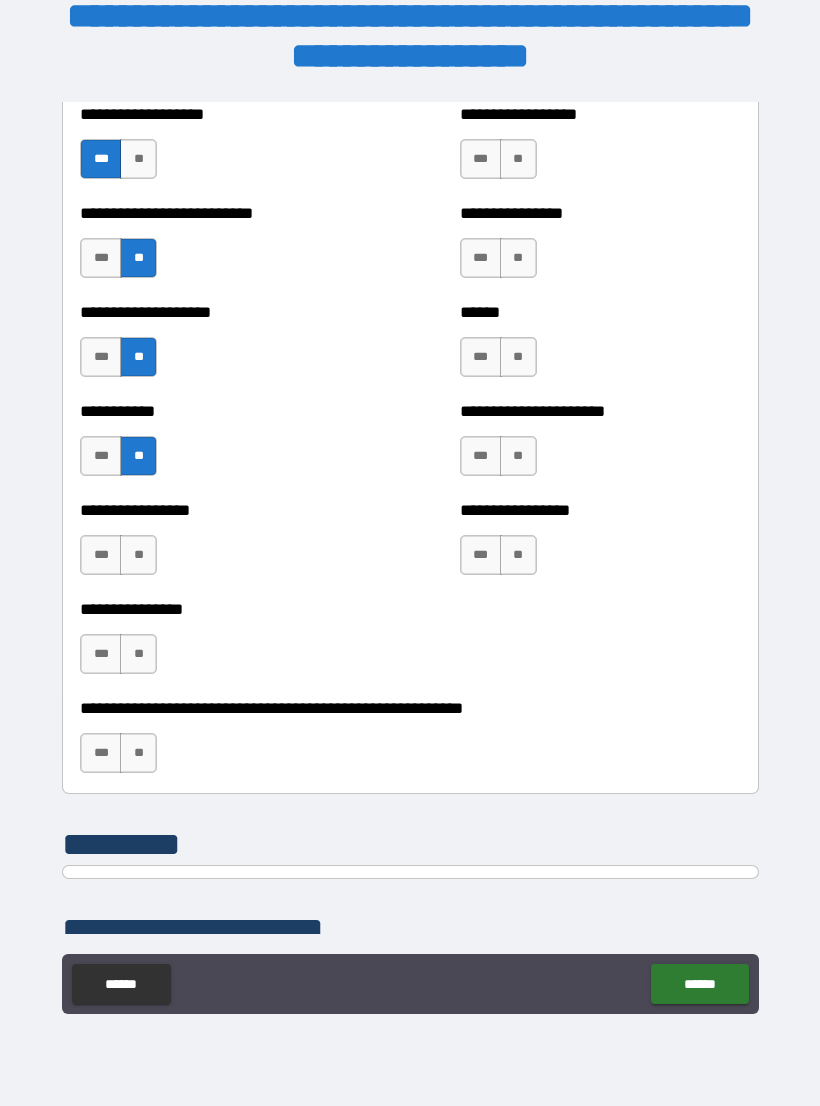 click on "**" at bounding box center (138, 555) 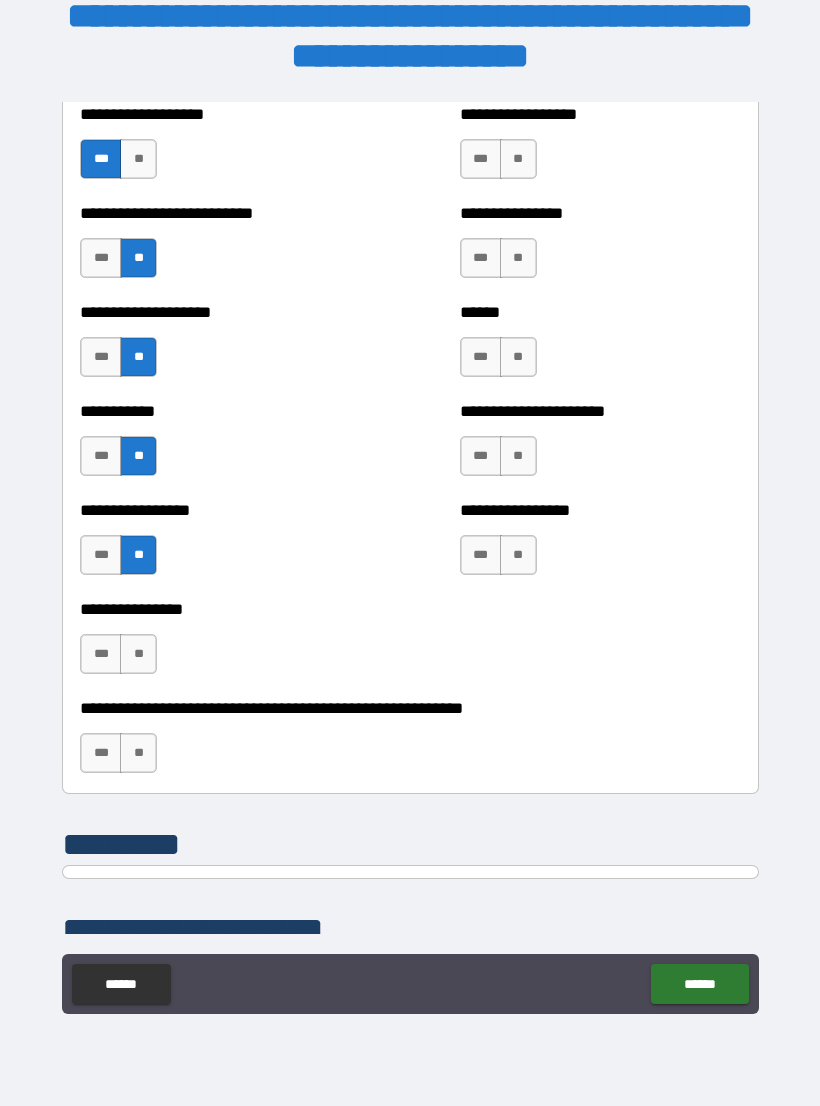 click on "**" at bounding box center (138, 654) 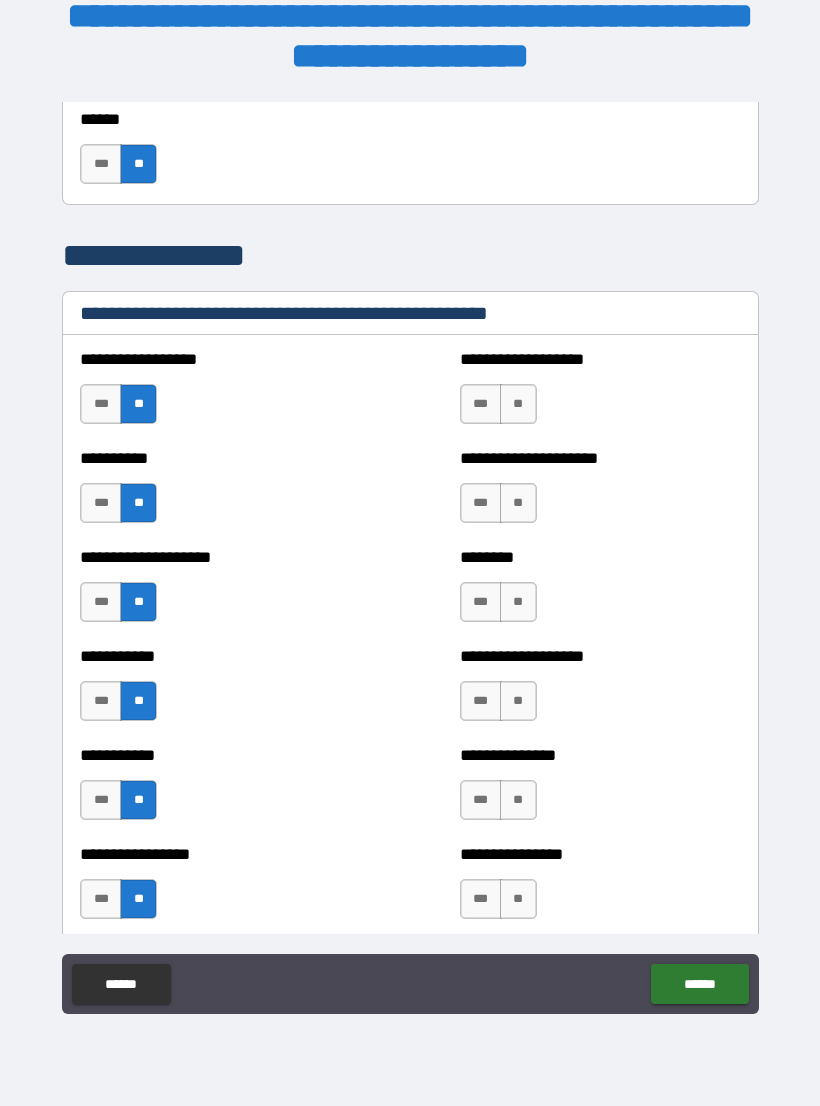 scroll, scrollTop: 2316, scrollLeft: 0, axis: vertical 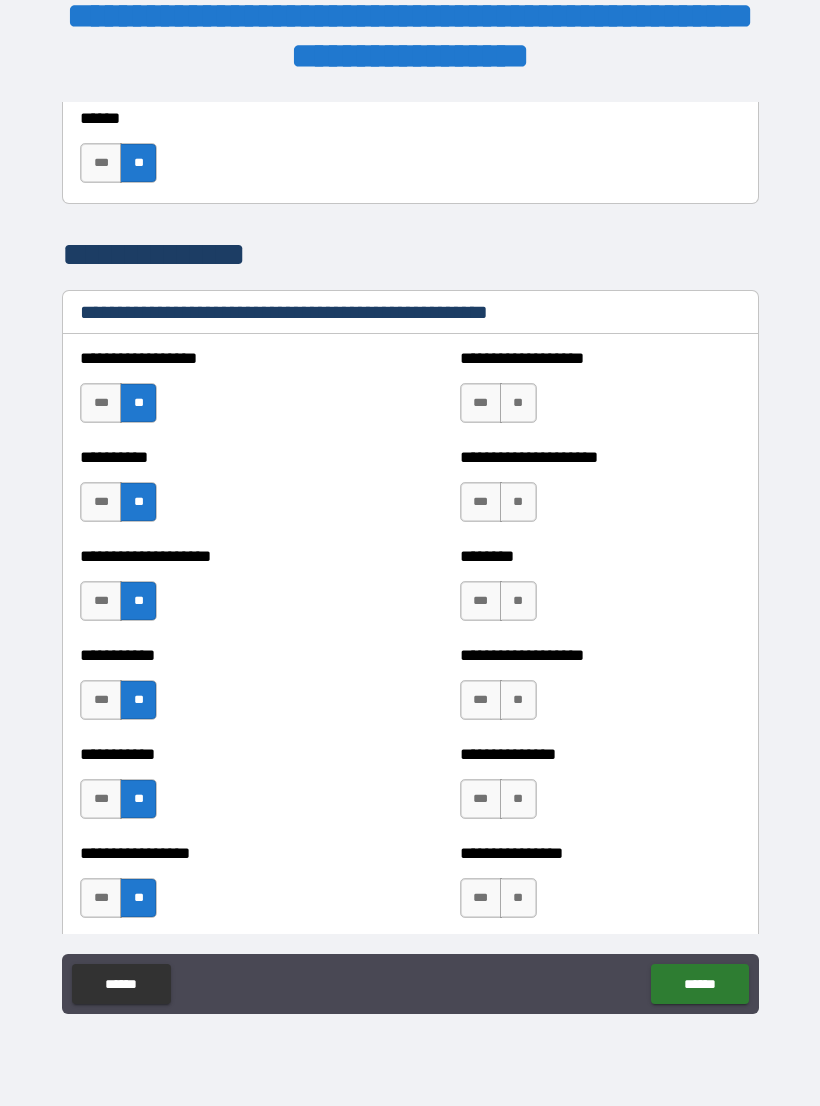 click on "**" at bounding box center (518, 403) 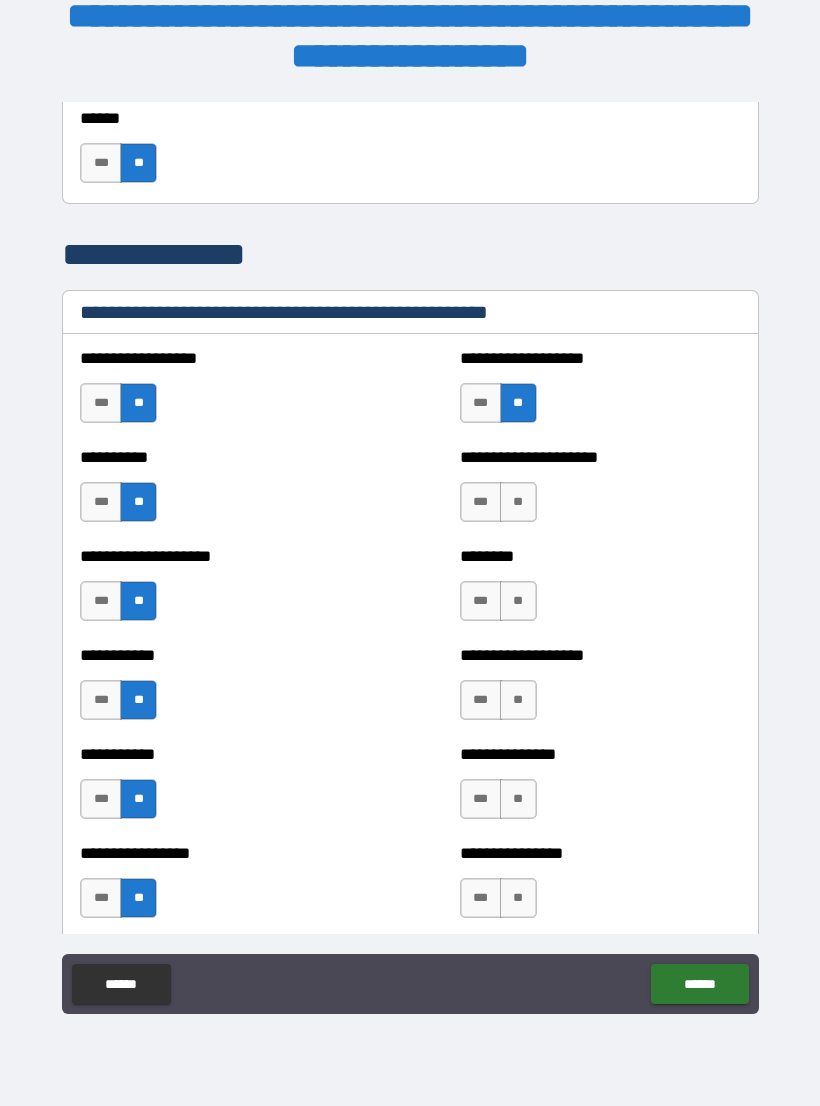 click on "**" at bounding box center [518, 502] 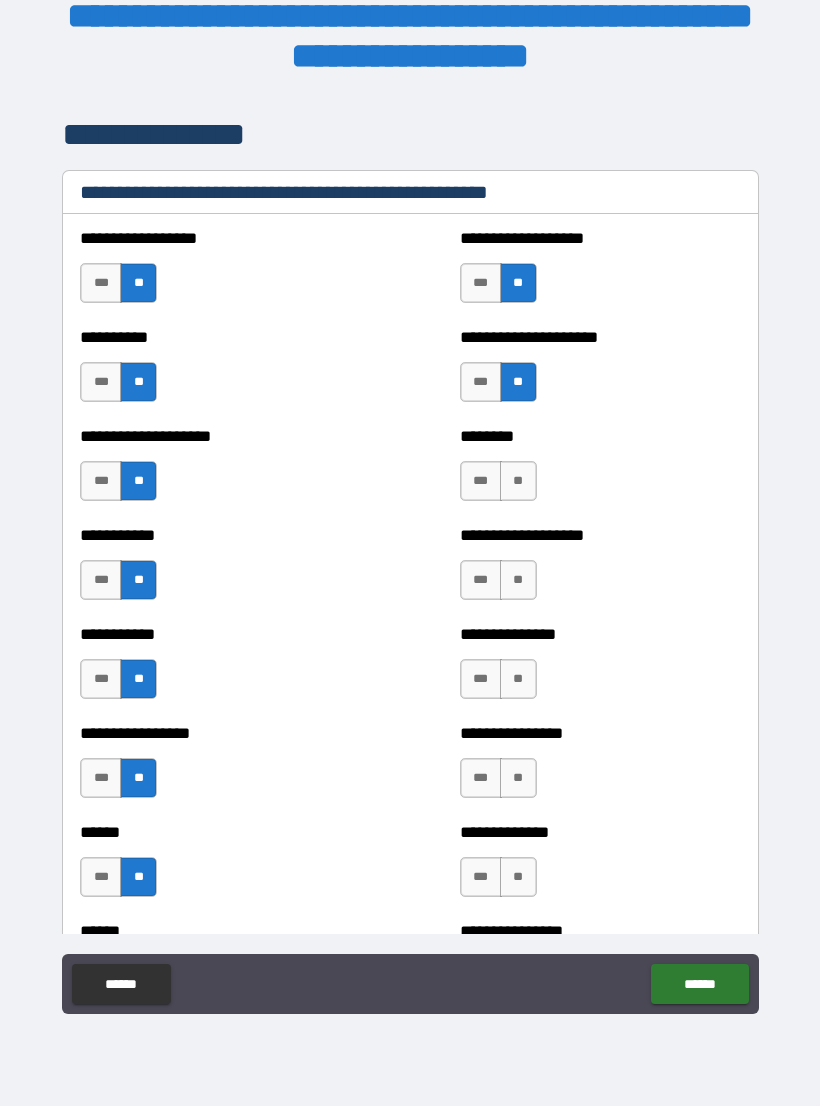 scroll, scrollTop: 2481, scrollLeft: 0, axis: vertical 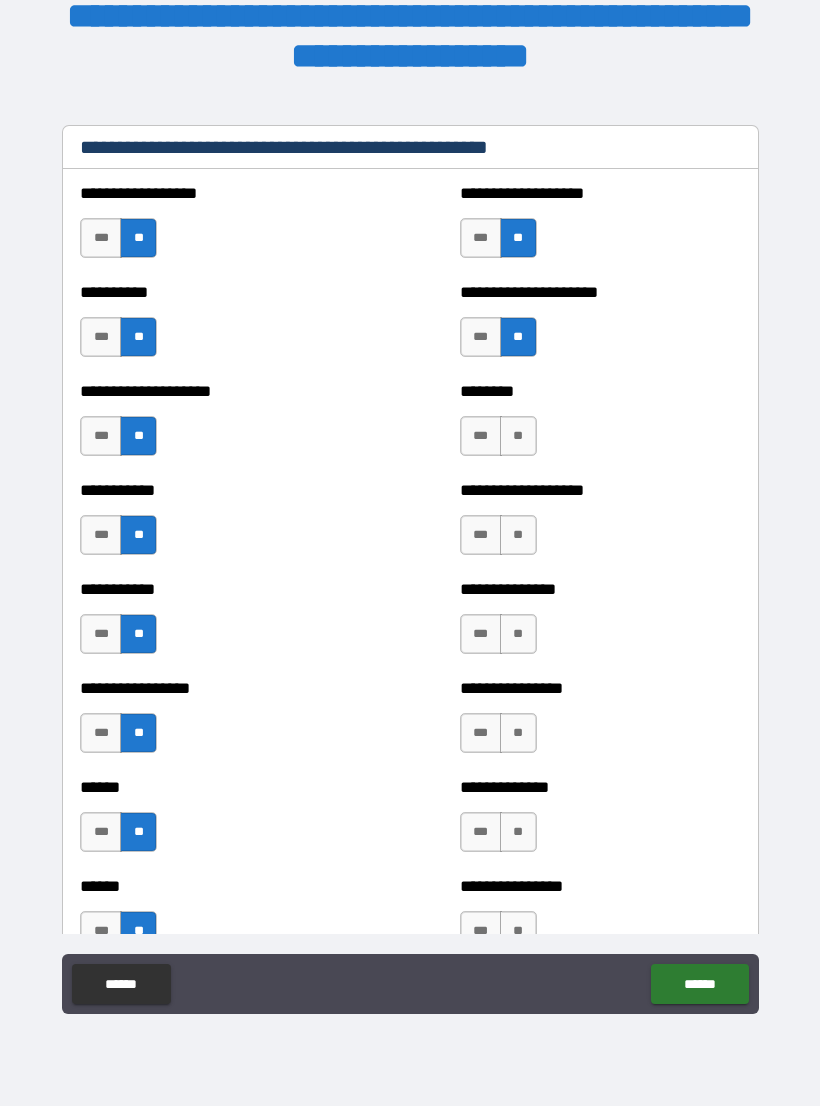 click on "**" at bounding box center [518, 436] 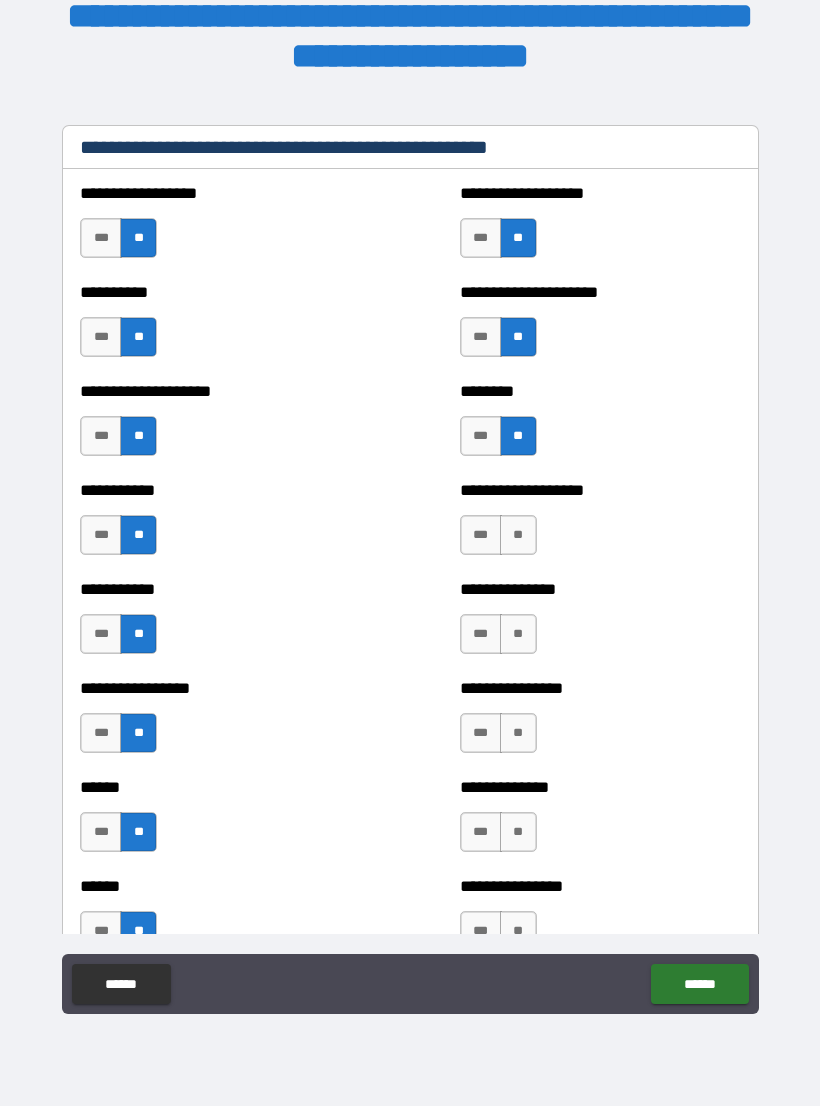 click on "**" at bounding box center [518, 535] 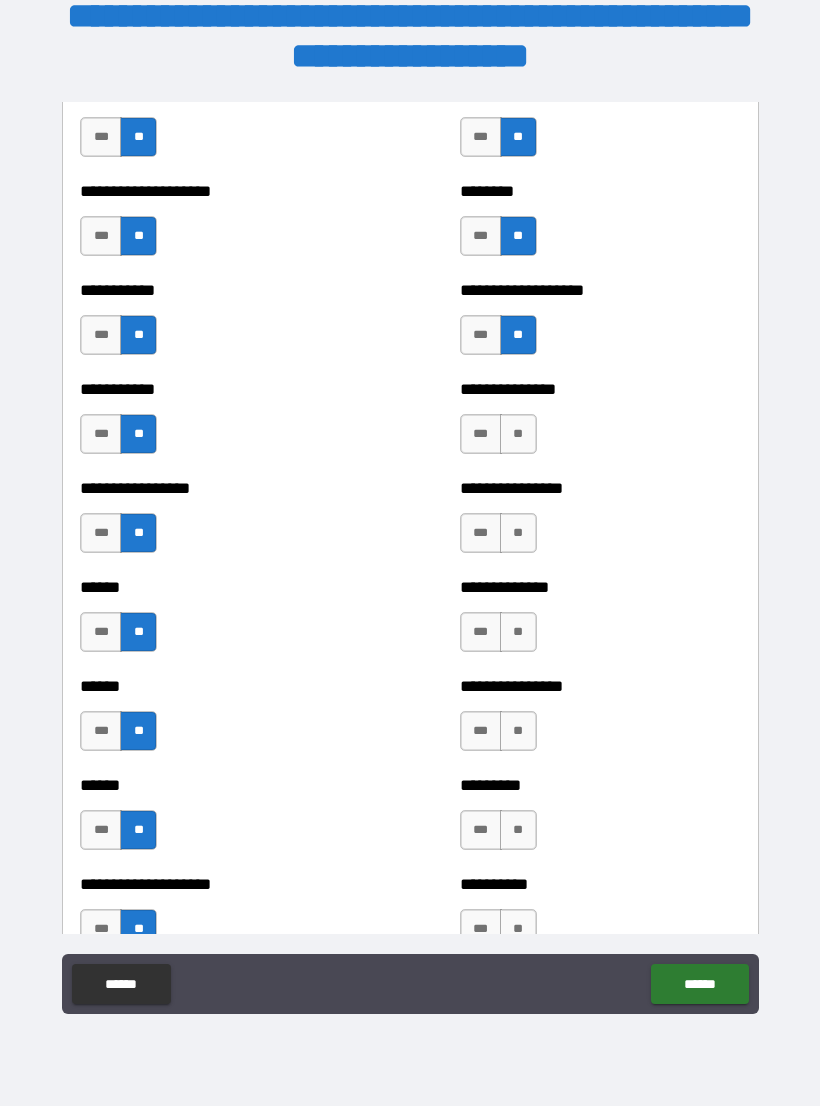 click on "**" at bounding box center [518, 434] 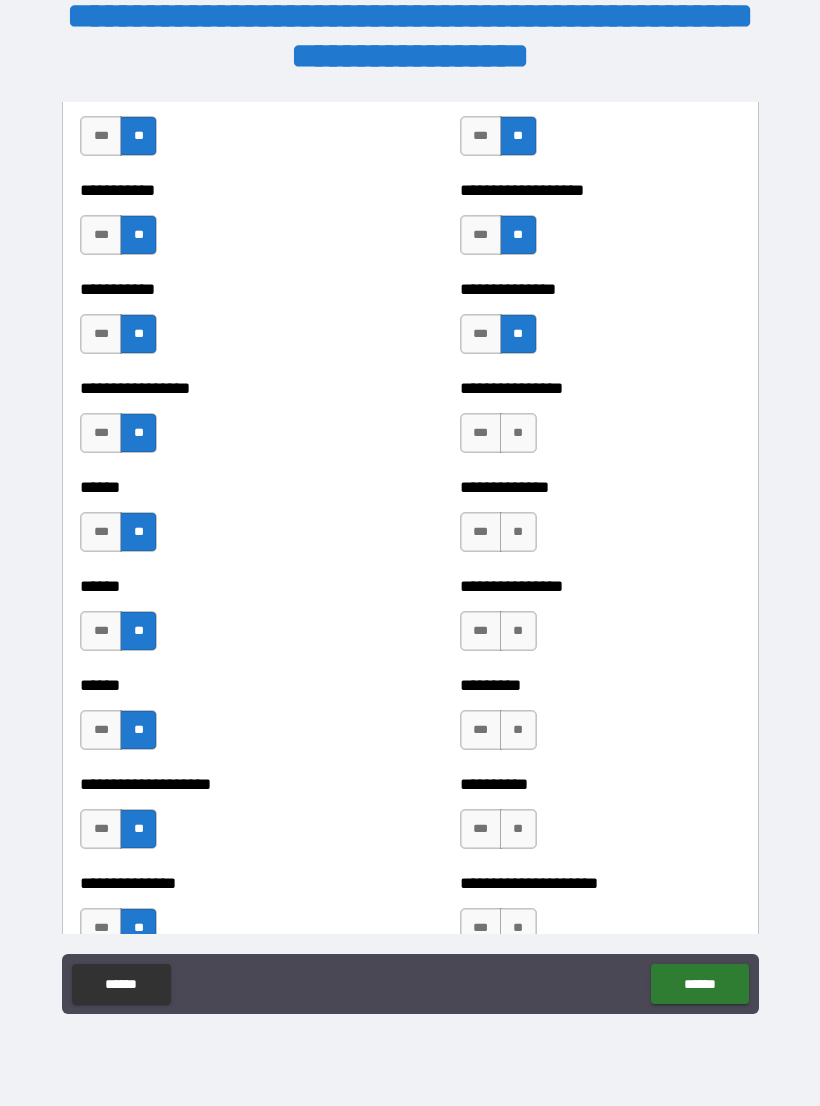 scroll, scrollTop: 2859, scrollLeft: 0, axis: vertical 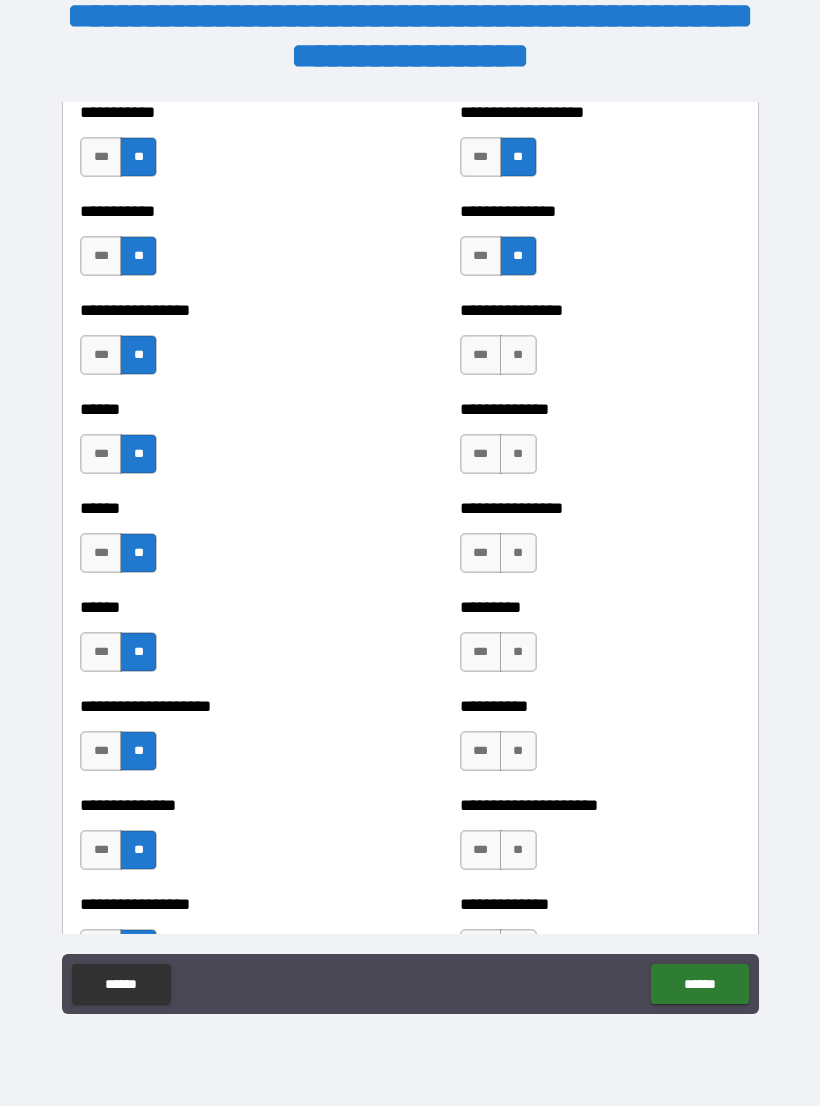click on "**" at bounding box center [518, 355] 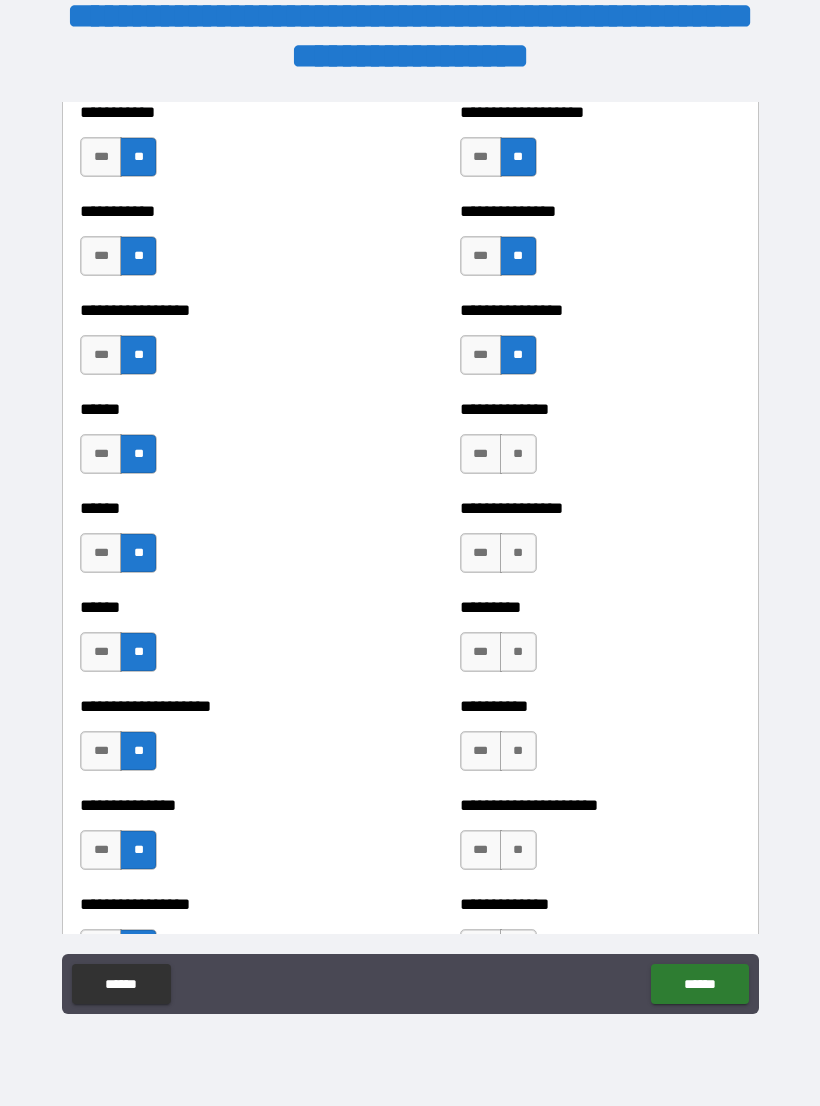 click on "**" at bounding box center (518, 454) 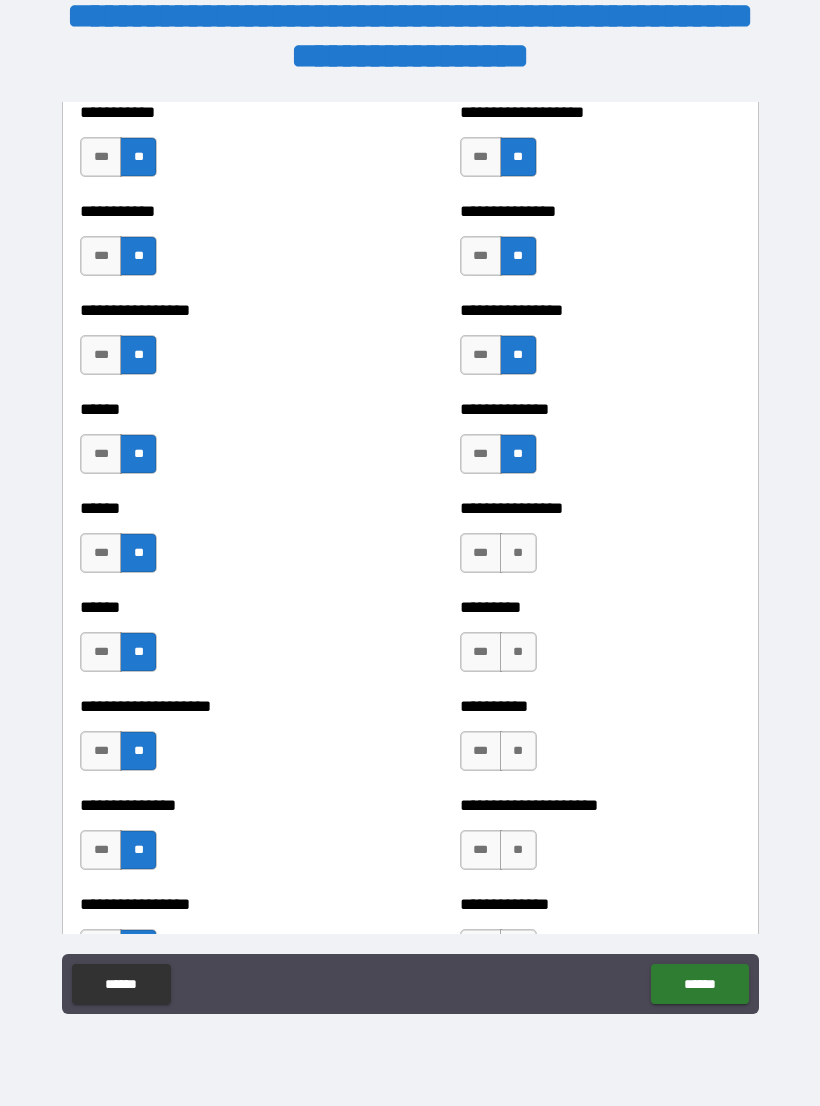 click on "**" at bounding box center (518, 553) 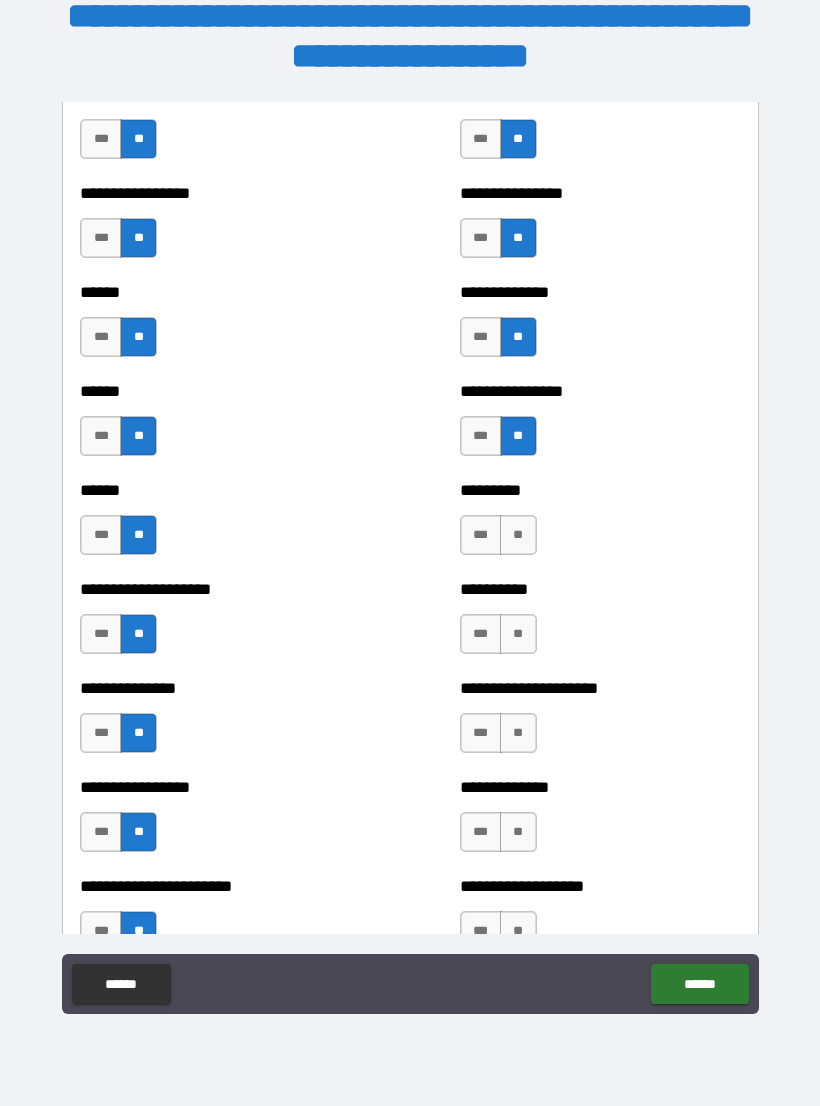 scroll, scrollTop: 3080, scrollLeft: 0, axis: vertical 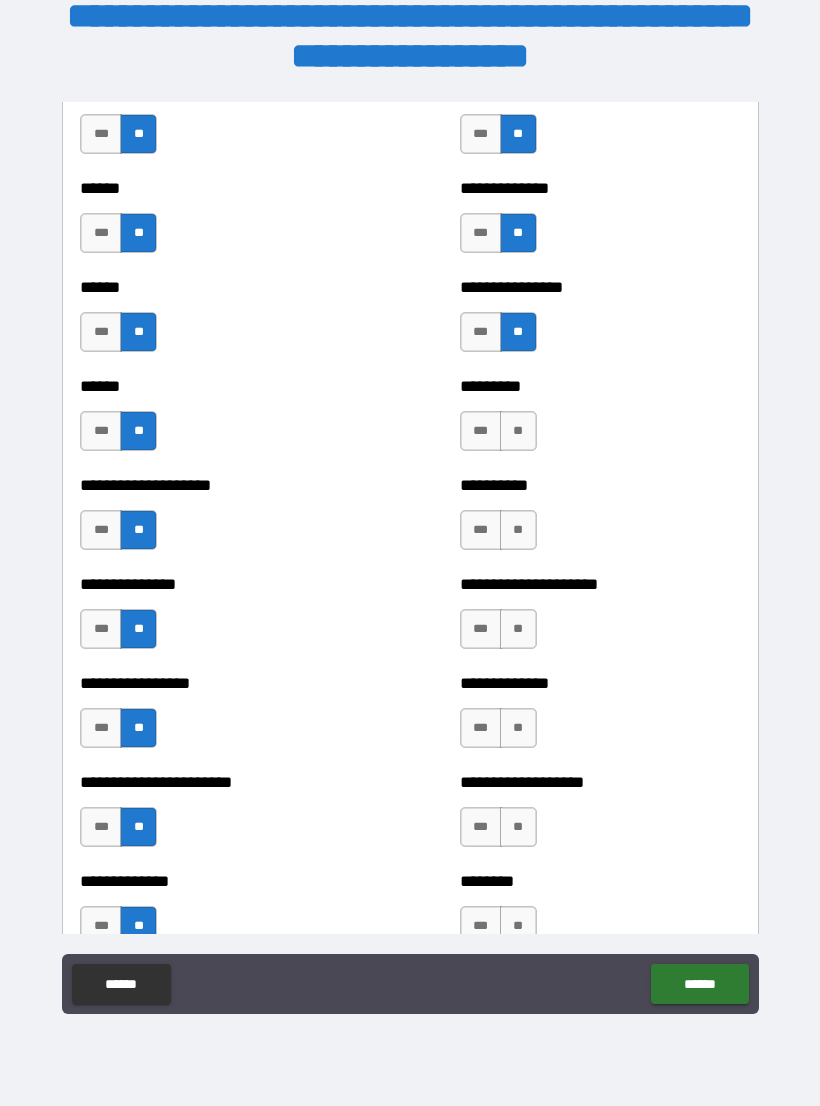 click on "**" at bounding box center (518, 431) 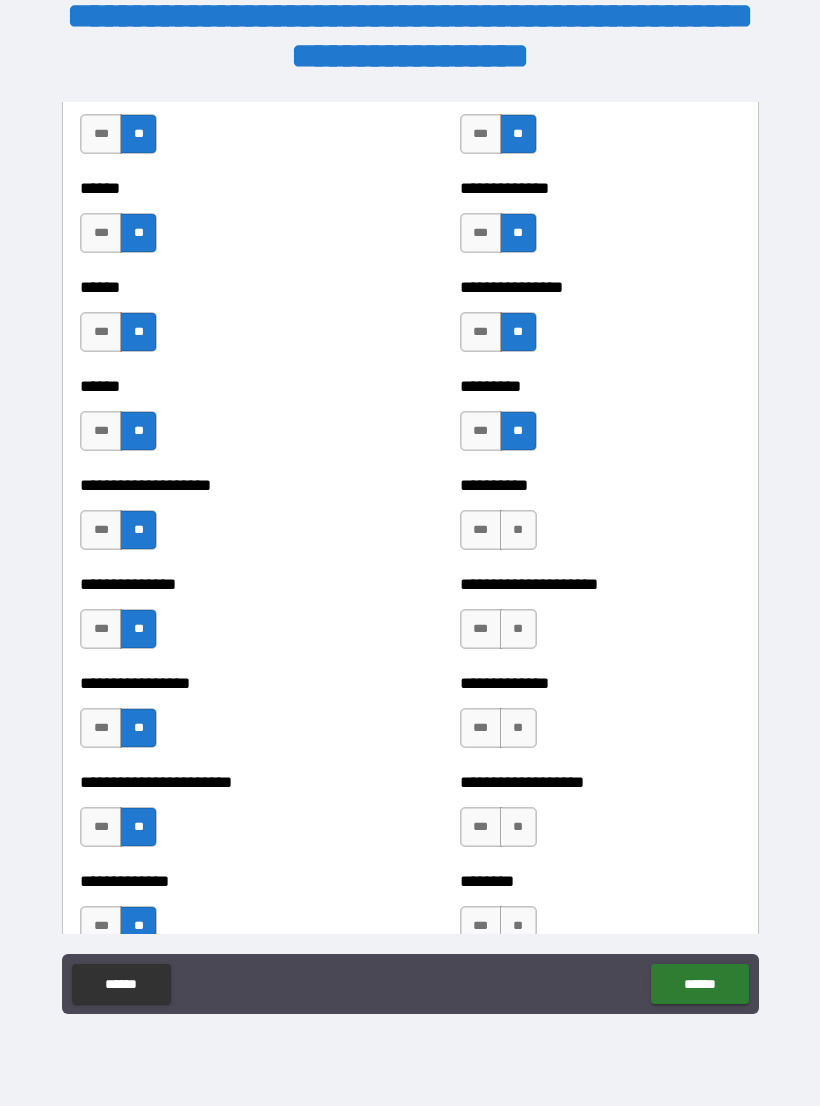 click on "**" at bounding box center (518, 530) 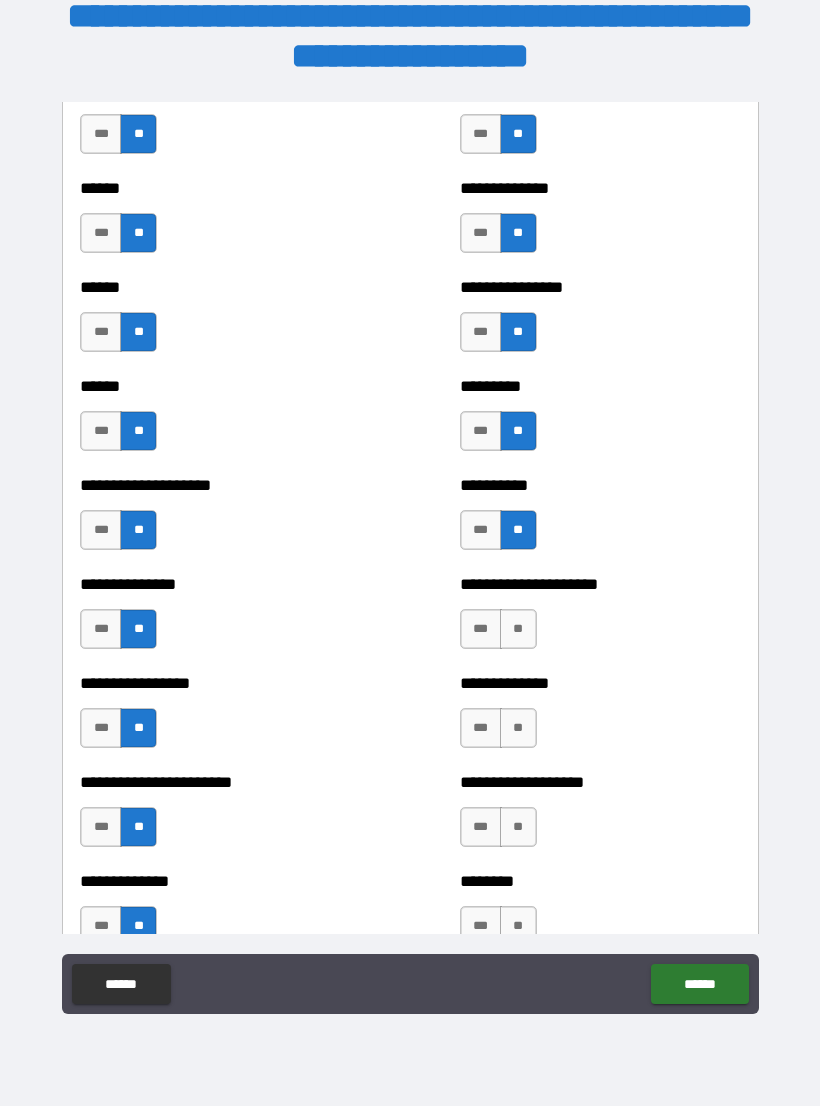 click on "**" at bounding box center (518, 629) 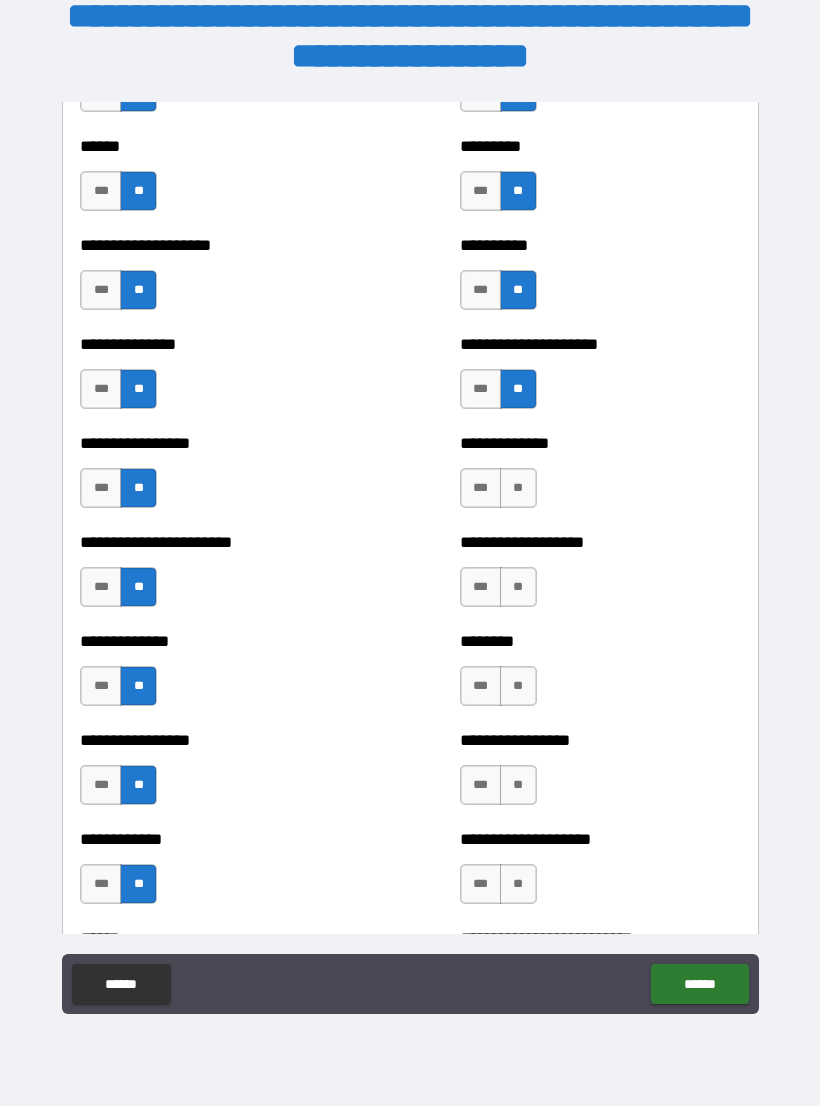 scroll, scrollTop: 3335, scrollLeft: 0, axis: vertical 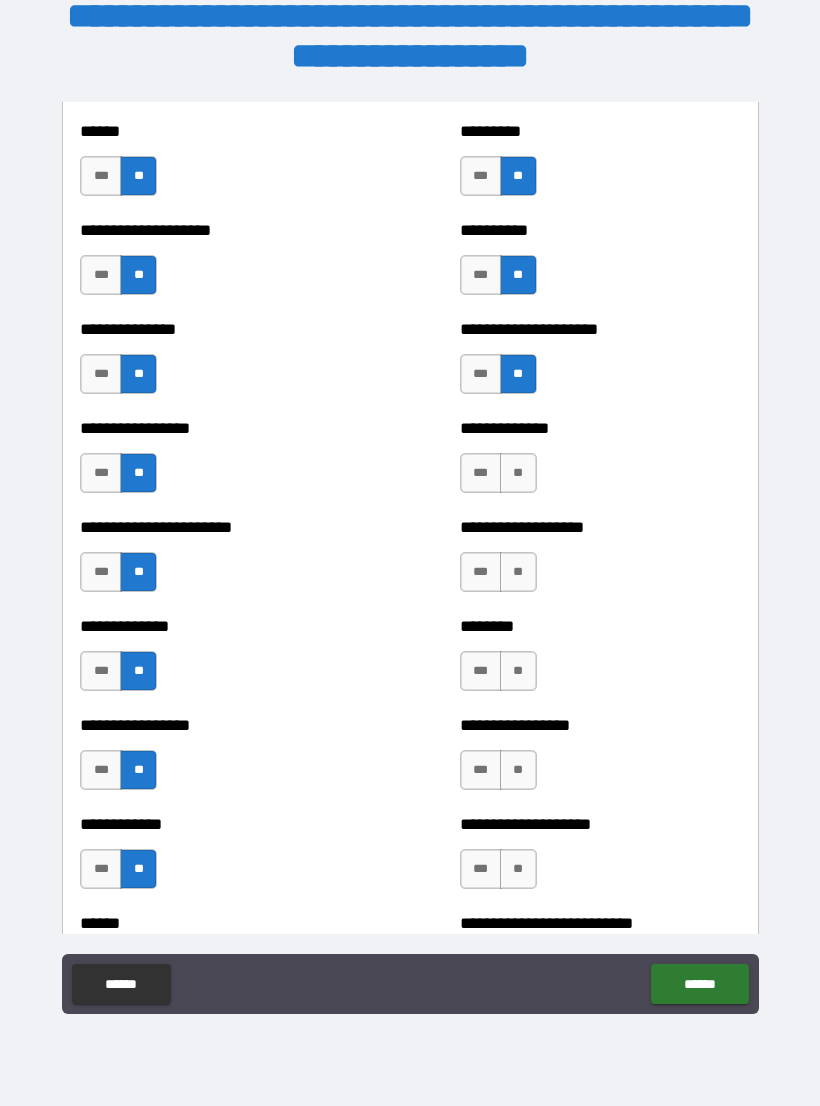 click on "**" at bounding box center [518, 473] 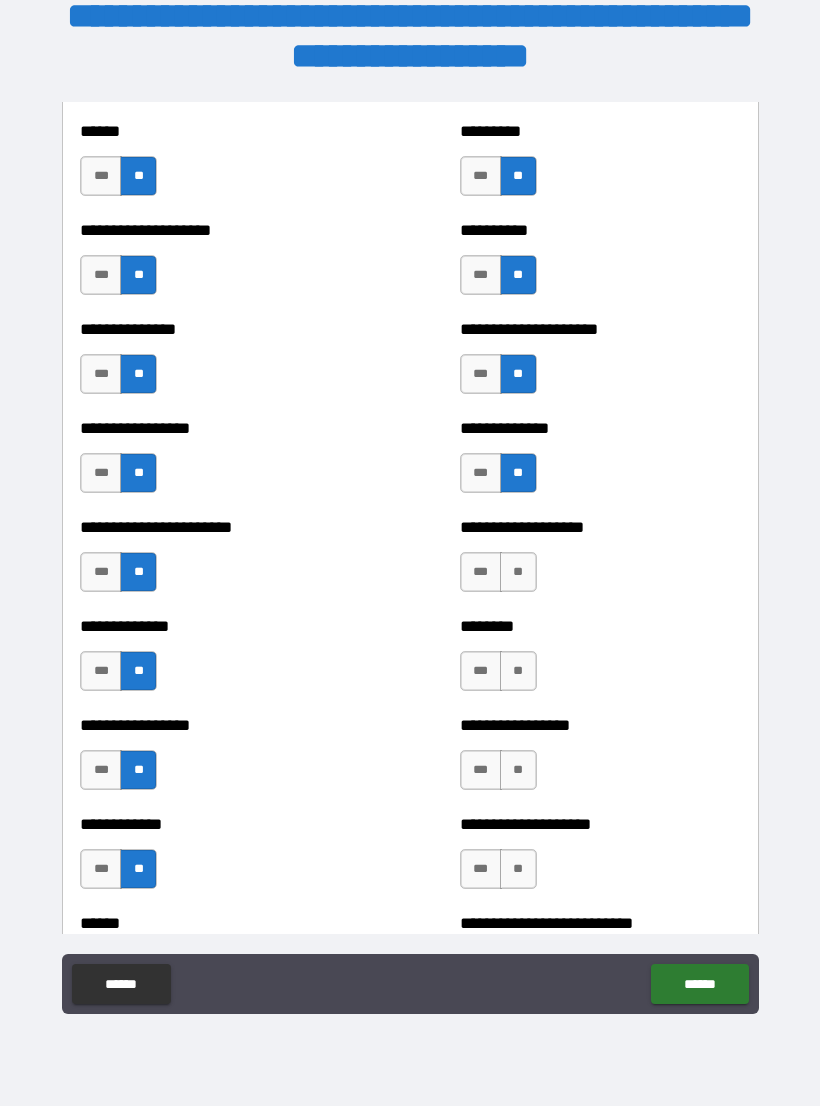 click on "**" at bounding box center [518, 572] 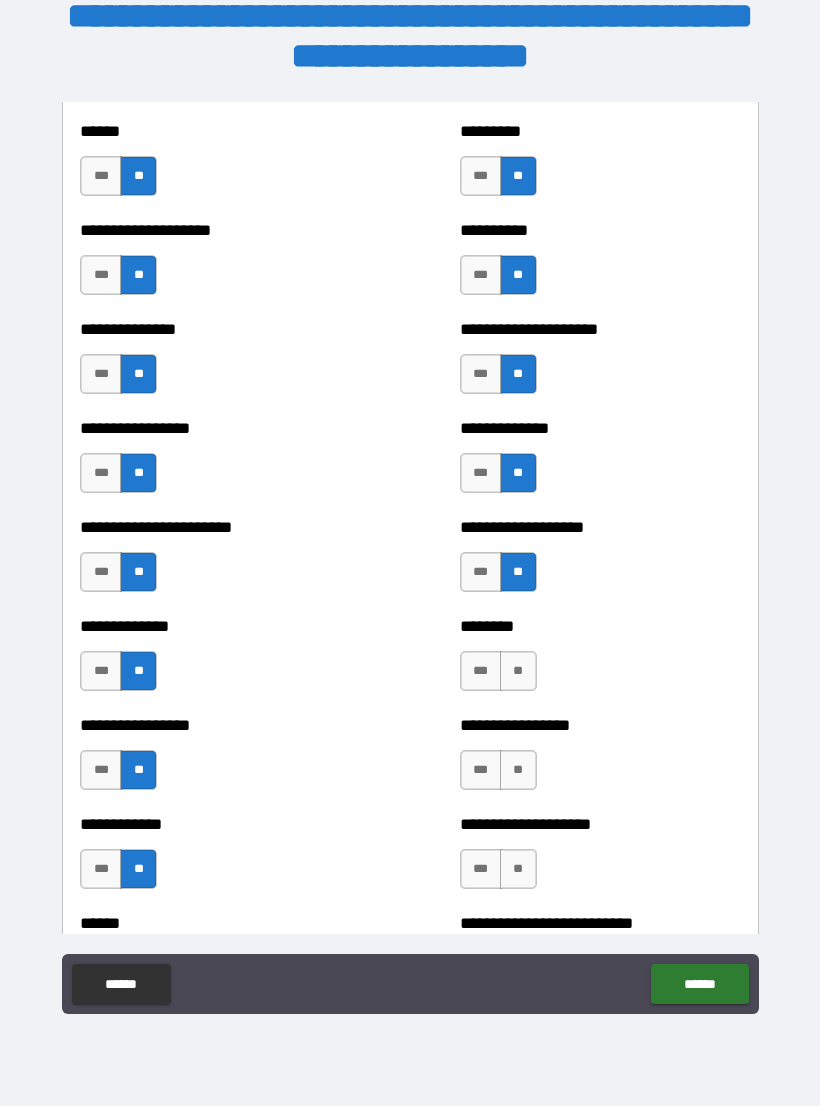 click on "**" at bounding box center (518, 671) 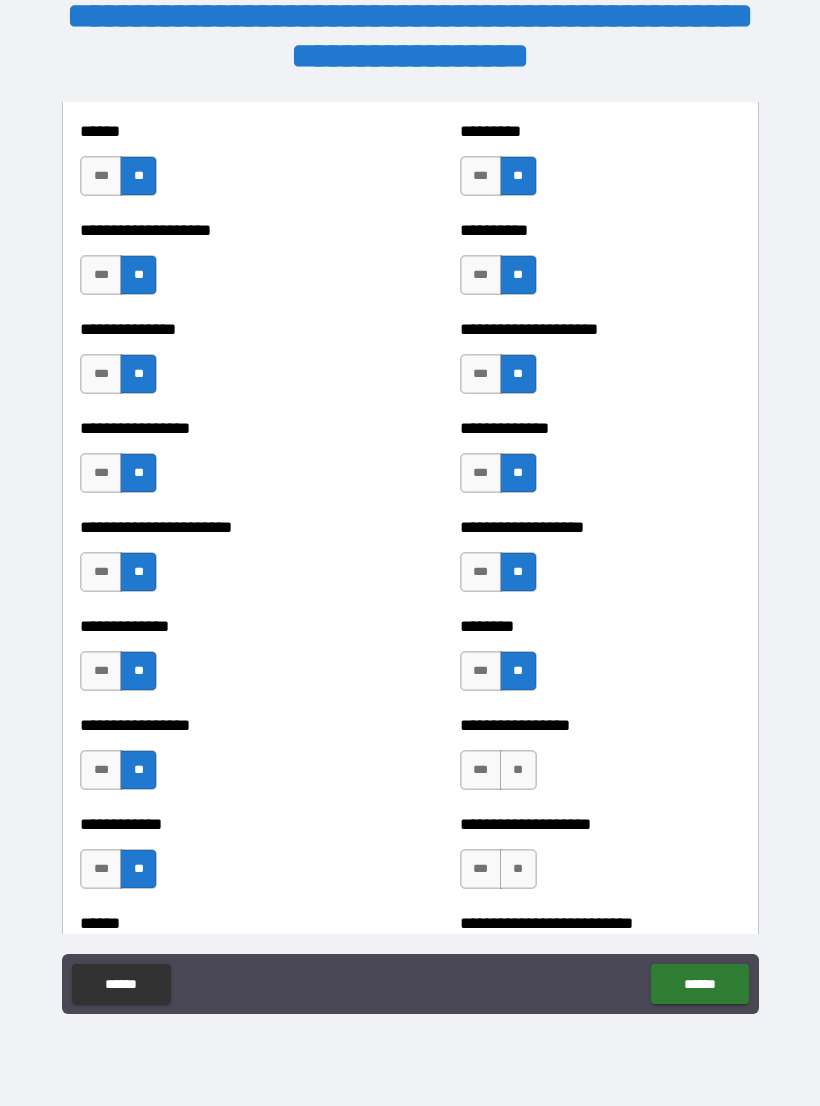 click on "**" at bounding box center (518, 770) 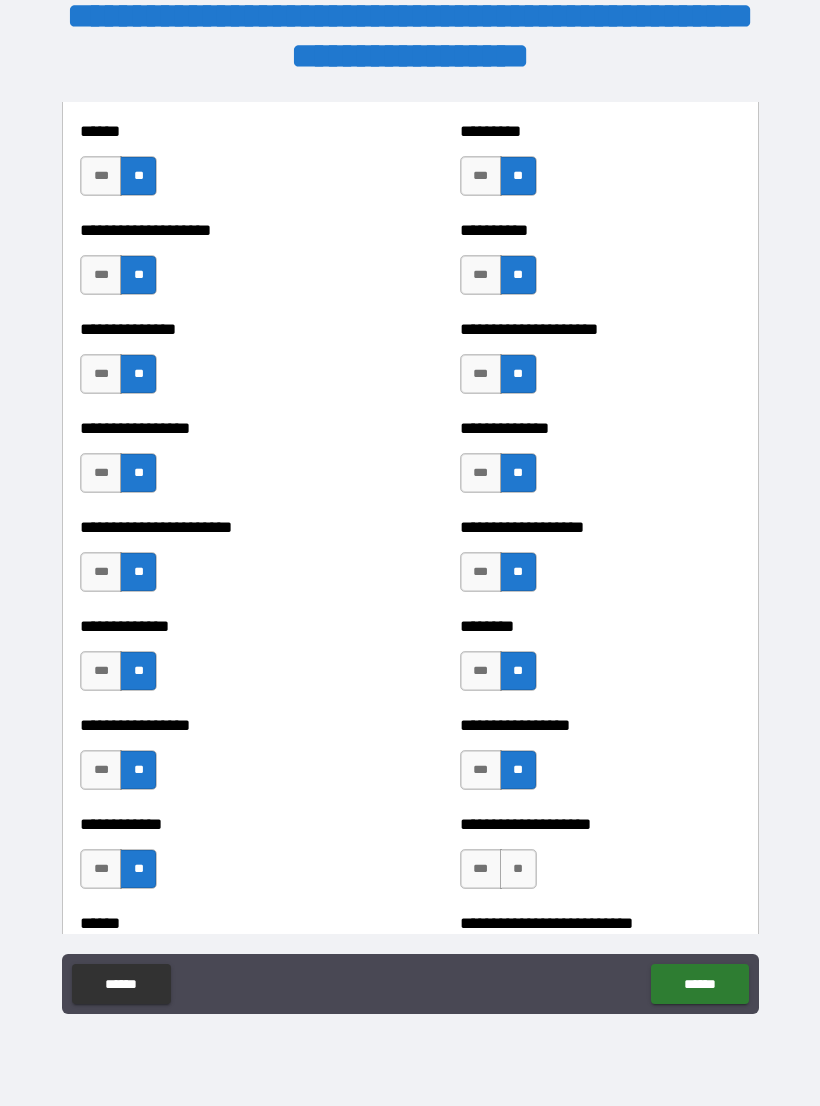 click on "**" at bounding box center (518, 869) 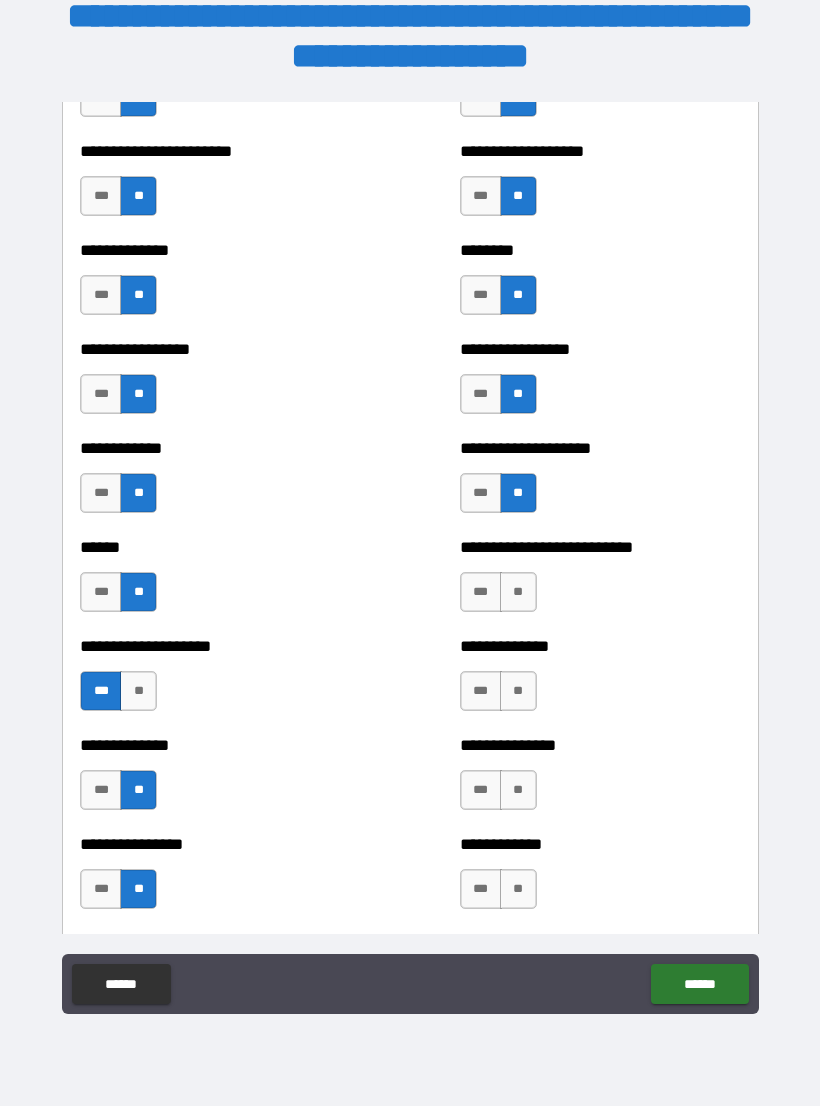 scroll, scrollTop: 3728, scrollLeft: 0, axis: vertical 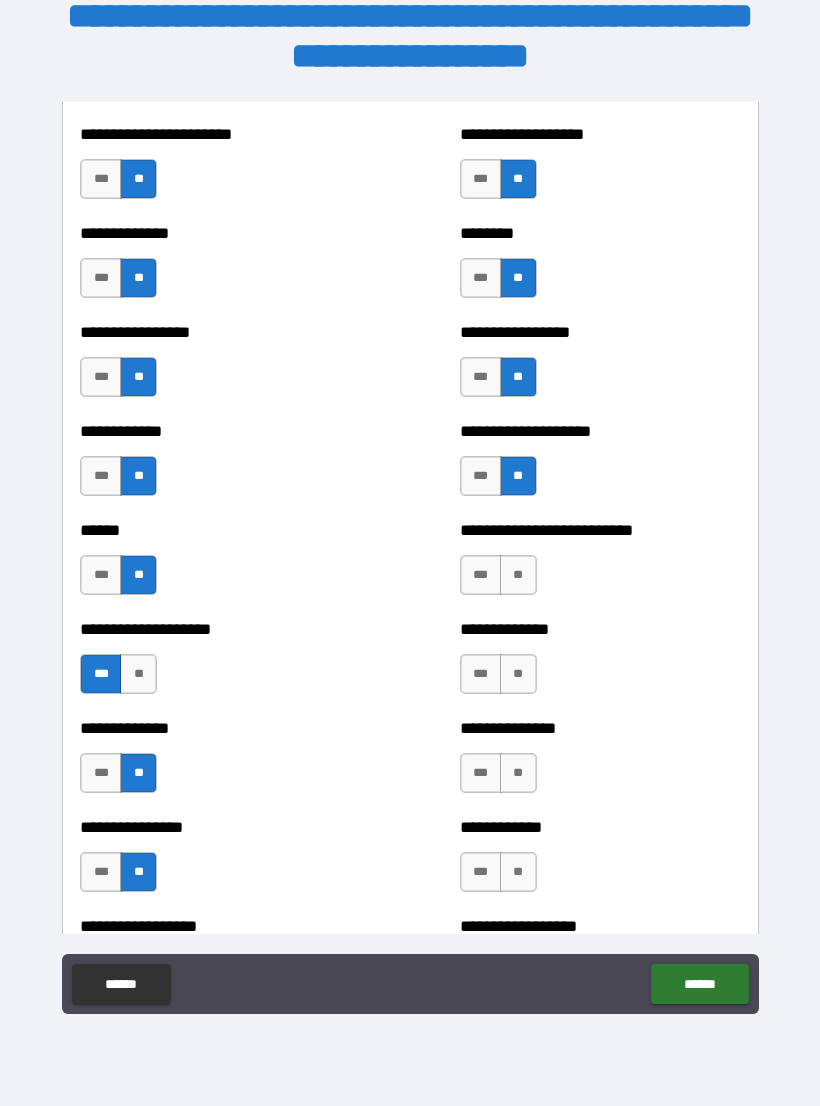click on "**" at bounding box center [518, 575] 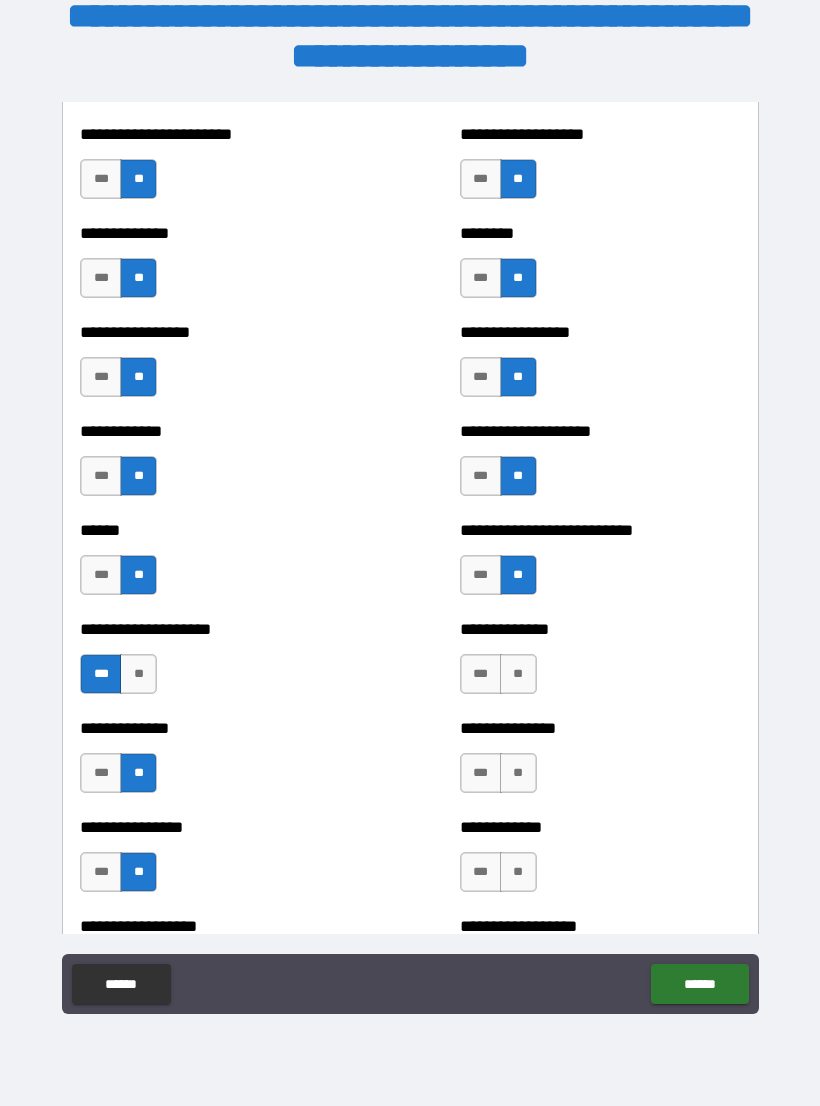 click on "***" at bounding box center (481, 575) 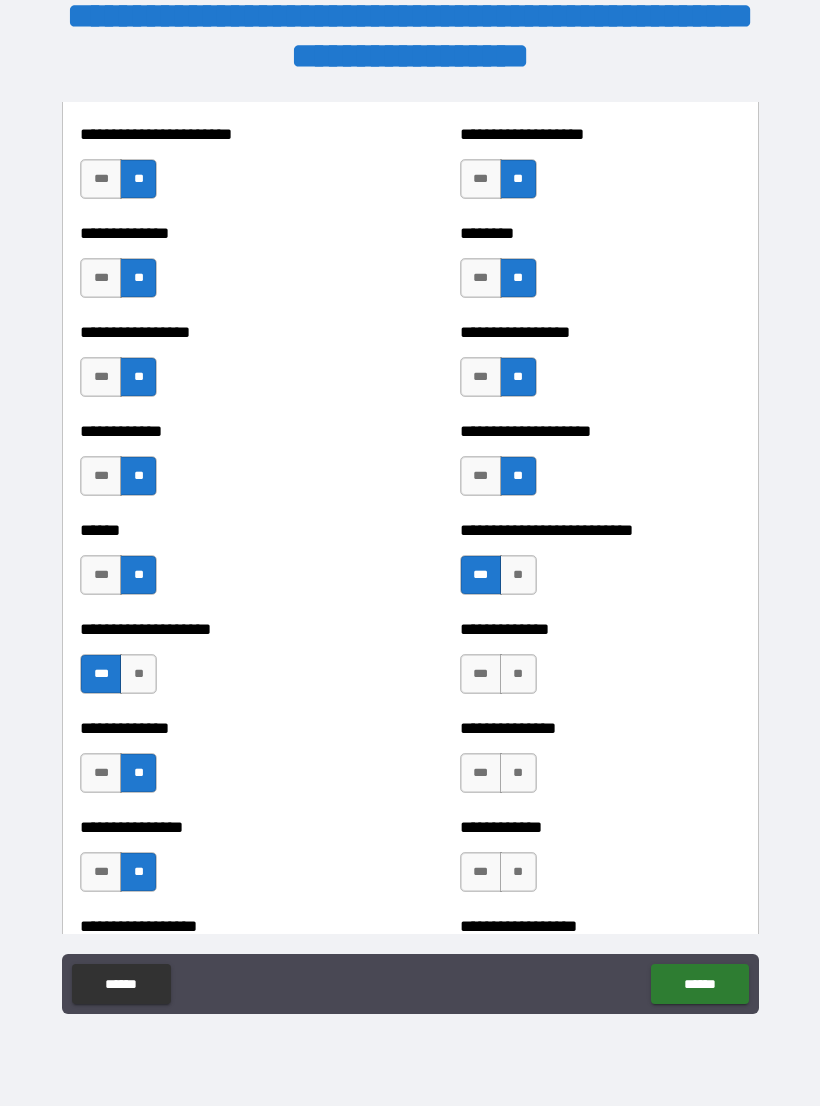 click on "**" at bounding box center (518, 674) 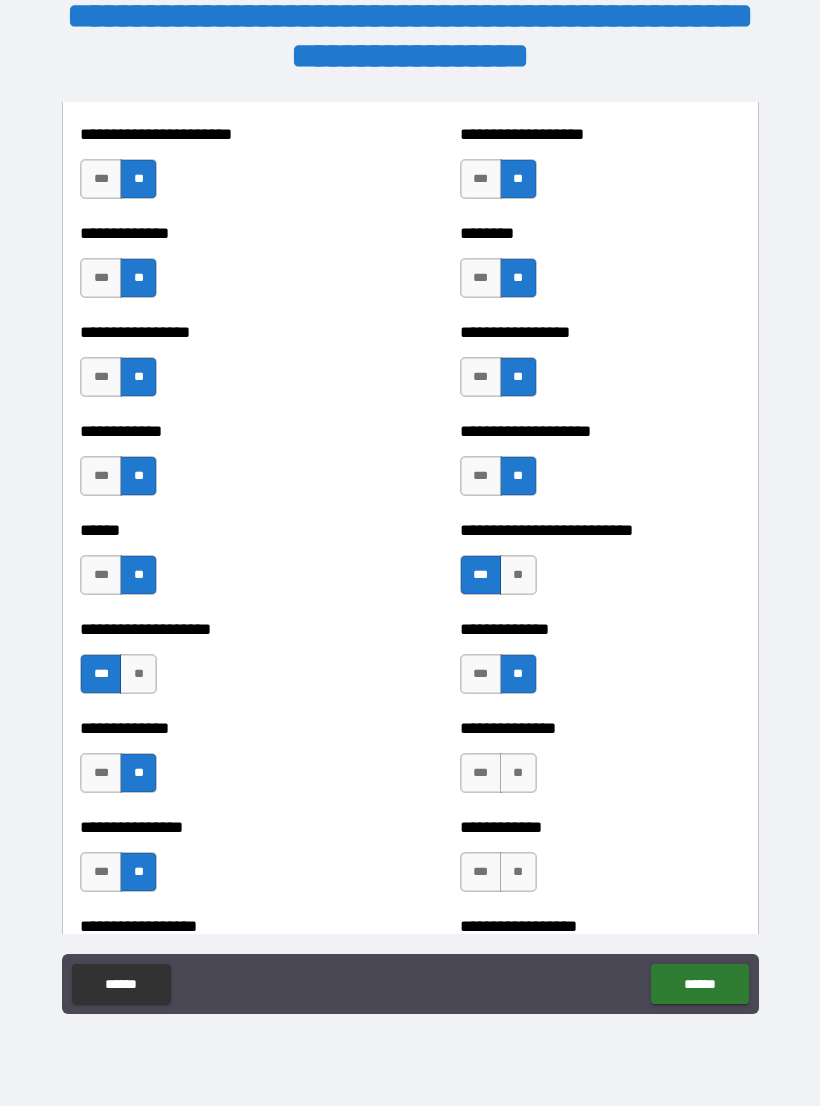 click on "**" at bounding box center (518, 773) 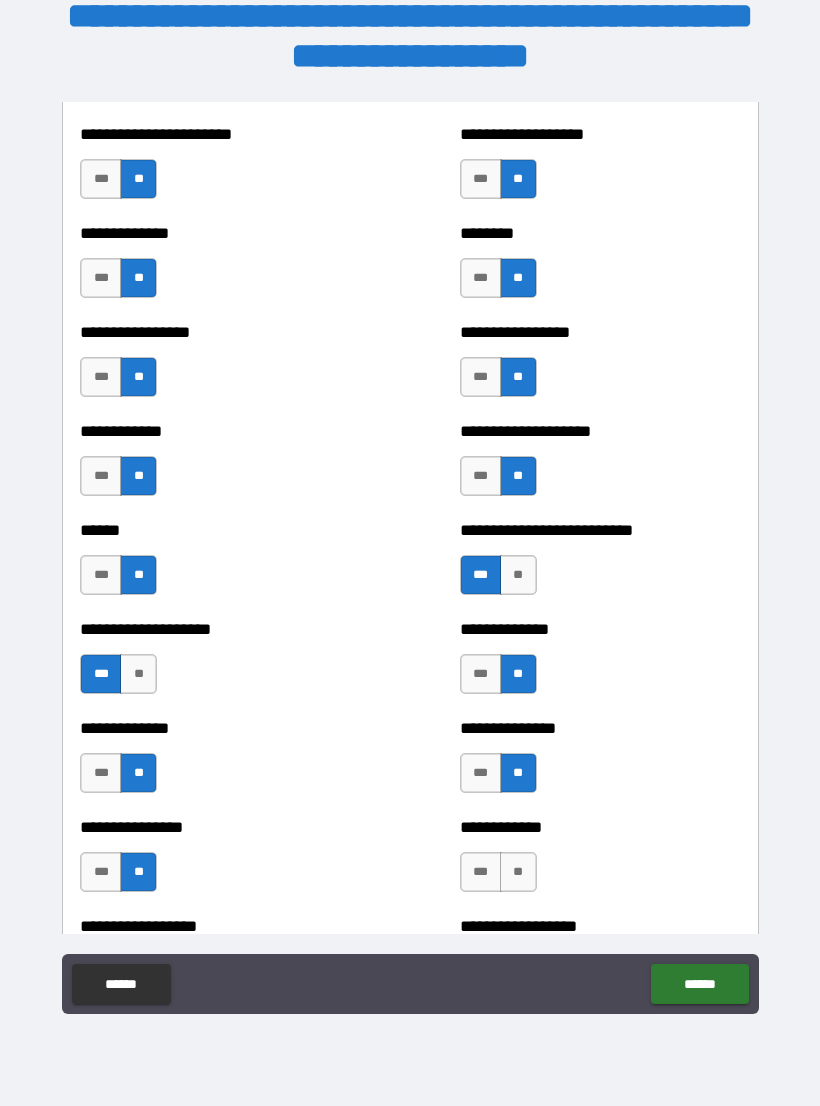 click on "**" at bounding box center [518, 872] 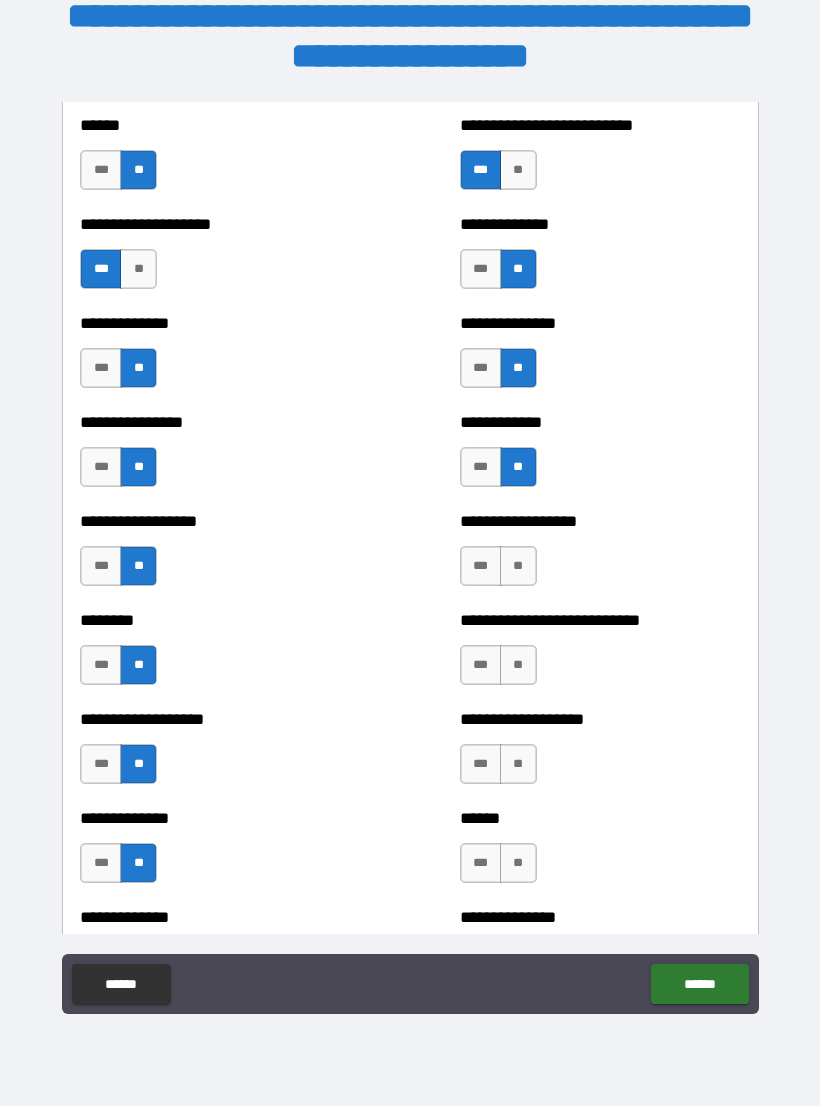 scroll, scrollTop: 4144, scrollLeft: 0, axis: vertical 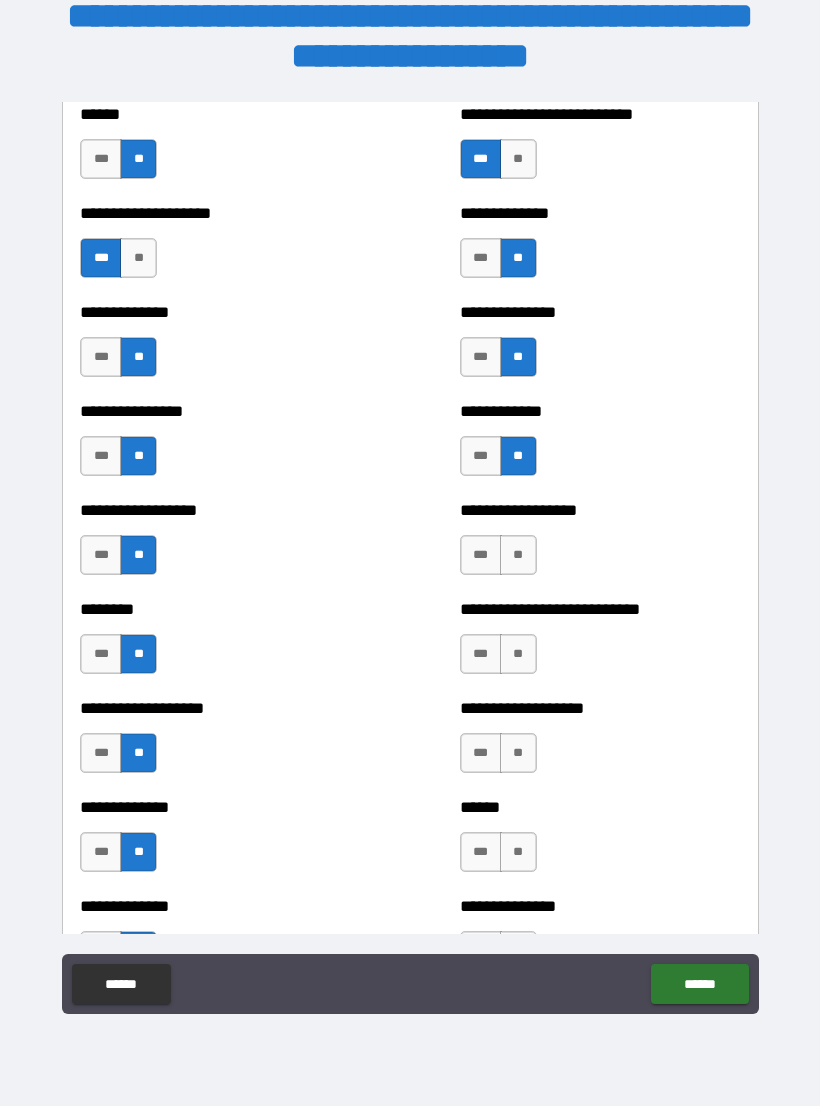 click on "**" at bounding box center (518, 555) 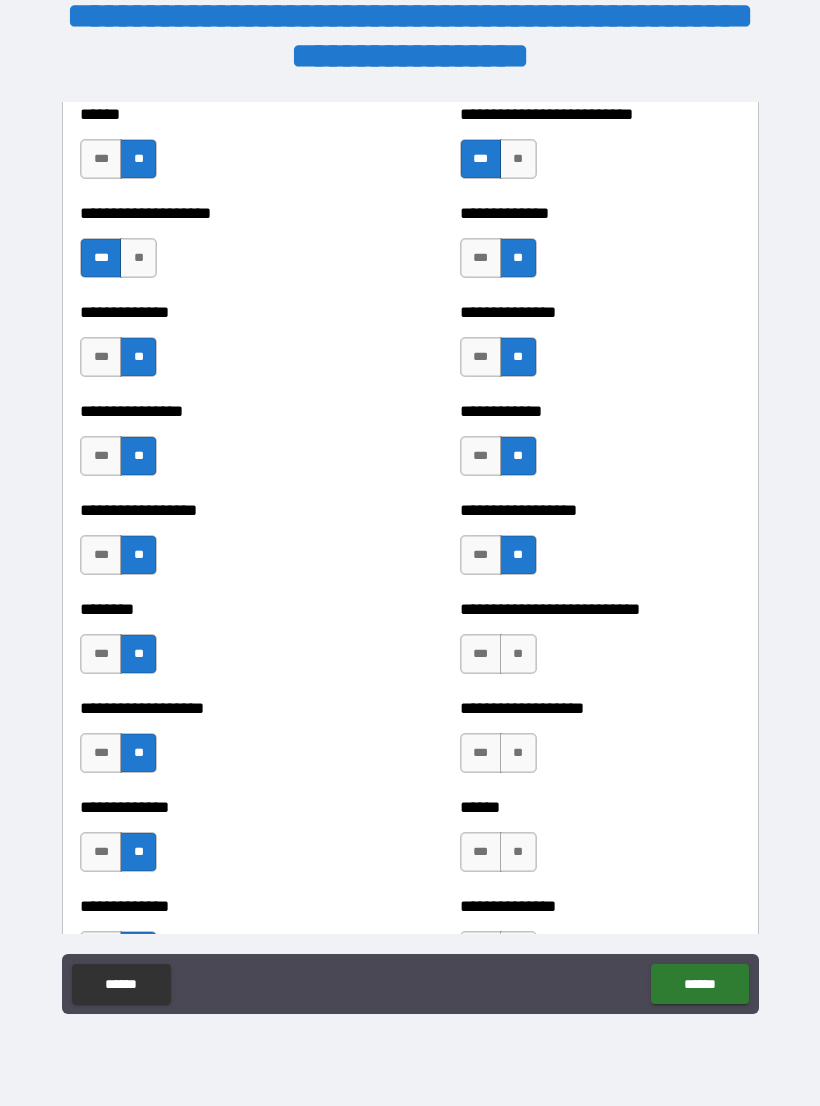 click on "**" at bounding box center [518, 654] 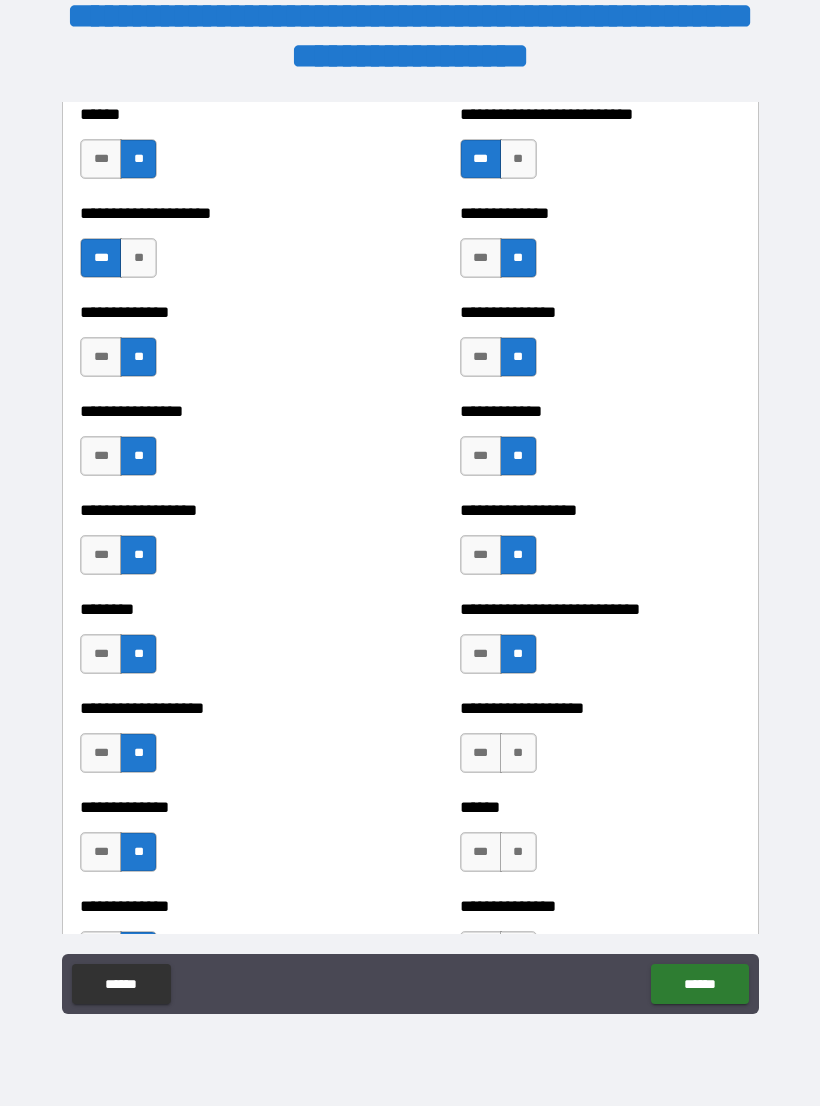 click on "***" at bounding box center (481, 753) 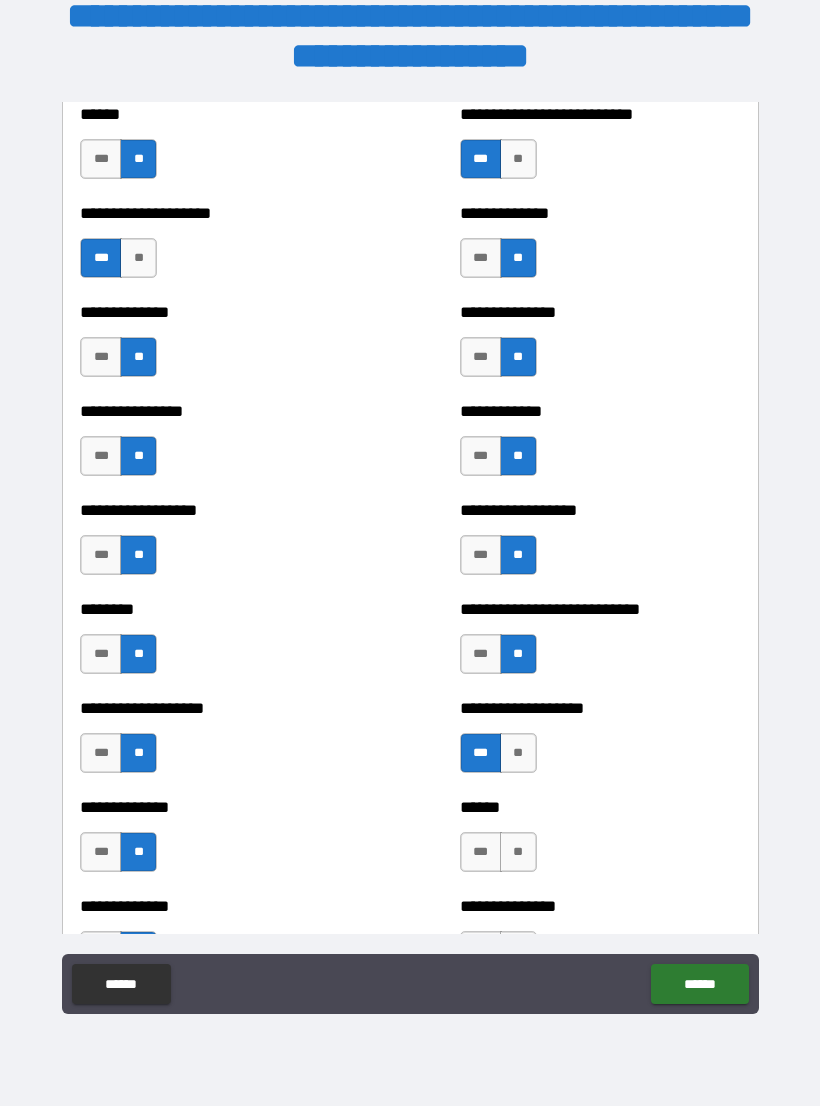 click on "**" at bounding box center [518, 852] 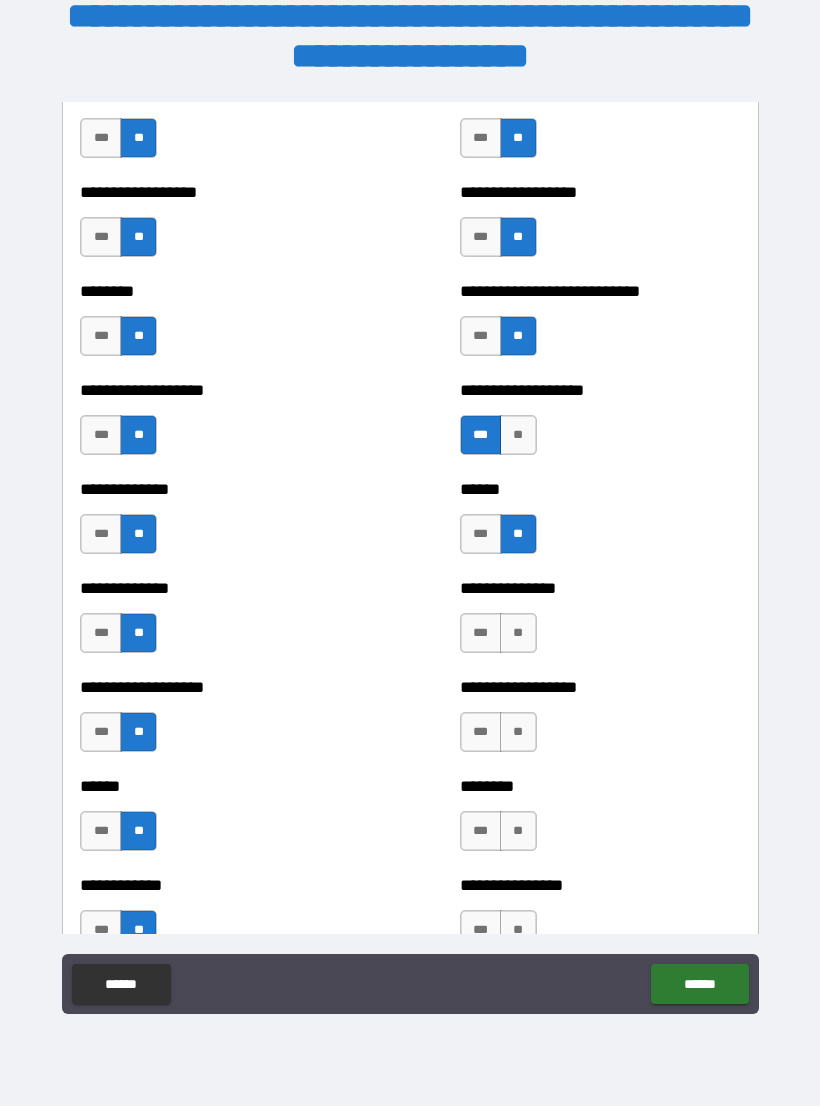 scroll, scrollTop: 4465, scrollLeft: 0, axis: vertical 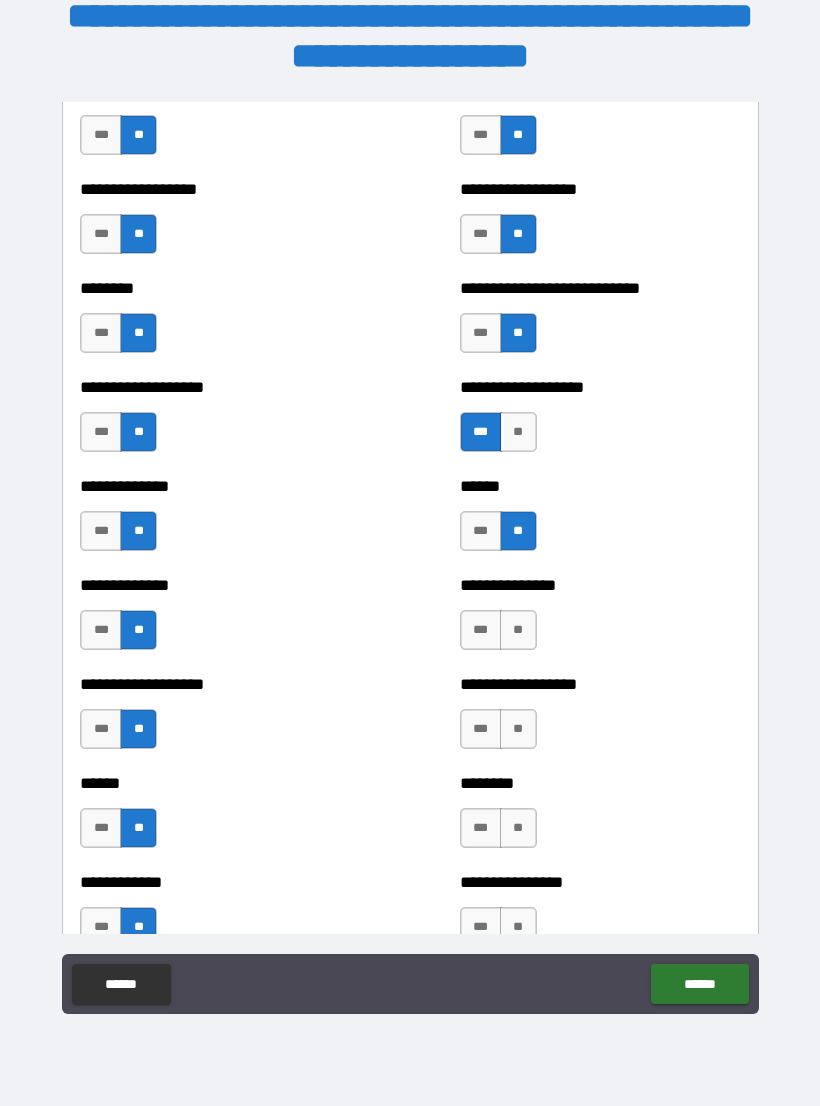 click on "**" at bounding box center [518, 630] 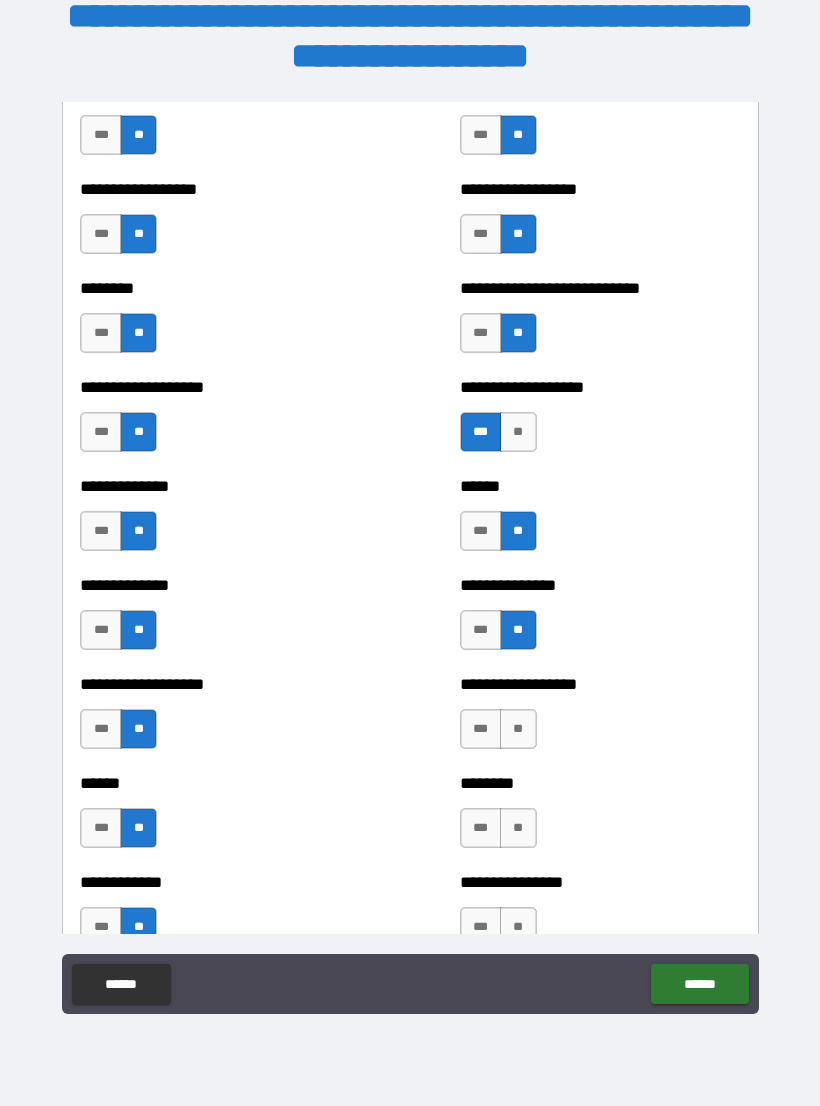click on "**" at bounding box center [518, 729] 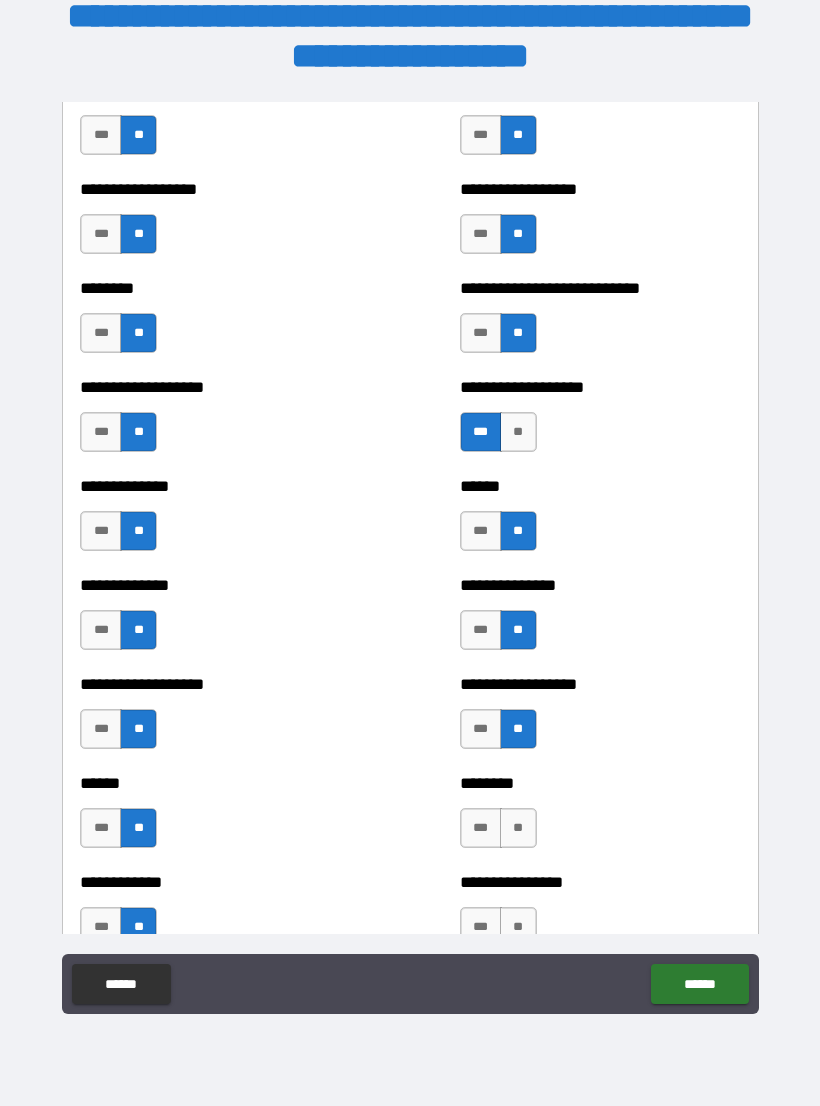 click on "**" at bounding box center [518, 828] 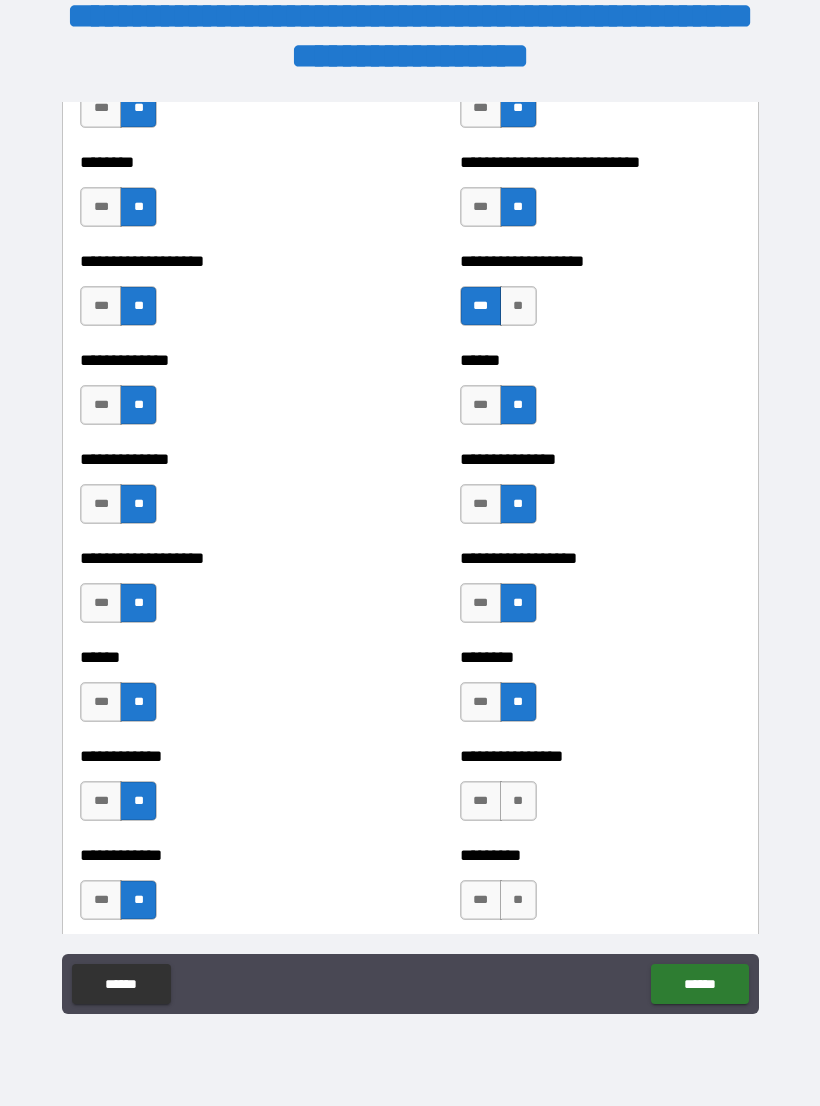scroll, scrollTop: 4653, scrollLeft: 0, axis: vertical 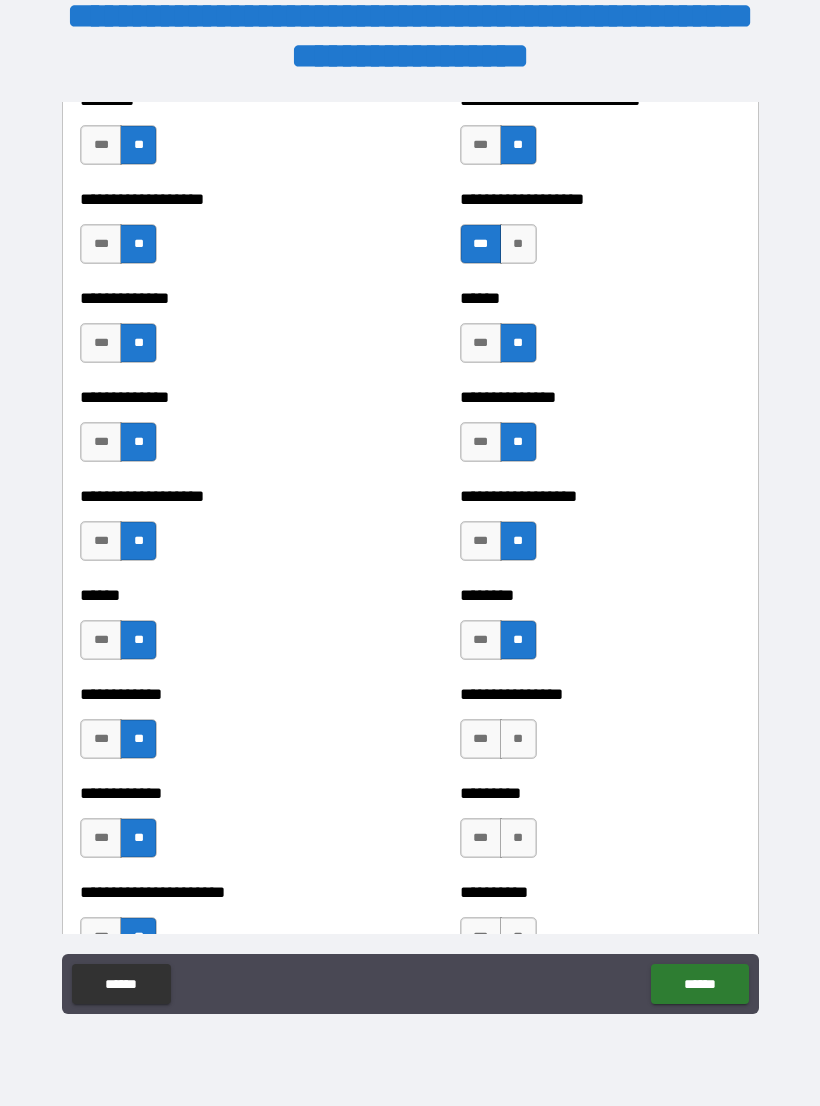 click on "**" at bounding box center [518, 739] 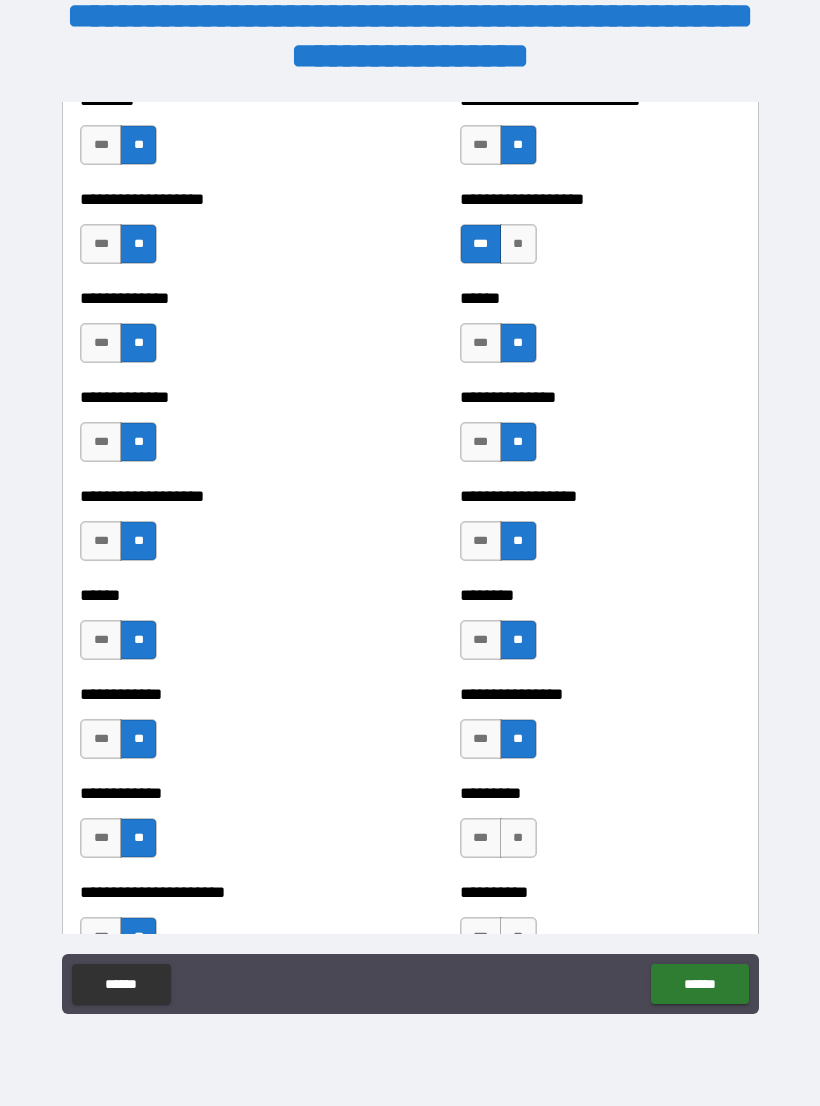 click on "**" at bounding box center (518, 838) 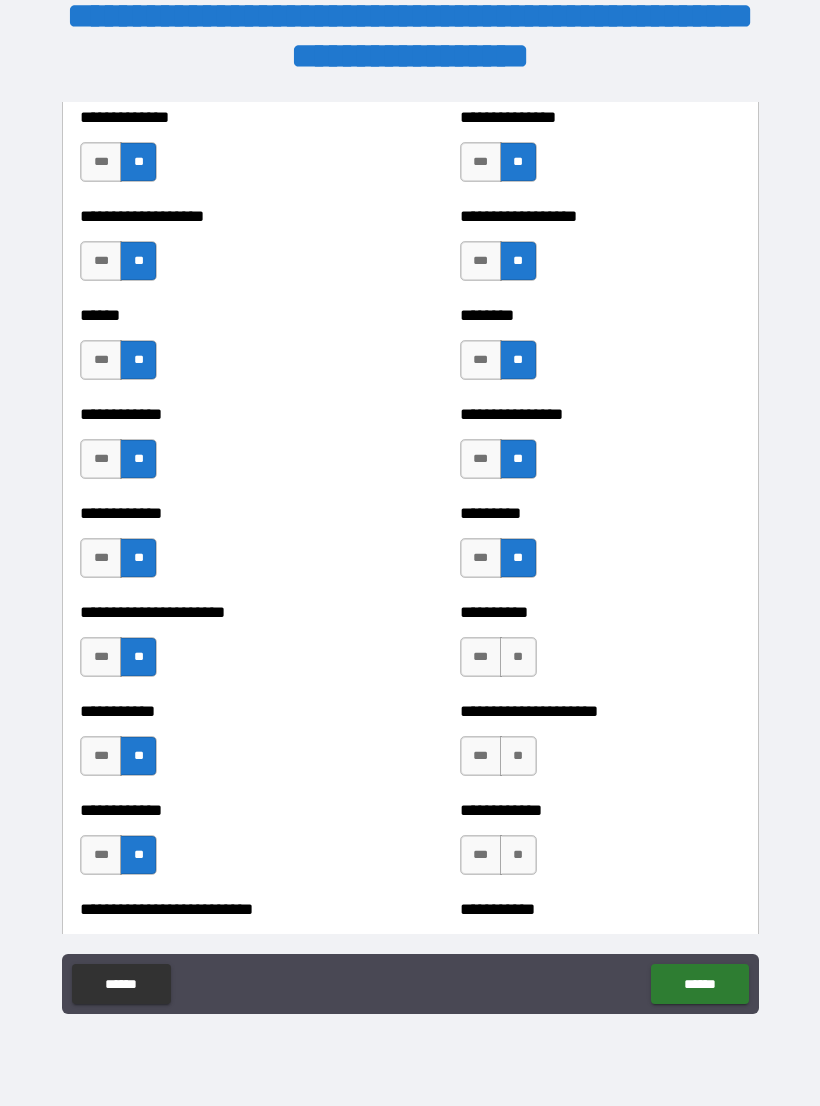 scroll, scrollTop: 4931, scrollLeft: 0, axis: vertical 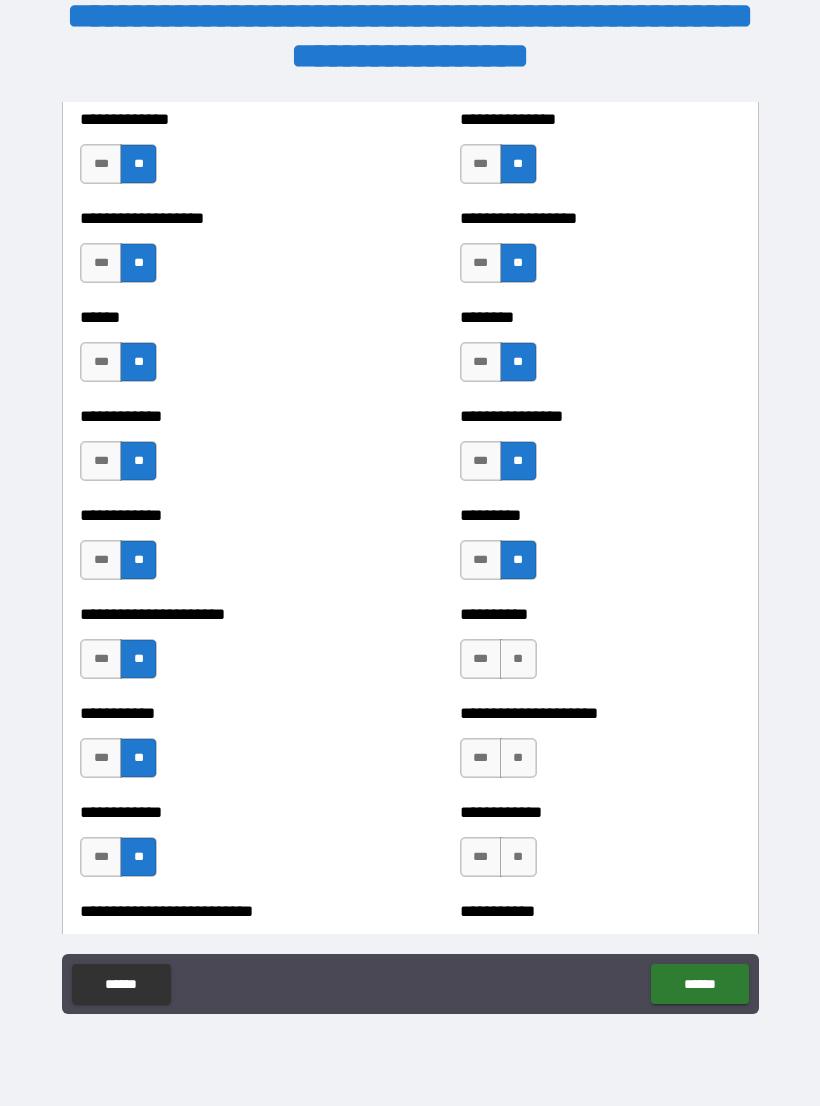 click on "**" at bounding box center (518, 659) 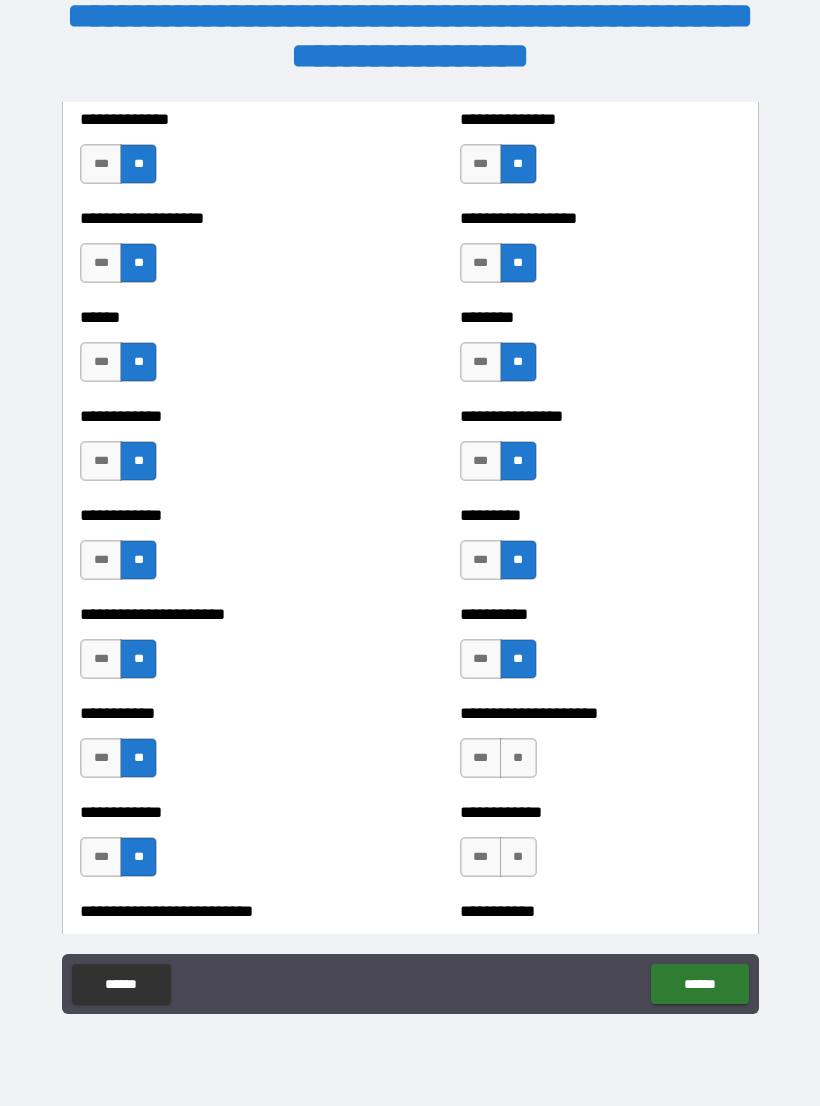 click on "**" at bounding box center [518, 758] 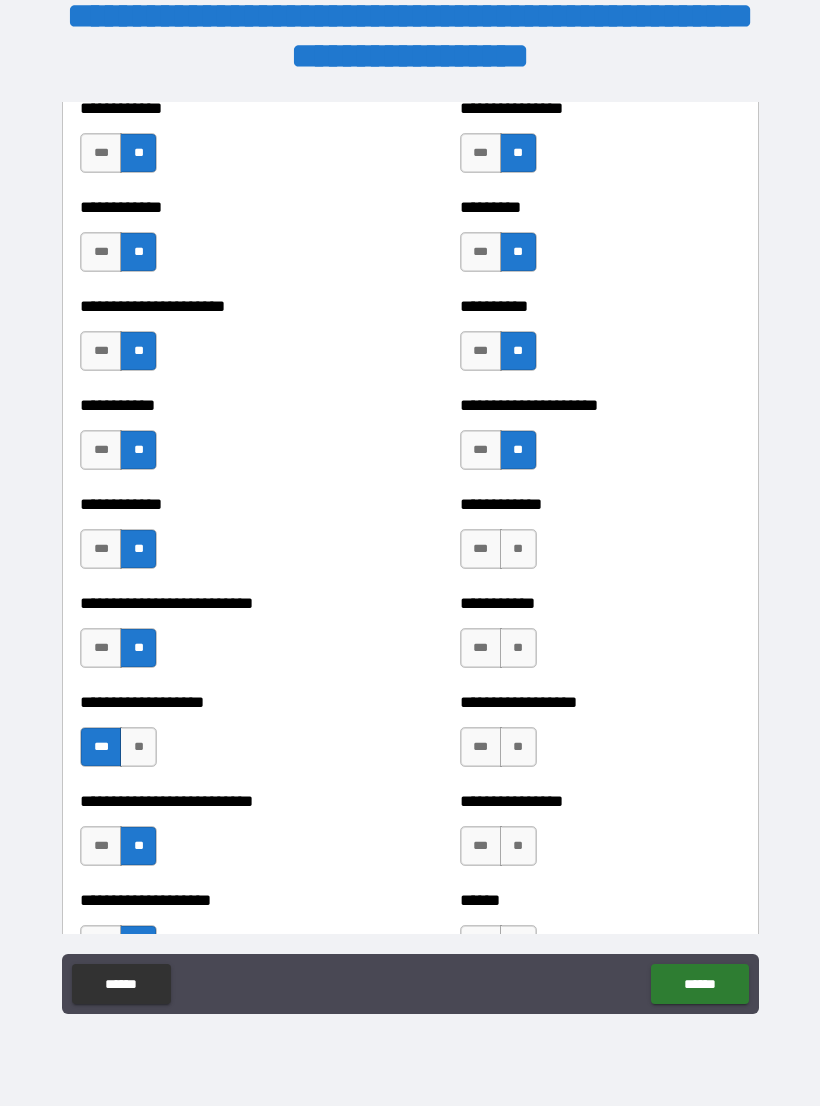 scroll, scrollTop: 5279, scrollLeft: 0, axis: vertical 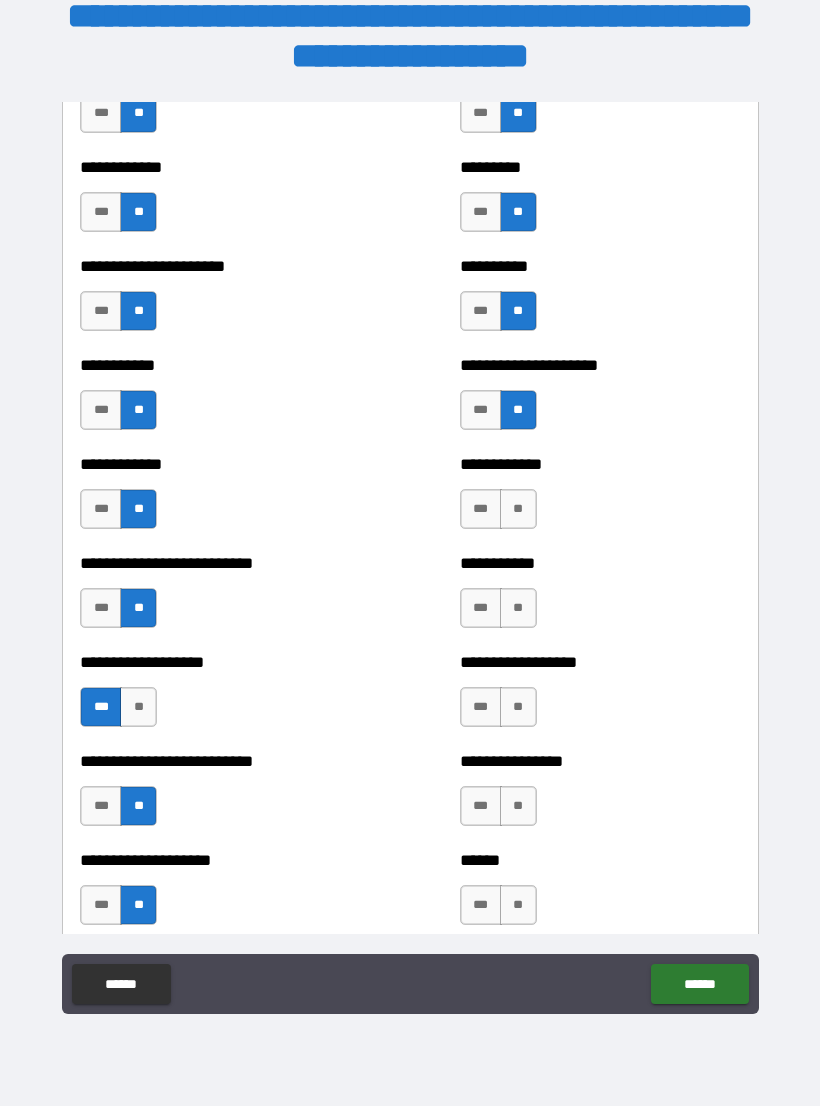 click on "**" at bounding box center [518, 509] 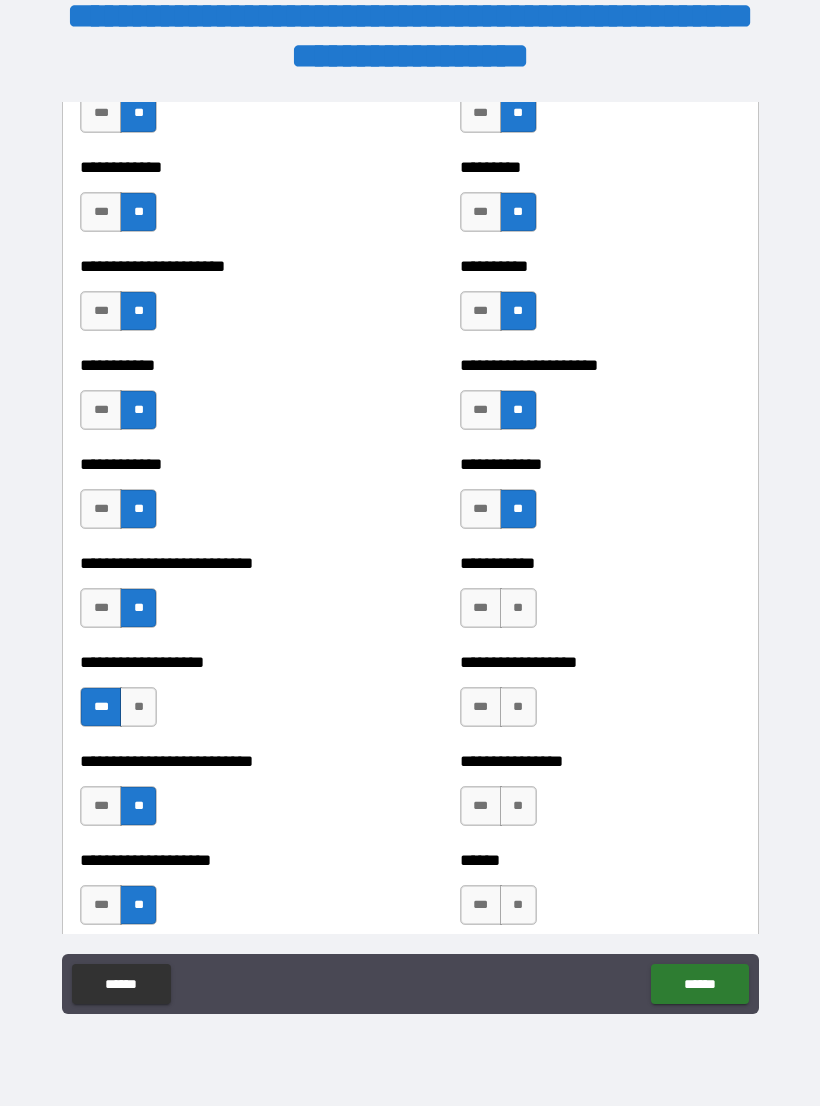 click on "***" at bounding box center [481, 608] 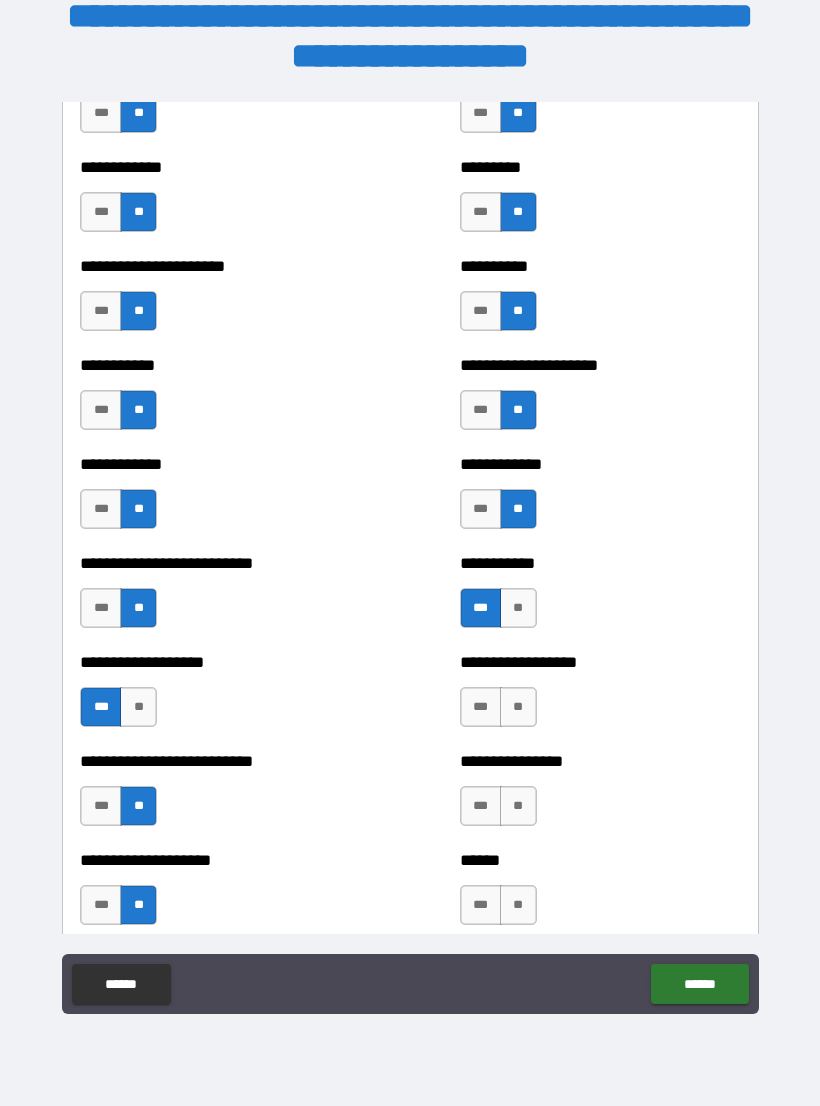 scroll, scrollTop: 5510, scrollLeft: 0, axis: vertical 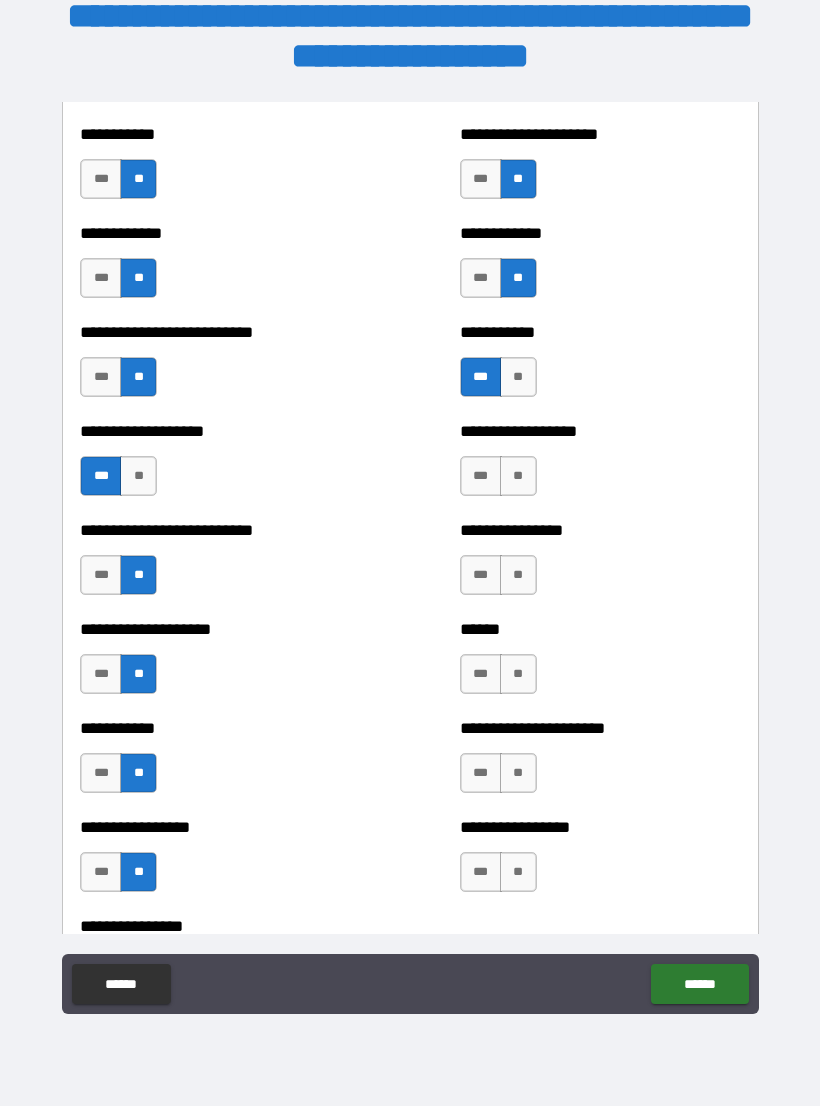 click on "**" at bounding box center (518, 476) 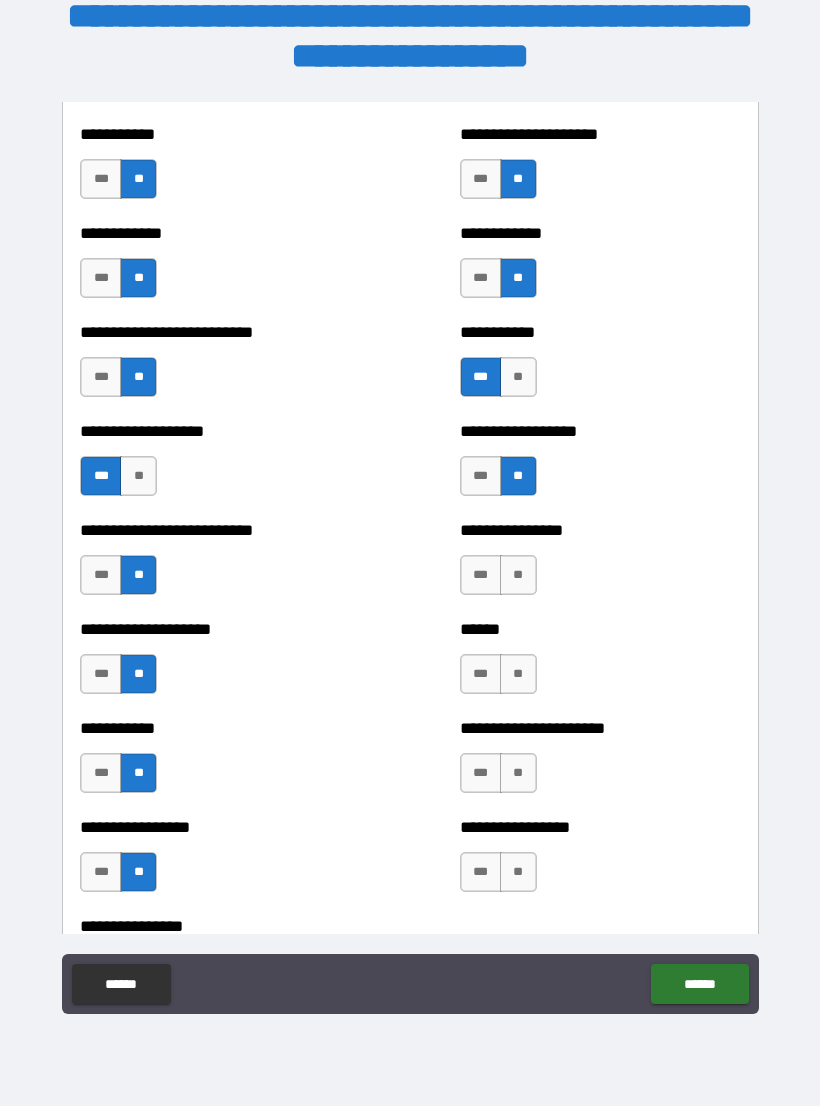 click on "**" at bounding box center (518, 575) 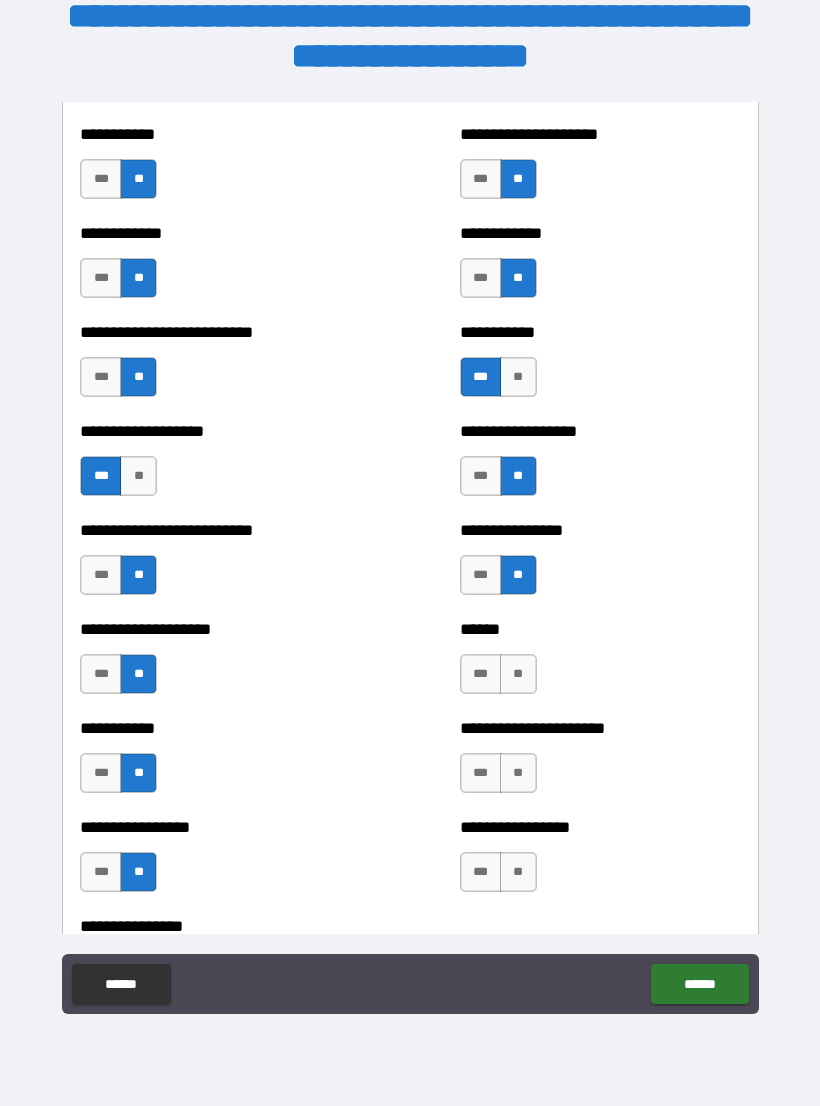 click on "**" at bounding box center (518, 674) 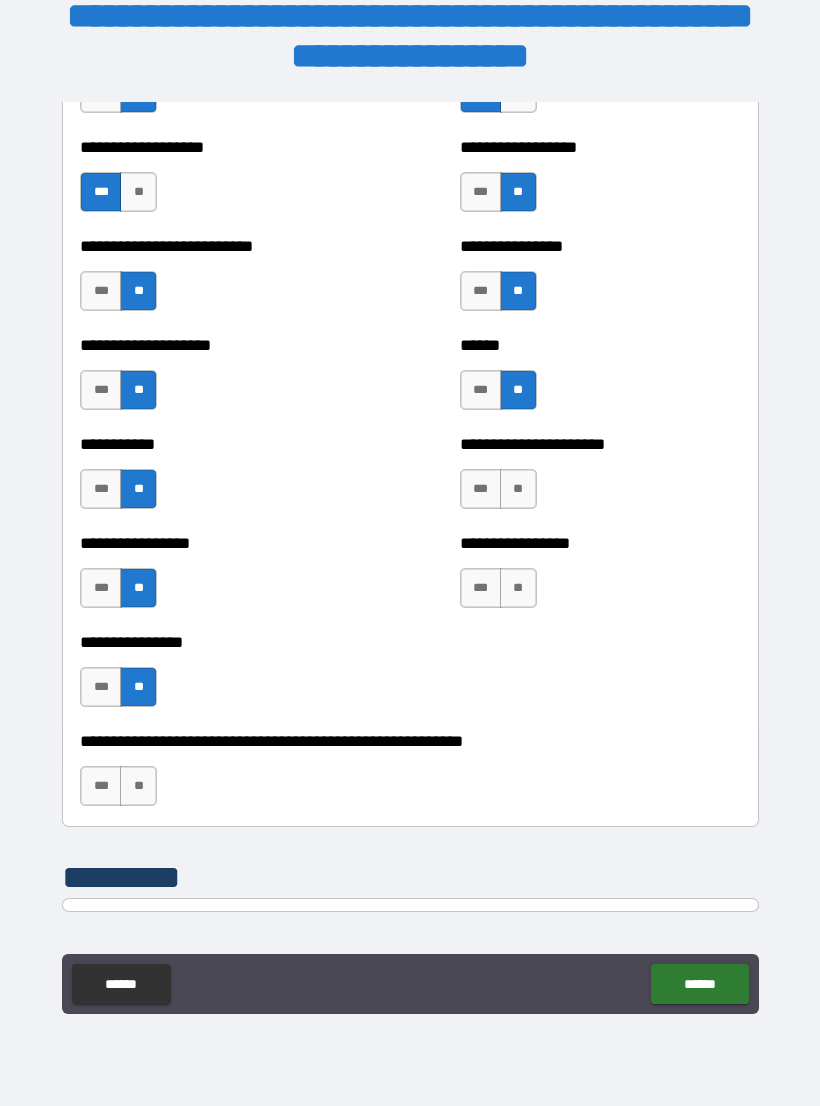 scroll, scrollTop: 5795, scrollLeft: 0, axis: vertical 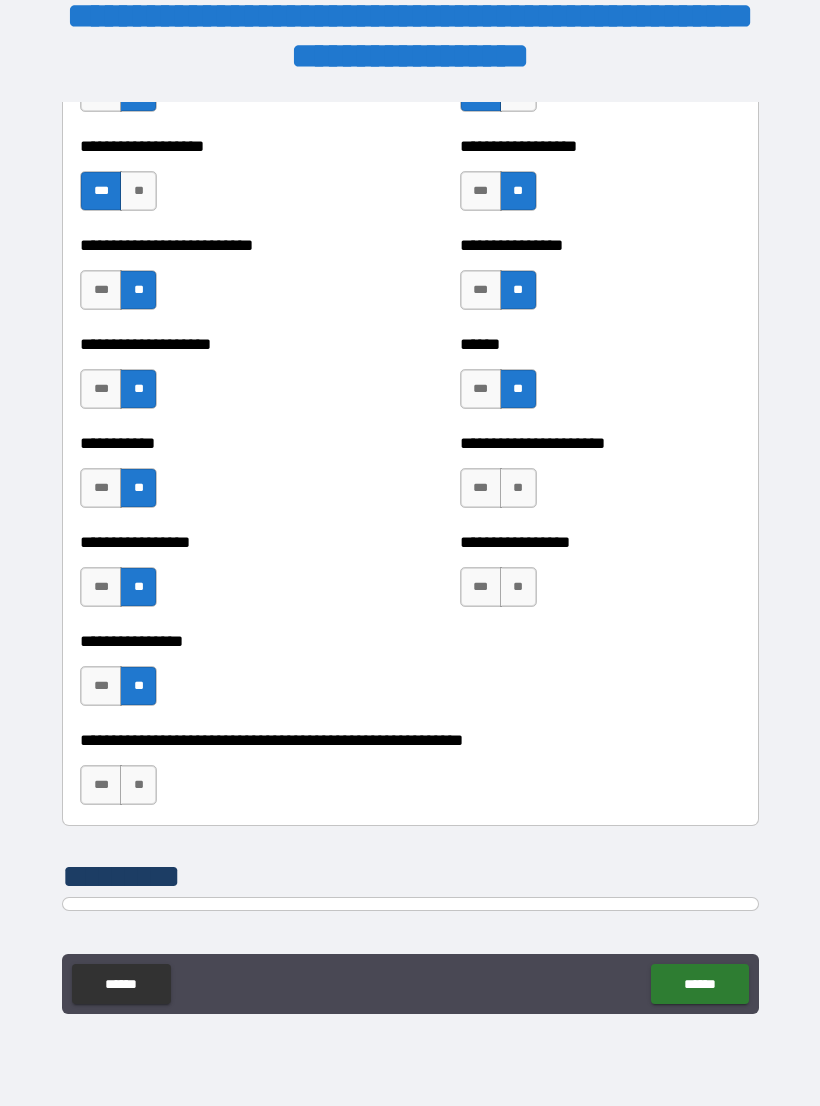 click on "**" at bounding box center (518, 488) 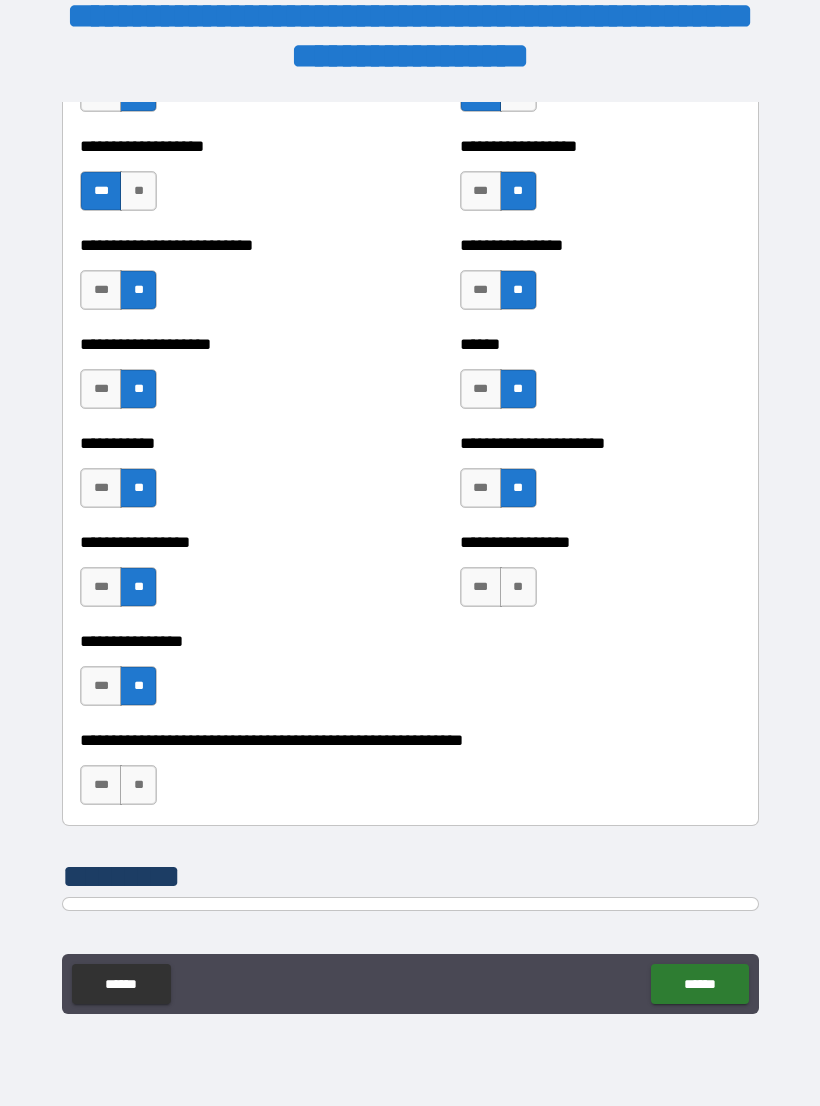 click on "**" at bounding box center (518, 587) 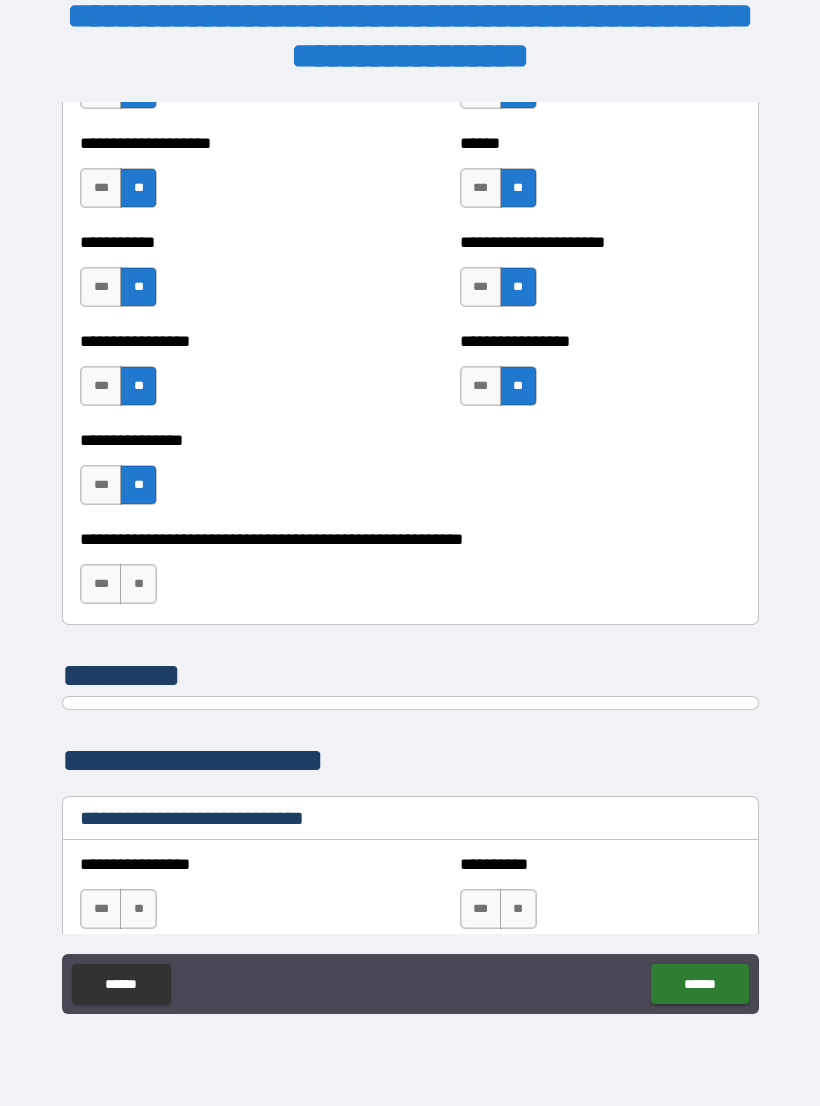 scroll, scrollTop: 5998, scrollLeft: 0, axis: vertical 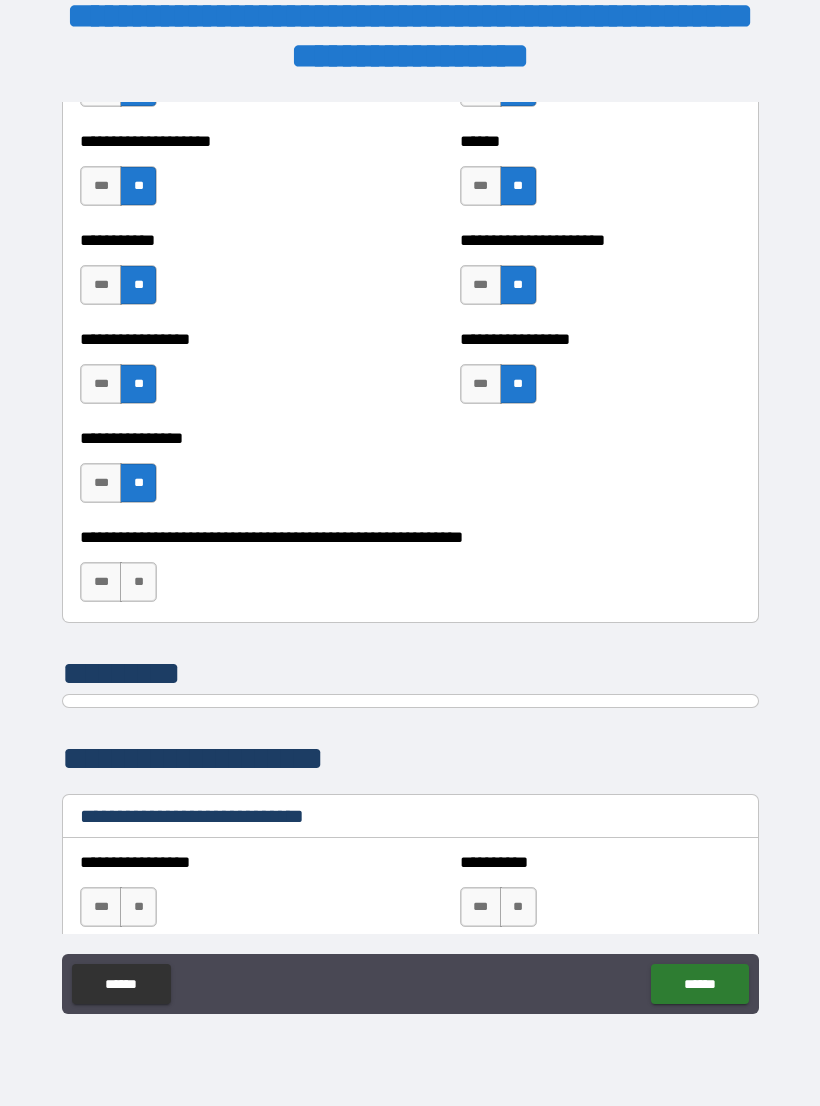 click on "***" at bounding box center (101, 582) 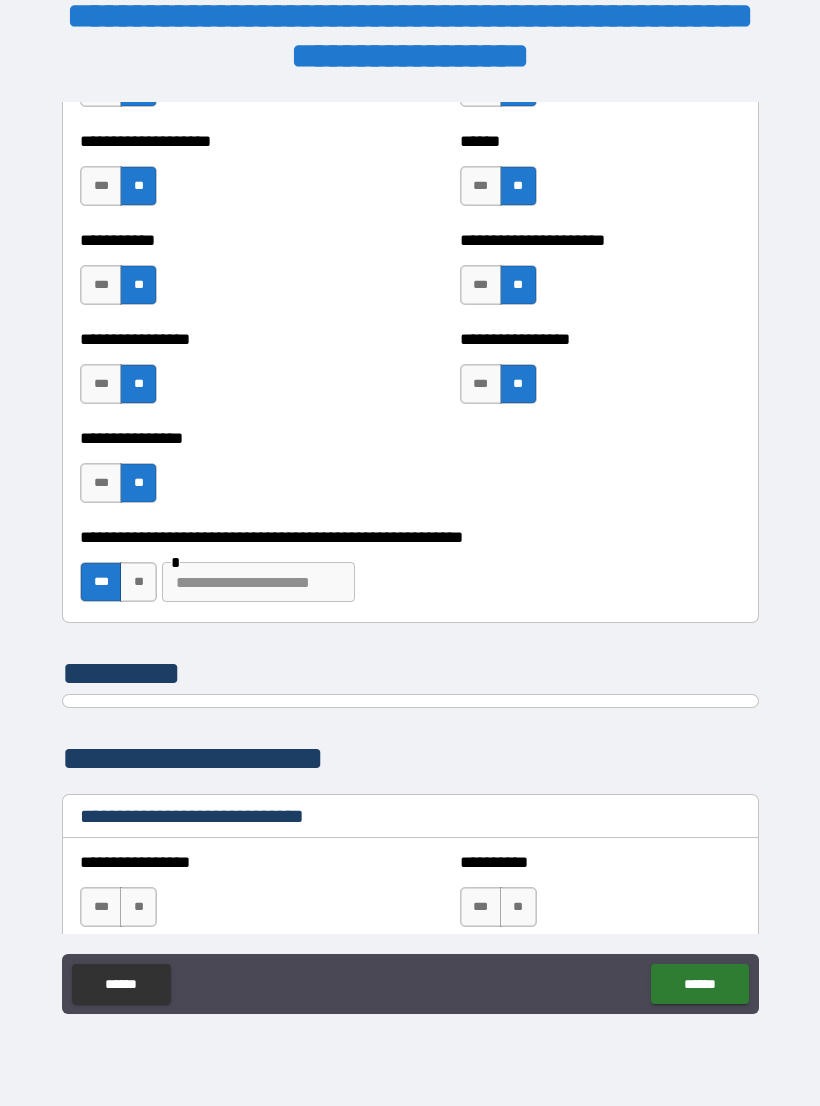 click at bounding box center (258, 582) 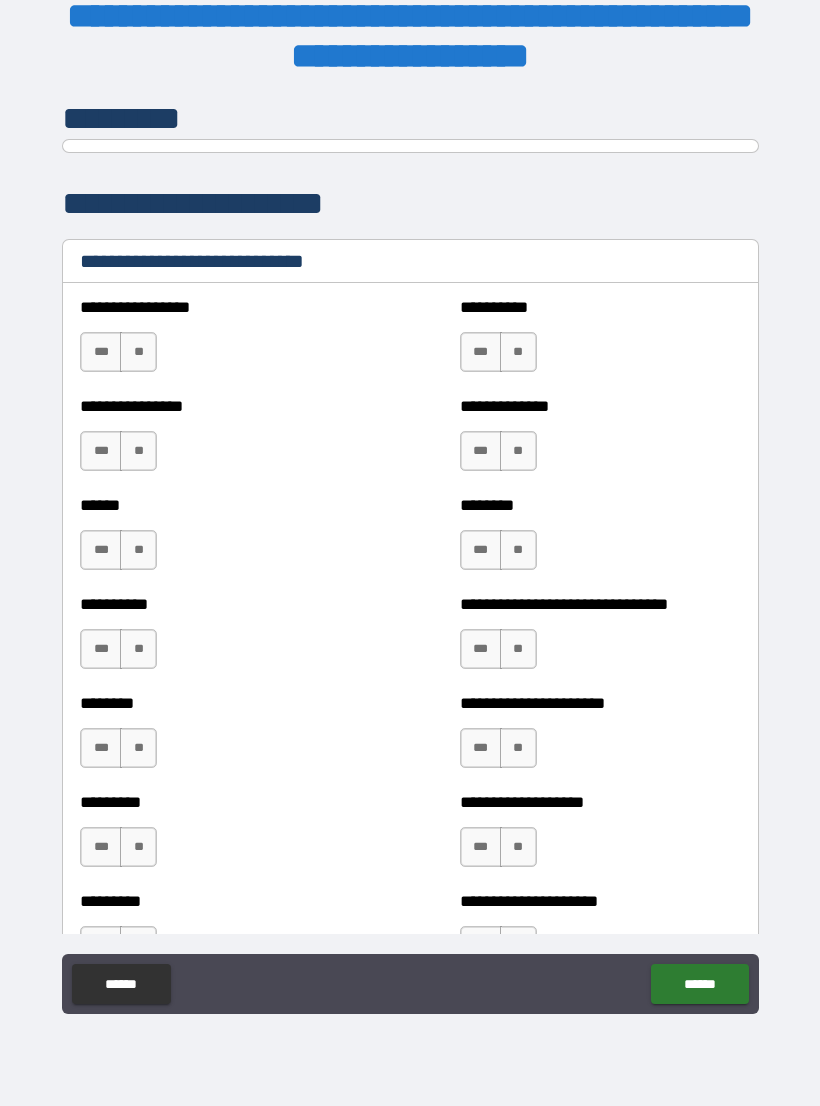 scroll, scrollTop: 6554, scrollLeft: 0, axis: vertical 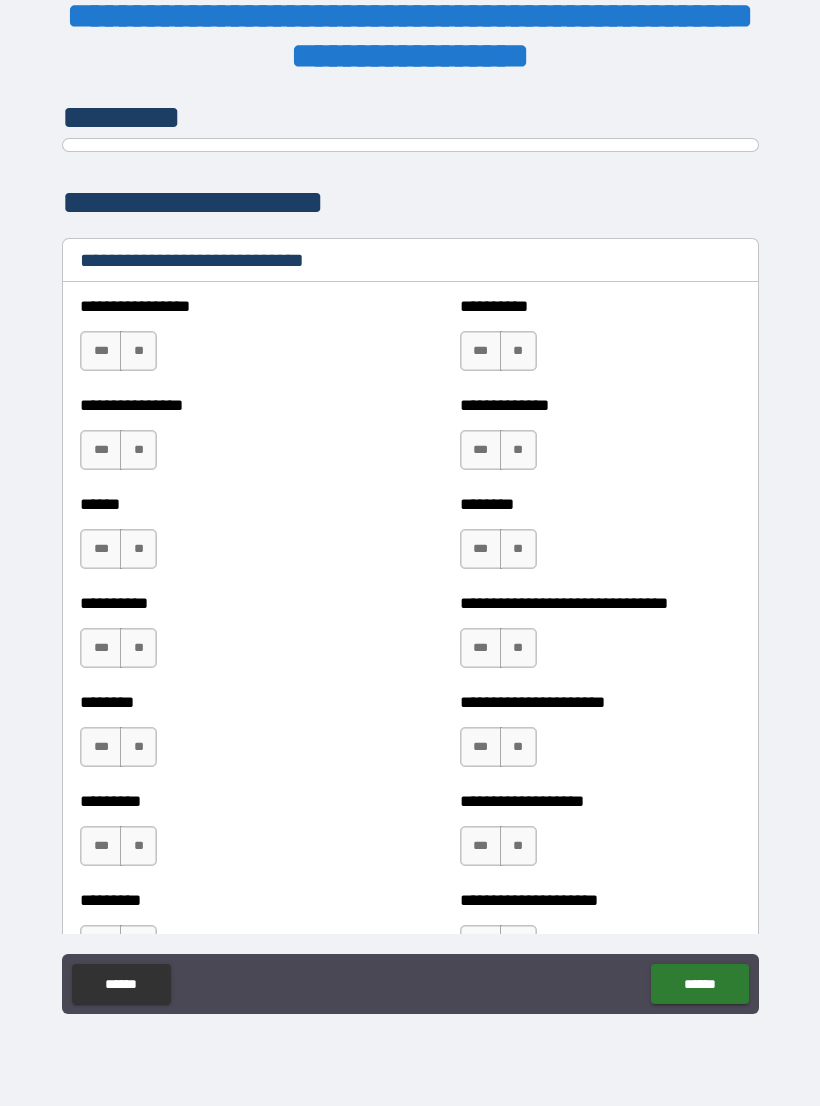 click on "***" at bounding box center (101, 351) 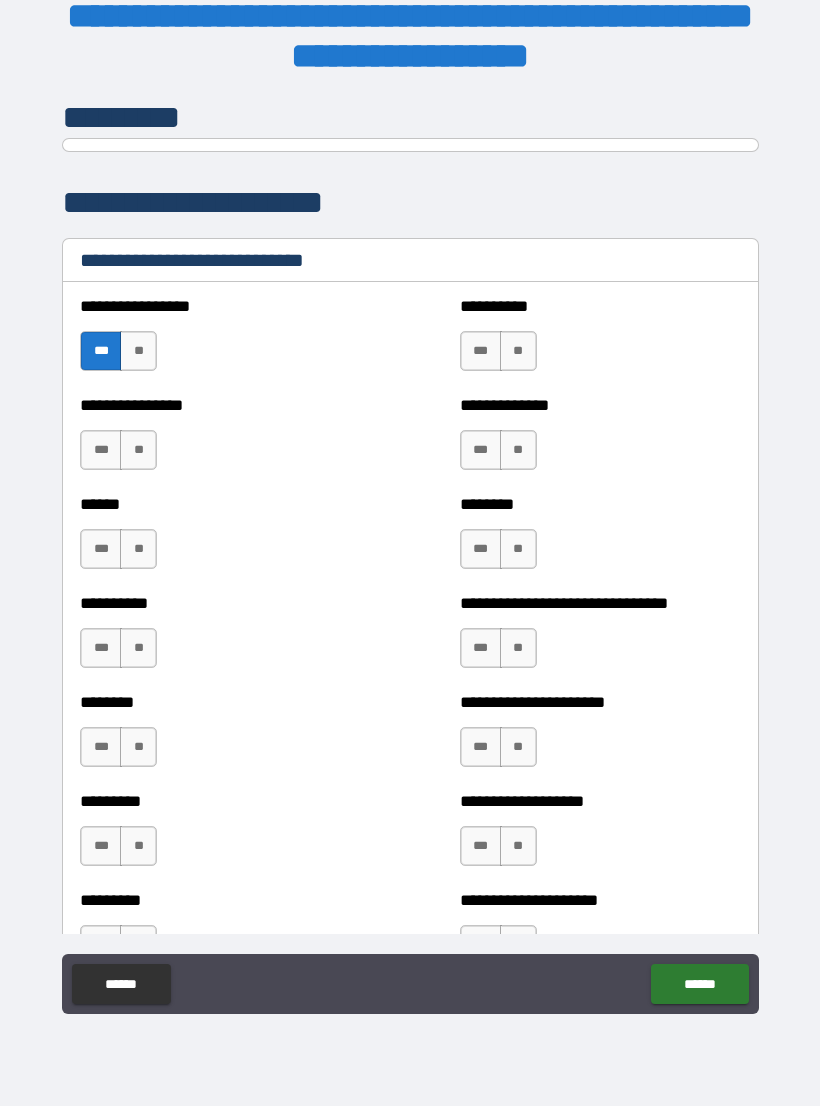 click on "***" at bounding box center [101, 450] 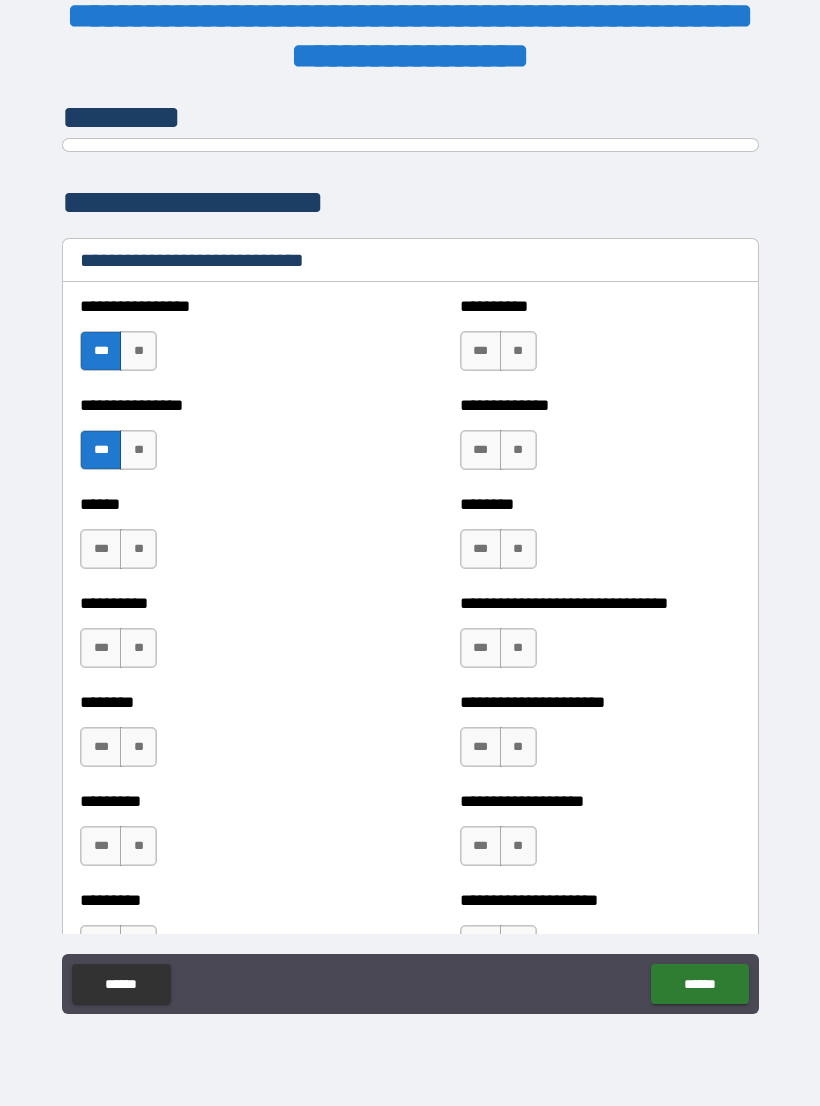 click on "**" at bounding box center [138, 549] 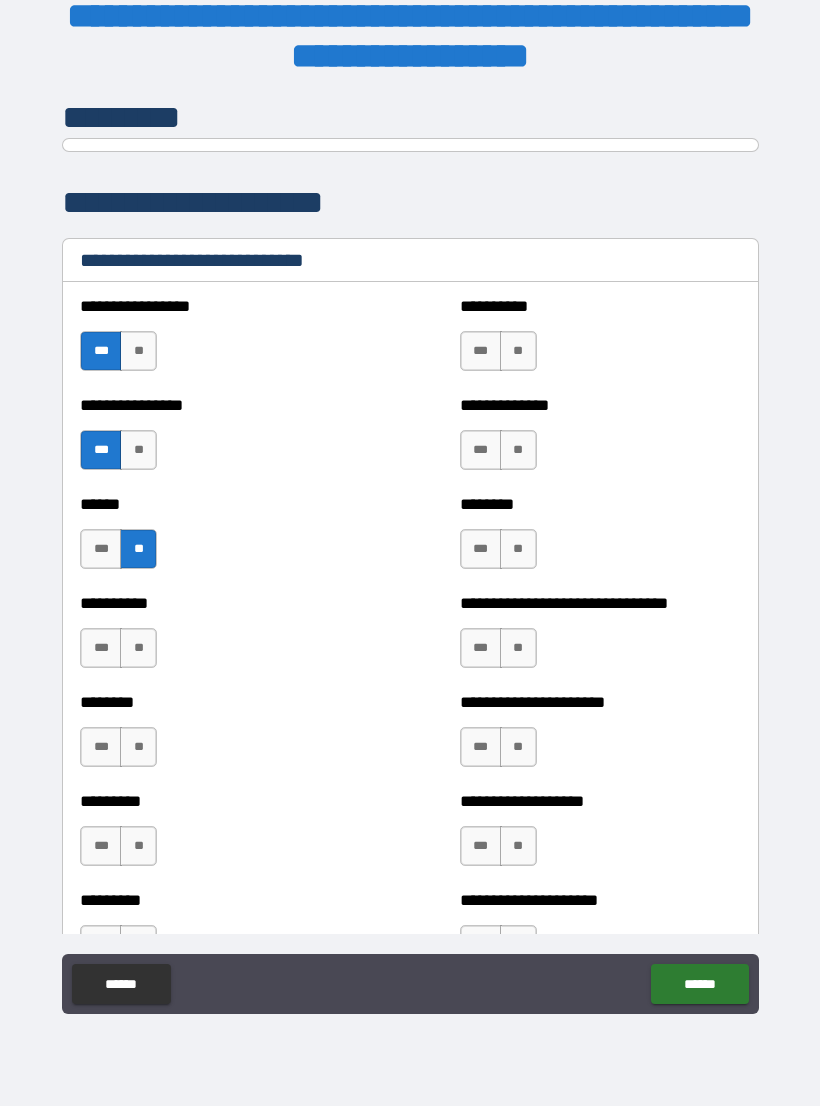 click on "**" at bounding box center [138, 648] 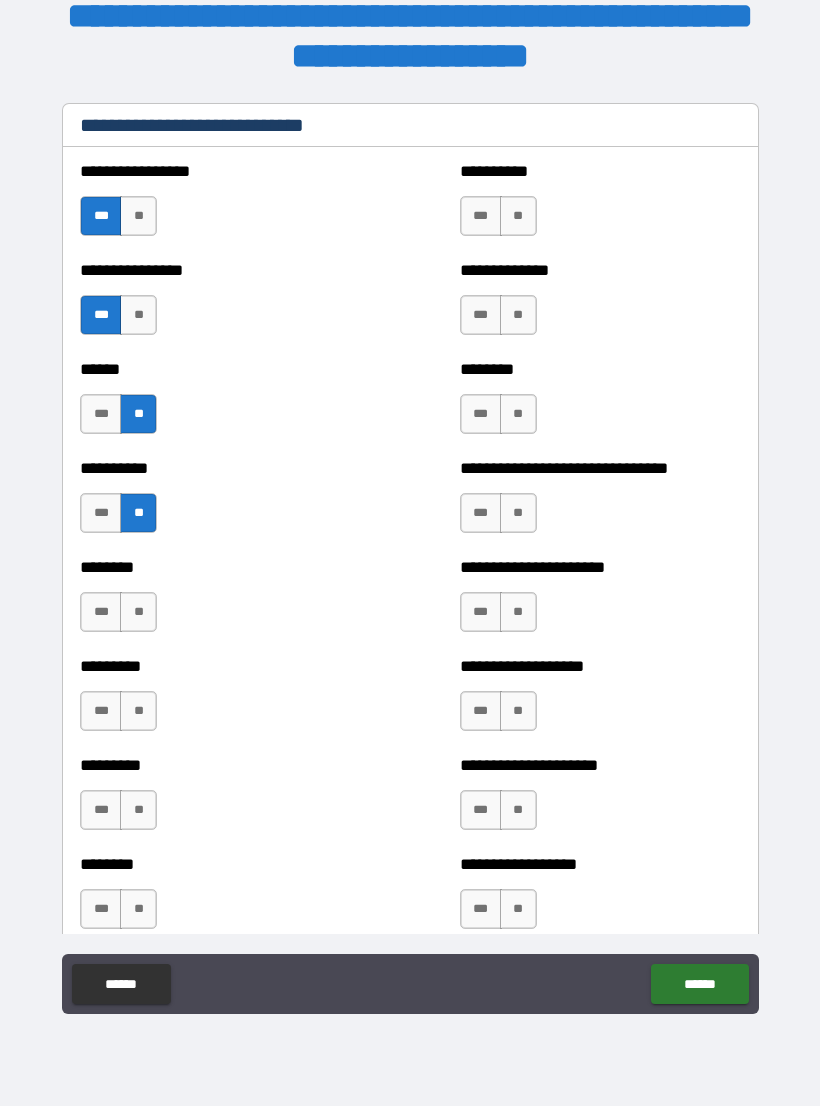 click on "**" at bounding box center [138, 612] 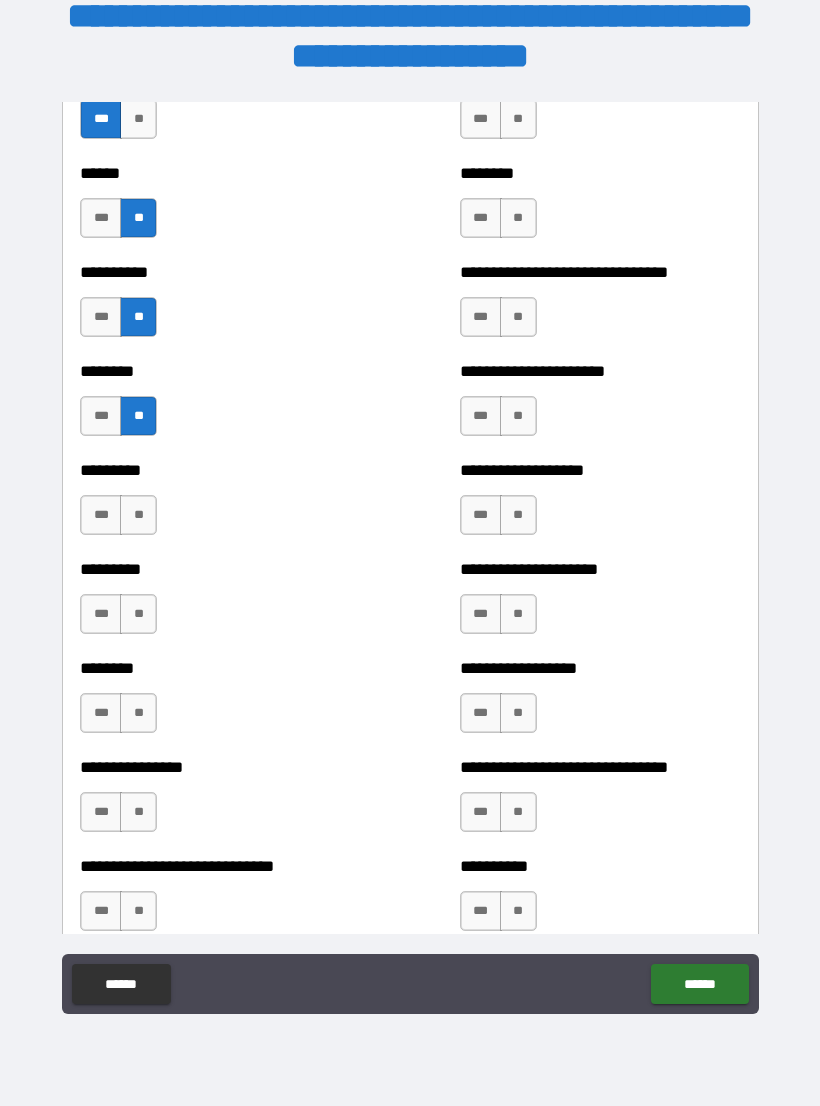 scroll, scrollTop: 6899, scrollLeft: 0, axis: vertical 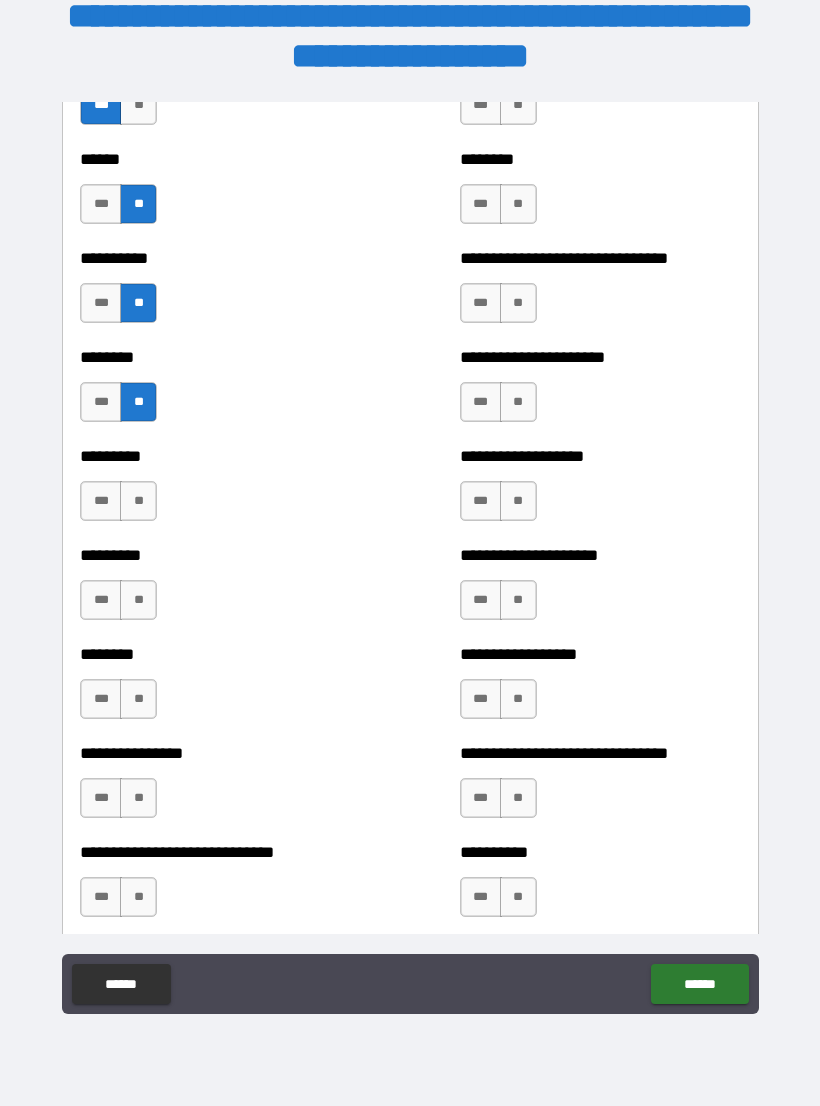 click on "**" at bounding box center [138, 501] 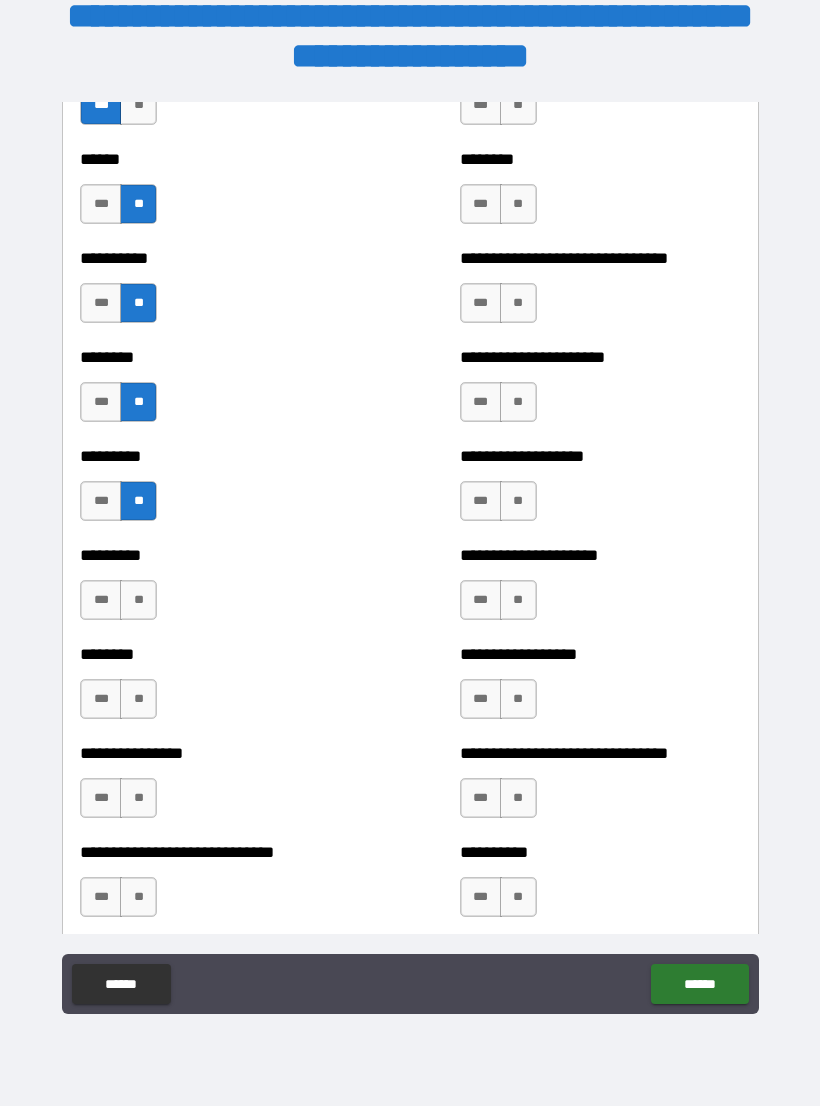 click on "***" at bounding box center (101, 600) 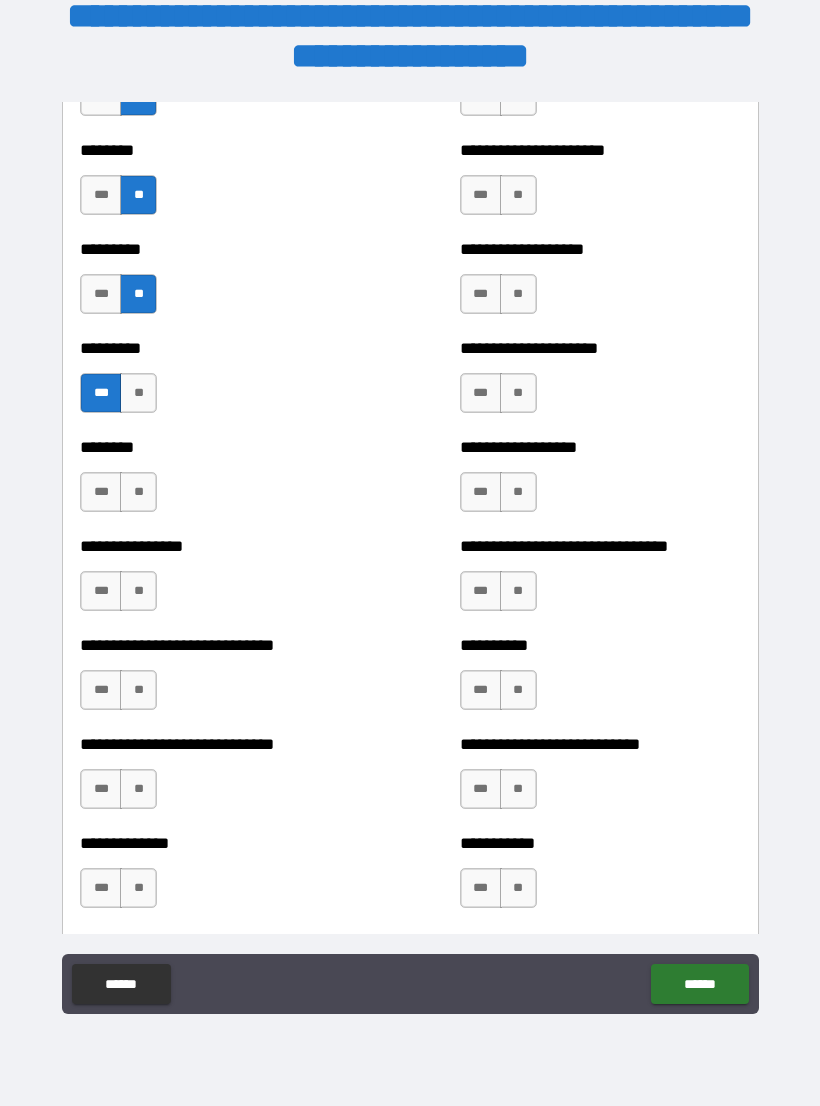 scroll, scrollTop: 7107, scrollLeft: 0, axis: vertical 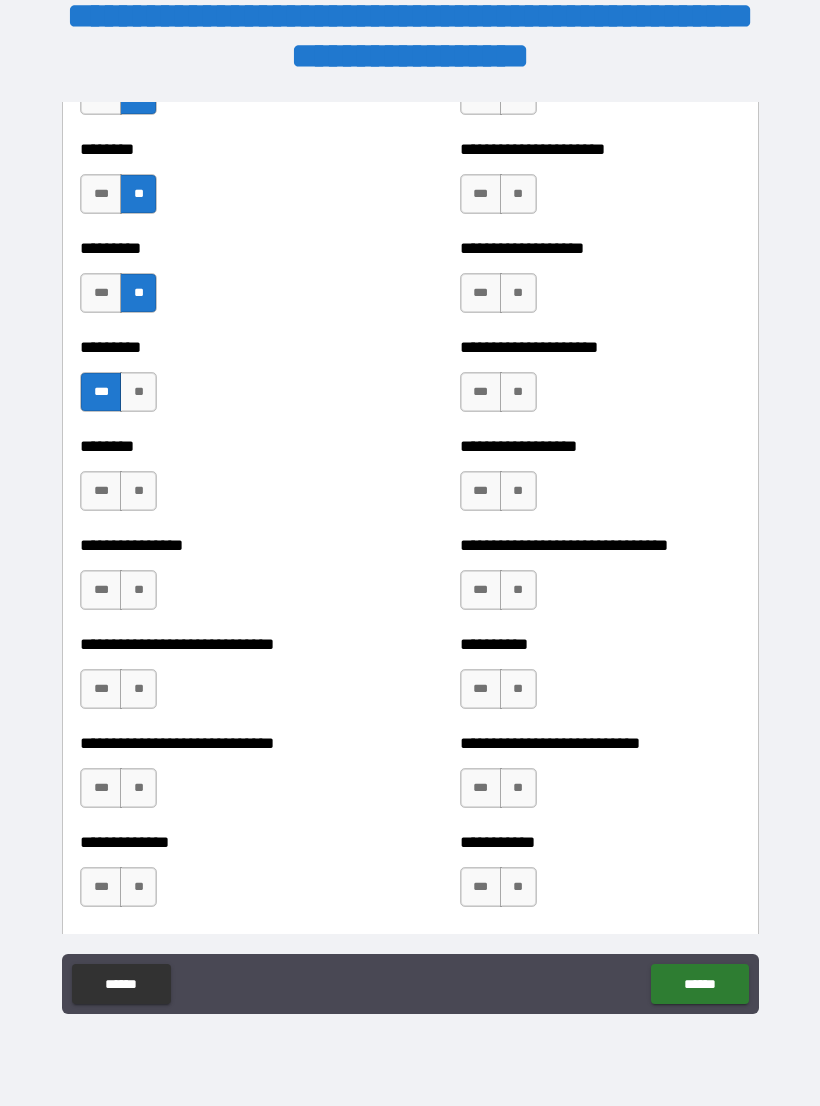 click on "**" at bounding box center (138, 491) 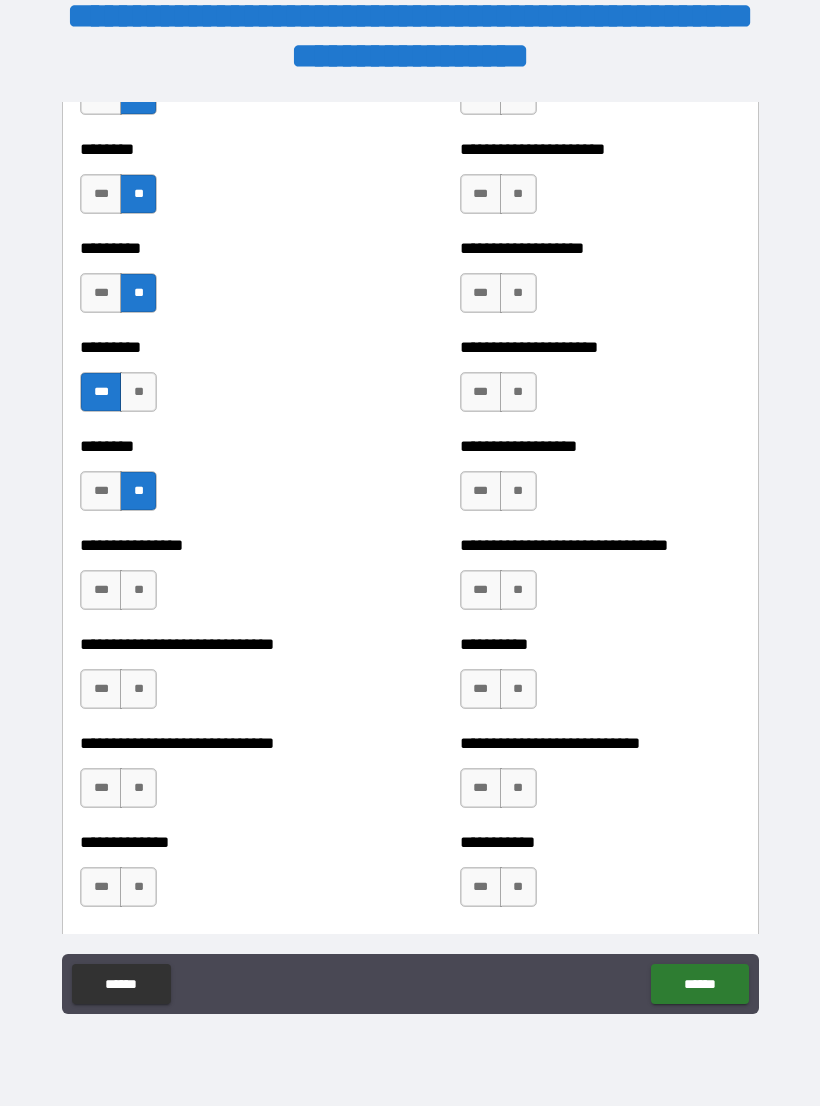 click on "**" at bounding box center [138, 590] 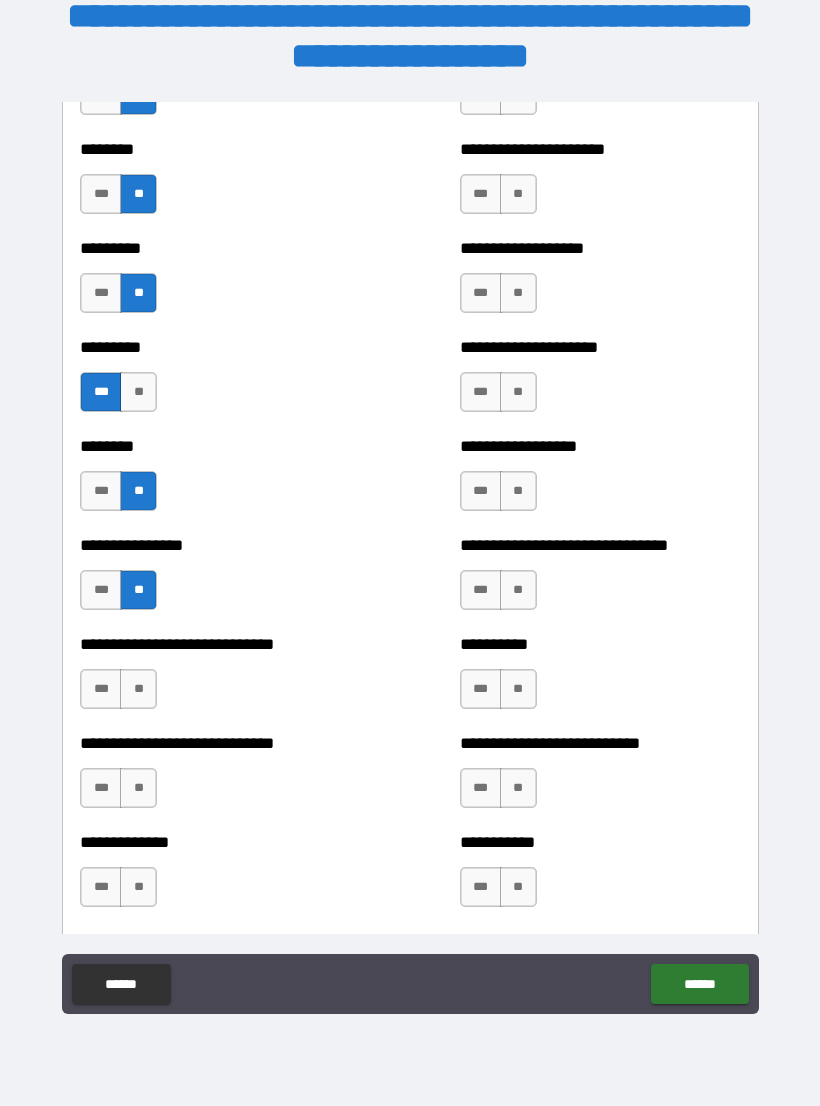 click on "**" at bounding box center [138, 689] 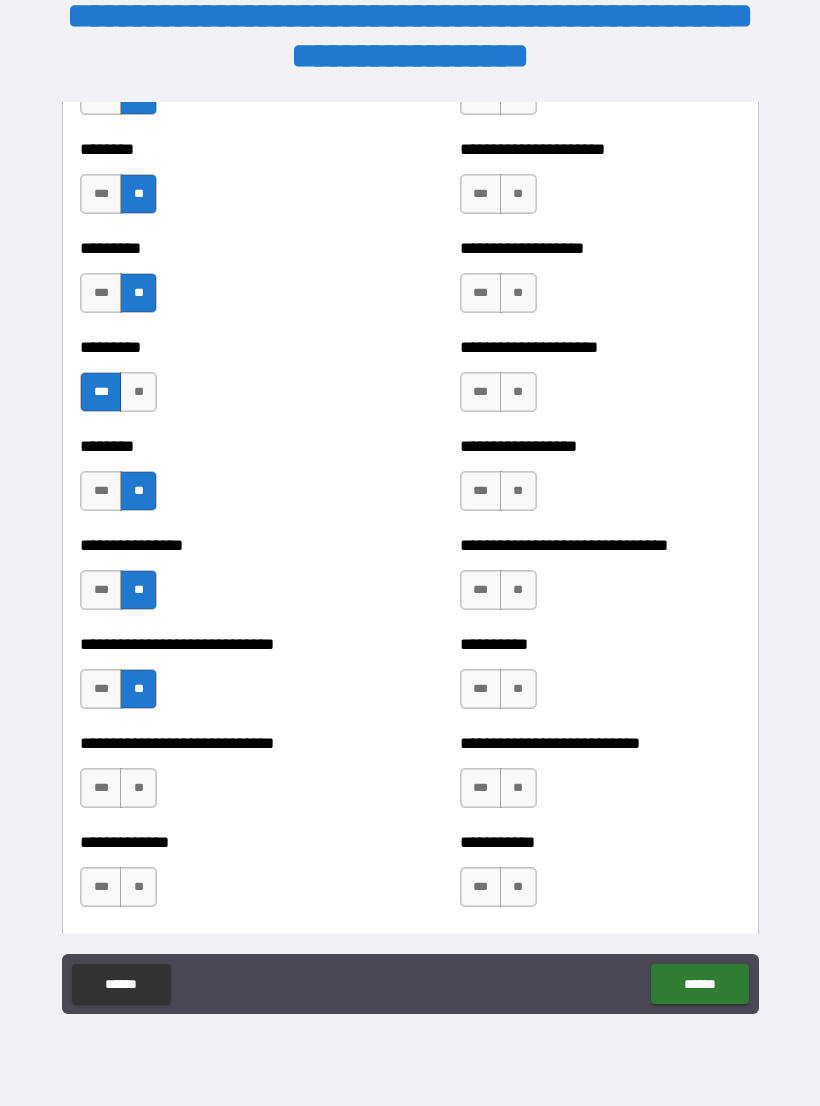 click on "**" at bounding box center [138, 788] 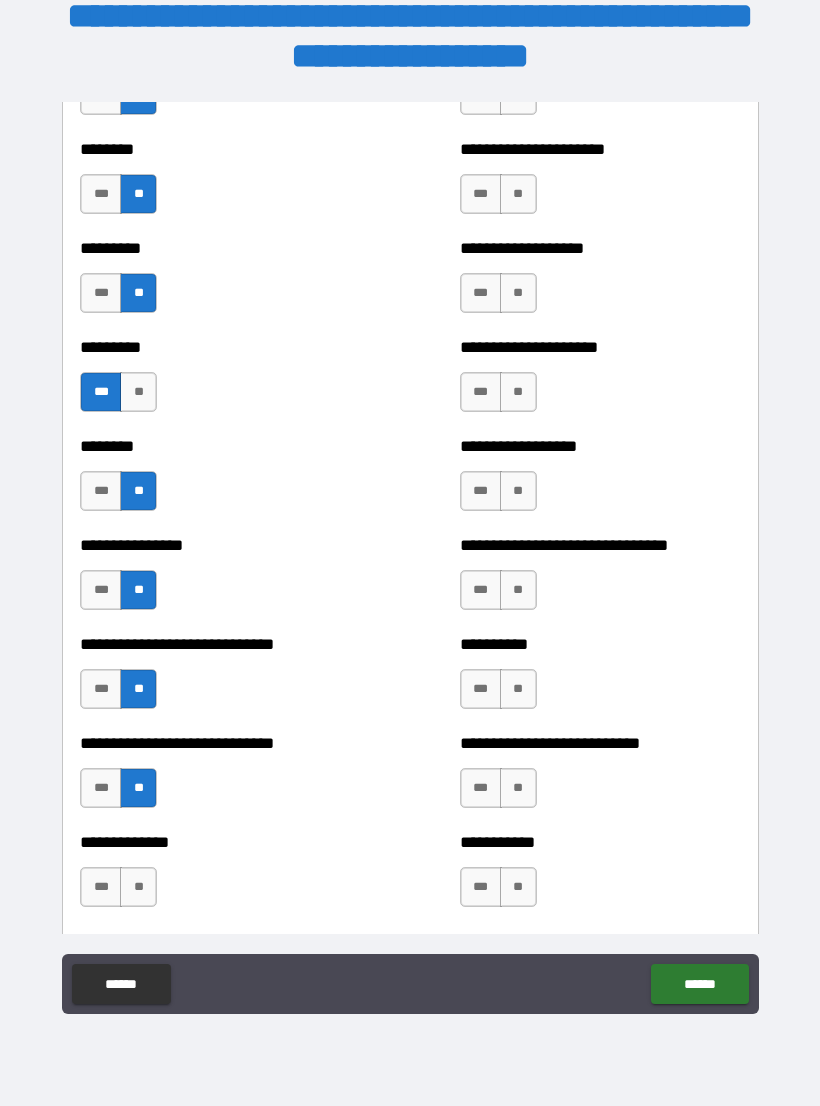 click on "**" at bounding box center (138, 887) 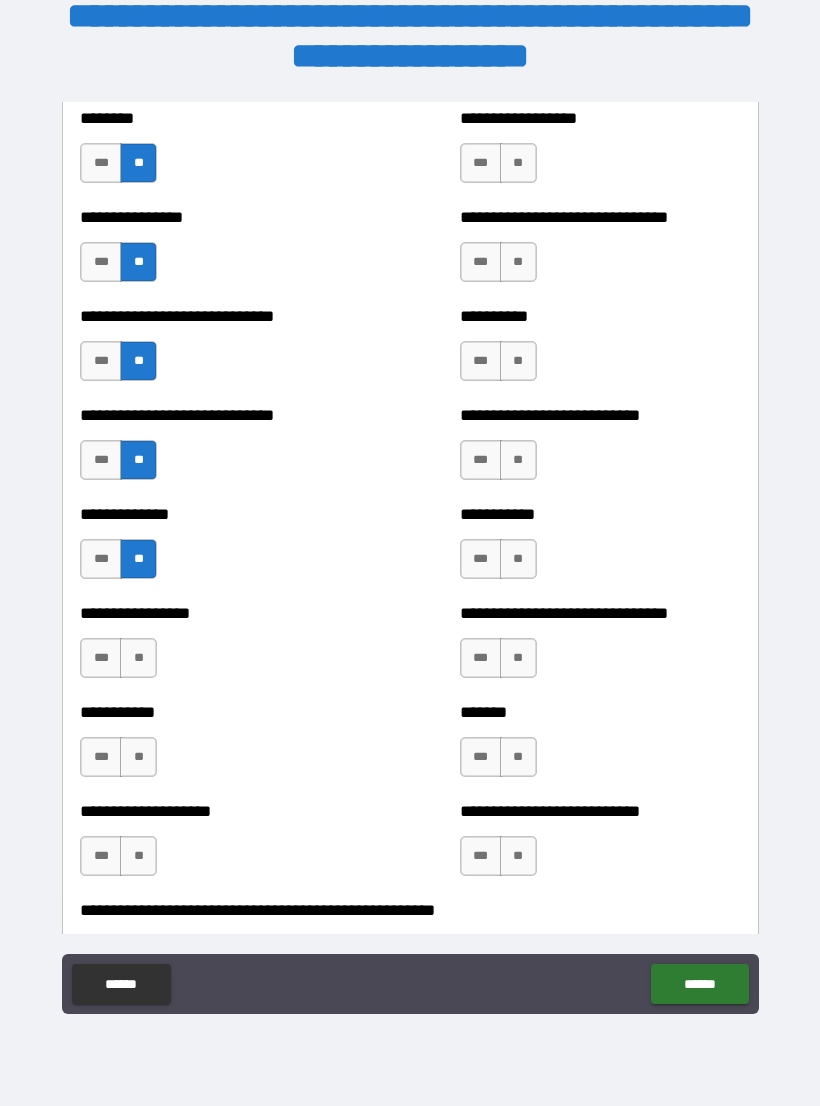 scroll, scrollTop: 7471, scrollLeft: 0, axis: vertical 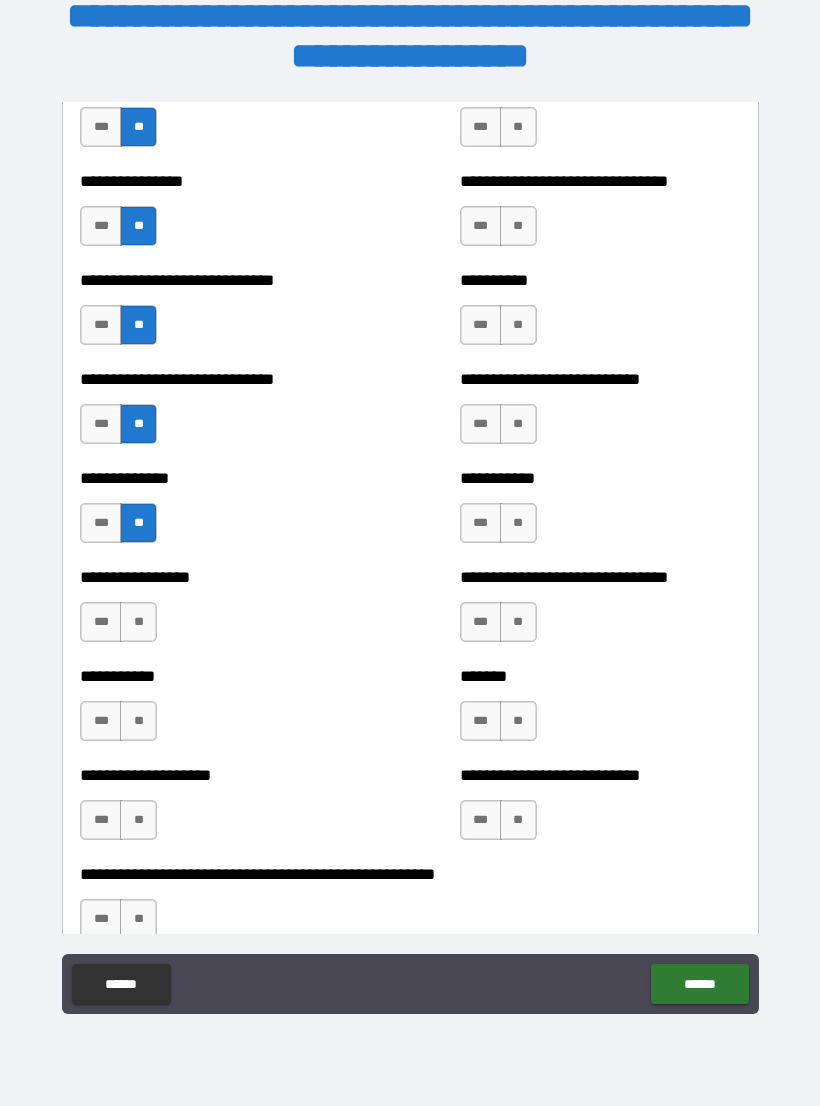 click on "***" at bounding box center [101, 622] 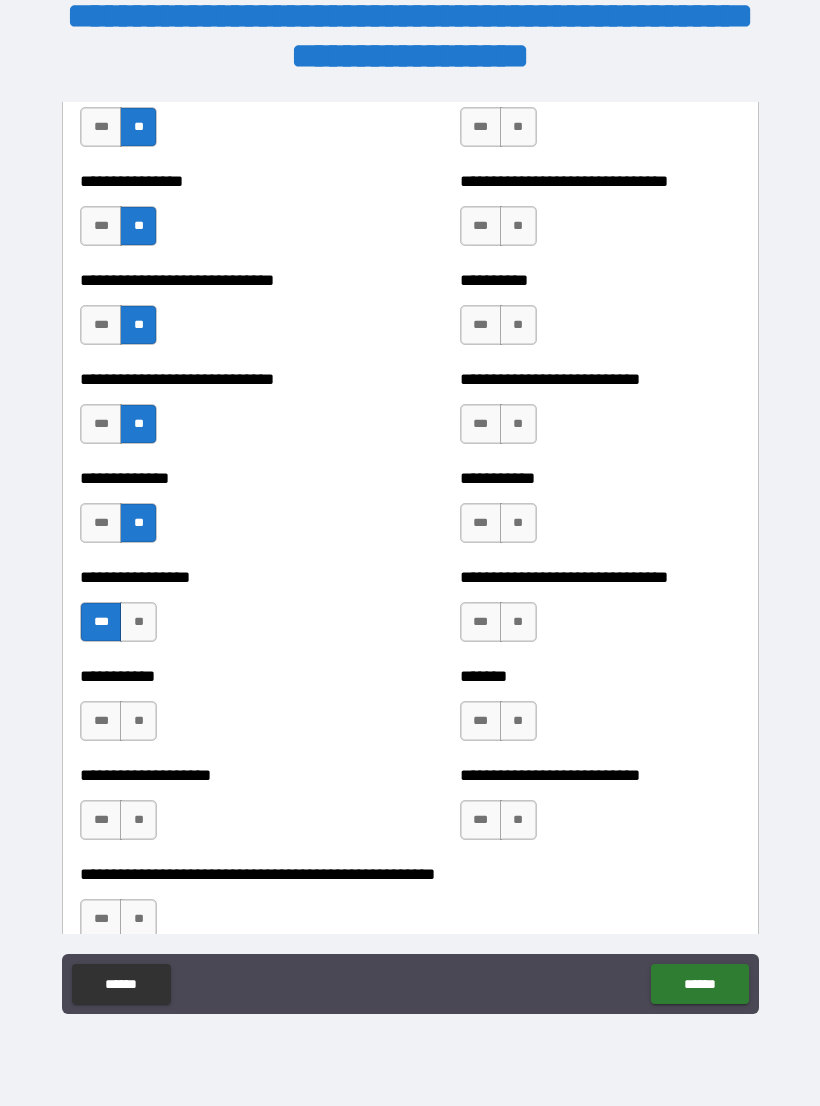 click on "**" at bounding box center [138, 721] 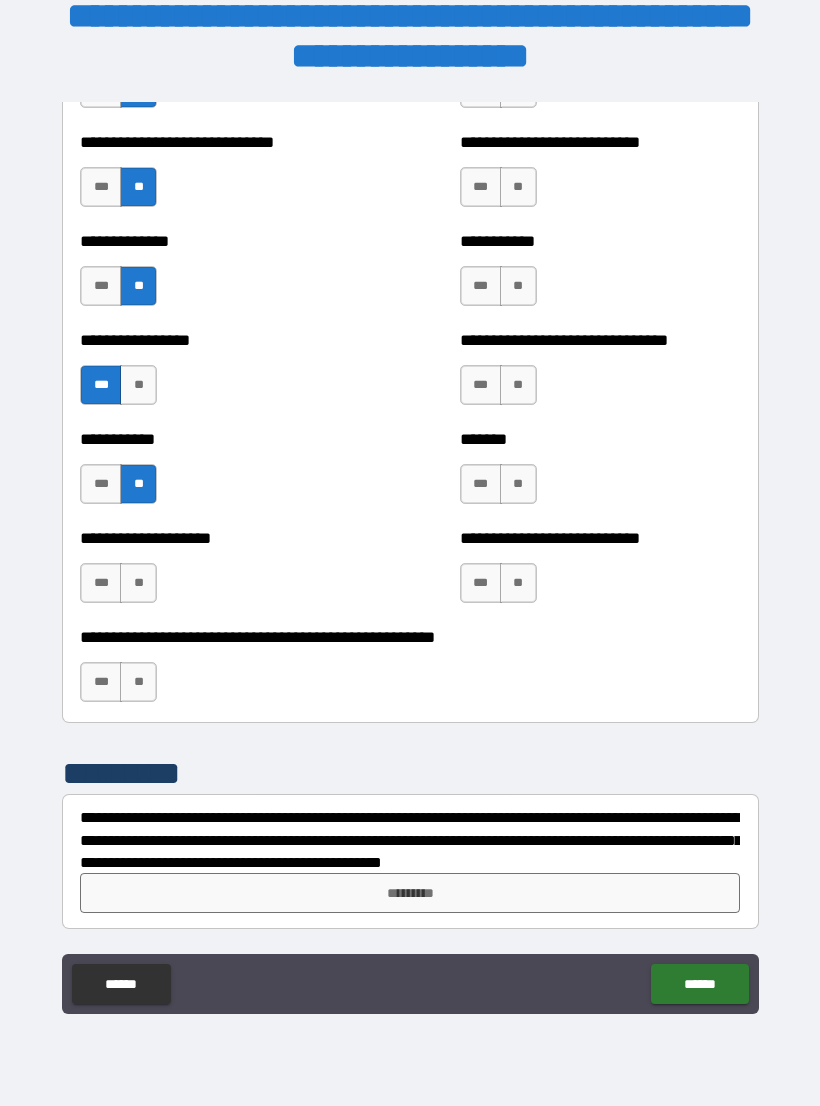 scroll, scrollTop: 7708, scrollLeft: 0, axis: vertical 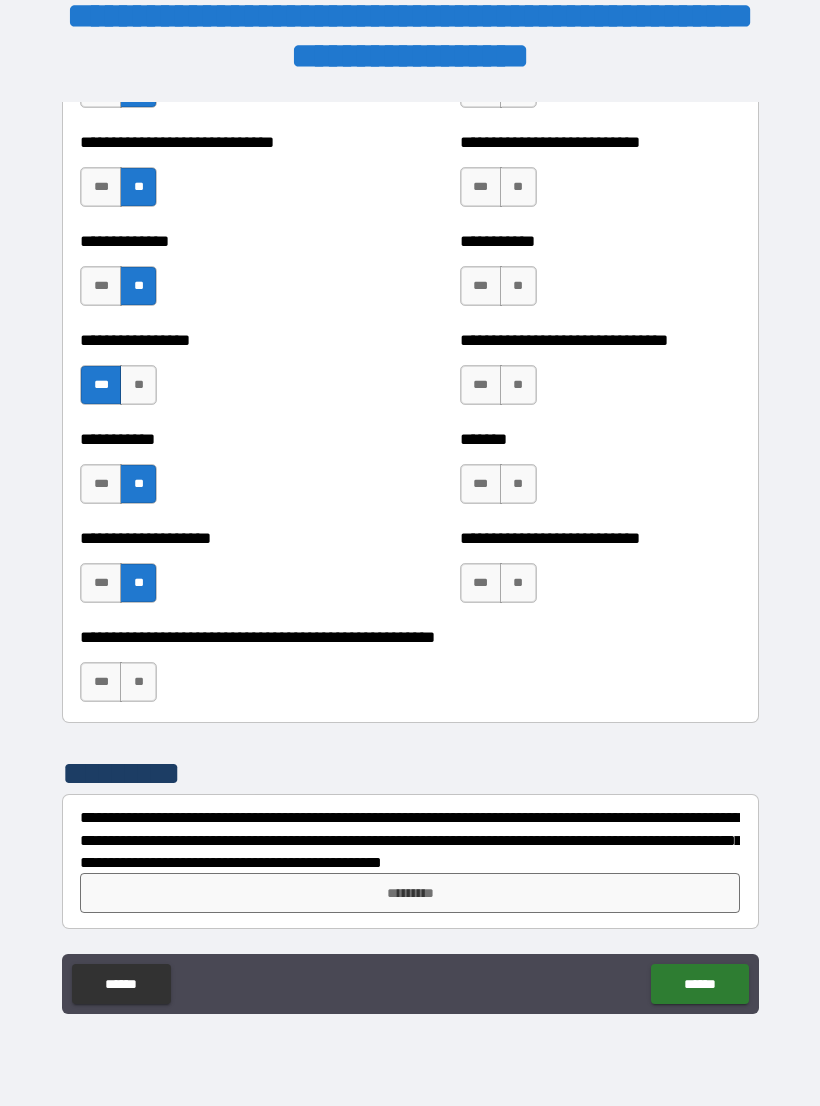 click on "**" at bounding box center [138, 682] 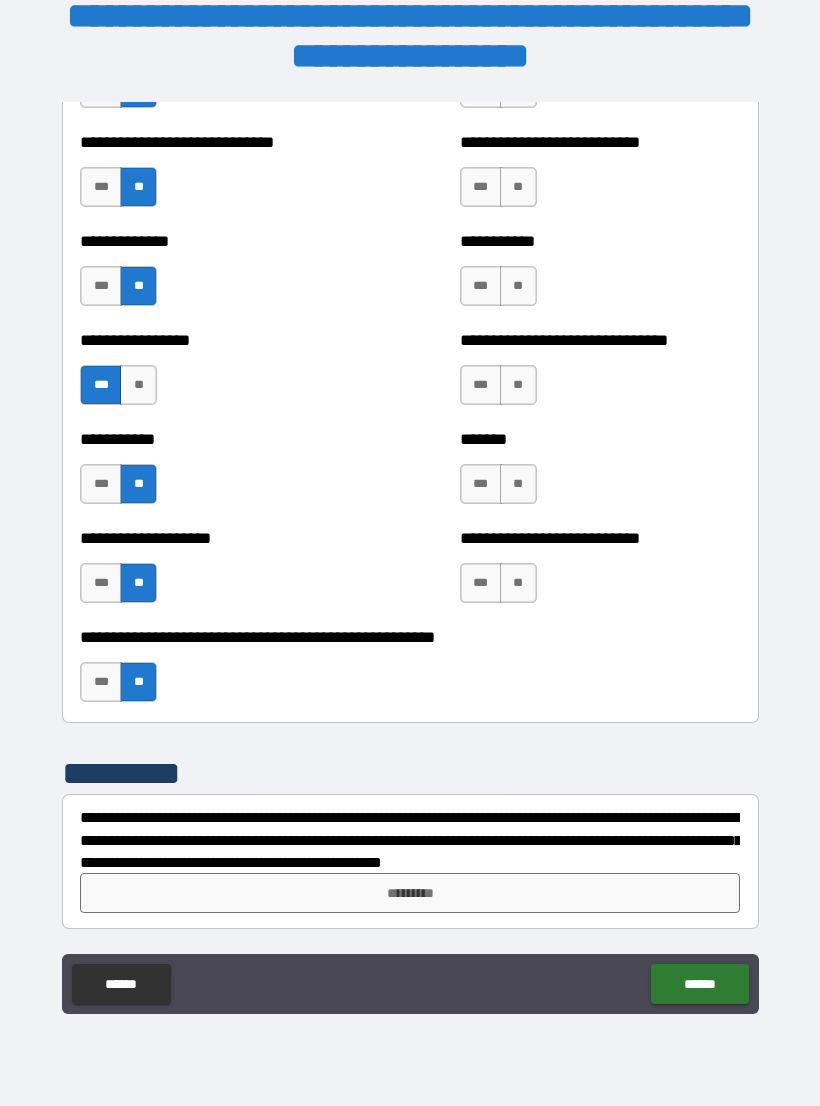 click on "**" at bounding box center [518, 583] 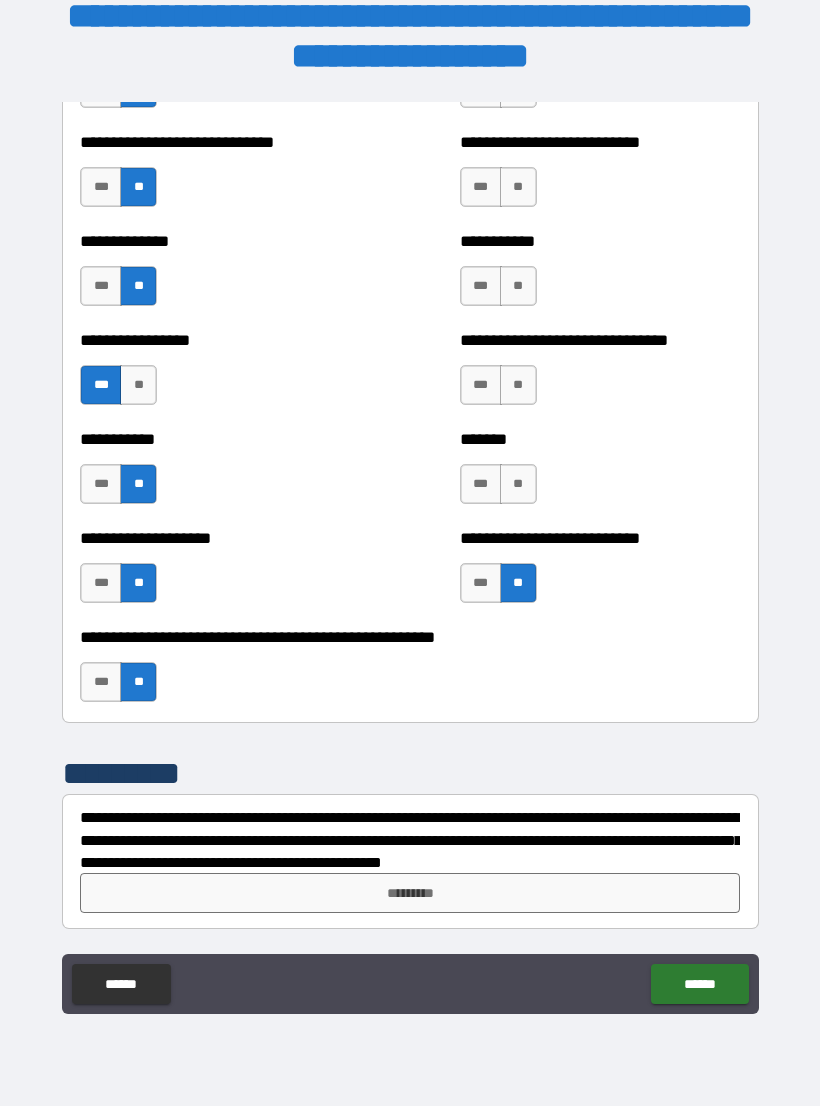 click on "**" at bounding box center [518, 484] 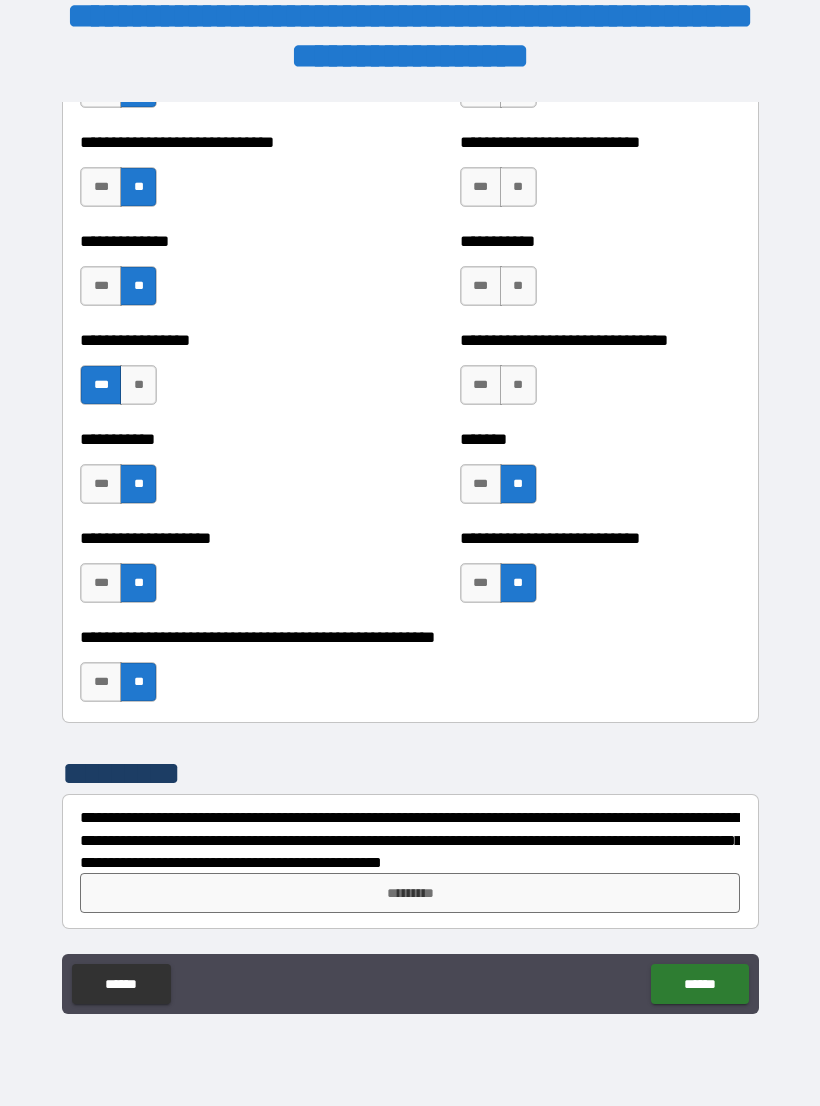 click on "**" at bounding box center (518, 385) 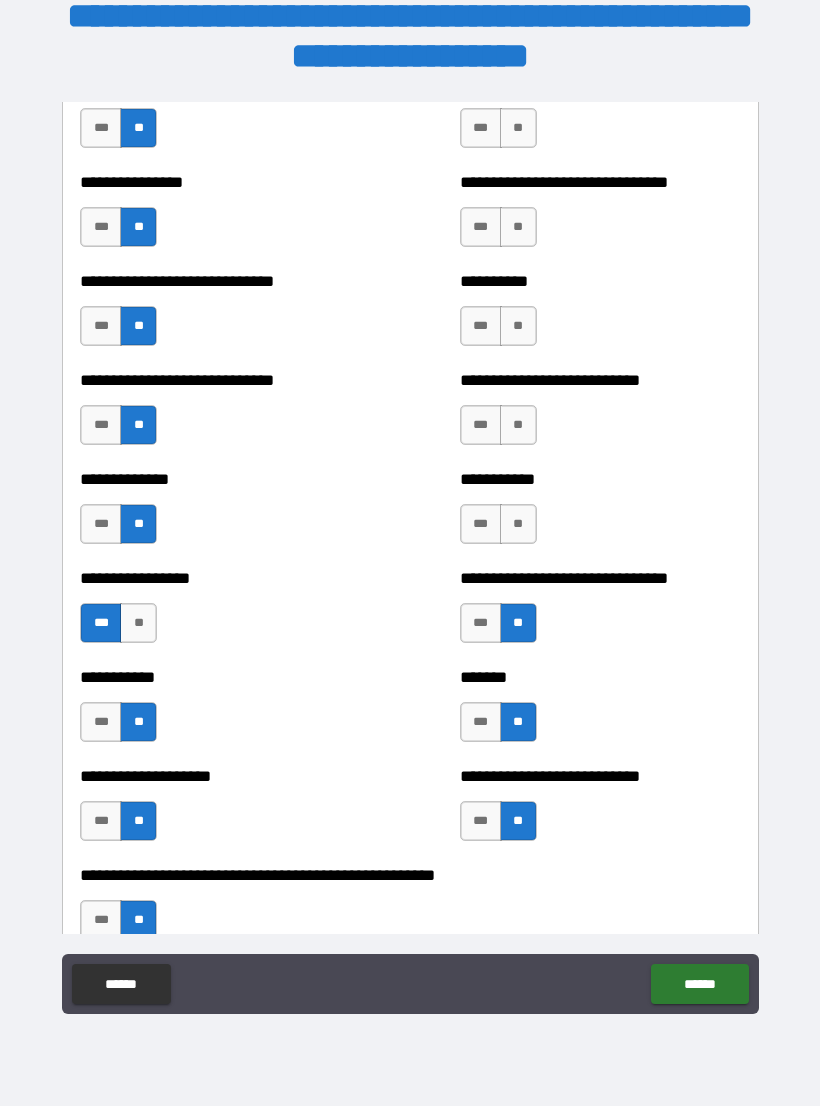 scroll, scrollTop: 7469, scrollLeft: 0, axis: vertical 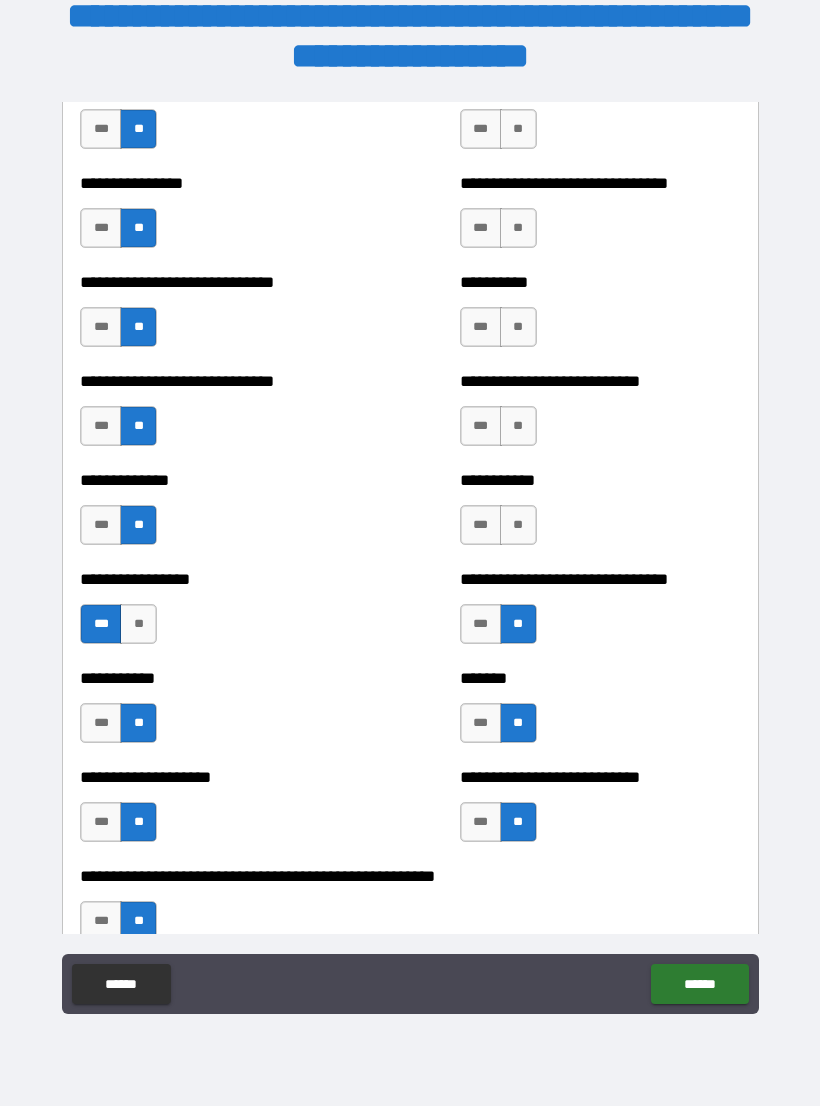 click on "**" at bounding box center [518, 525] 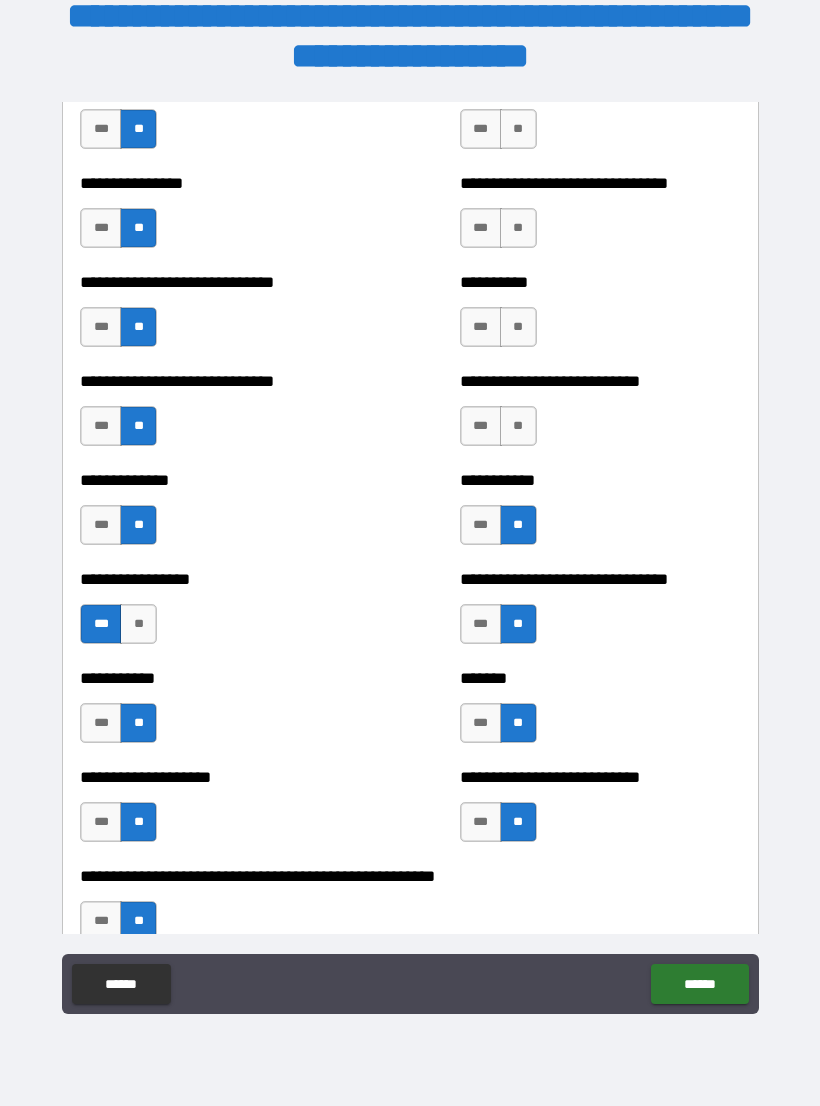 click on "**" at bounding box center [518, 426] 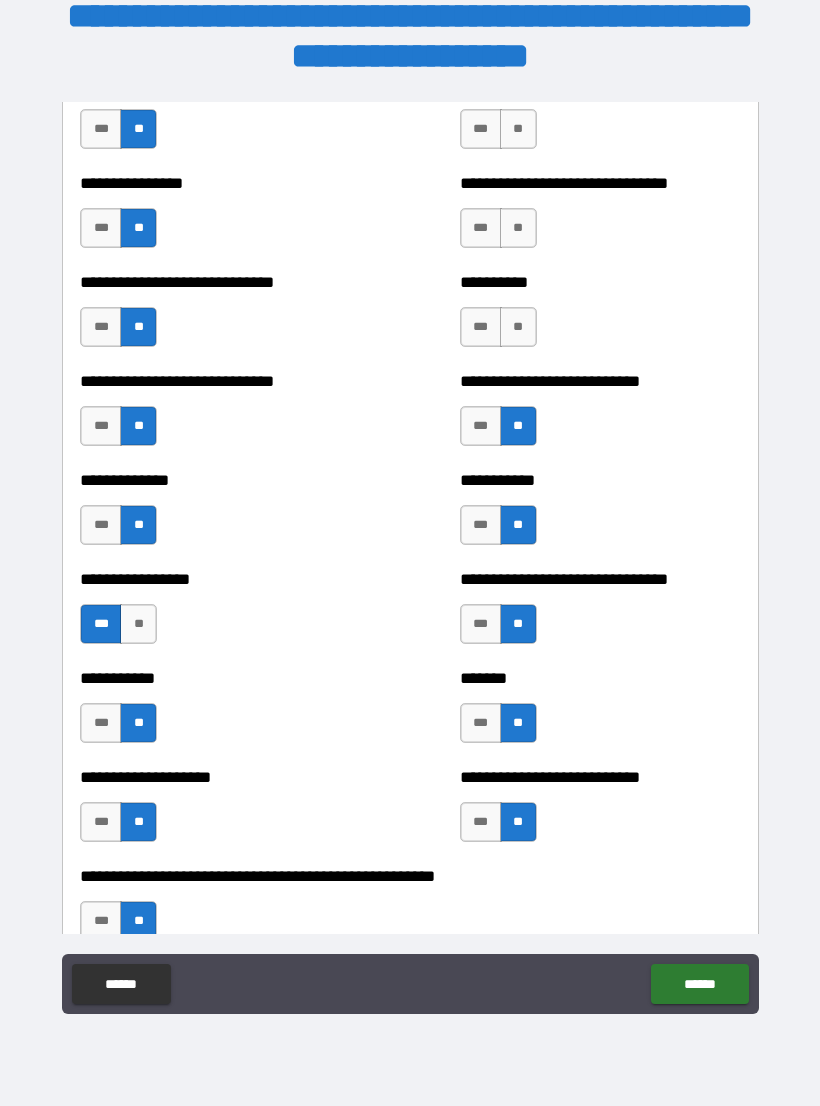 click on "***" at bounding box center [481, 327] 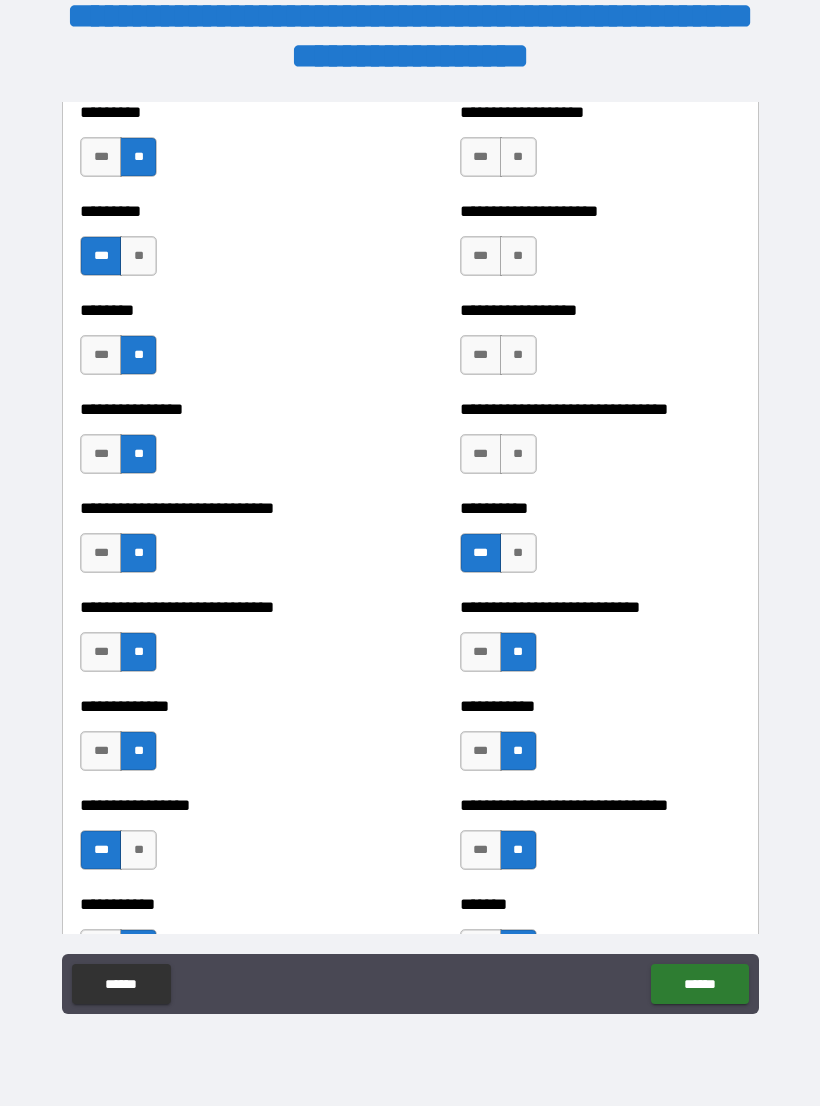 scroll, scrollTop: 7242, scrollLeft: 0, axis: vertical 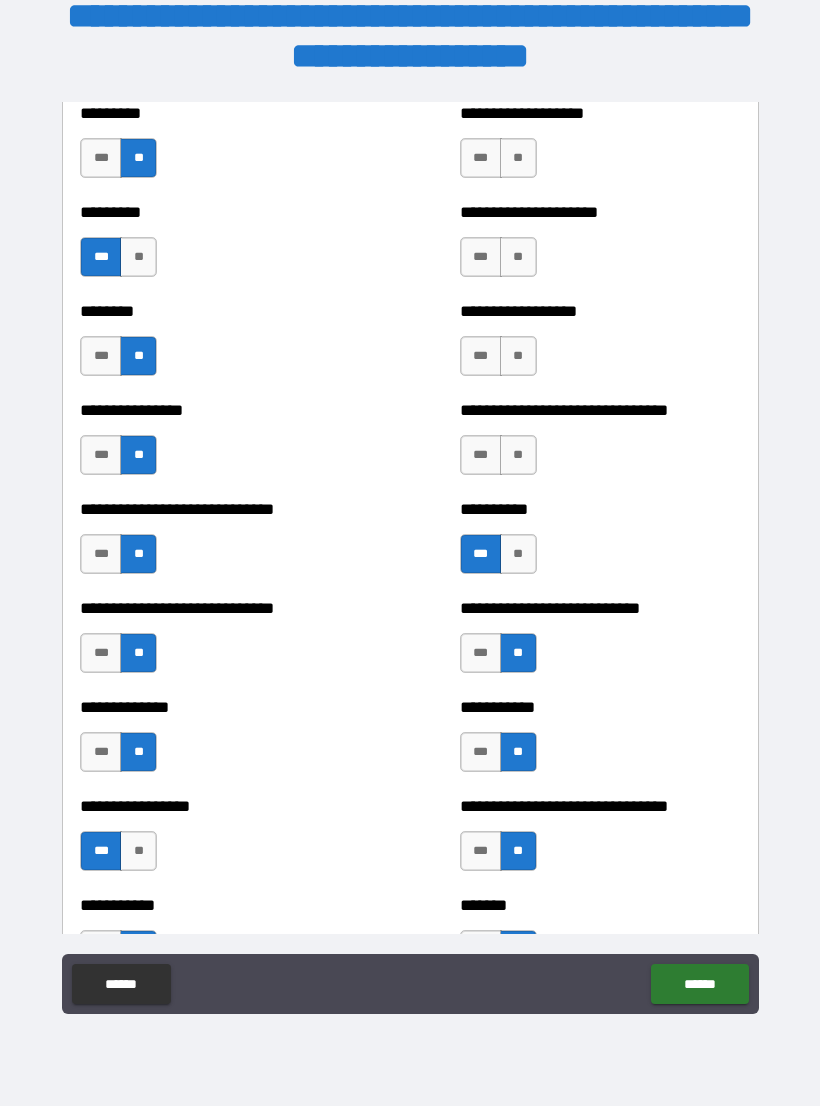 click on "***" at bounding box center [481, 455] 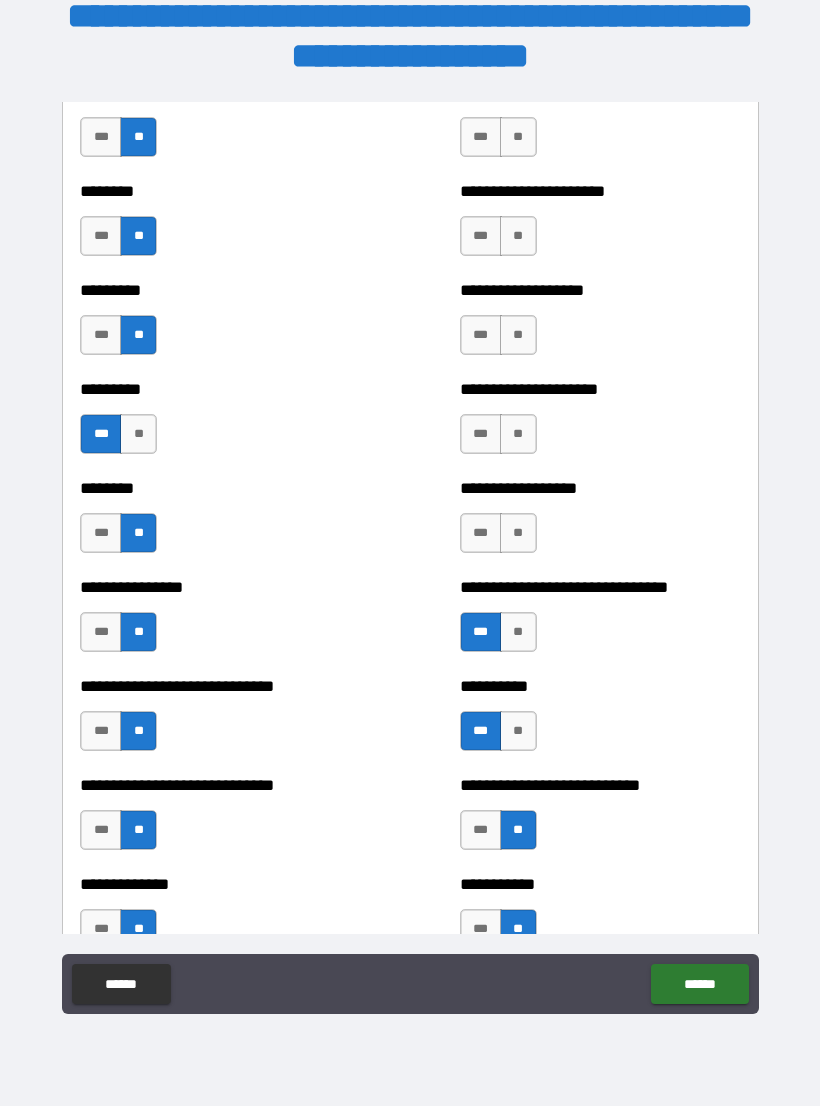 scroll, scrollTop: 7033, scrollLeft: 0, axis: vertical 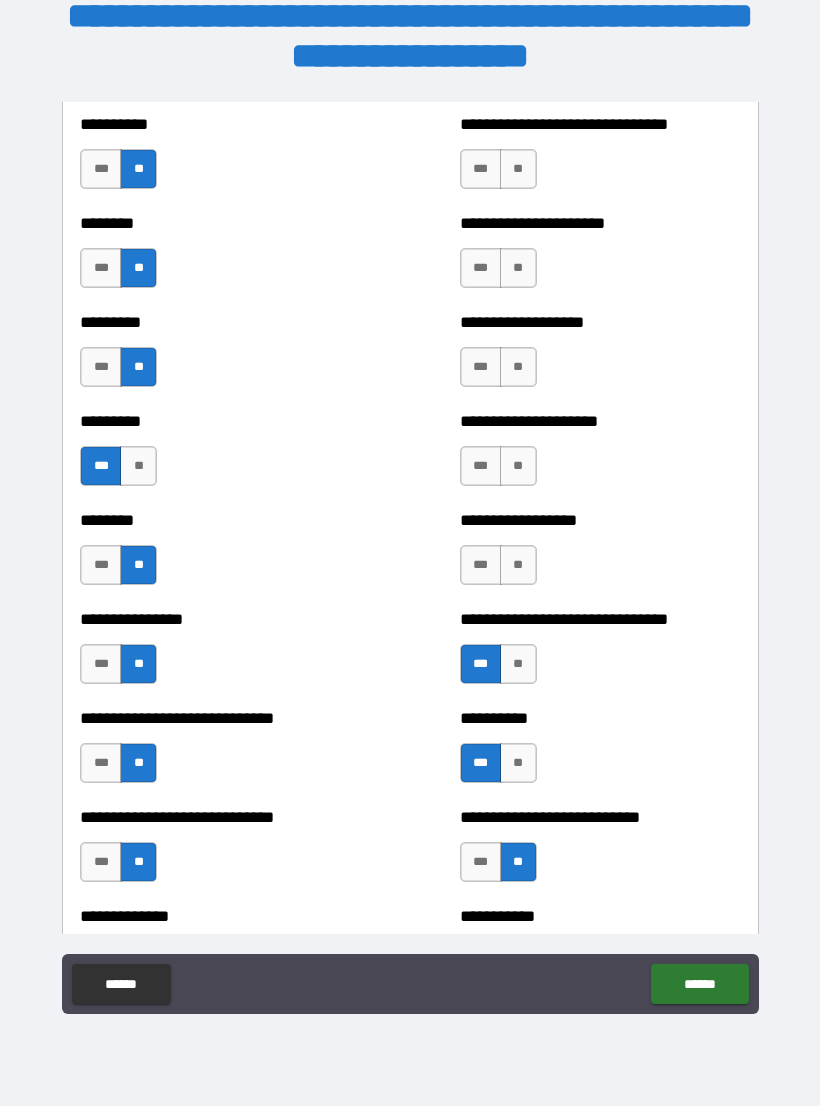 click on "**" at bounding box center (518, 565) 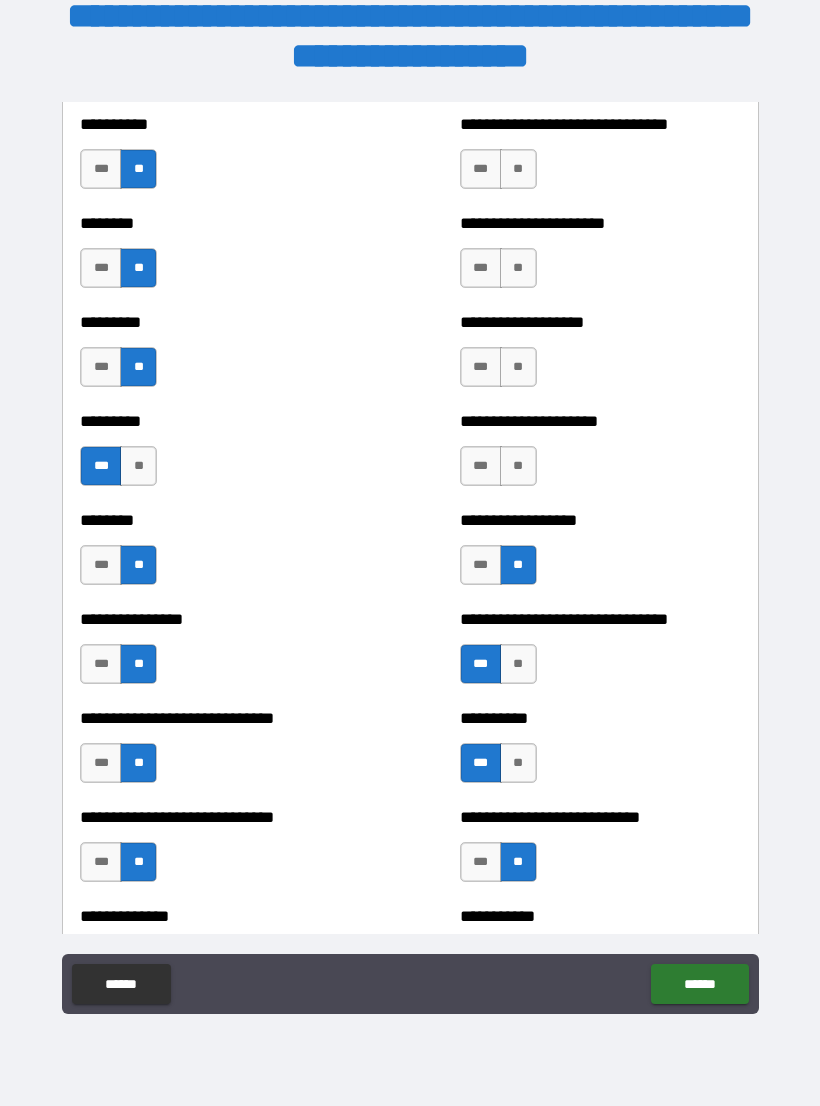 click on "***" at bounding box center [481, 466] 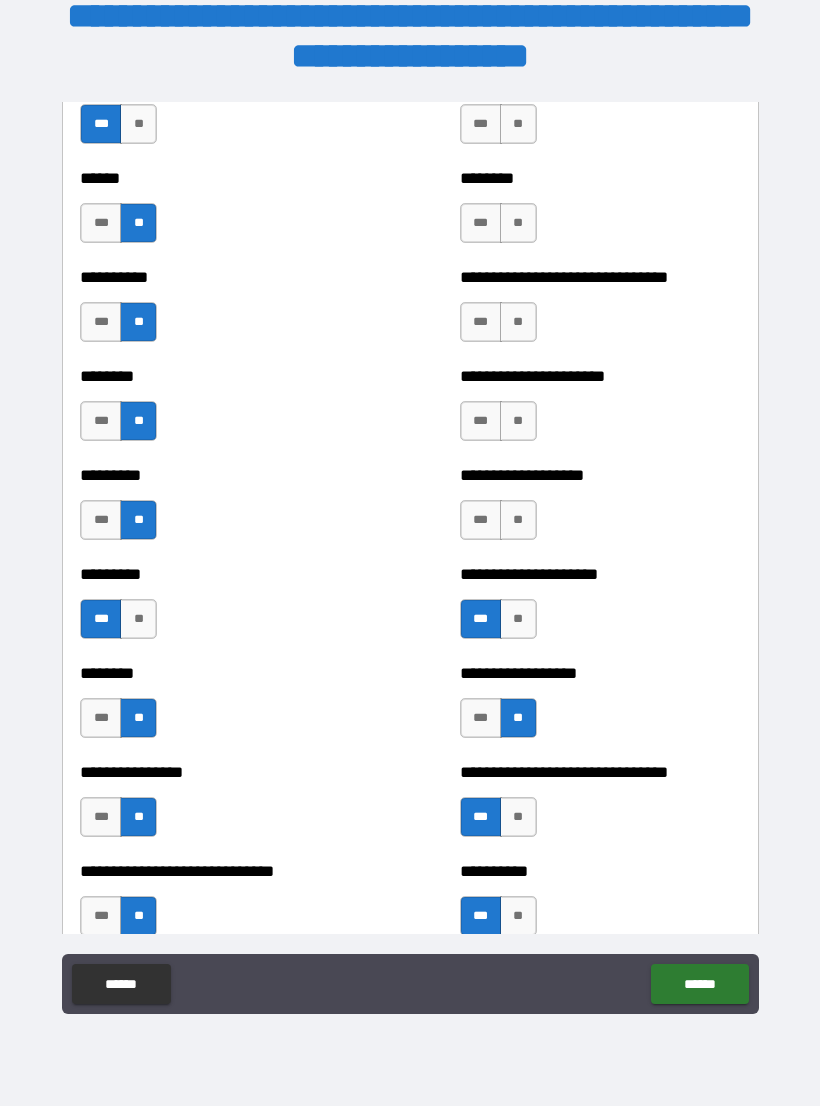 scroll, scrollTop: 6877, scrollLeft: 0, axis: vertical 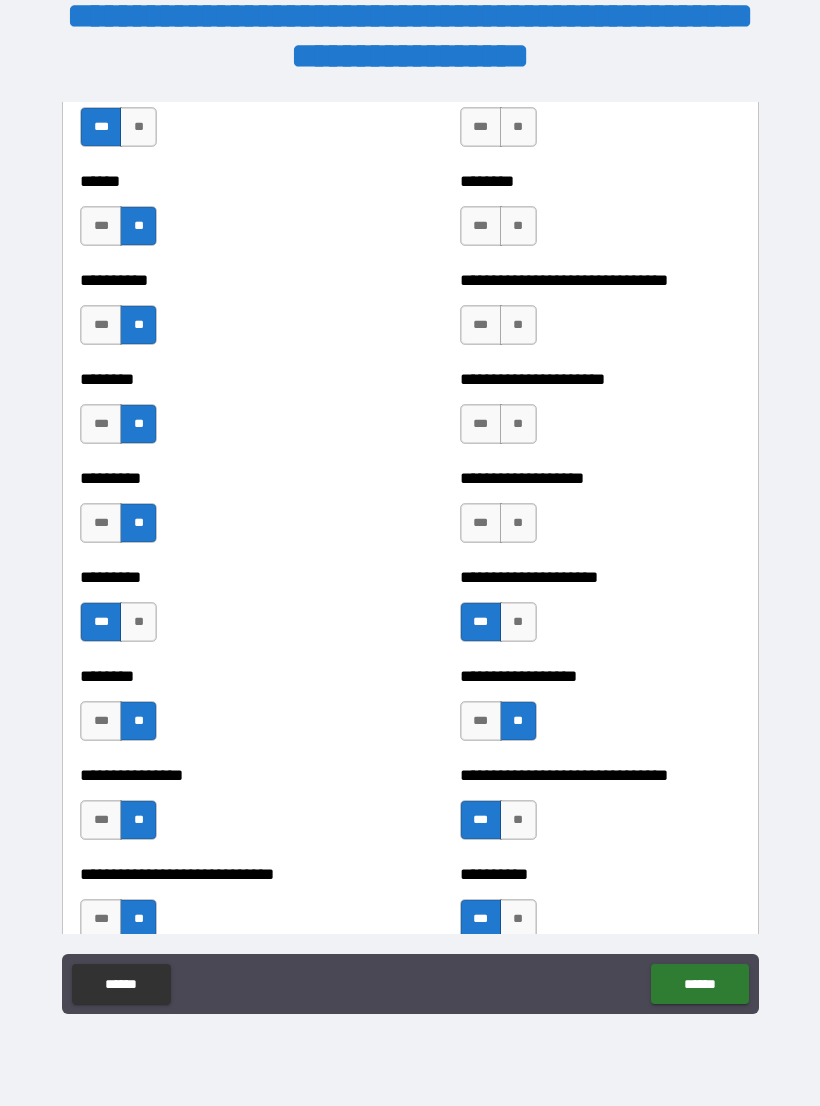 click on "**" at bounding box center [518, 523] 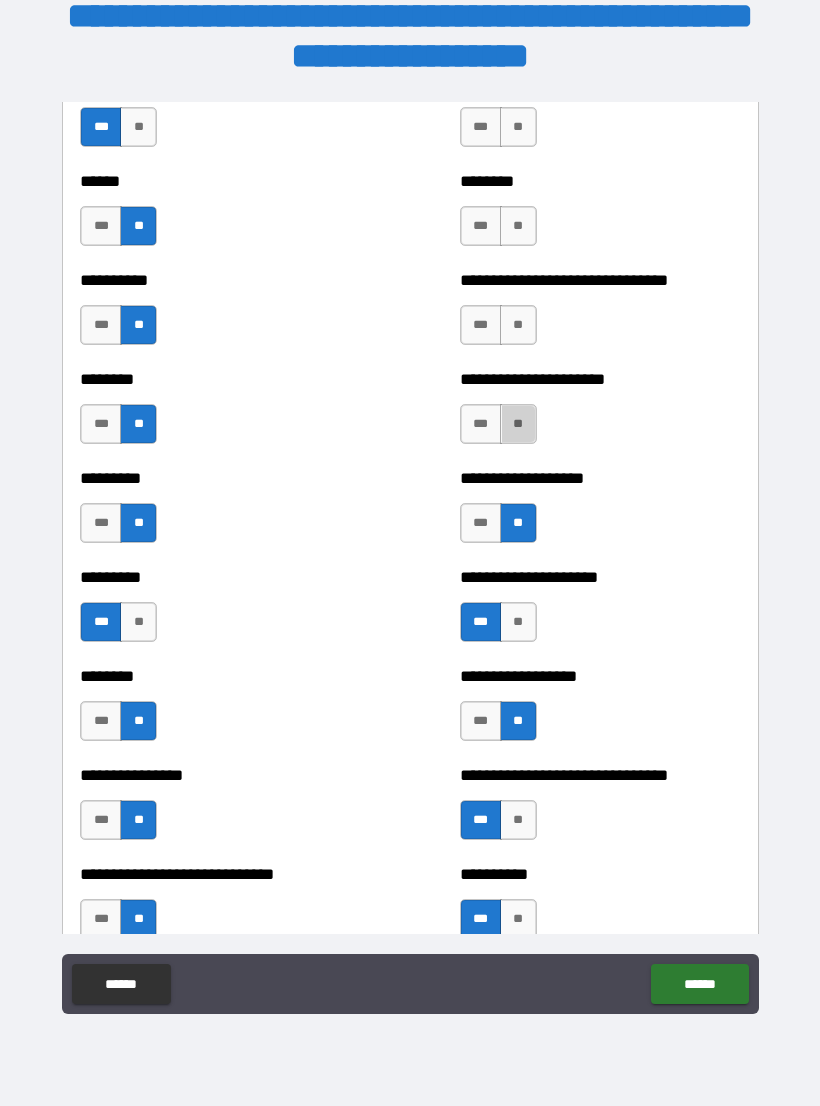 click on "**" at bounding box center [518, 424] 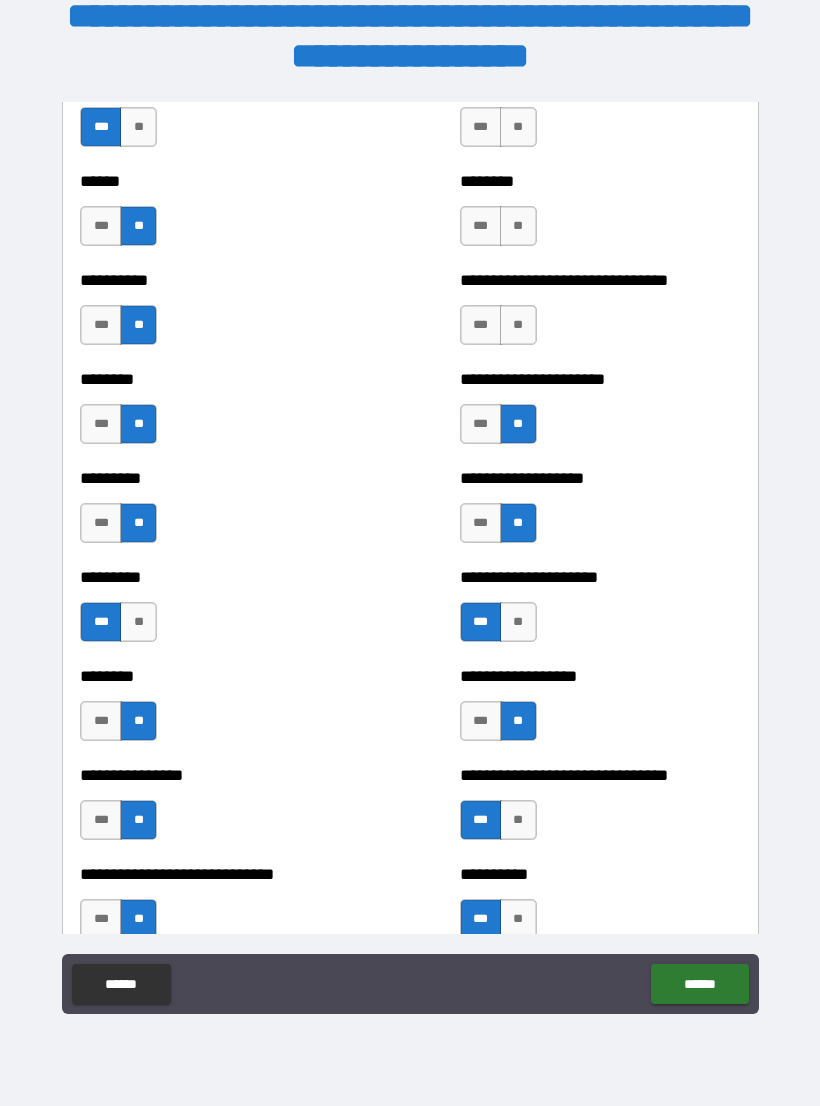 click on "***" at bounding box center (481, 325) 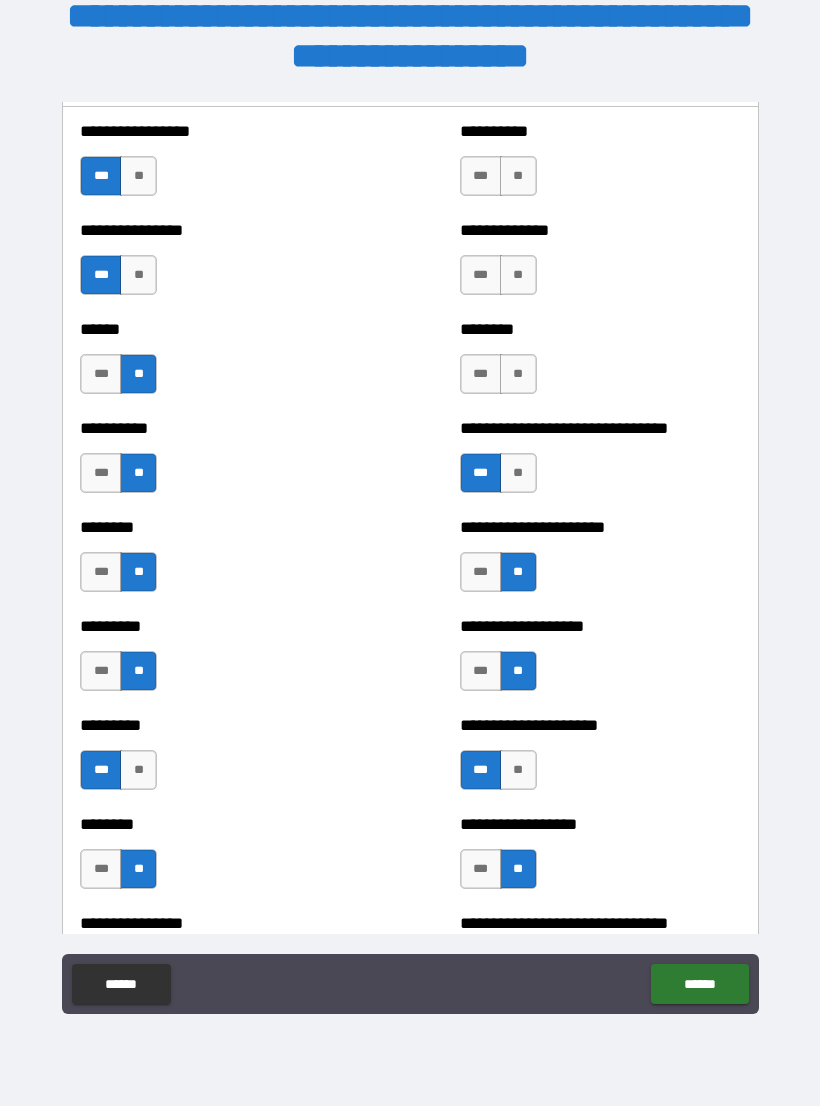 scroll, scrollTop: 6688, scrollLeft: 0, axis: vertical 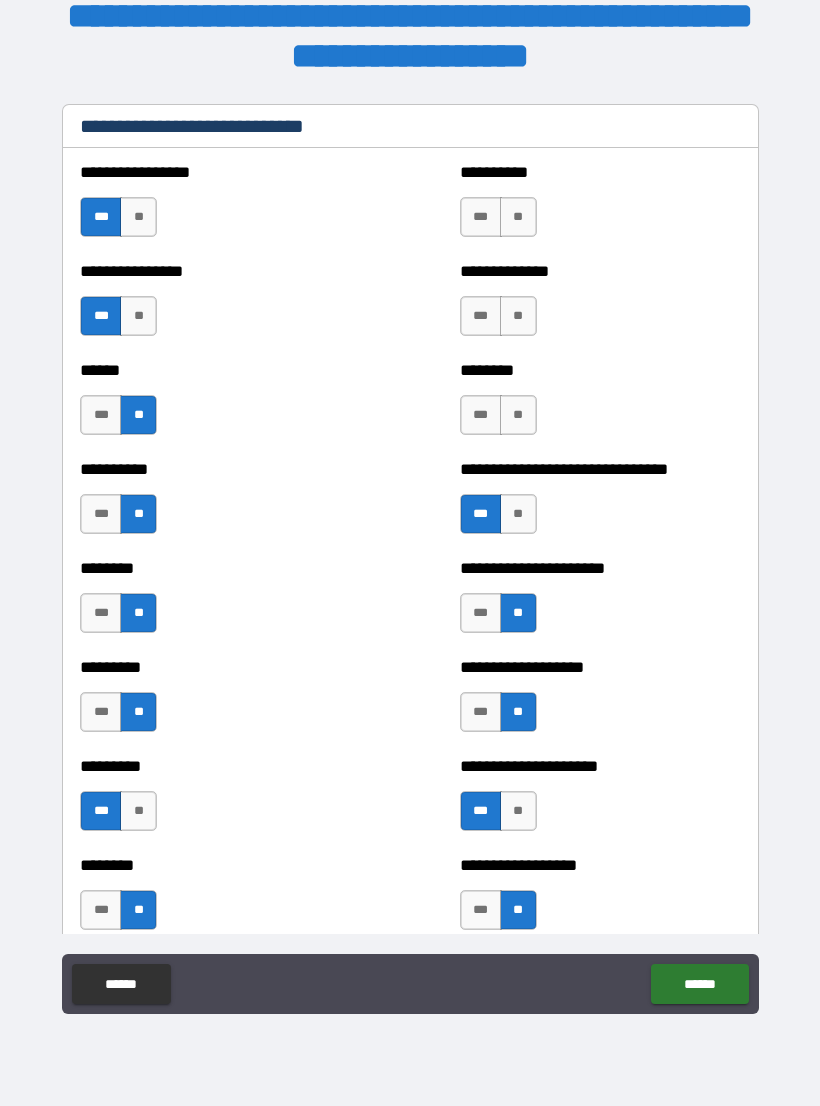 click on "**" at bounding box center [518, 415] 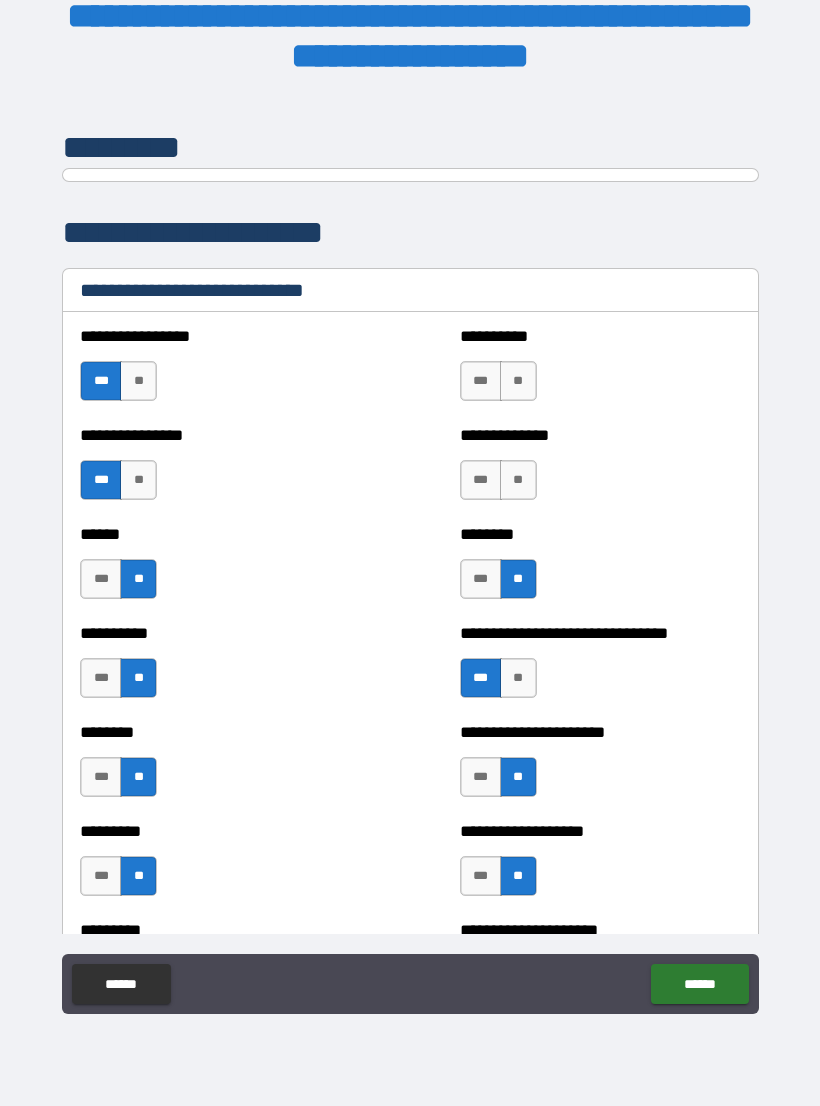 scroll, scrollTop: 6516, scrollLeft: 0, axis: vertical 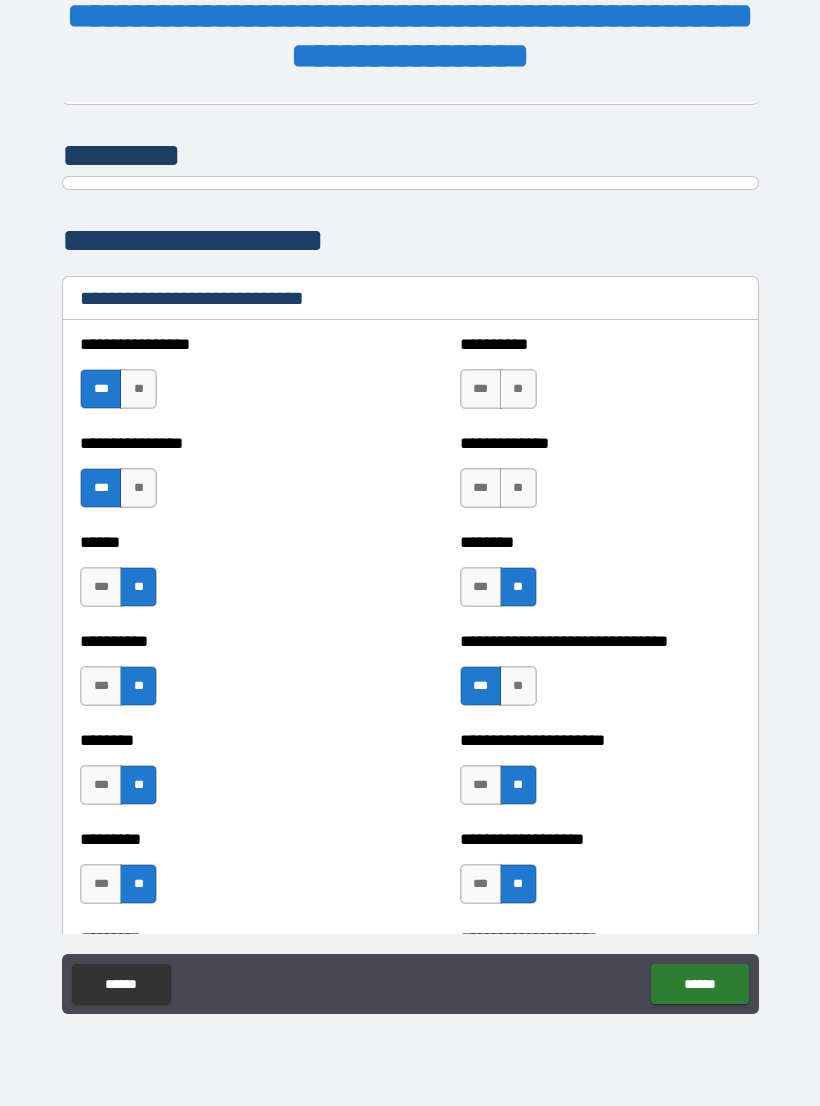 click on "**" at bounding box center (518, 389) 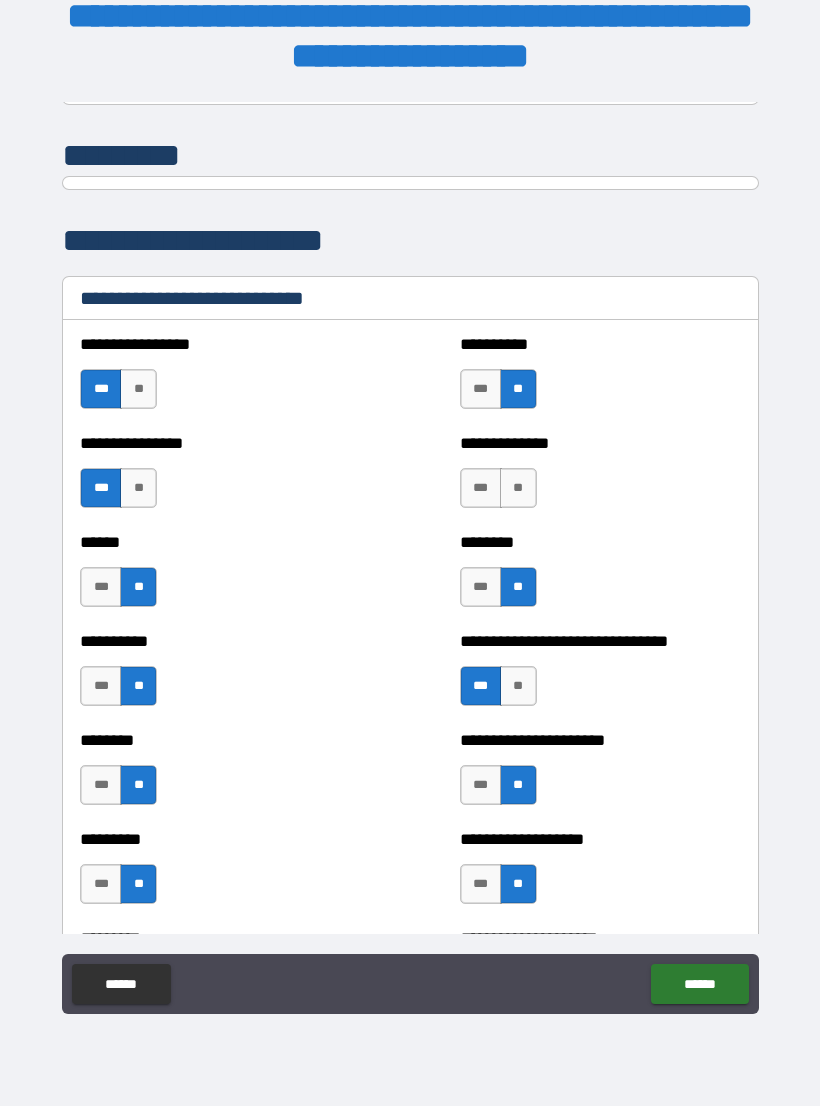 click on "**" at bounding box center [518, 488] 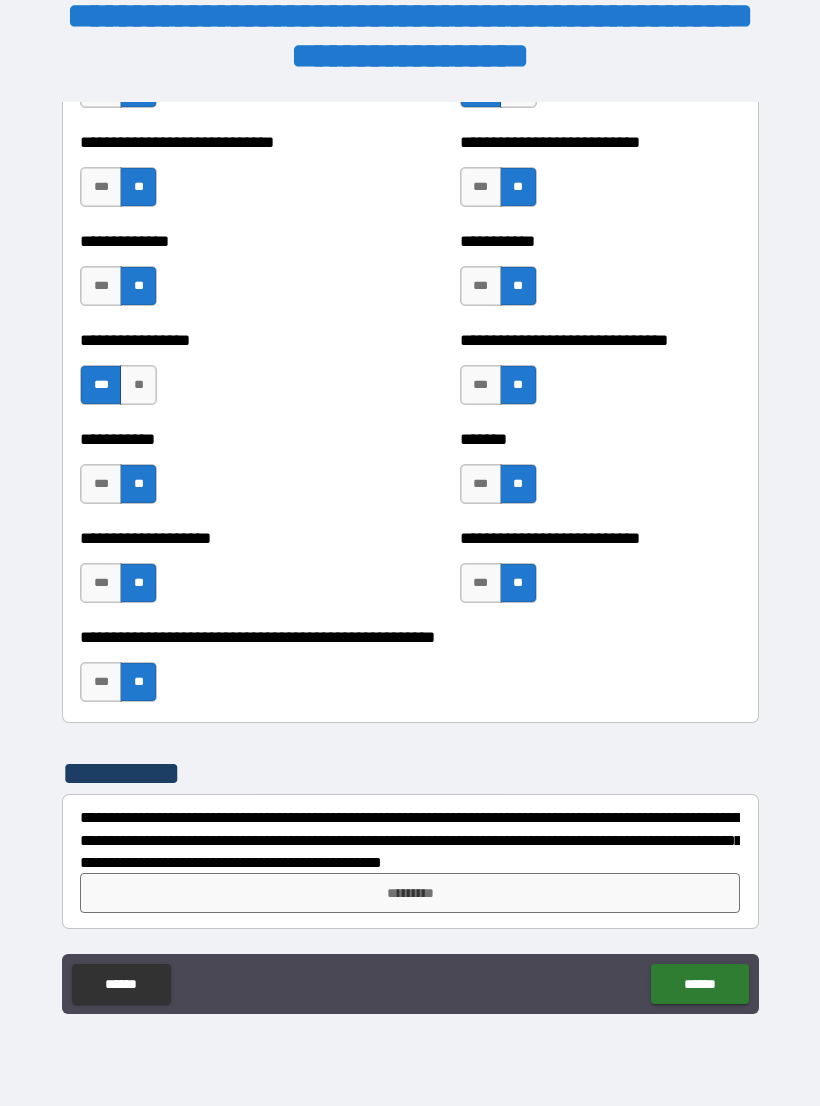 scroll, scrollTop: 7708, scrollLeft: 0, axis: vertical 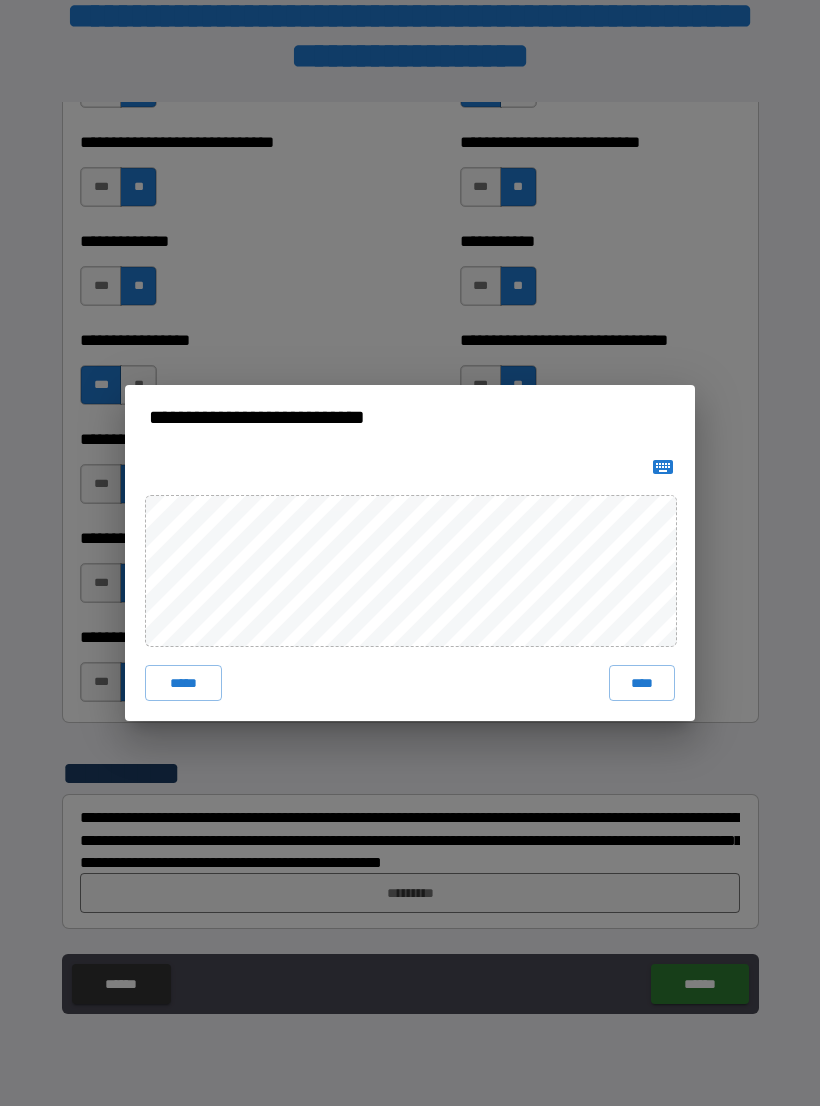 click on "****" at bounding box center [642, 683] 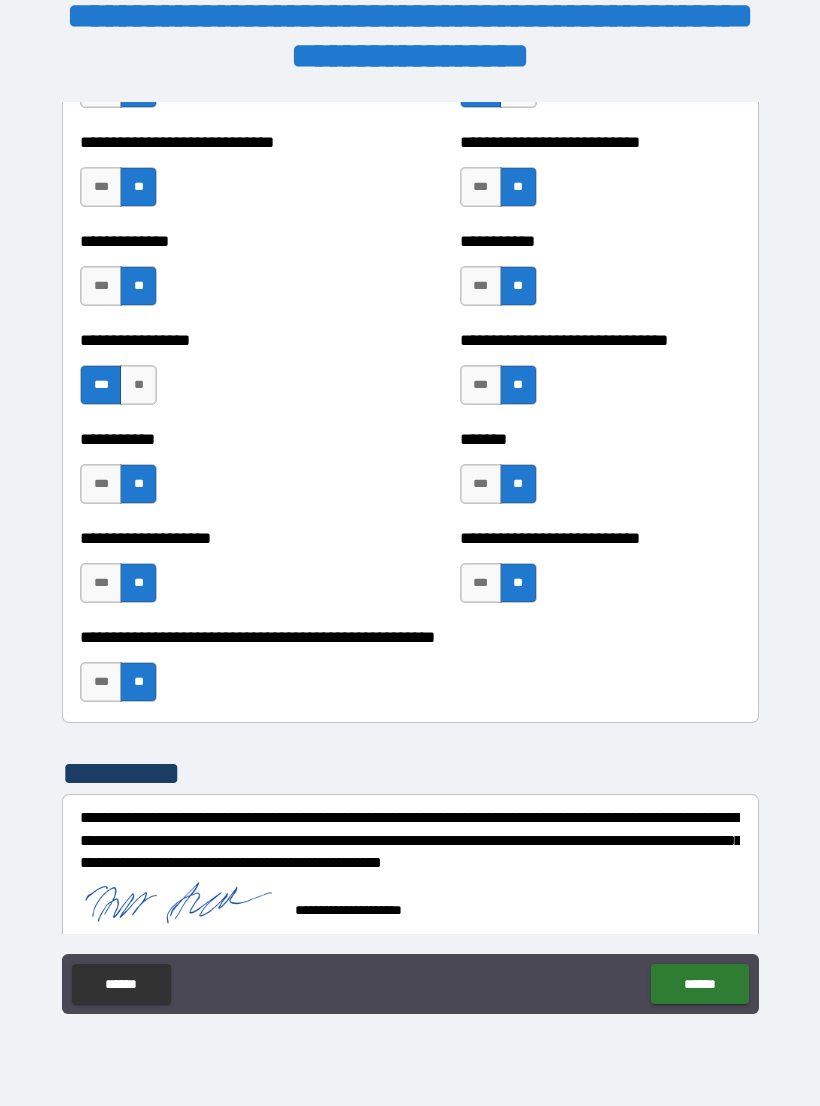 scroll, scrollTop: 7698, scrollLeft: 0, axis: vertical 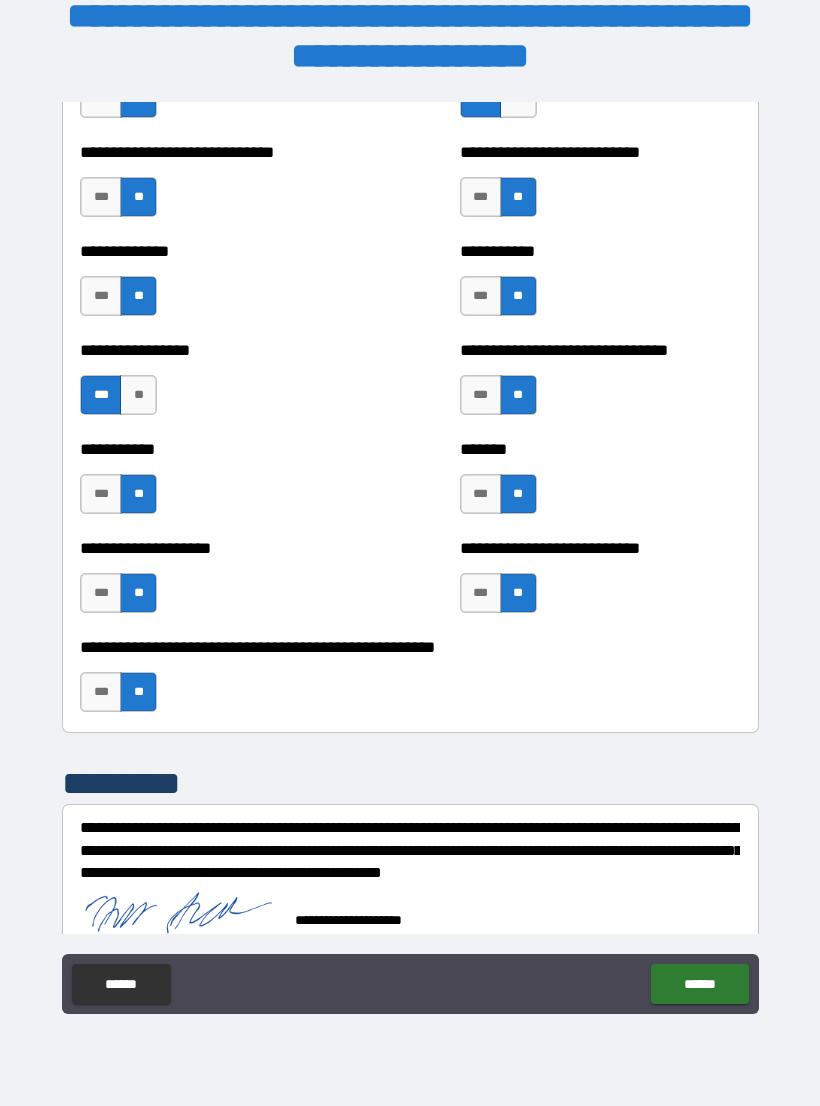 click on "******" at bounding box center (699, 984) 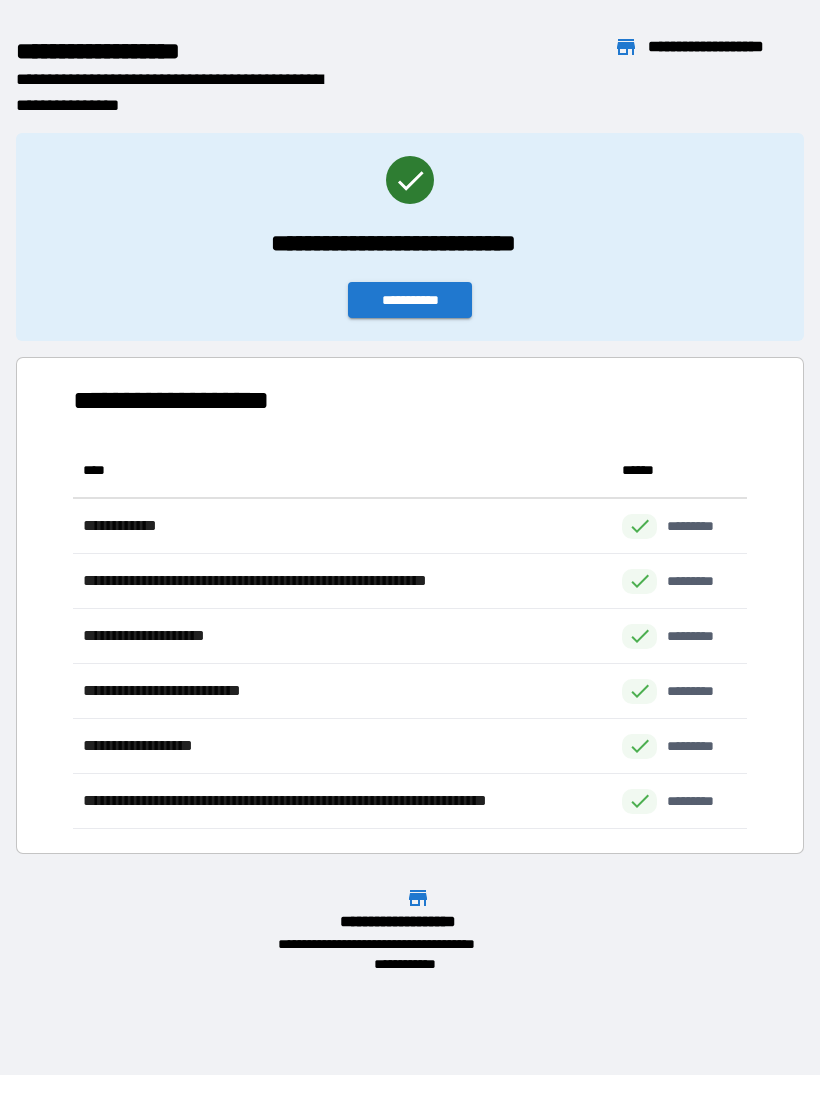 scroll, scrollTop: 1, scrollLeft: 1, axis: both 